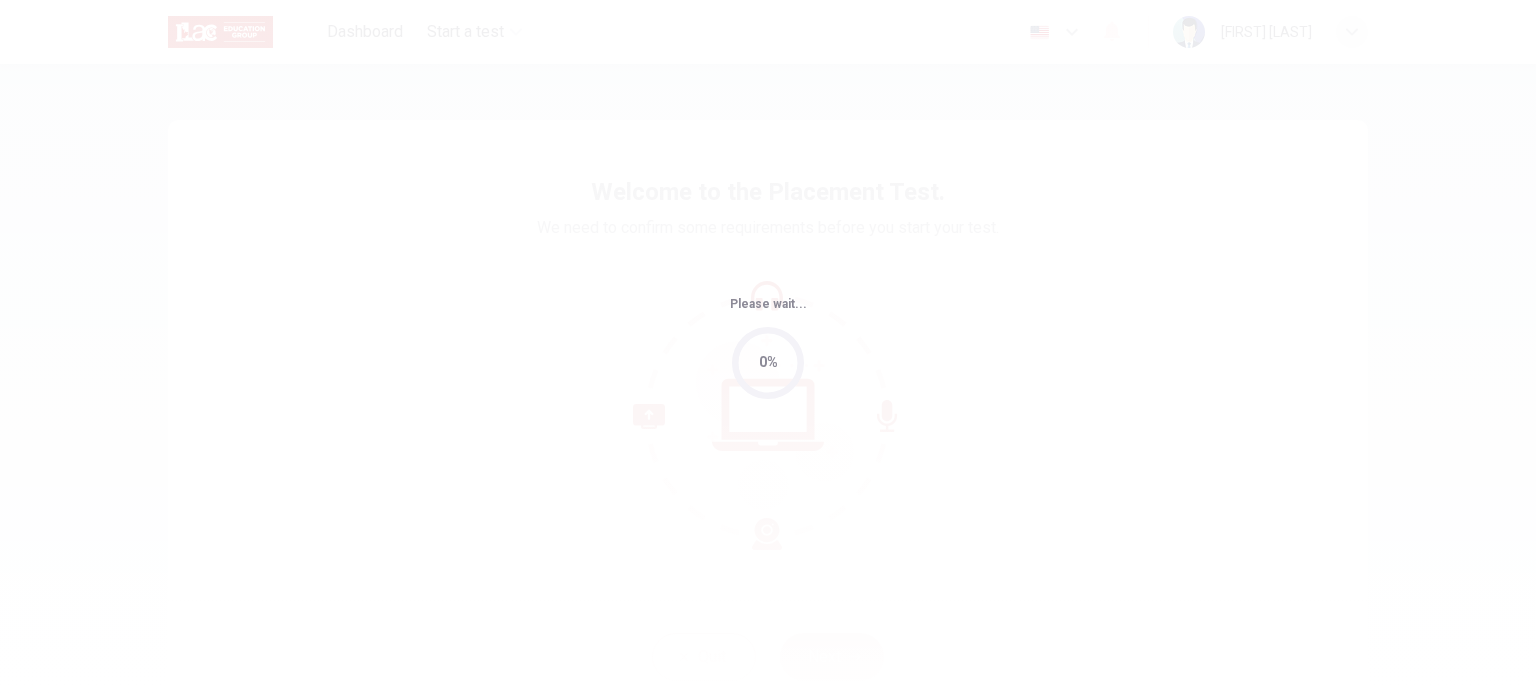 scroll, scrollTop: 0, scrollLeft: 0, axis: both 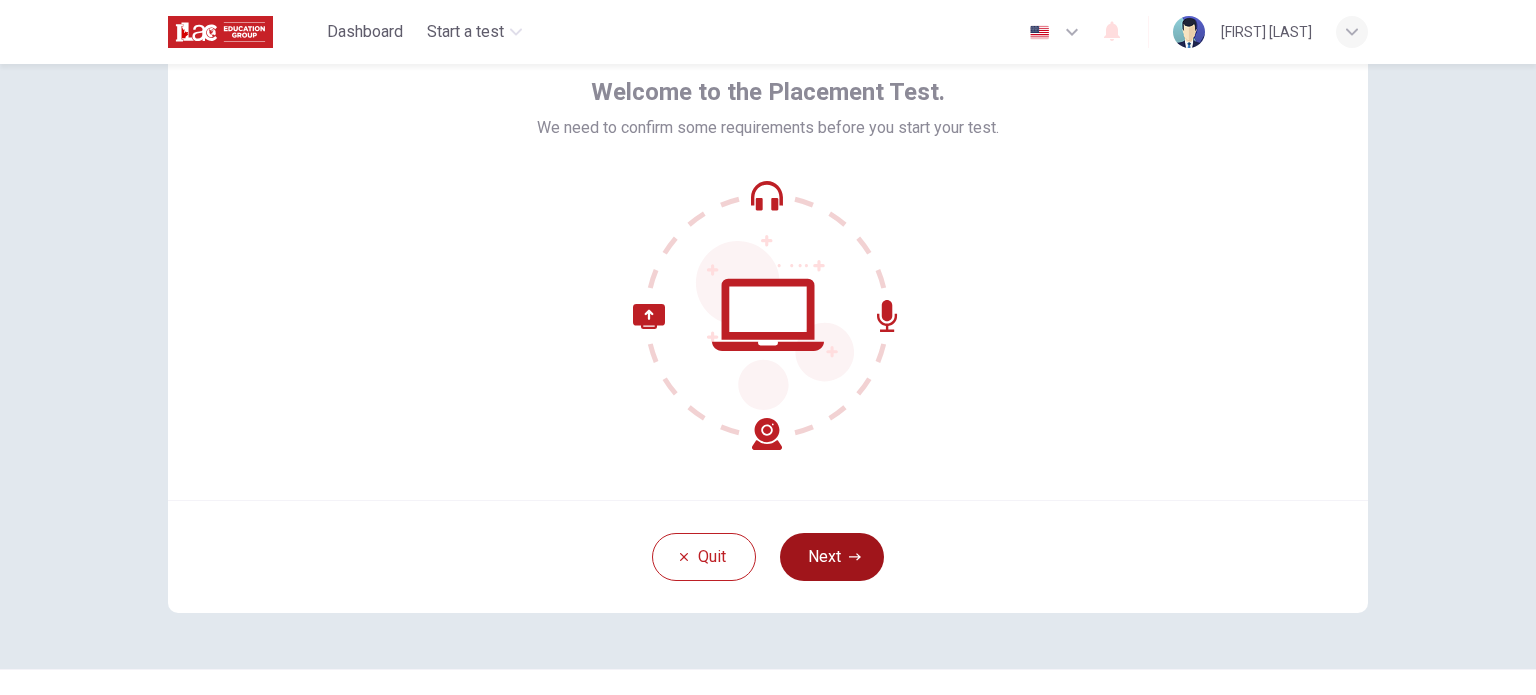 click on "Next" at bounding box center [832, 557] 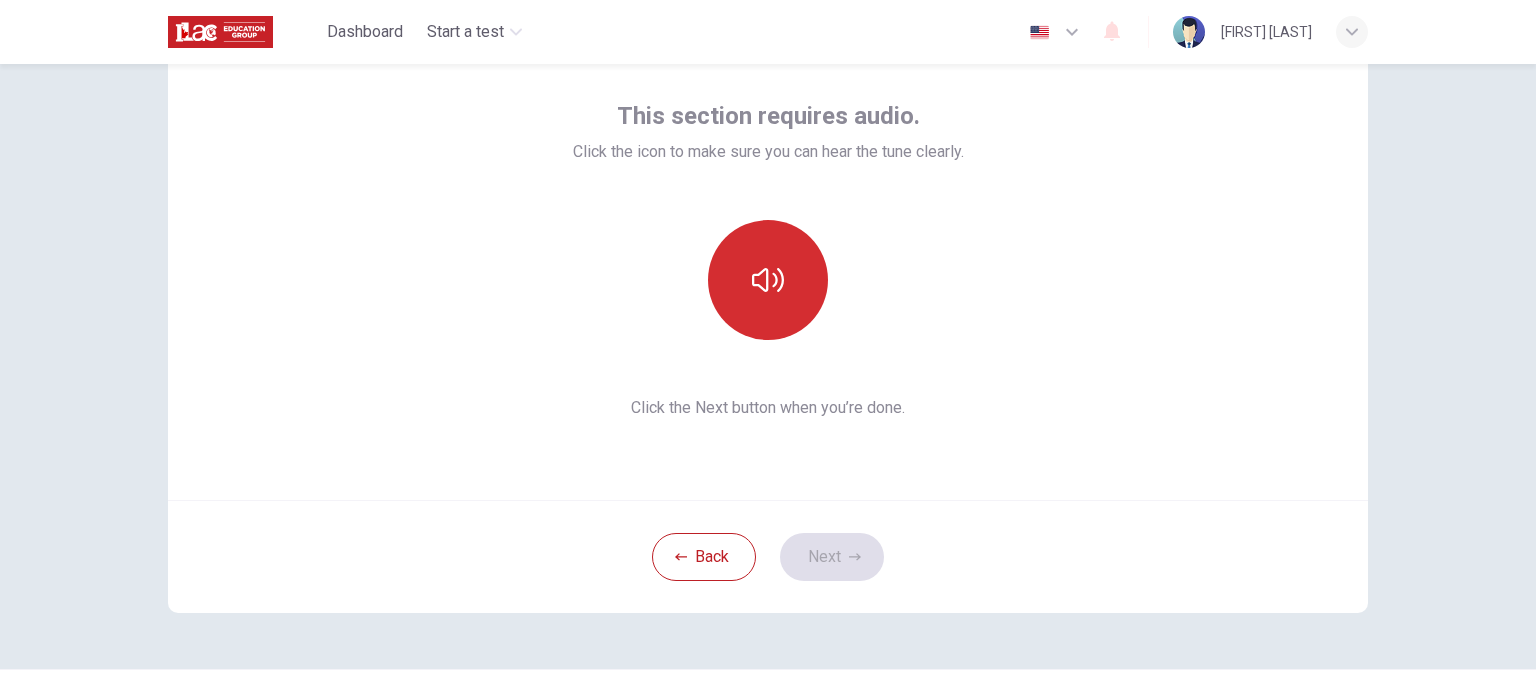 click 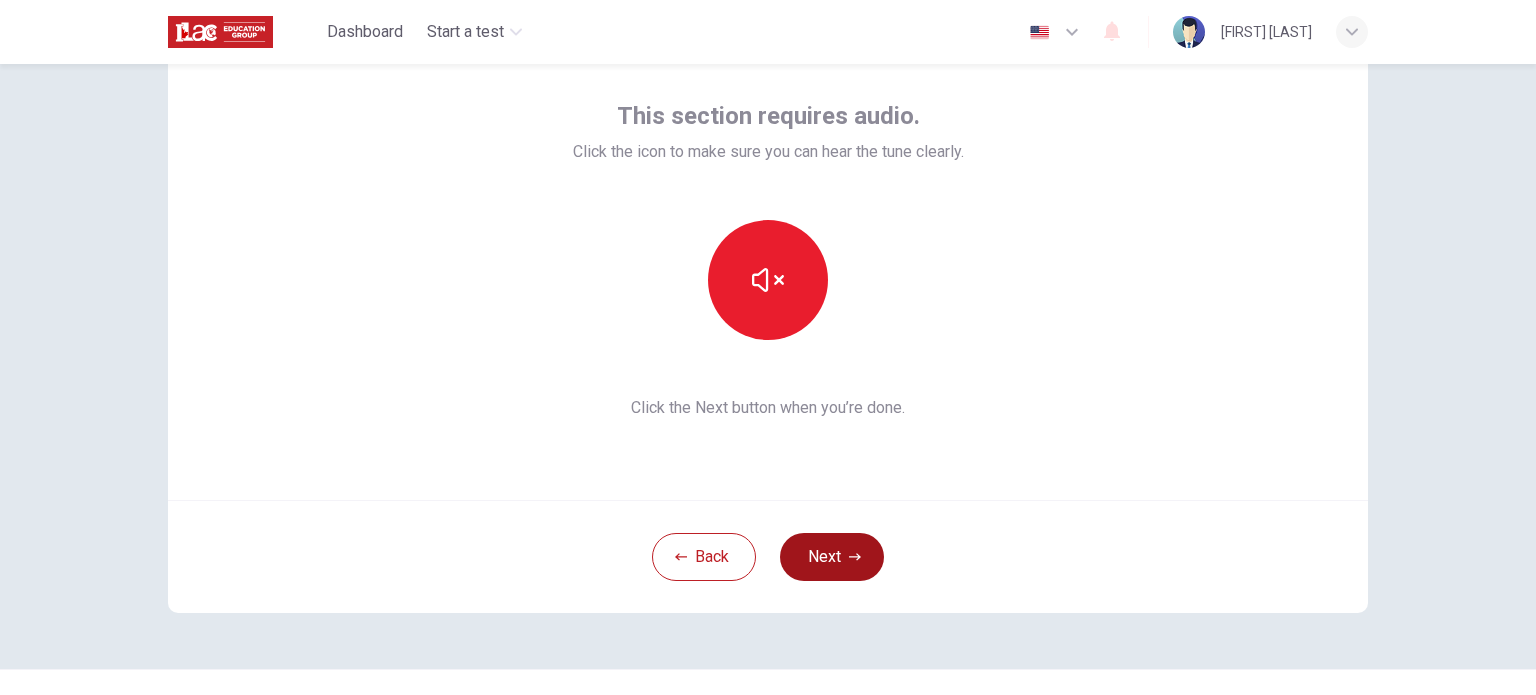 click on "Next" at bounding box center (832, 557) 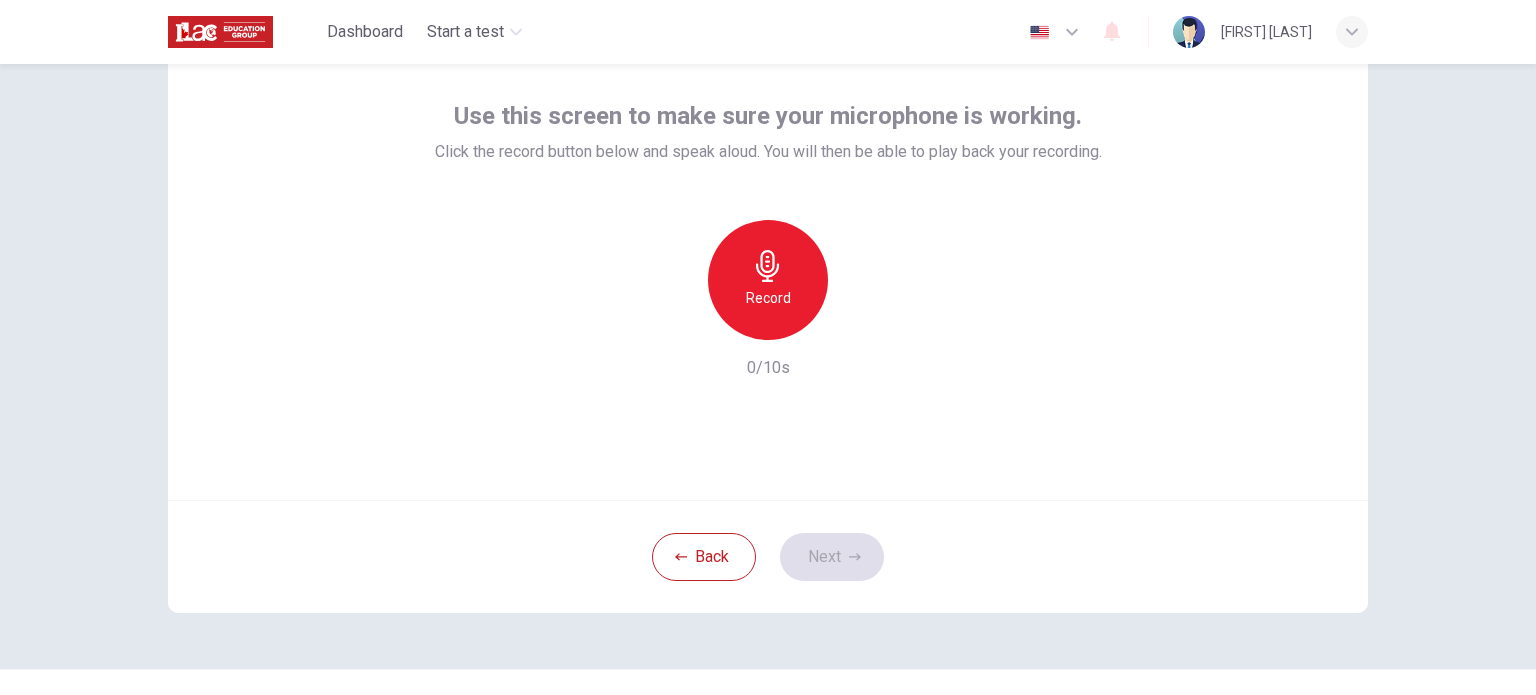 click 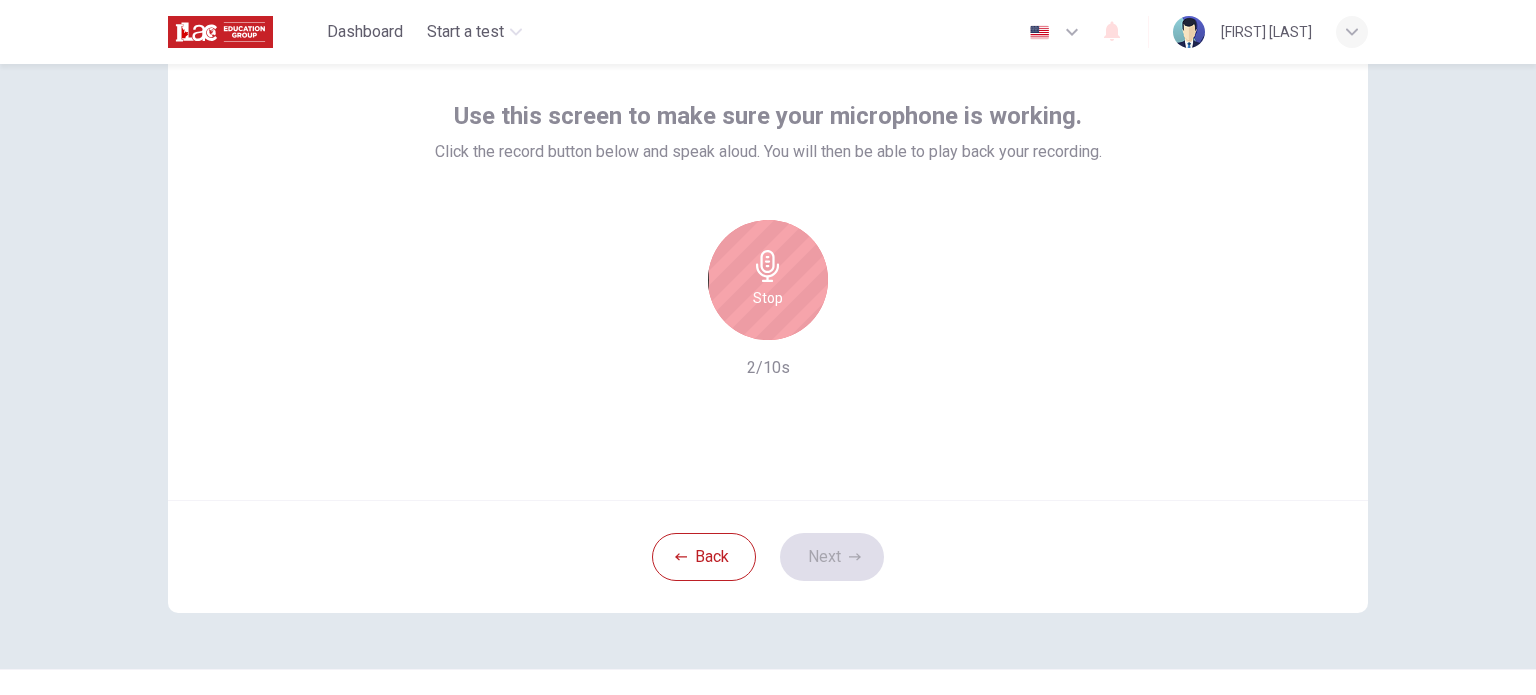 click 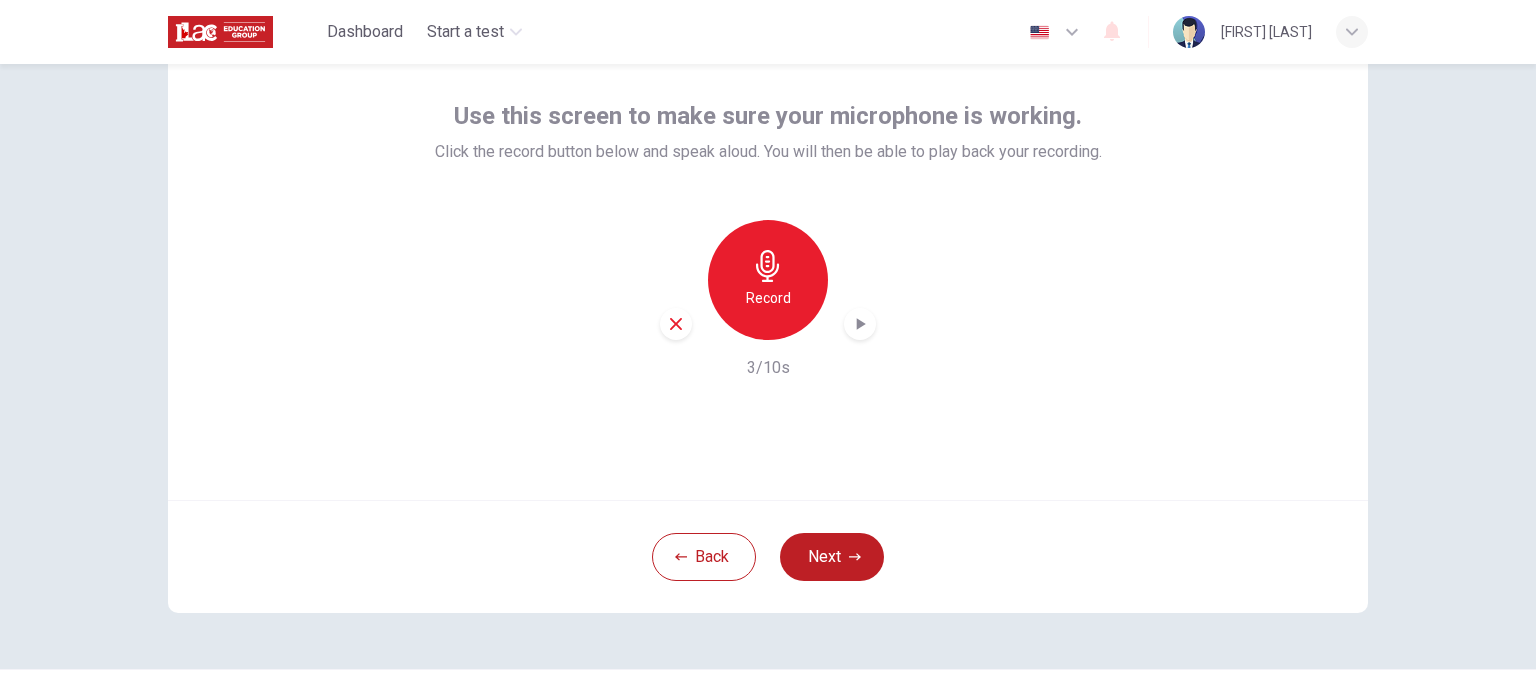 click on "Record" at bounding box center [768, 298] 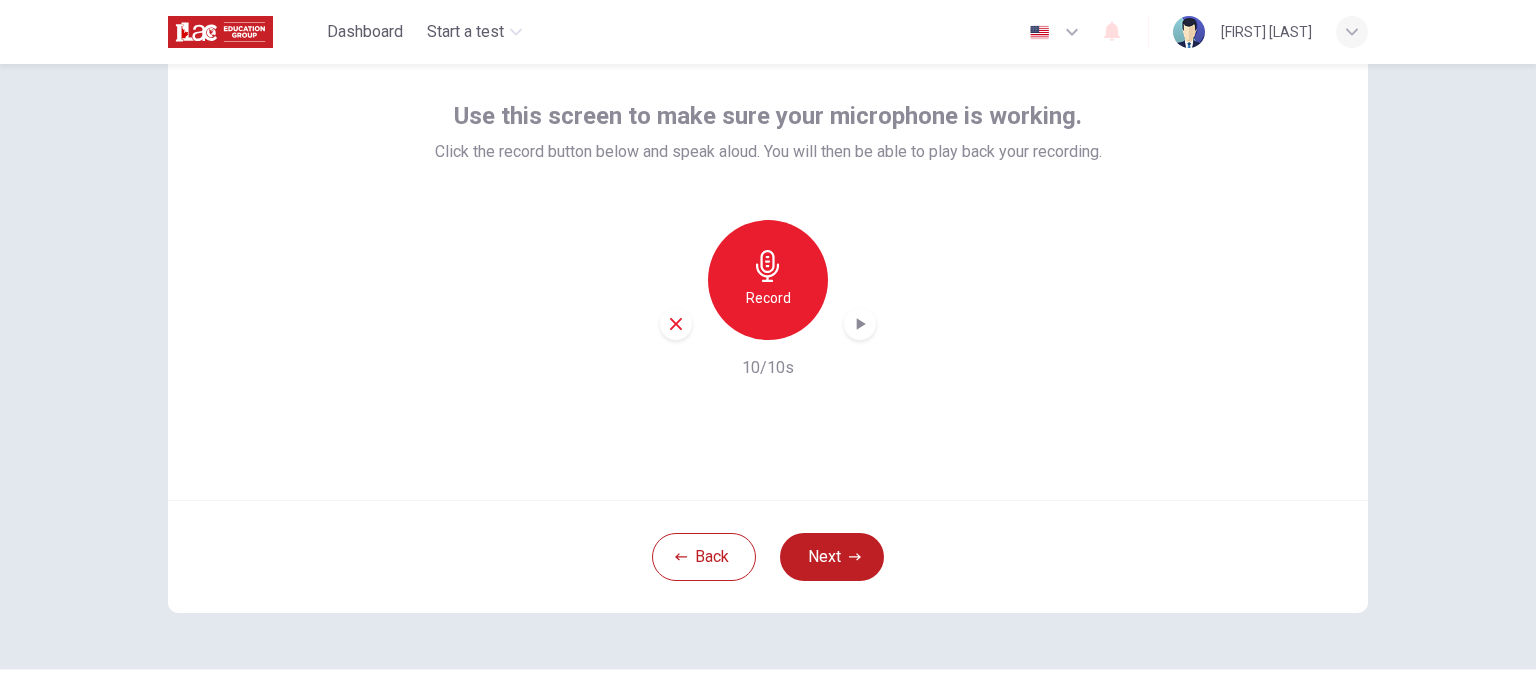 click 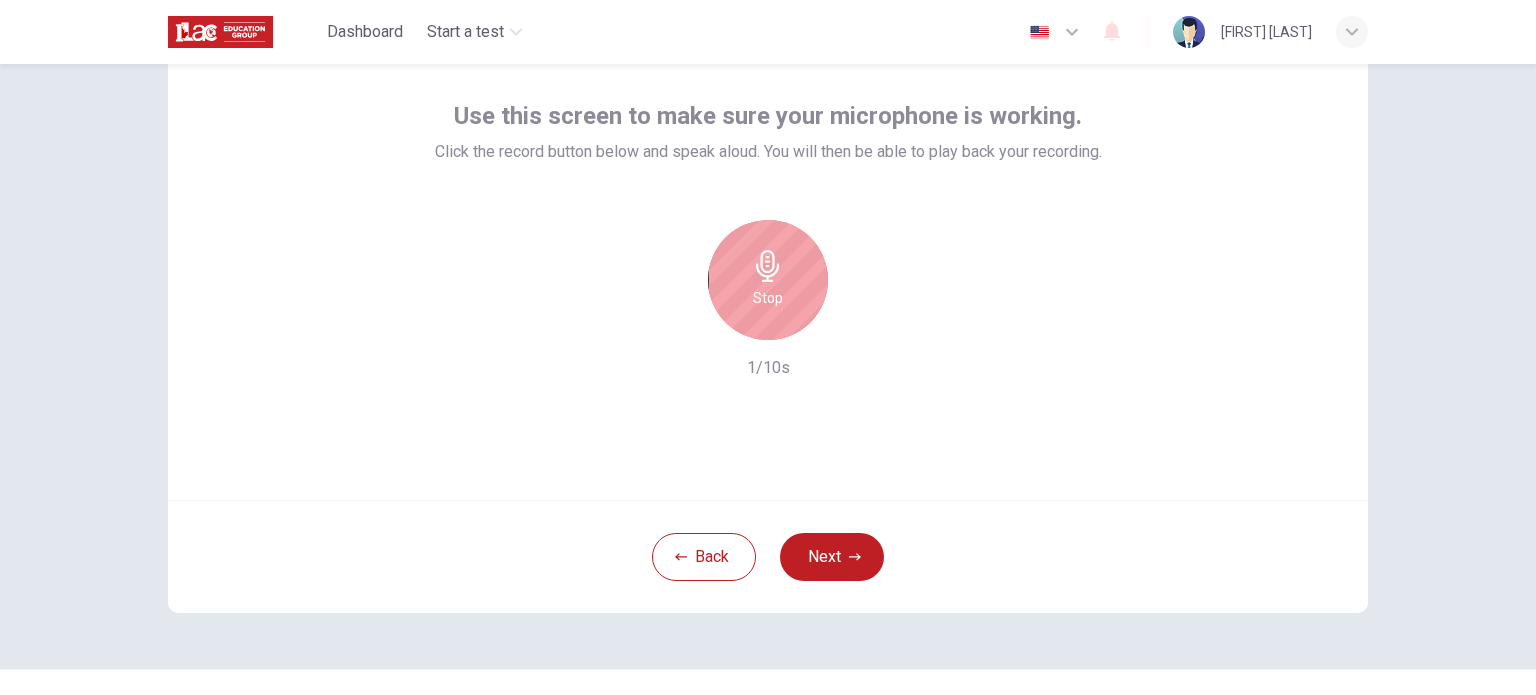 click 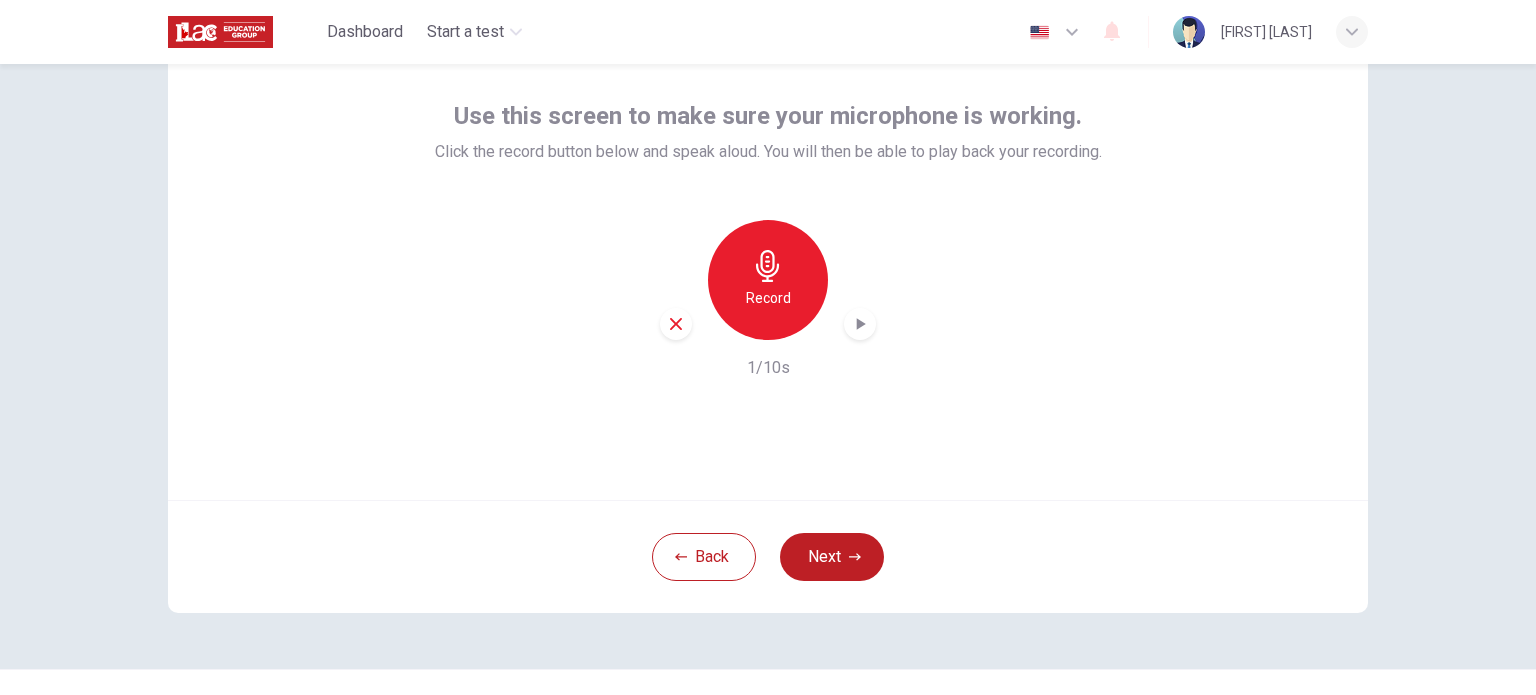 click 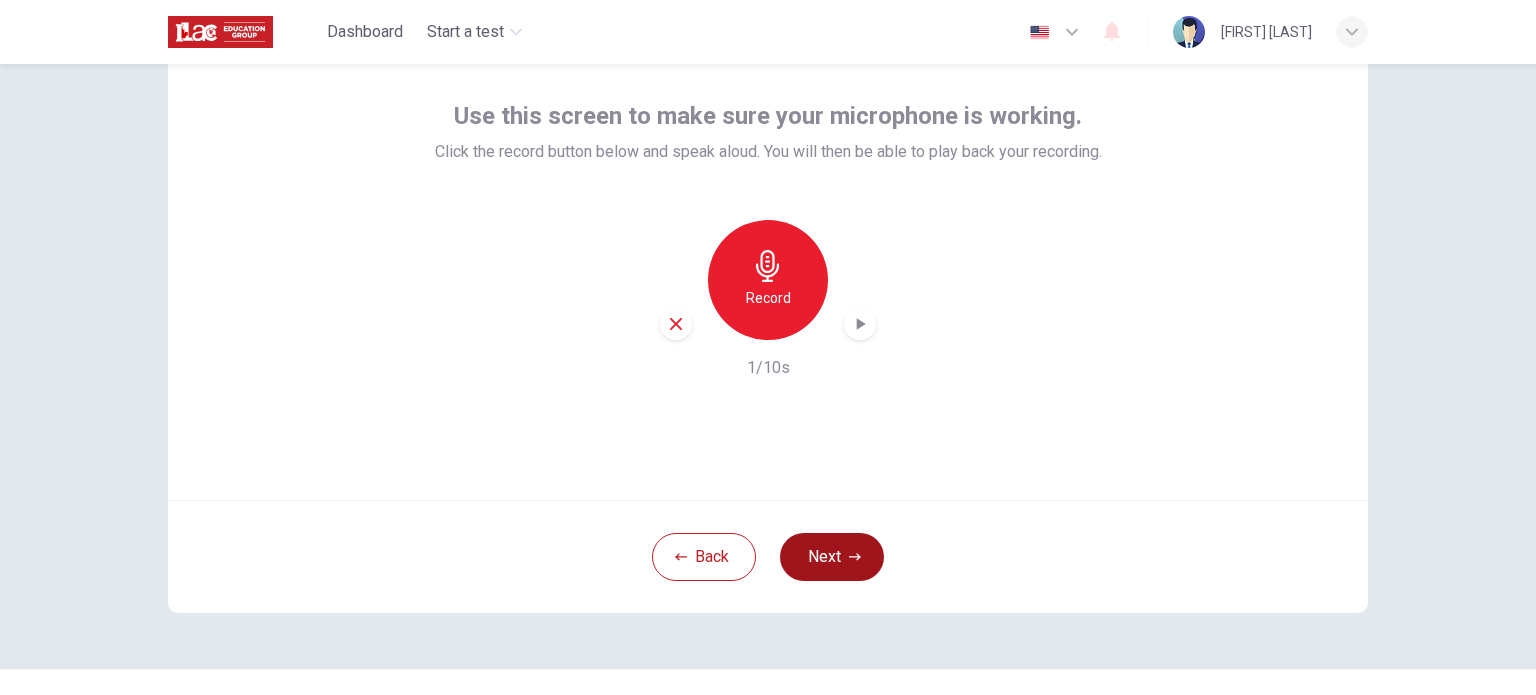 click on "Next" at bounding box center (832, 557) 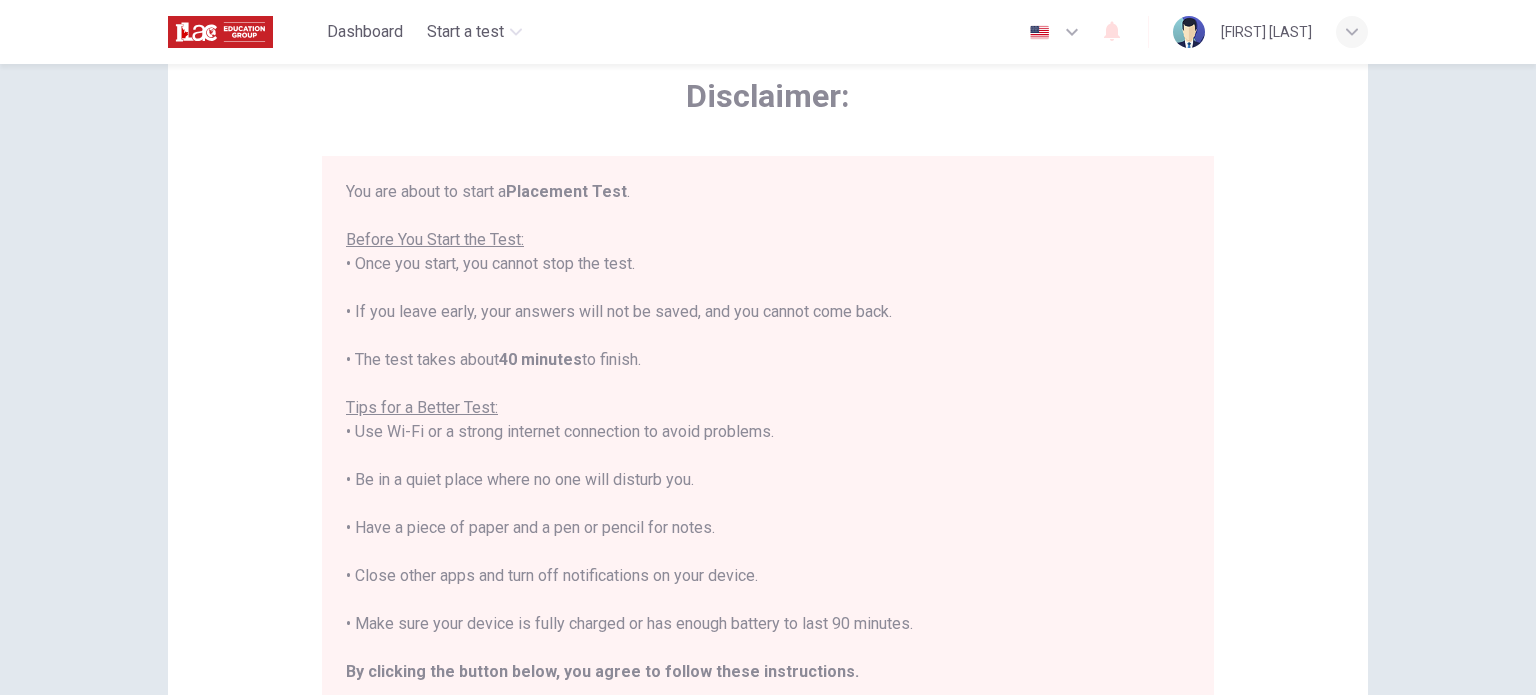 scroll, scrollTop: 23, scrollLeft: 0, axis: vertical 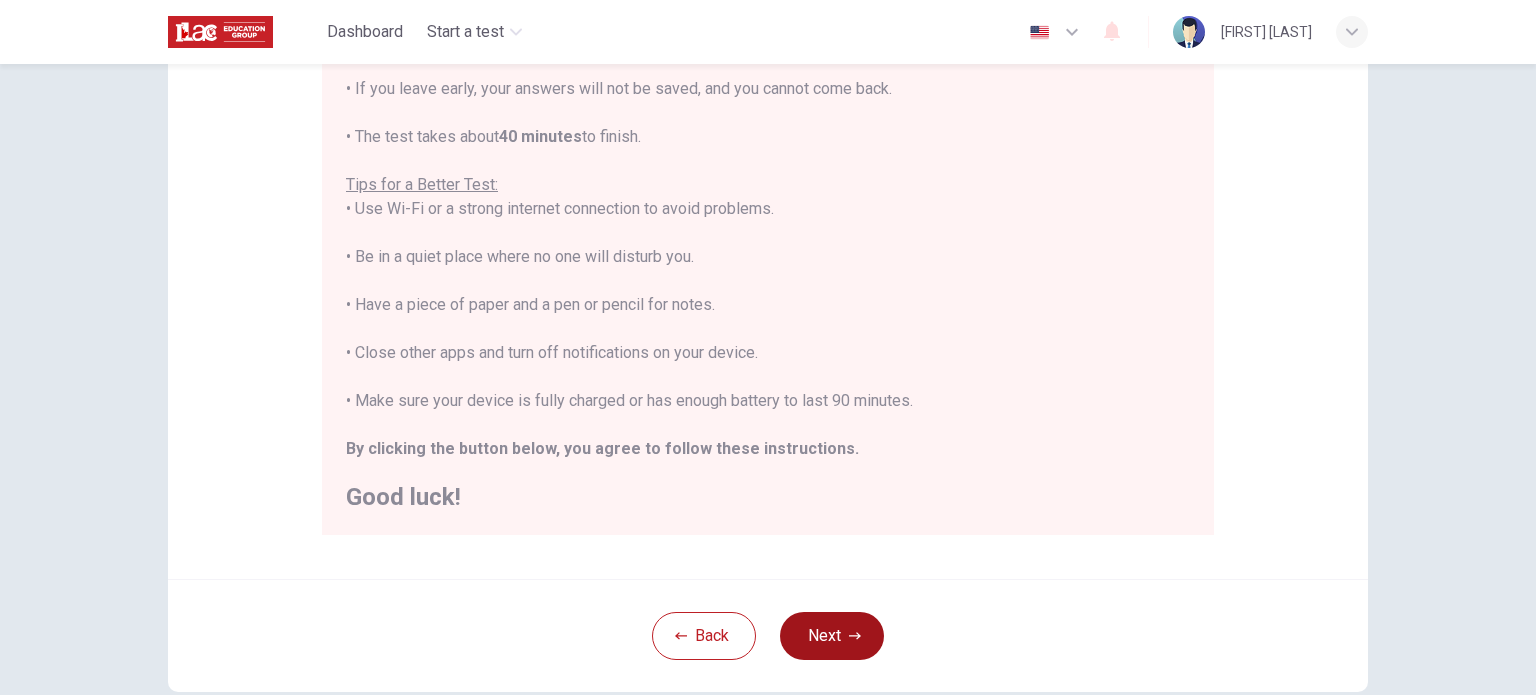 click on "Back Next" at bounding box center [768, 635] 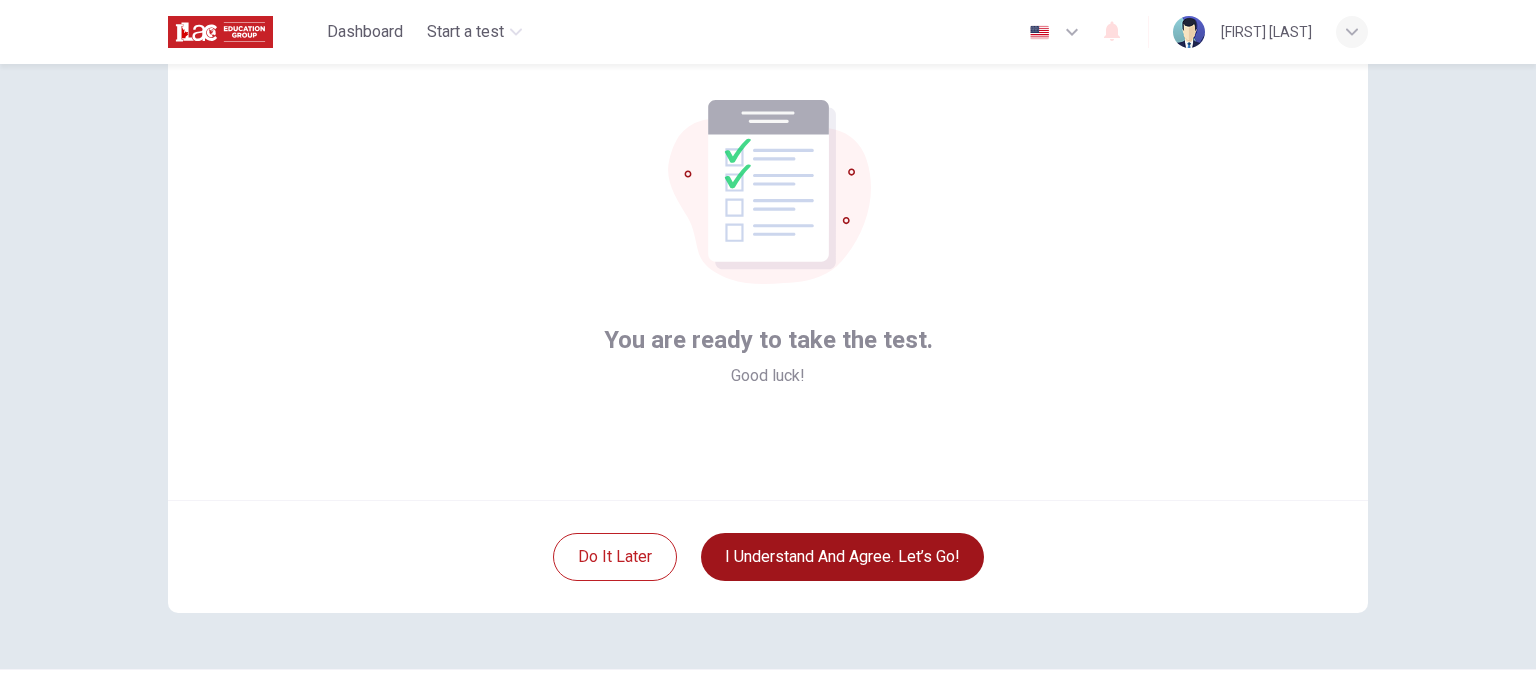 scroll, scrollTop: 0, scrollLeft: 0, axis: both 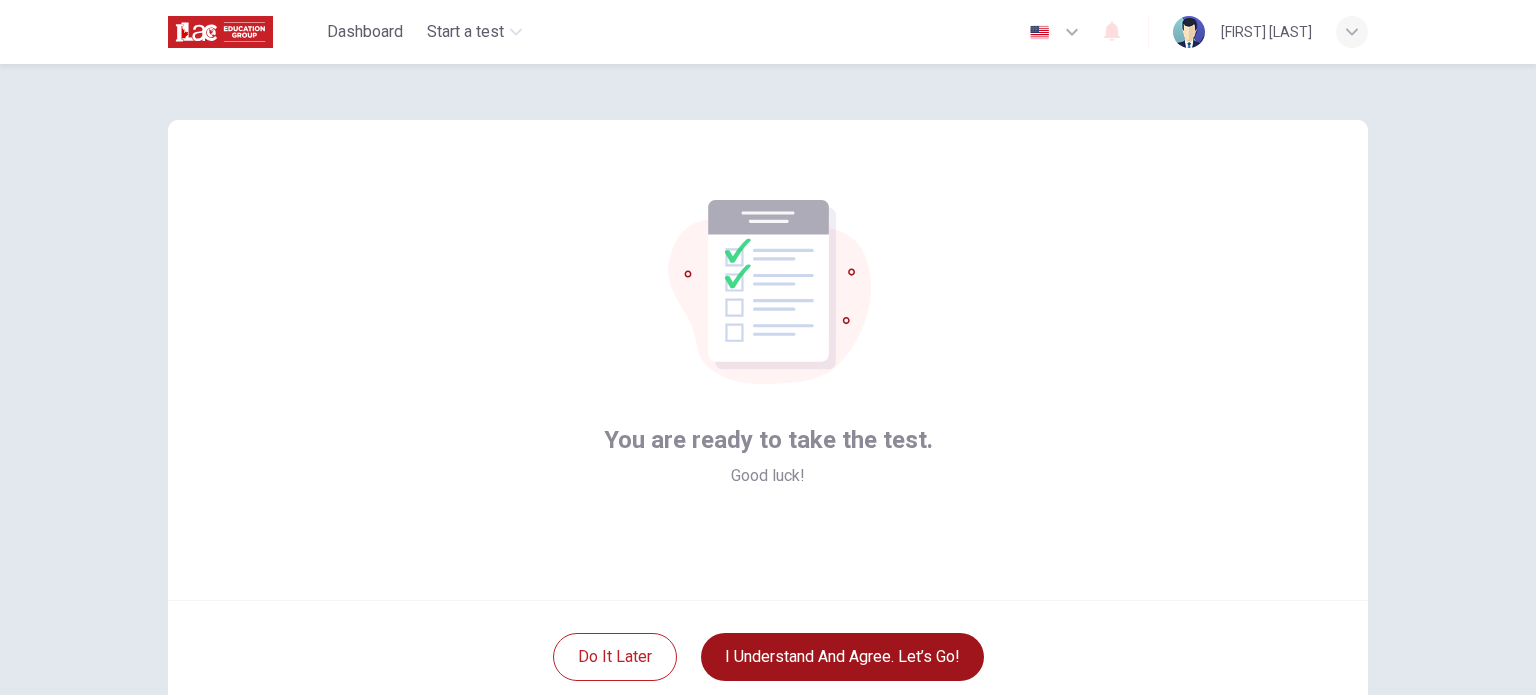 click 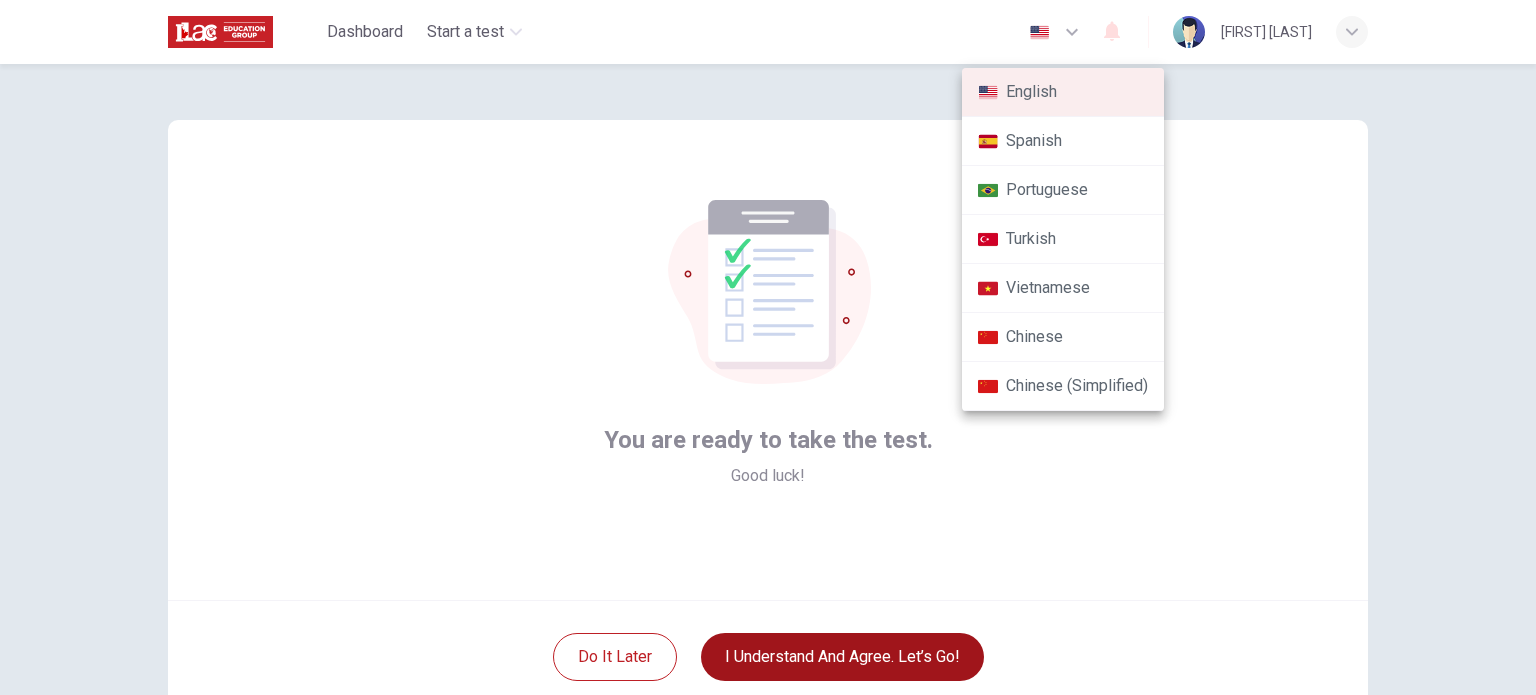 click at bounding box center (768, 347) 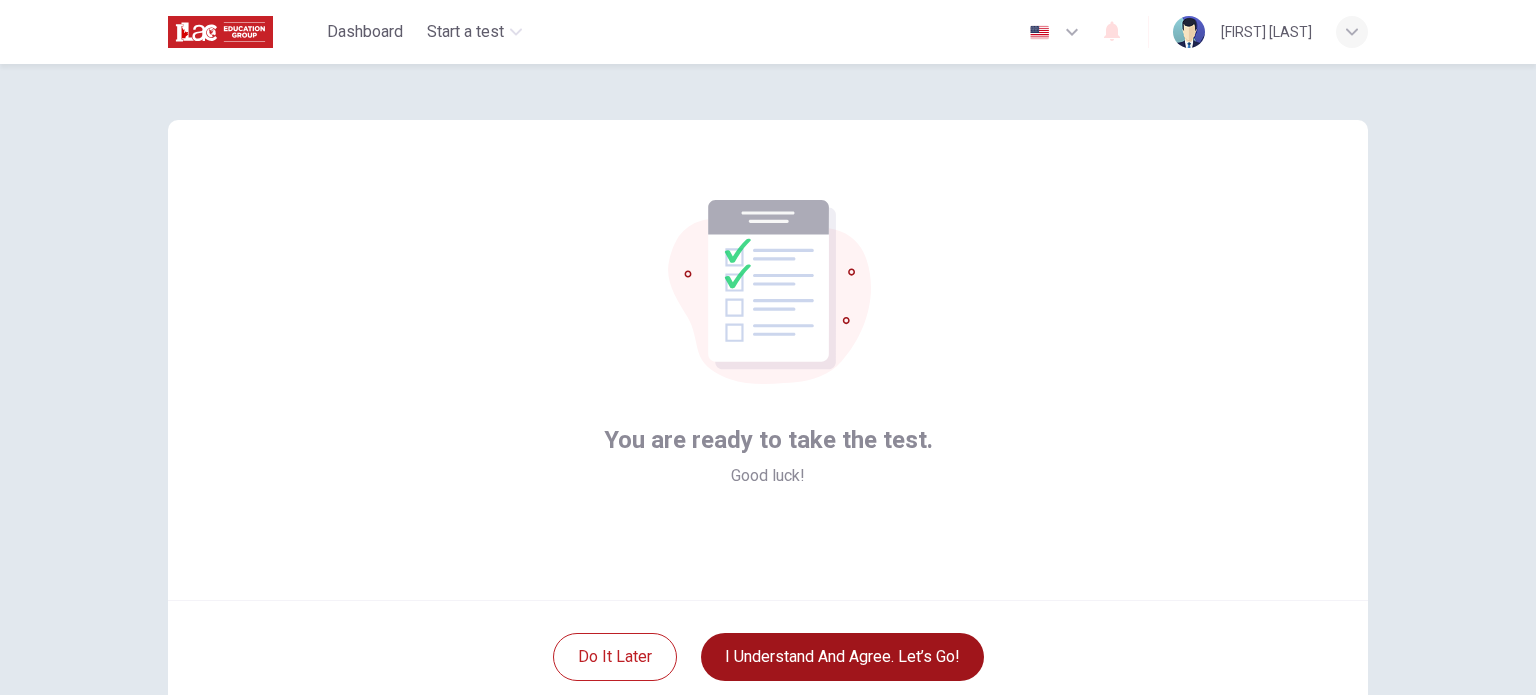 click on "I understand and agree. Let’s go!" at bounding box center (842, 657) 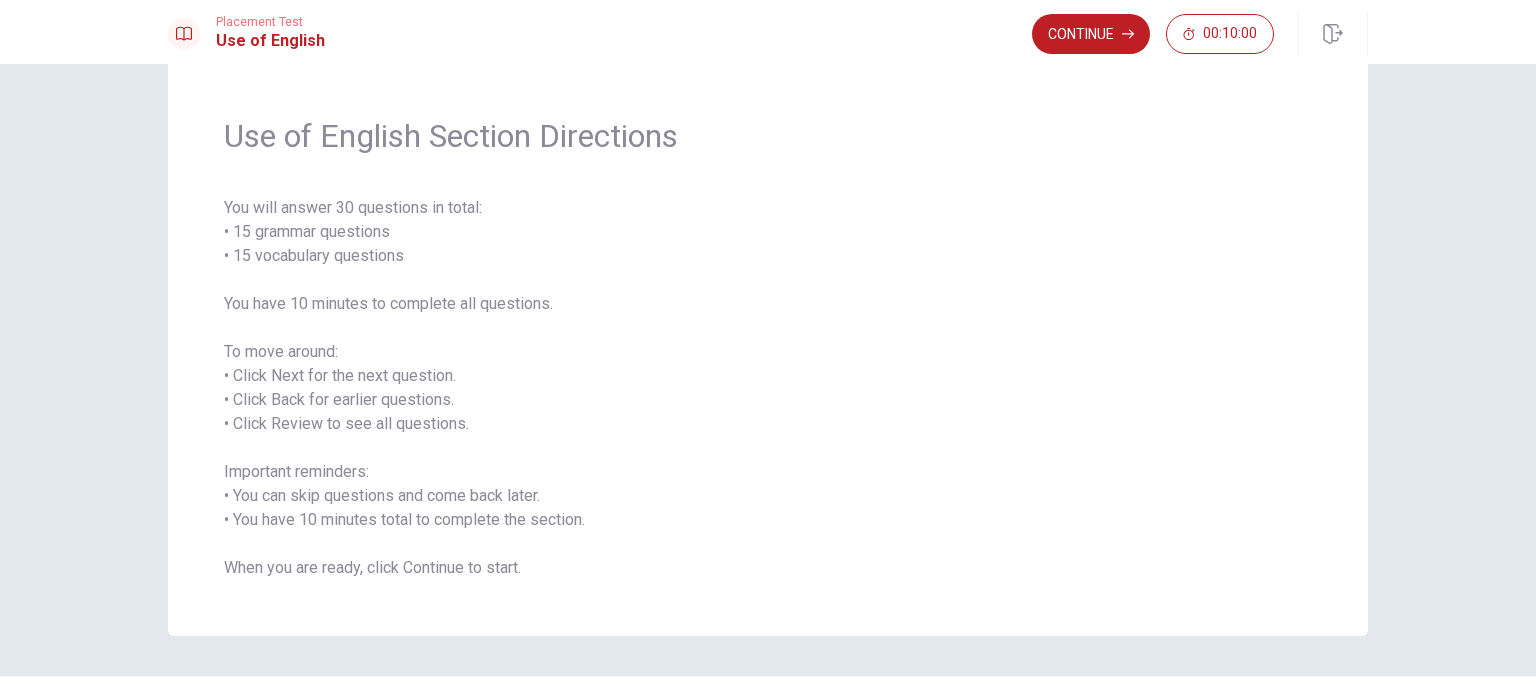 scroll, scrollTop: 88, scrollLeft: 0, axis: vertical 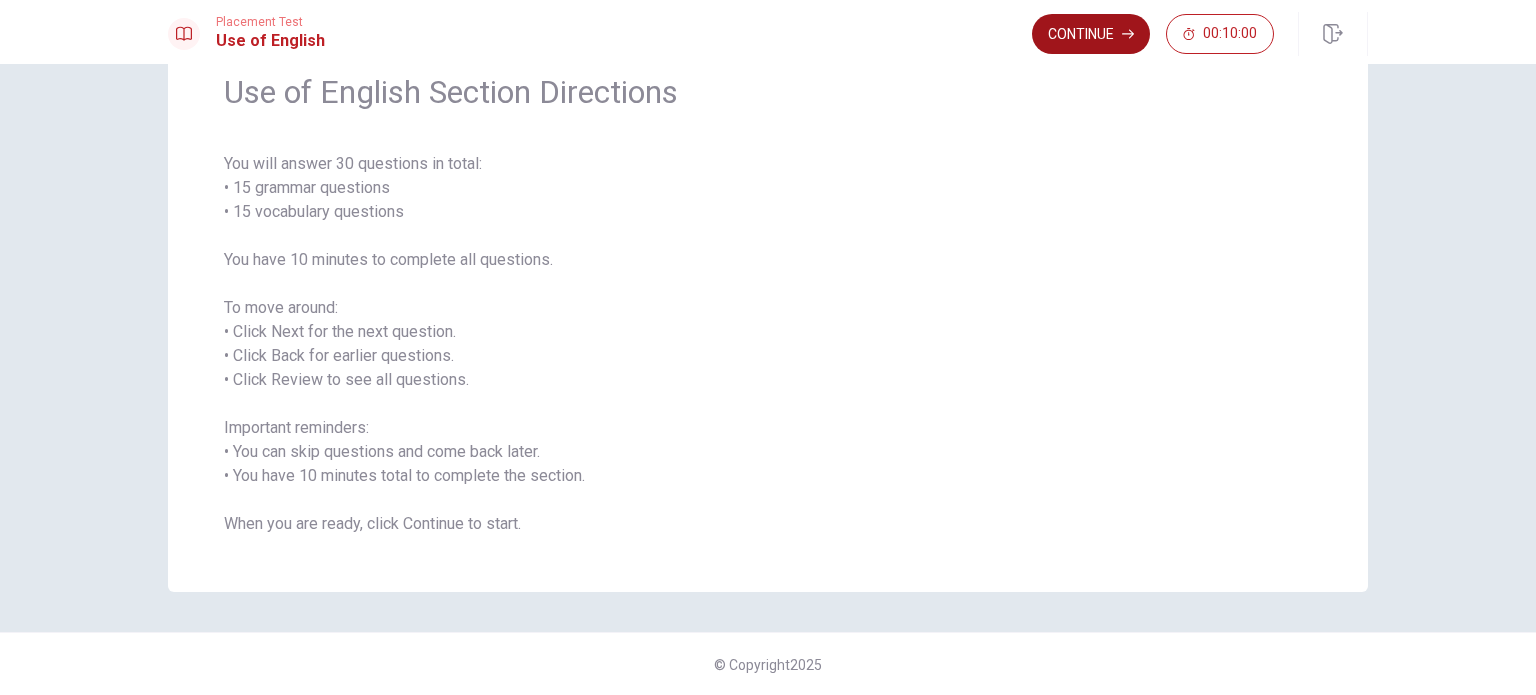 click on "Continue" at bounding box center (1091, 34) 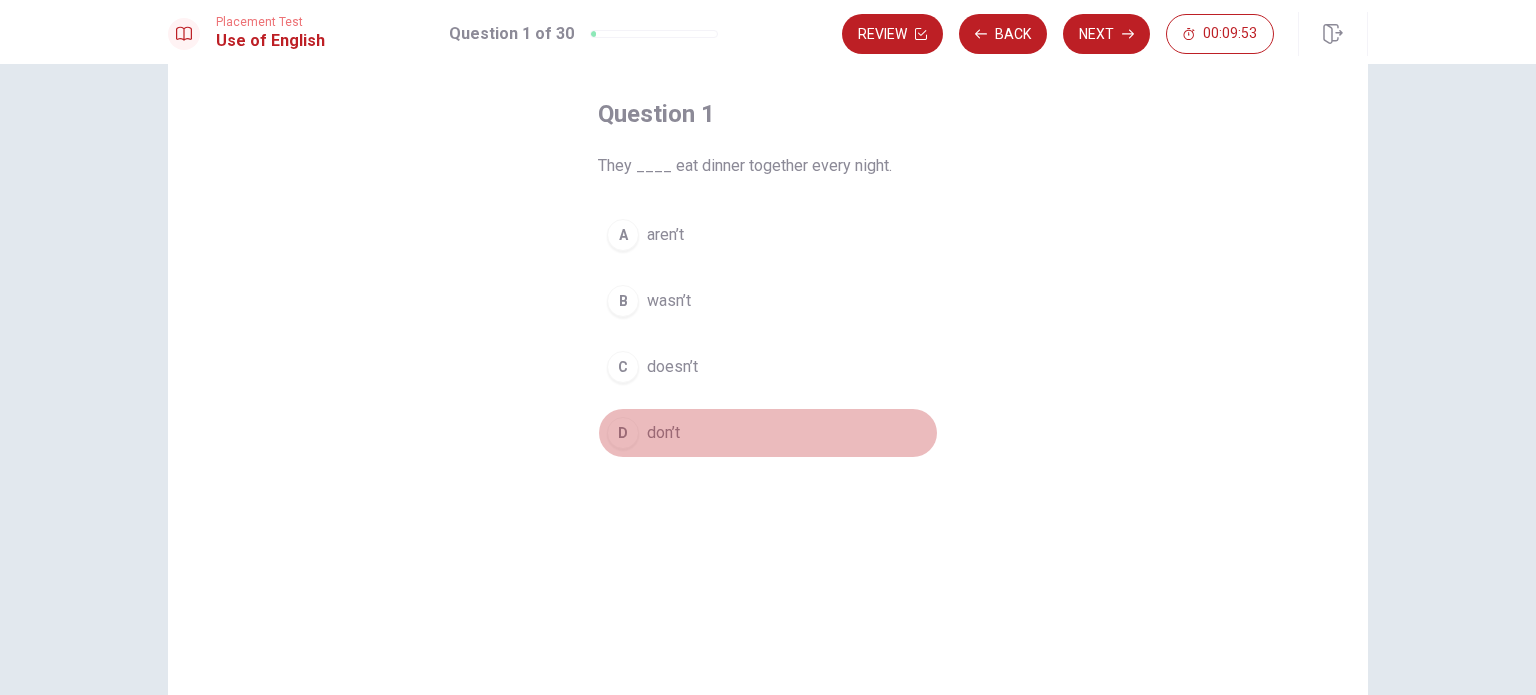 click on "don’t" at bounding box center [663, 433] 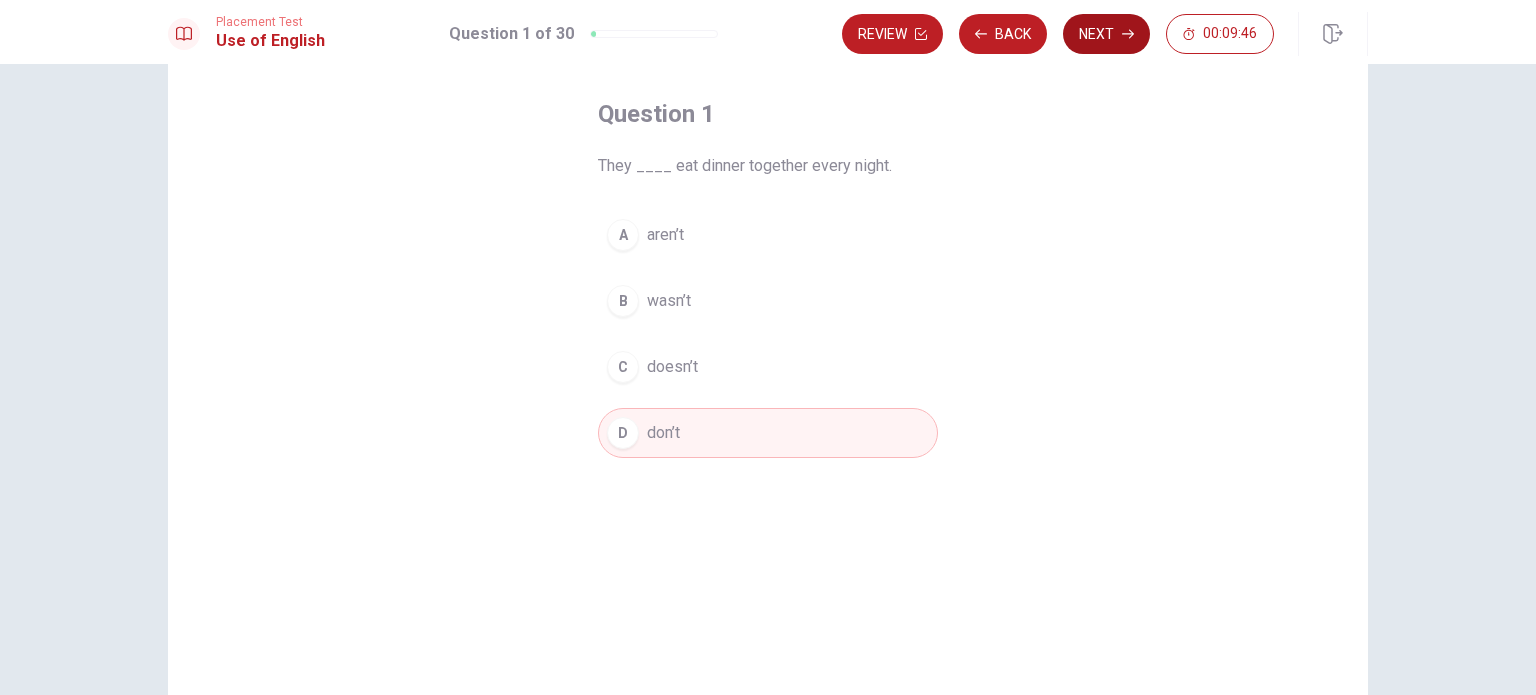click on "Next" at bounding box center [1106, 34] 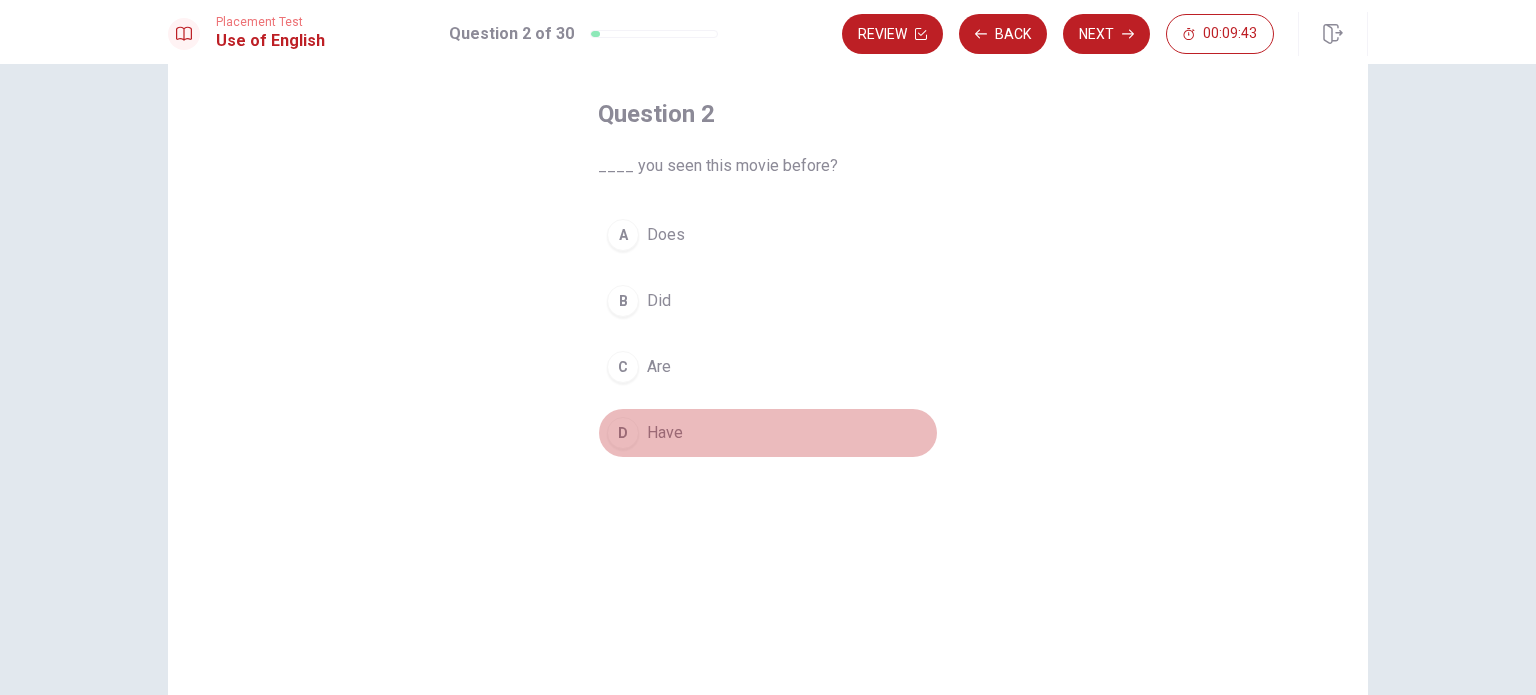 click on "D Have" at bounding box center (768, 433) 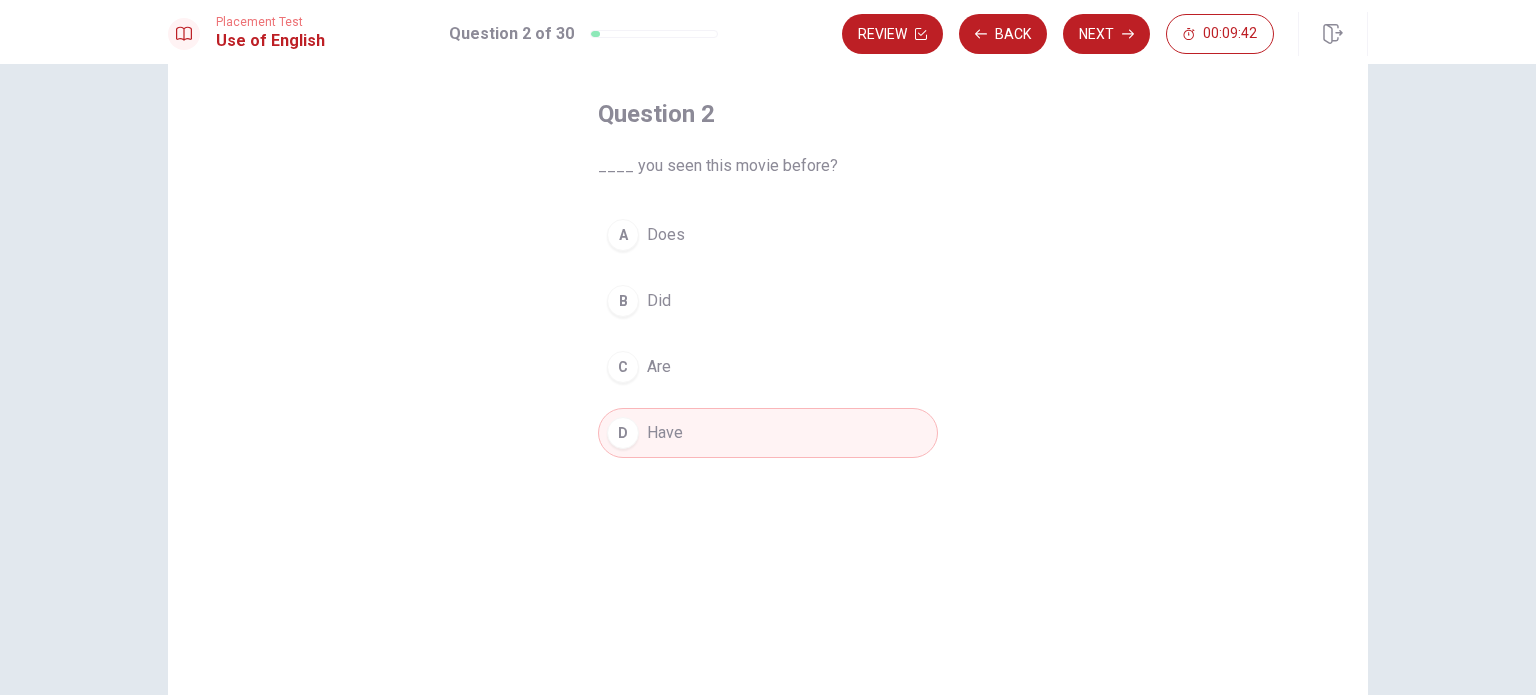 click 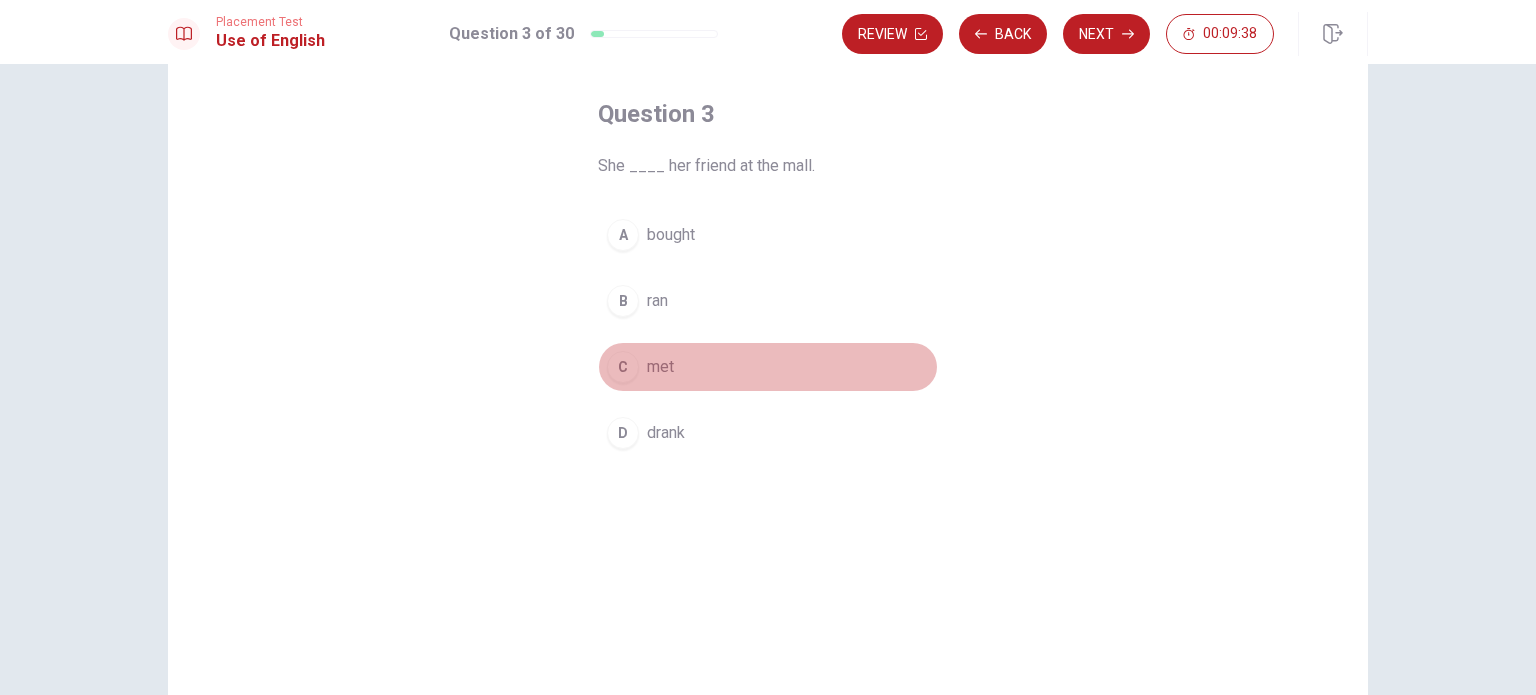 click on "met" at bounding box center [660, 367] 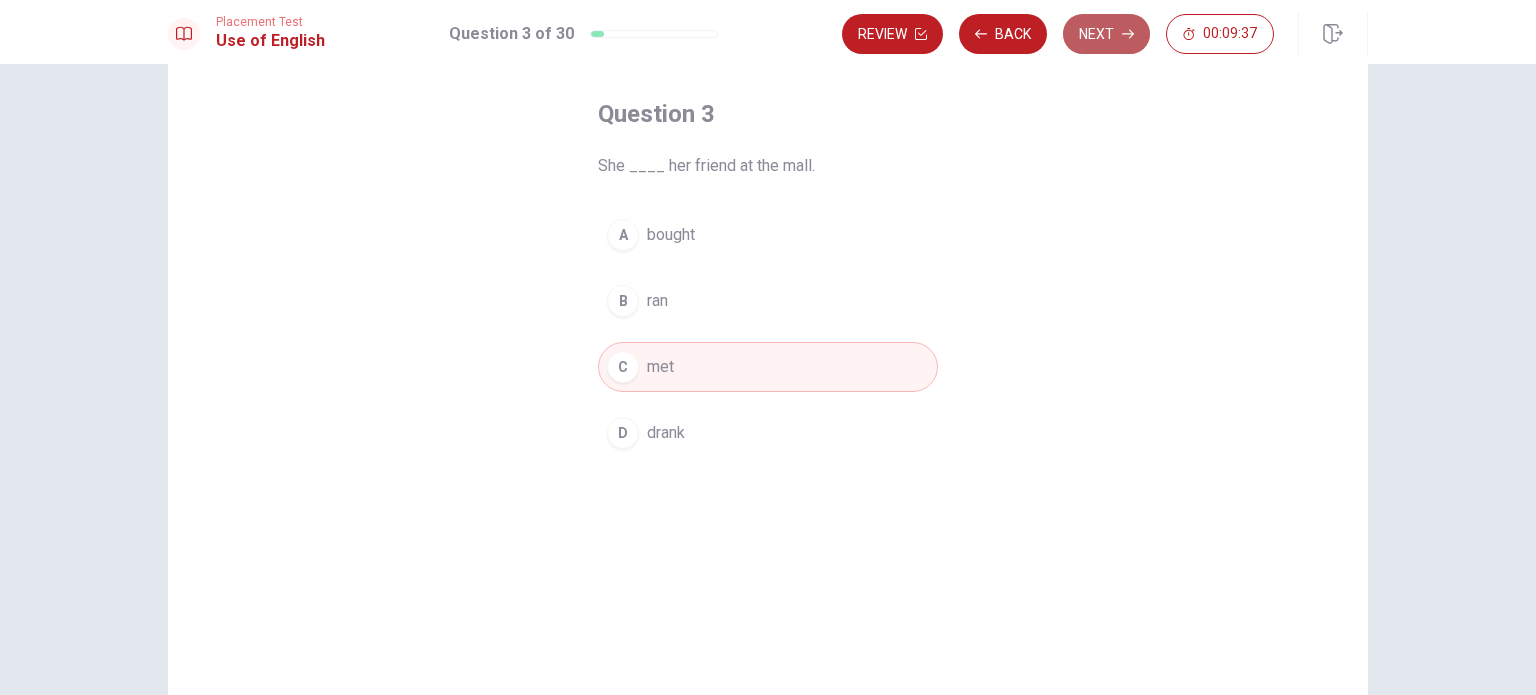 click on "Next" at bounding box center (1106, 34) 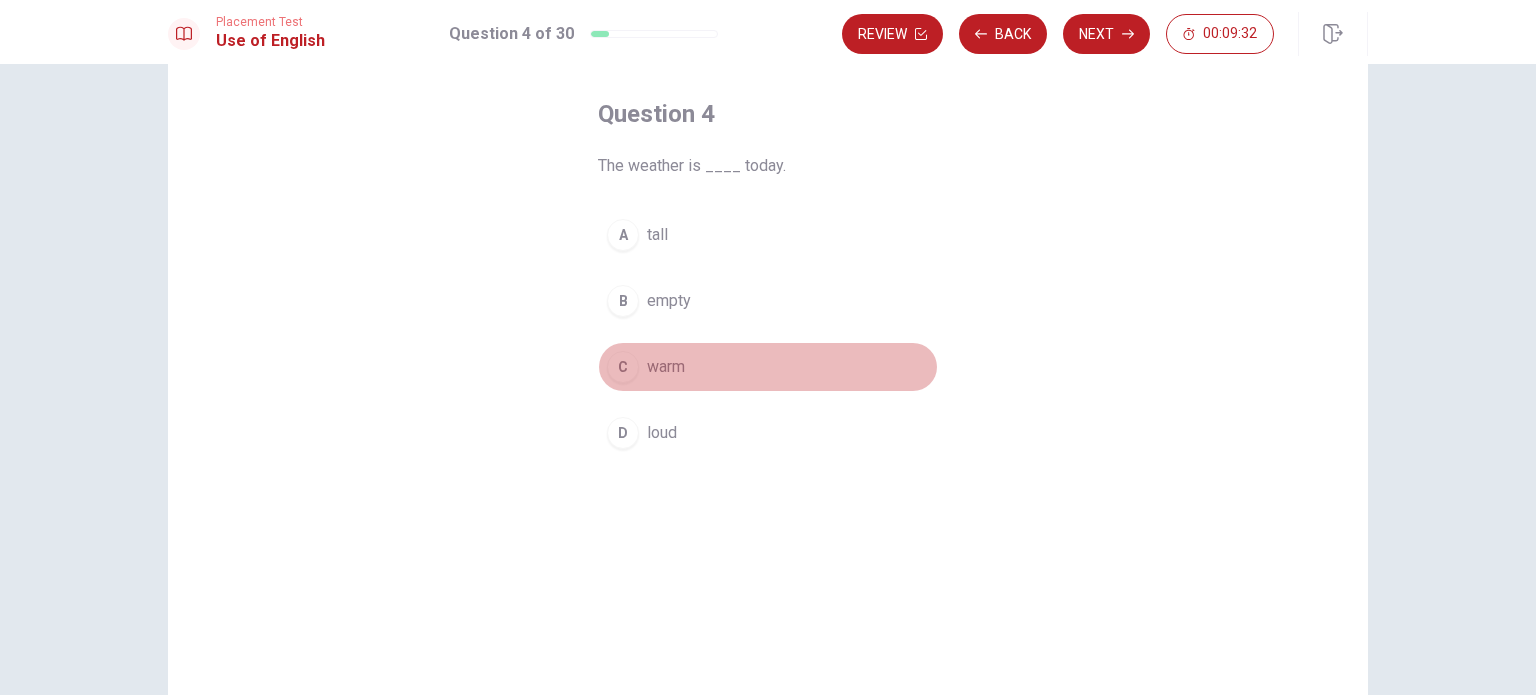 click on "warm" at bounding box center [666, 367] 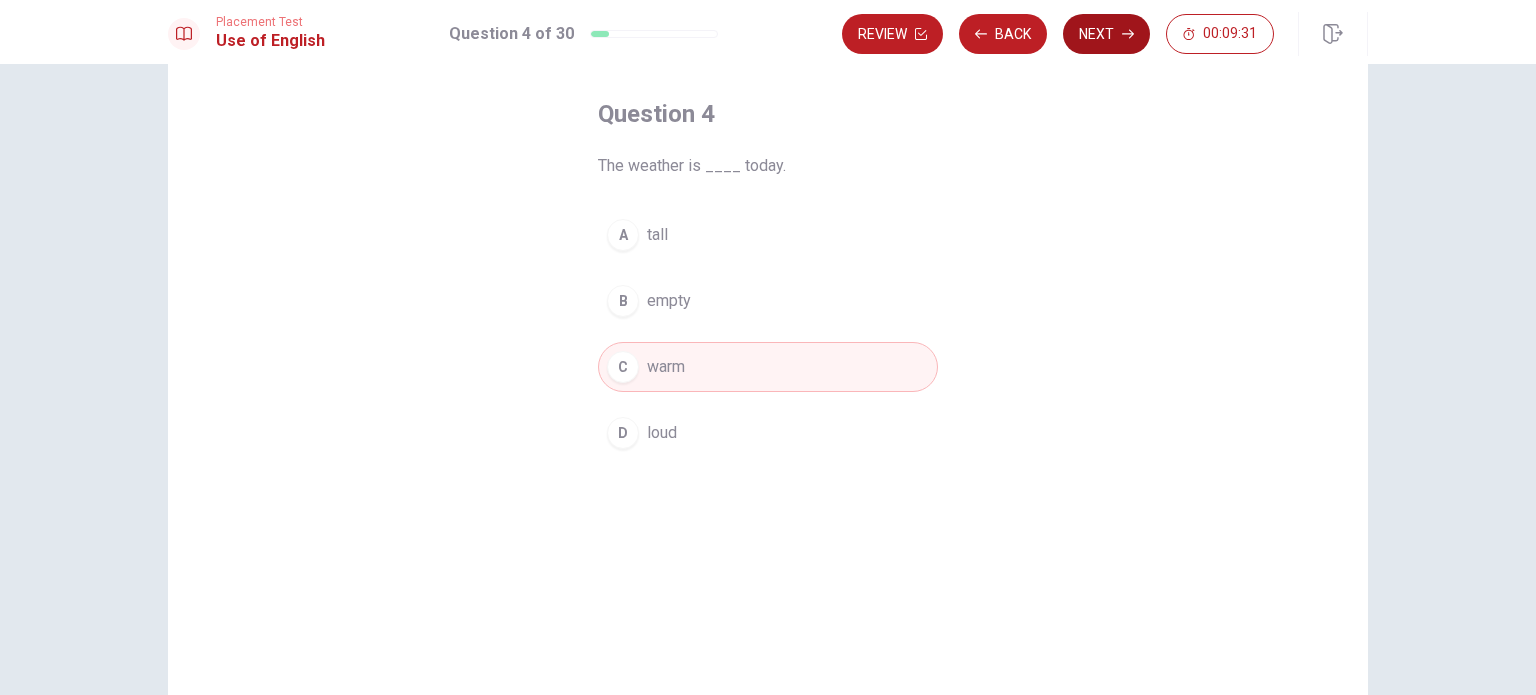 click on "Next" at bounding box center (1106, 34) 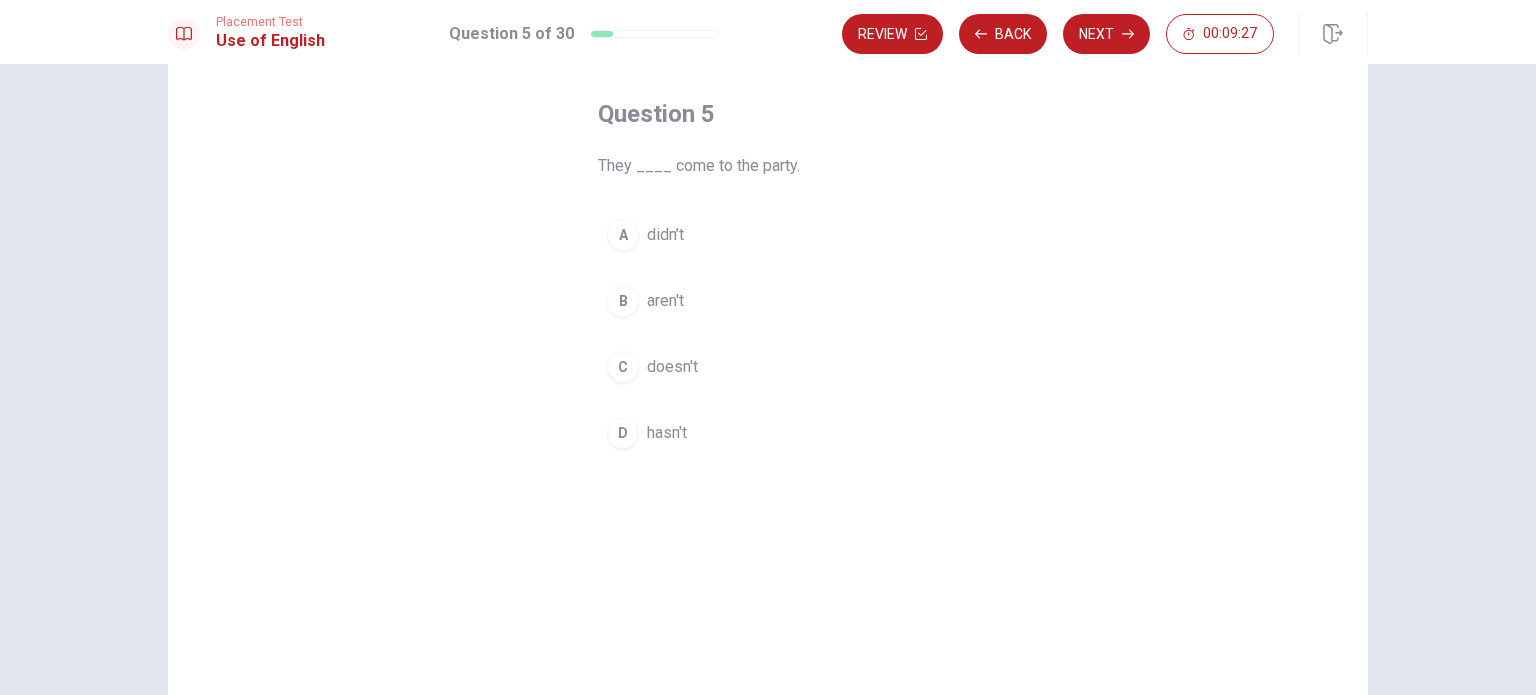 click on "didn’t" at bounding box center [665, 235] 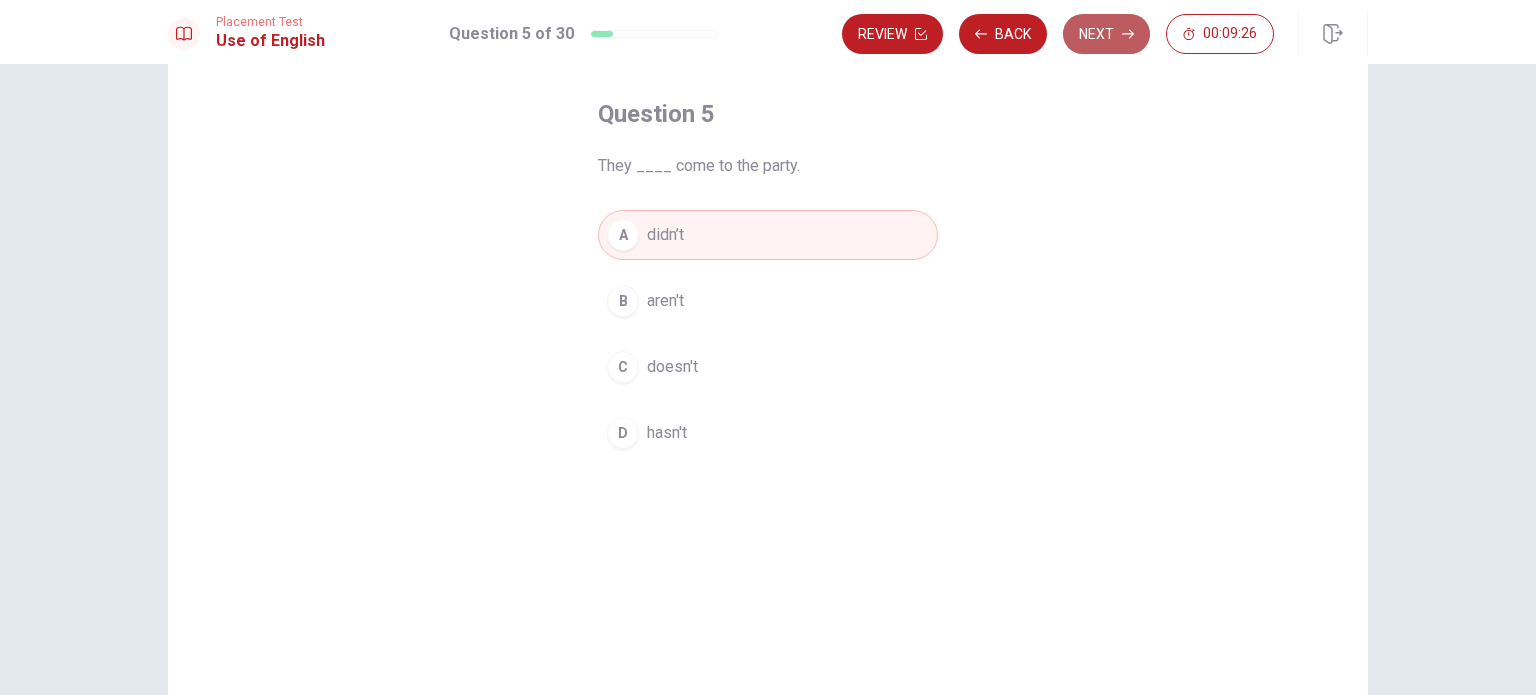 click on "Next" at bounding box center [1106, 34] 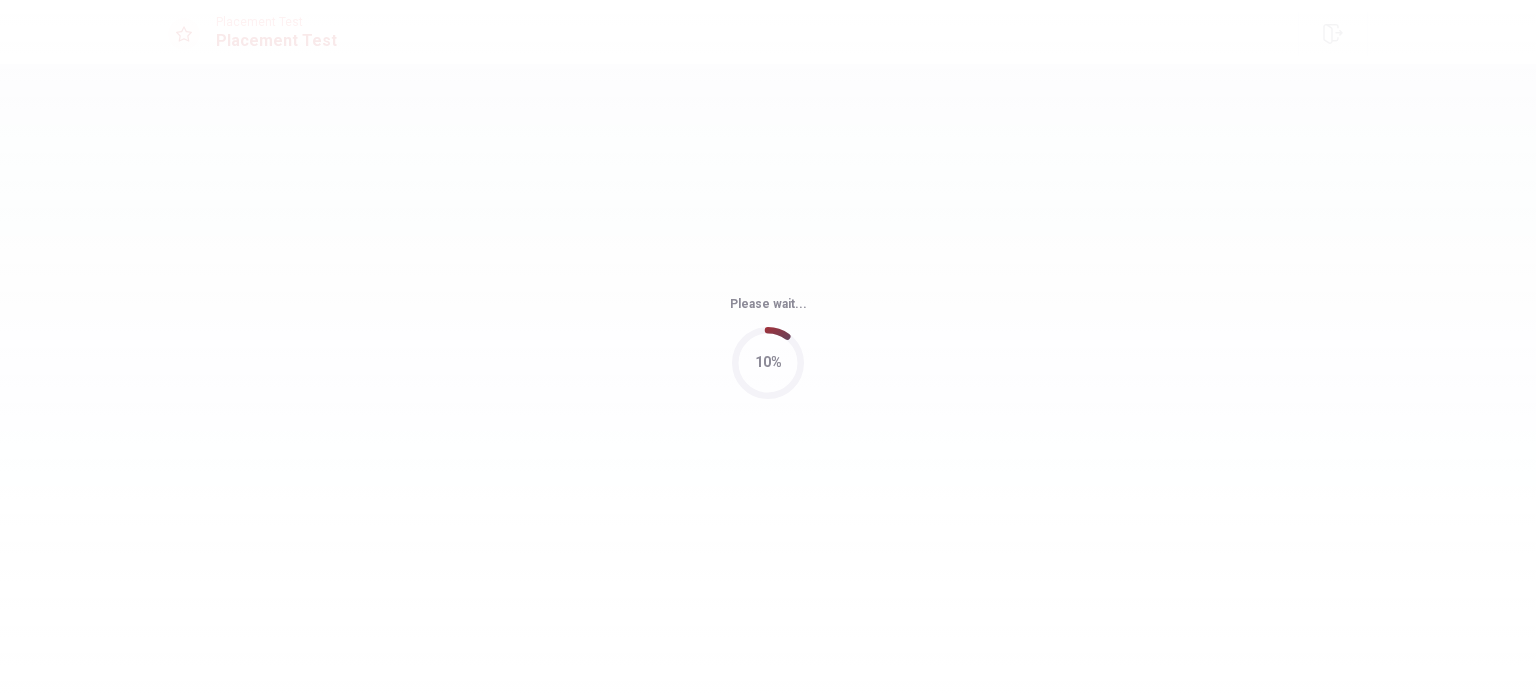 scroll, scrollTop: 0, scrollLeft: 0, axis: both 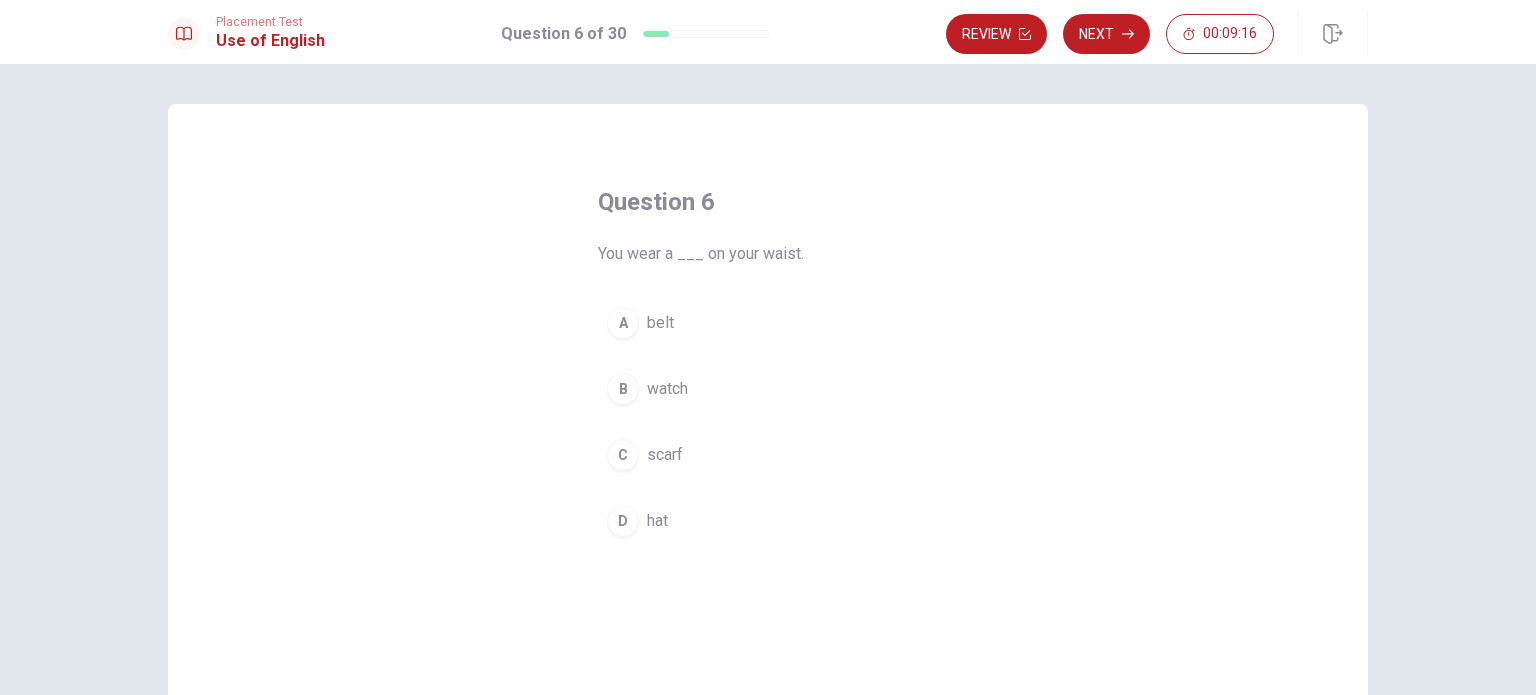 click on "belt" at bounding box center (660, 323) 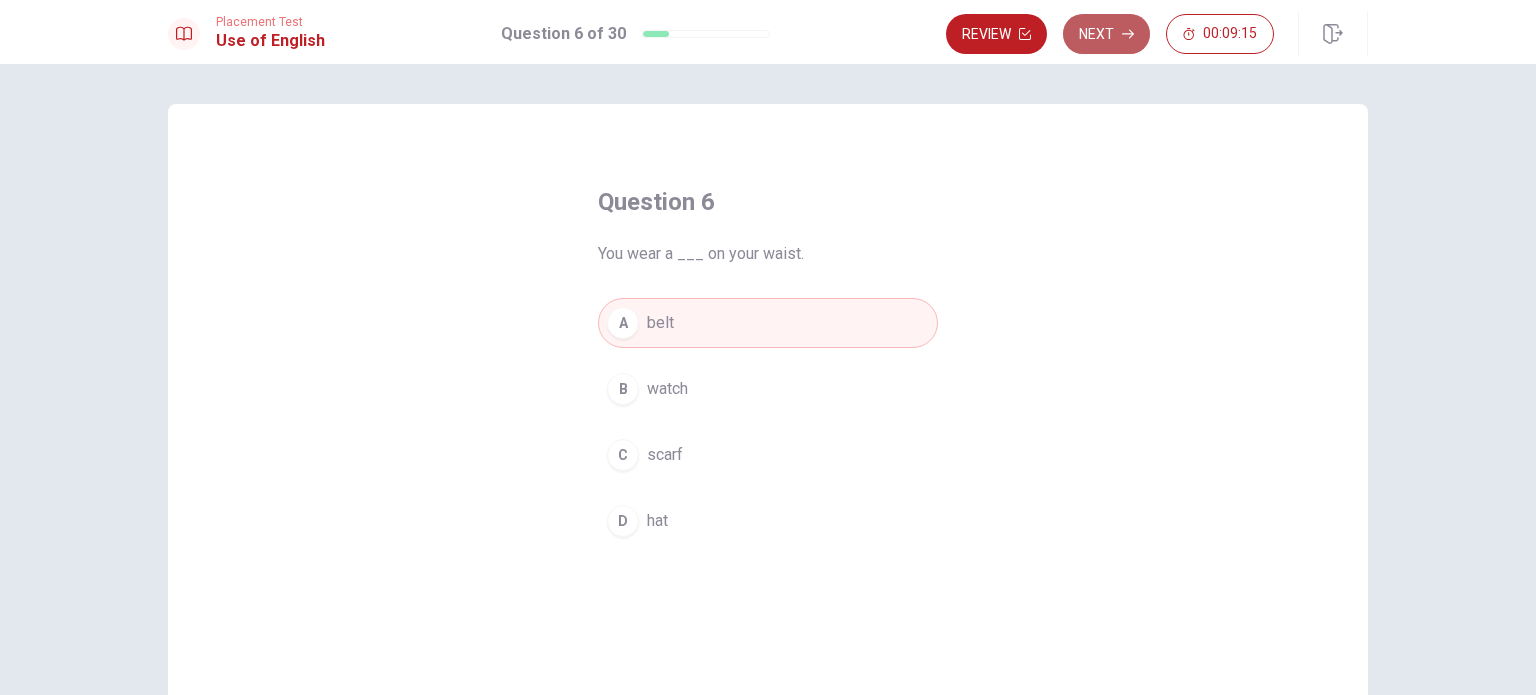click on "Next" at bounding box center (1106, 34) 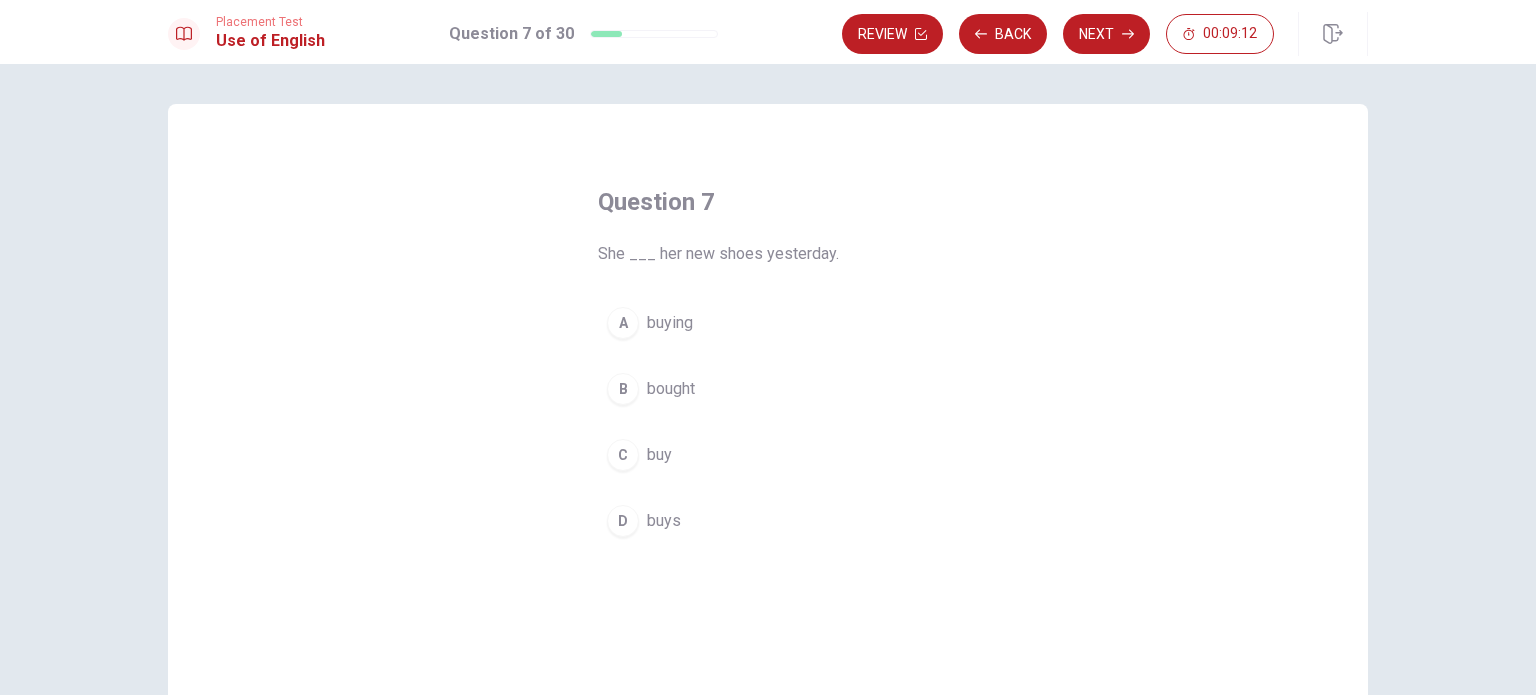 click on "bought" at bounding box center (671, 389) 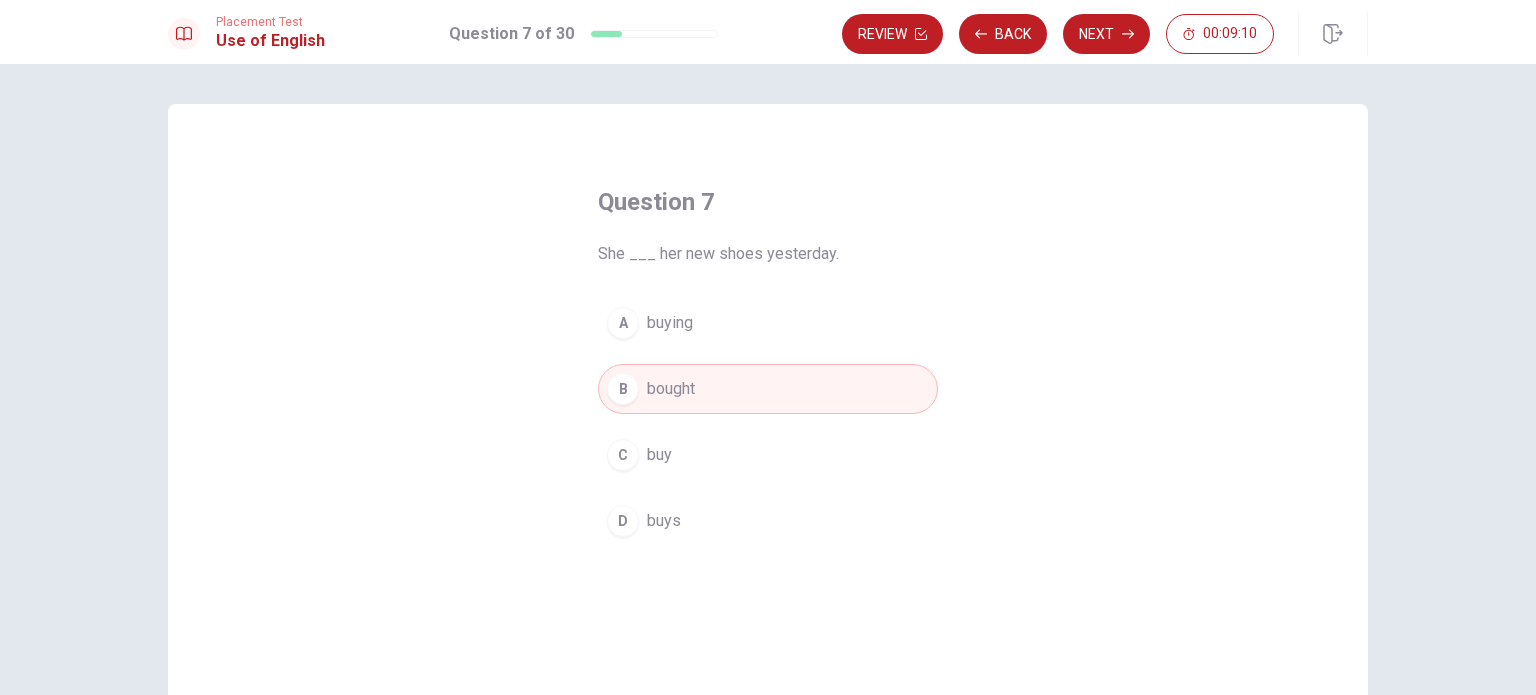 click on "Next" at bounding box center [1106, 34] 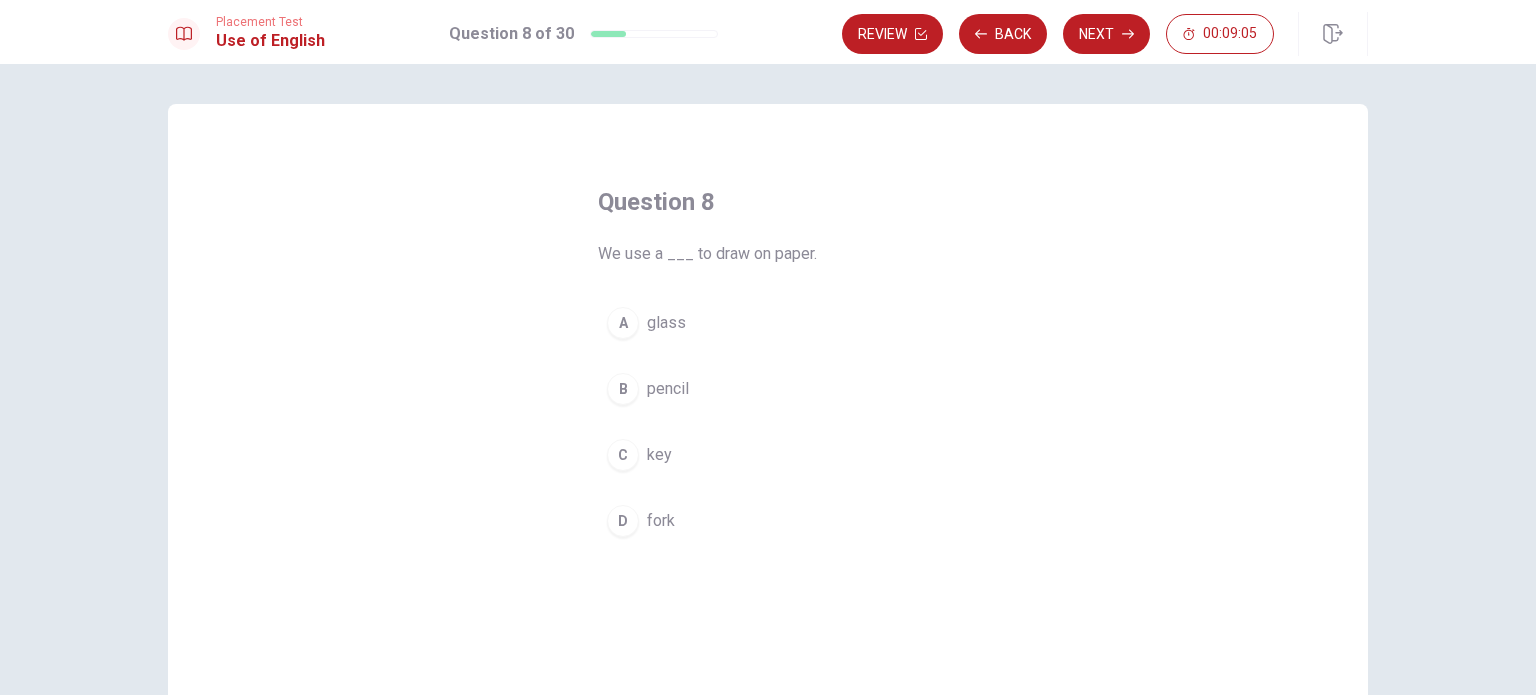 click on "pencil" at bounding box center (668, 389) 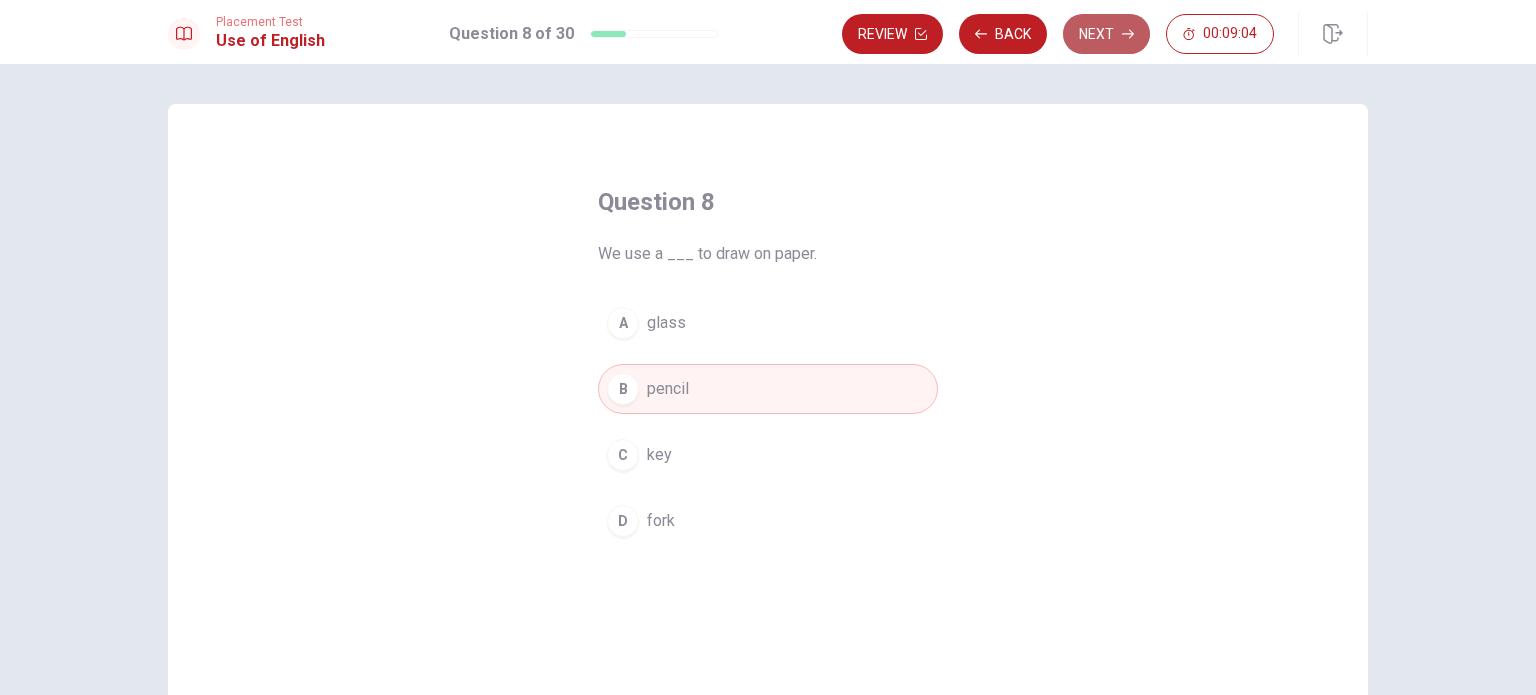 click on "Next" at bounding box center [1106, 34] 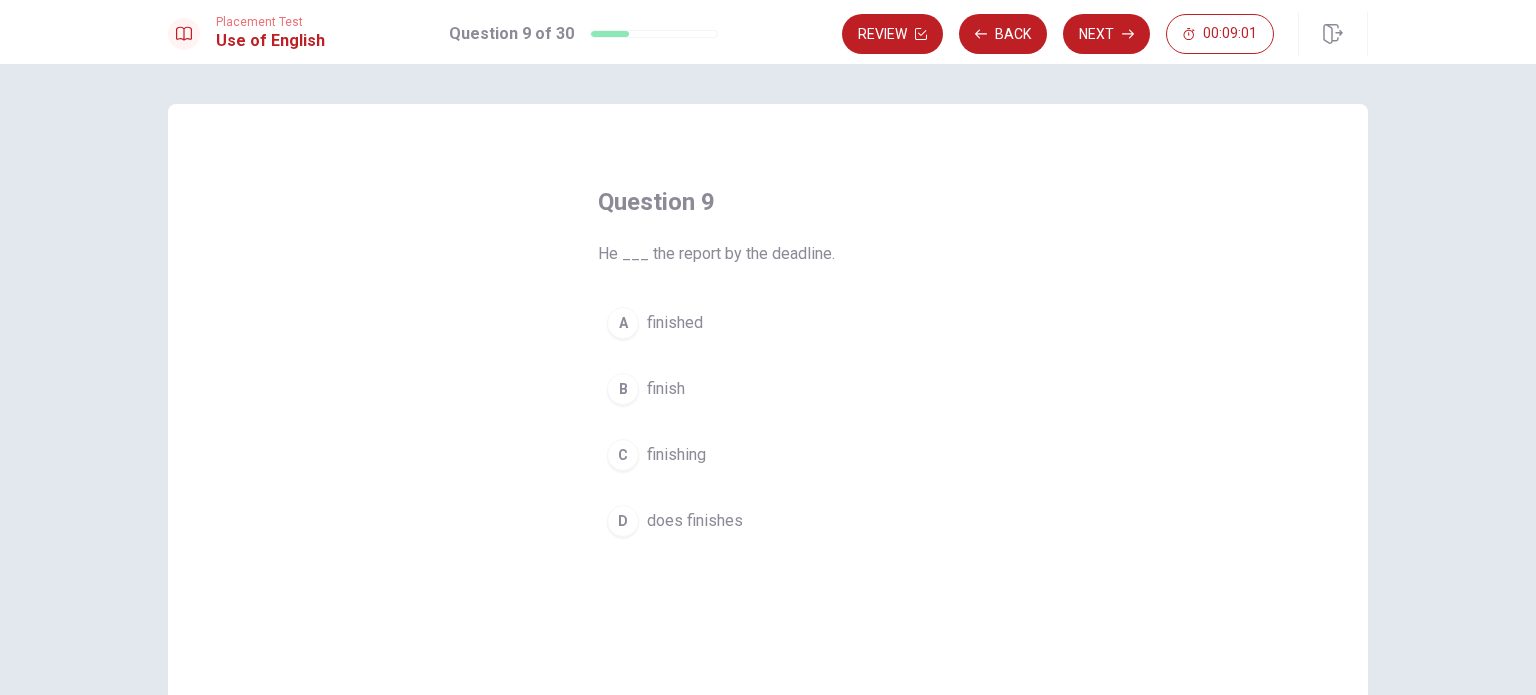 click on "finished" at bounding box center [675, 323] 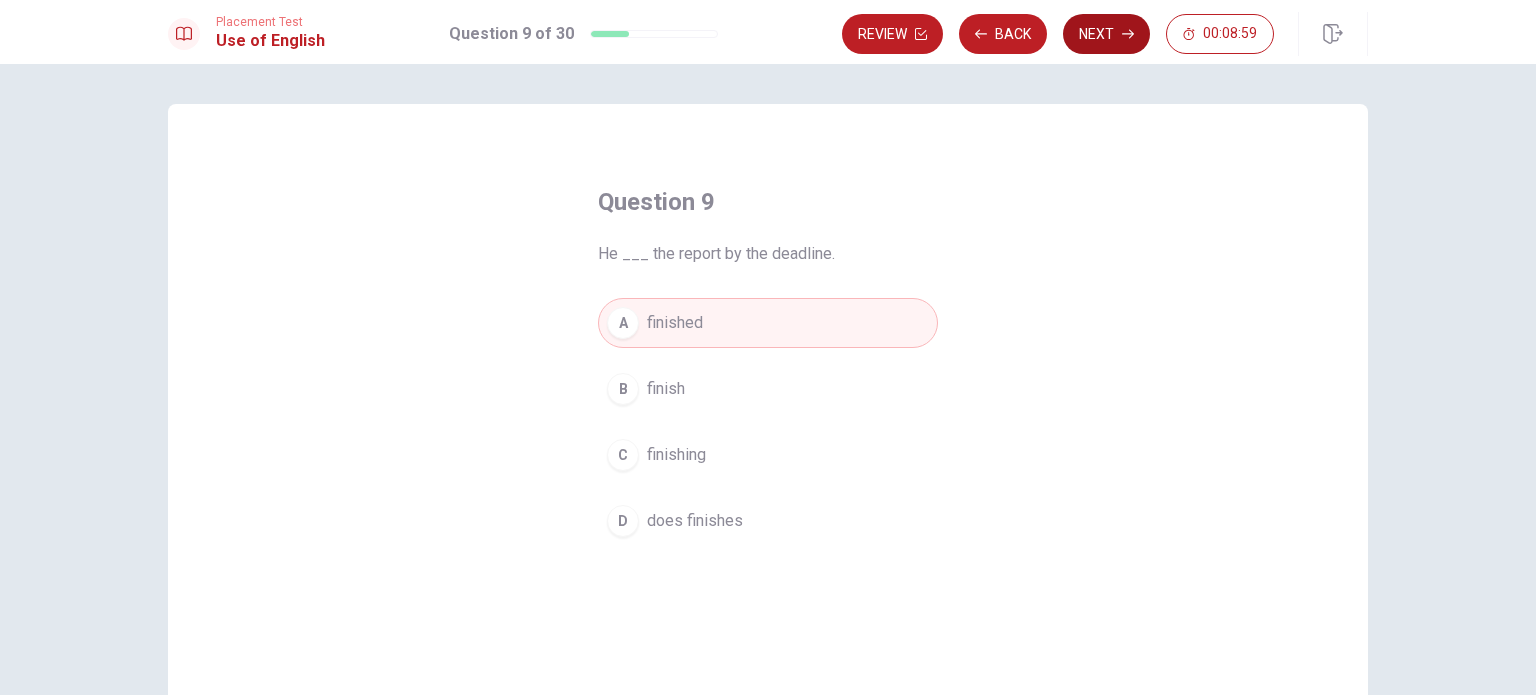 click on "Next" at bounding box center [1106, 34] 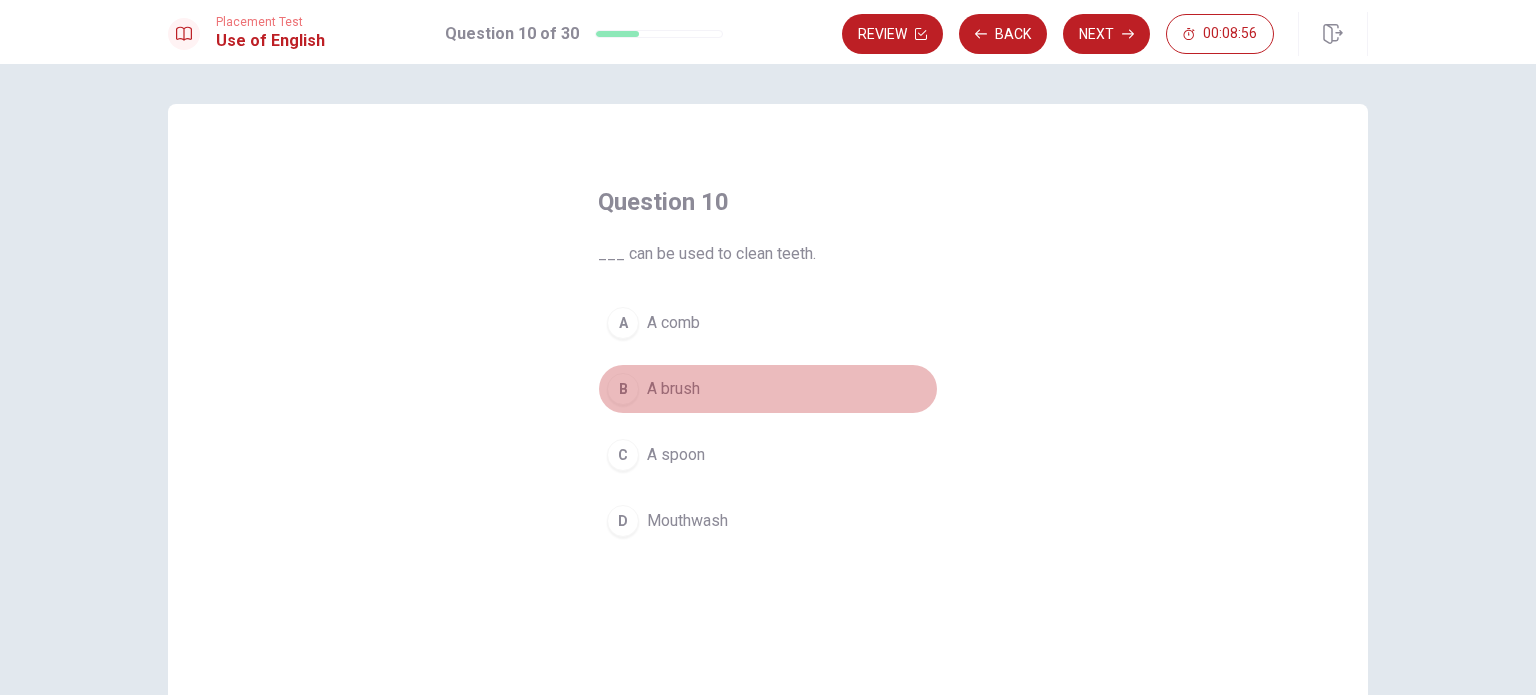 click on "A brush" at bounding box center [673, 389] 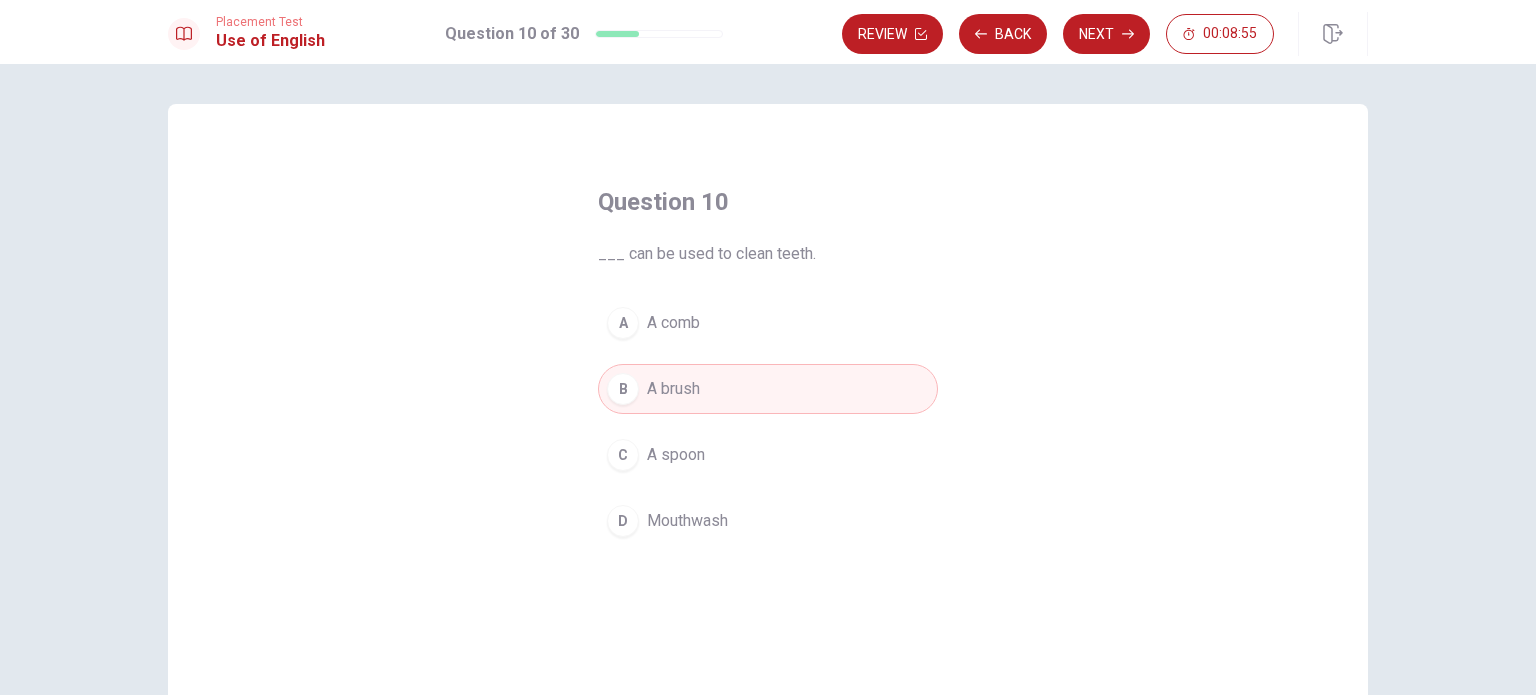 click on "Next" at bounding box center [1106, 34] 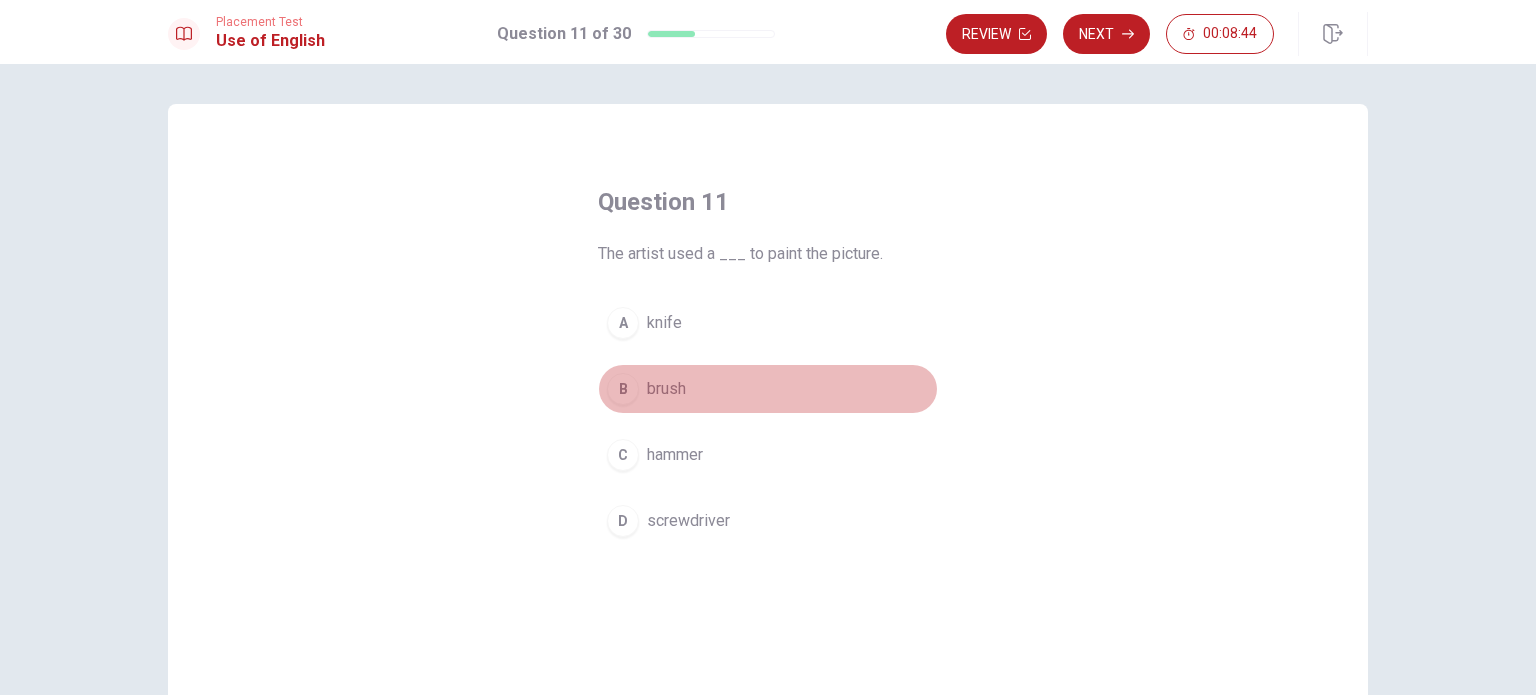 click on "brush" at bounding box center [666, 389] 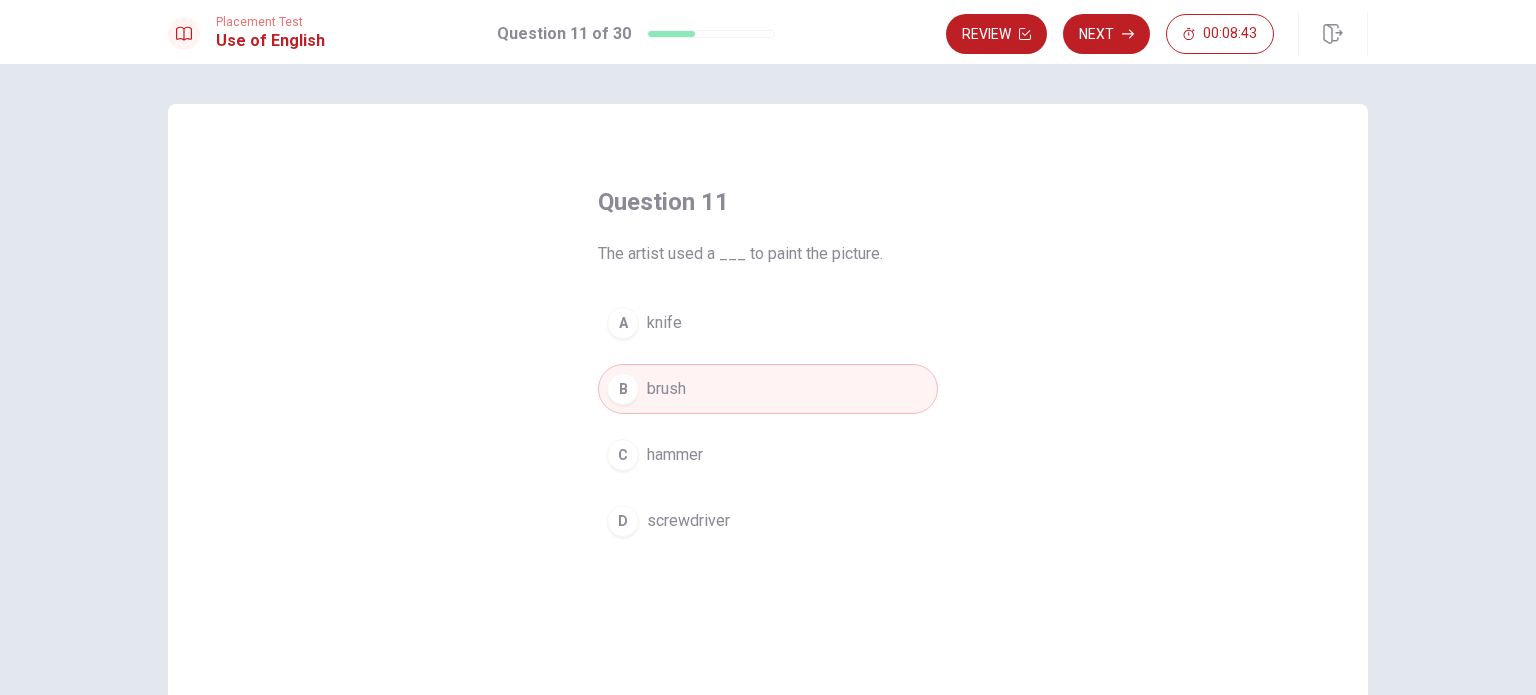 click on "Next" at bounding box center (1106, 34) 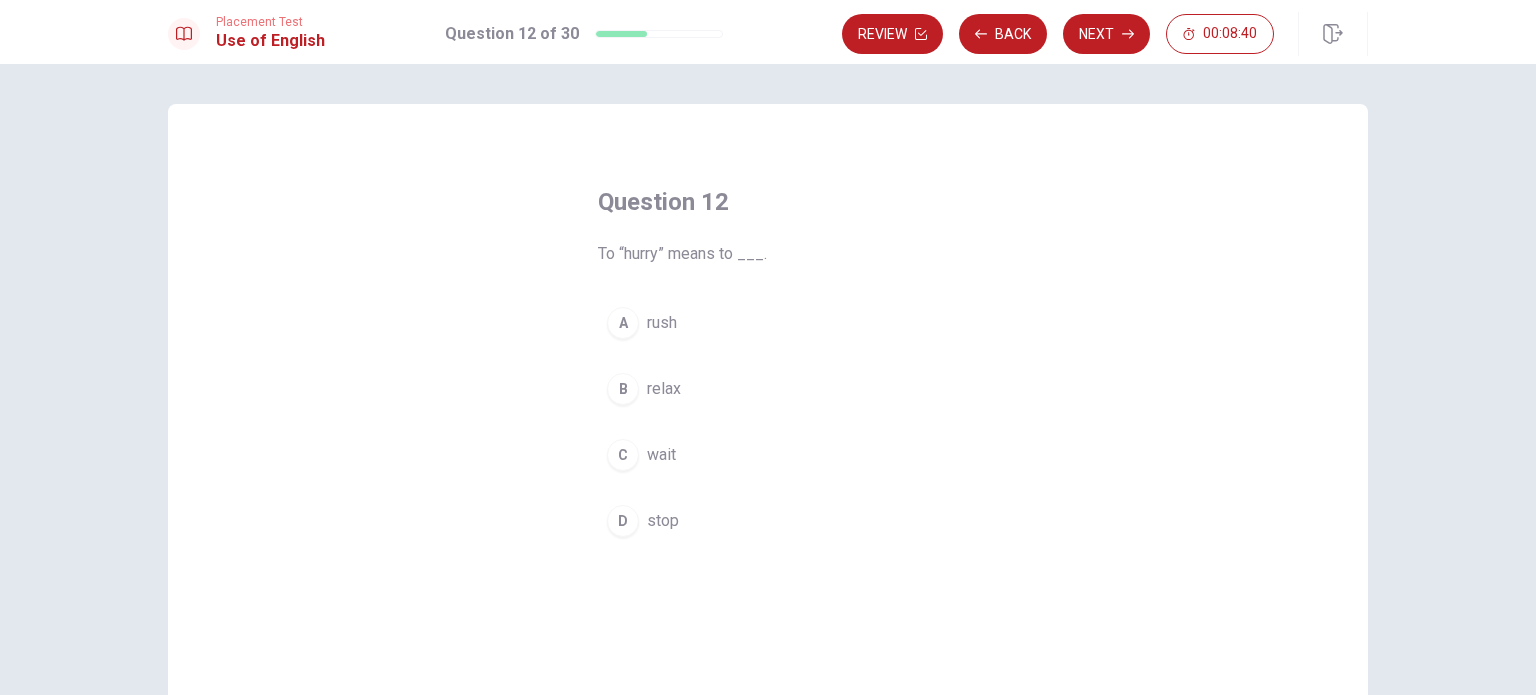 click on "rush" at bounding box center (662, 323) 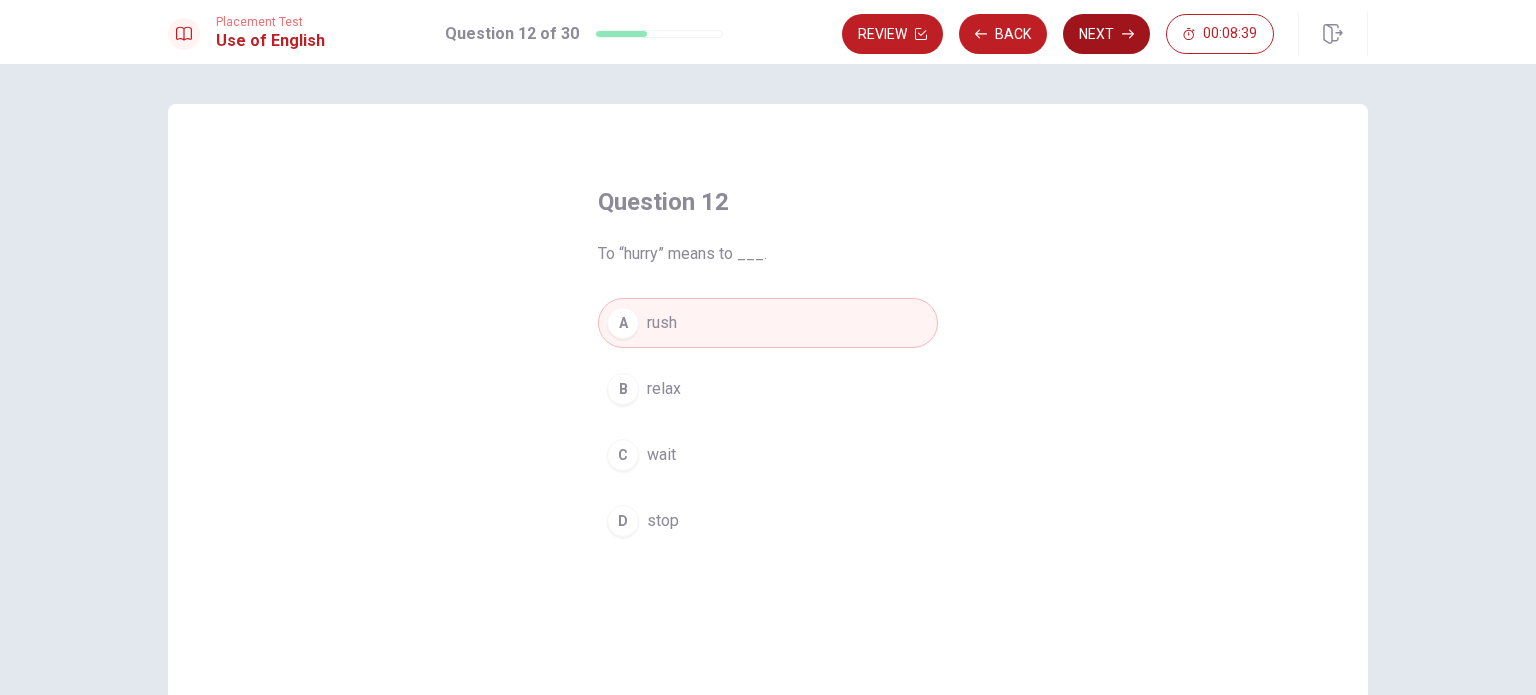 click on "Next" at bounding box center (1106, 34) 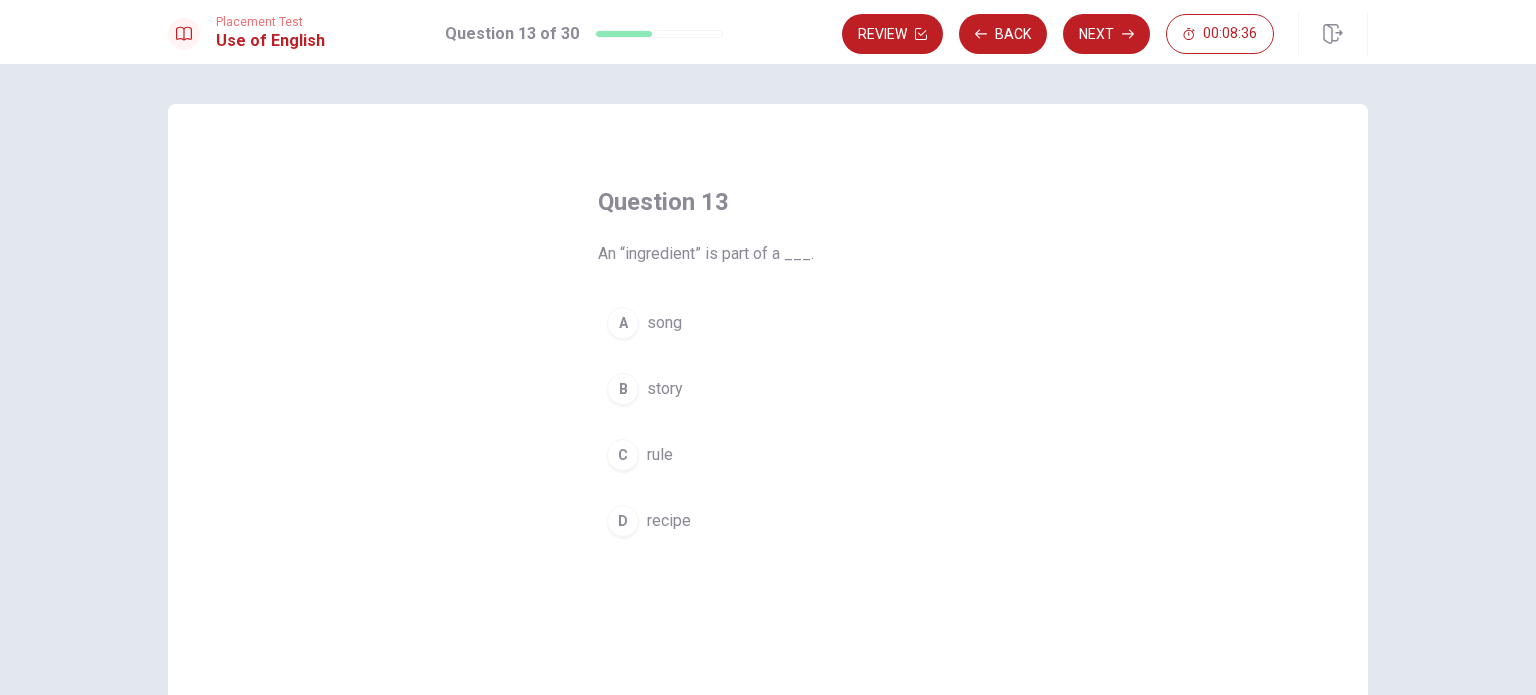 click on "recipe" at bounding box center [669, 521] 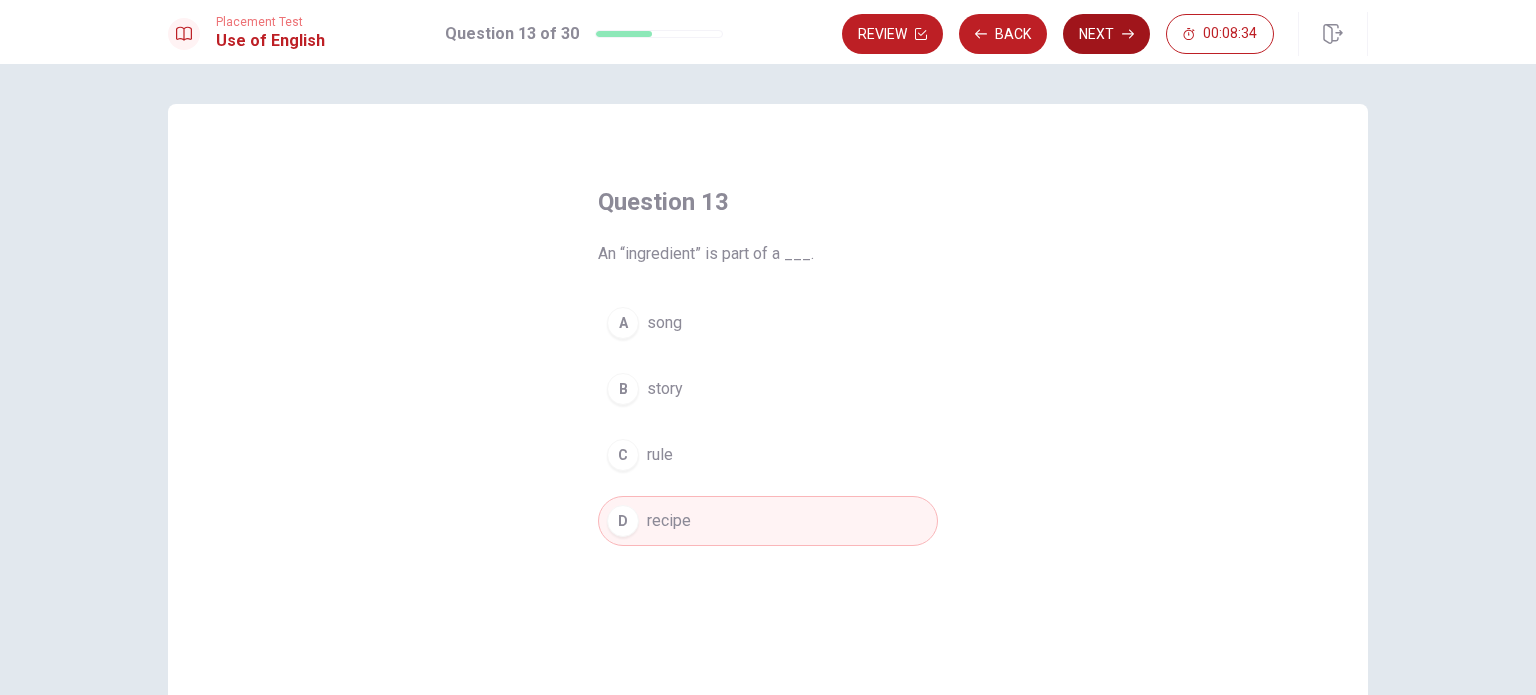 click on "Next" at bounding box center [1106, 34] 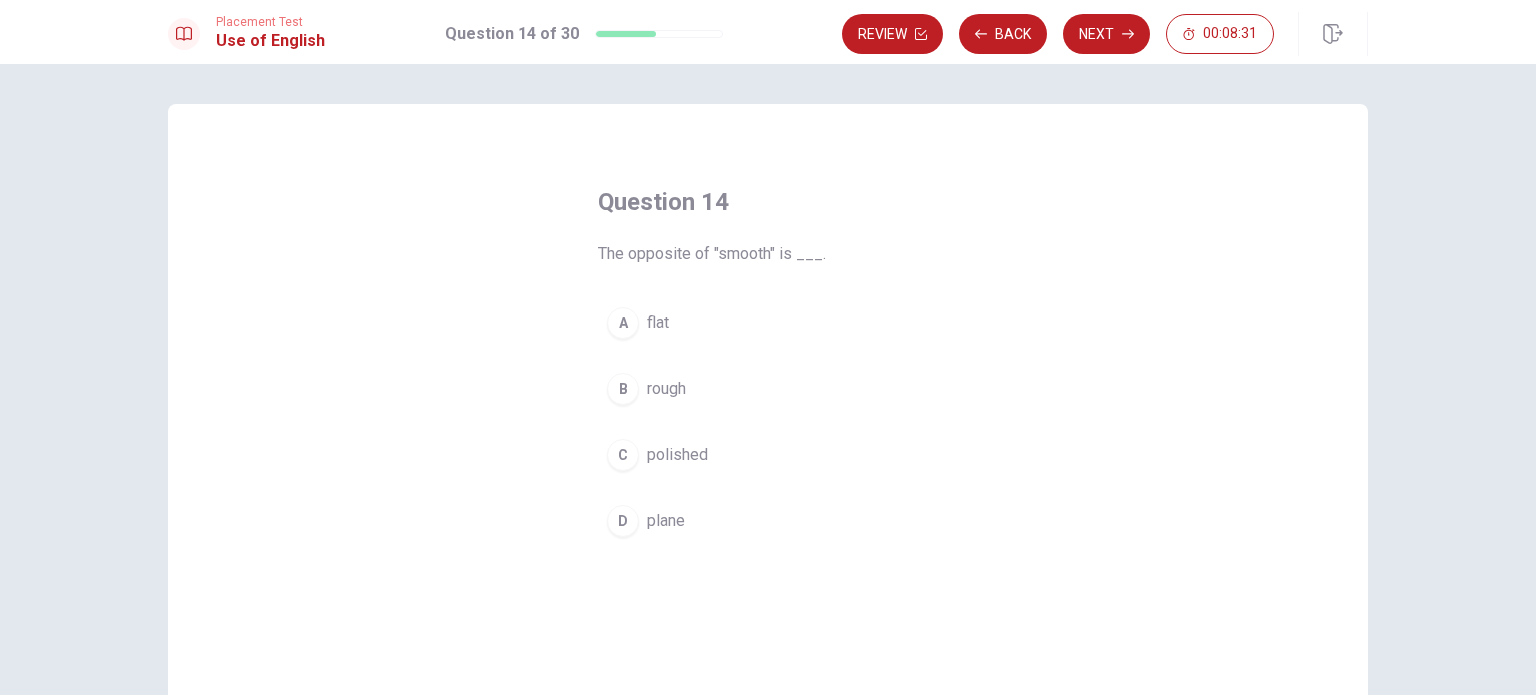 click on "B rough" at bounding box center [768, 389] 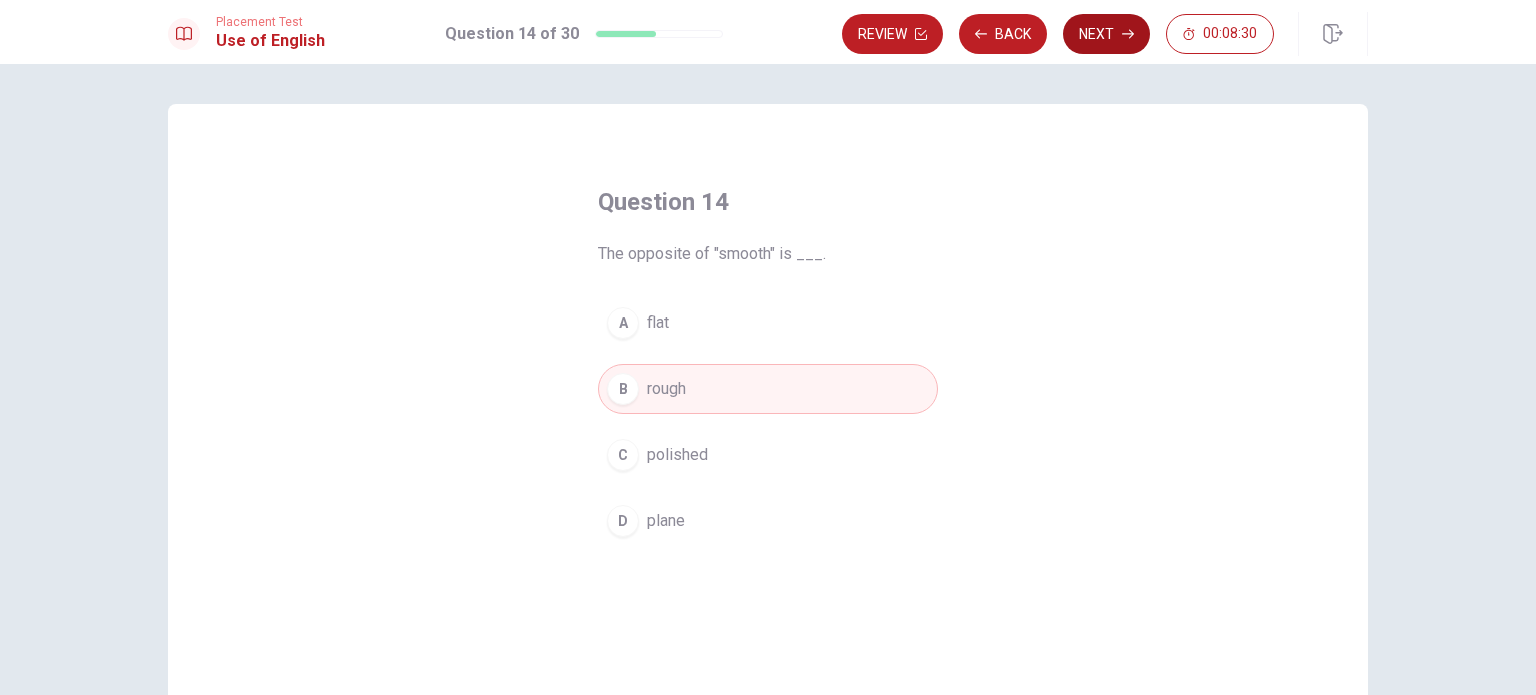 click on "Next" at bounding box center (1106, 34) 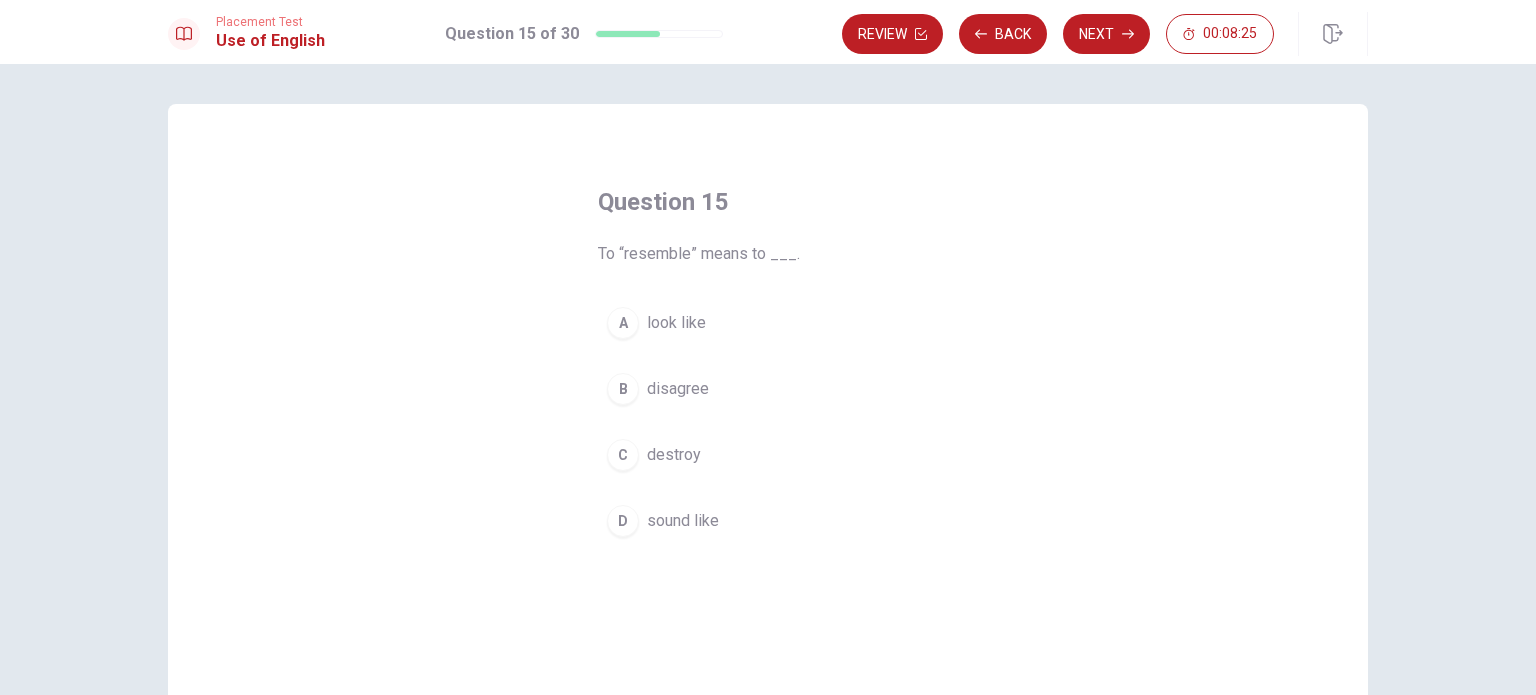 click on "look like" at bounding box center [676, 323] 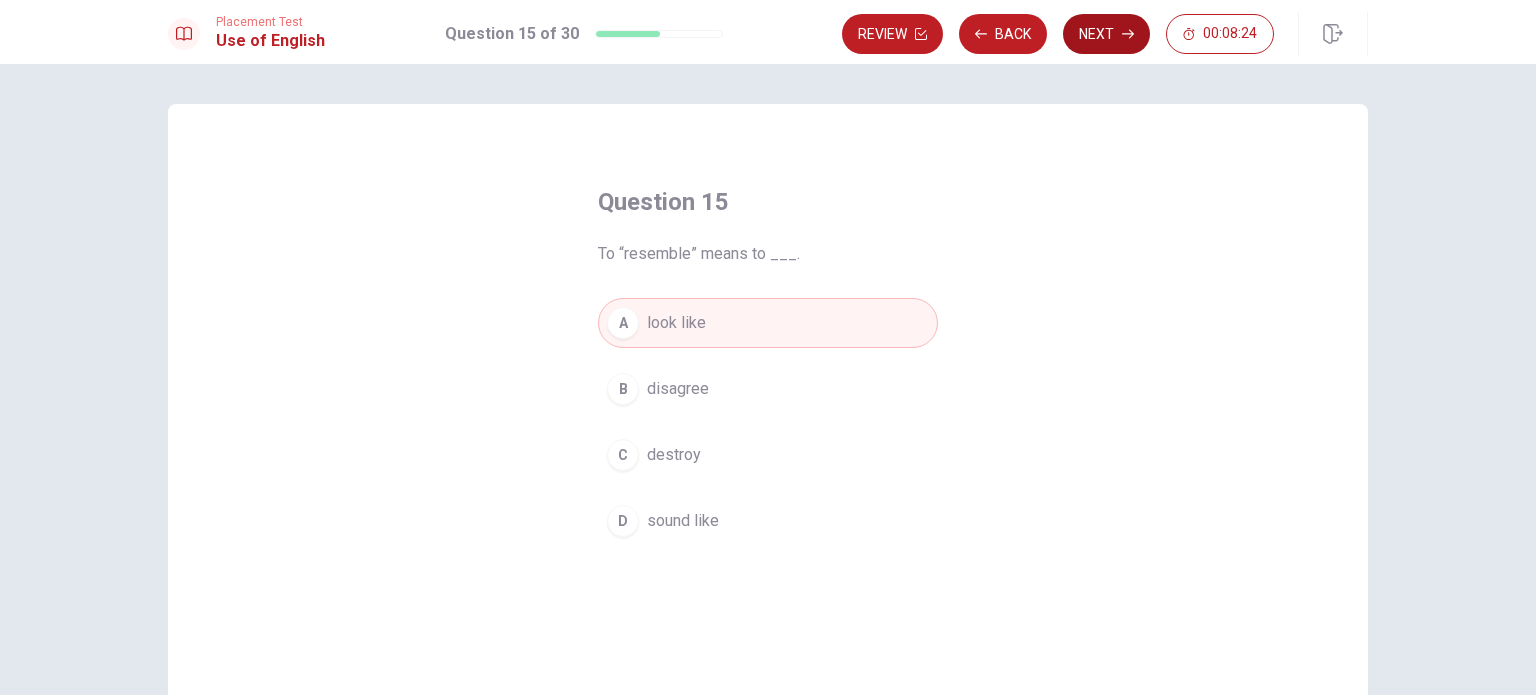 click on "Next" at bounding box center [1106, 34] 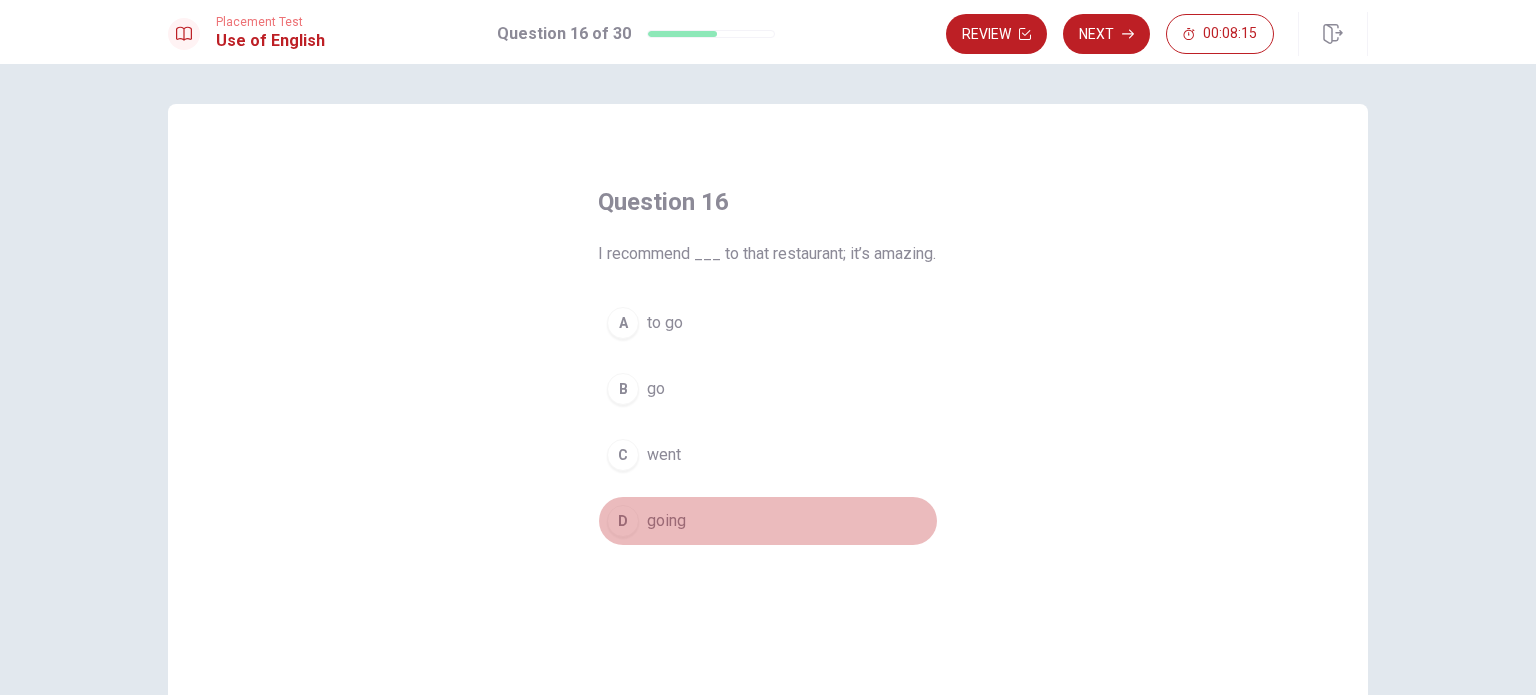 click on "going" at bounding box center (666, 521) 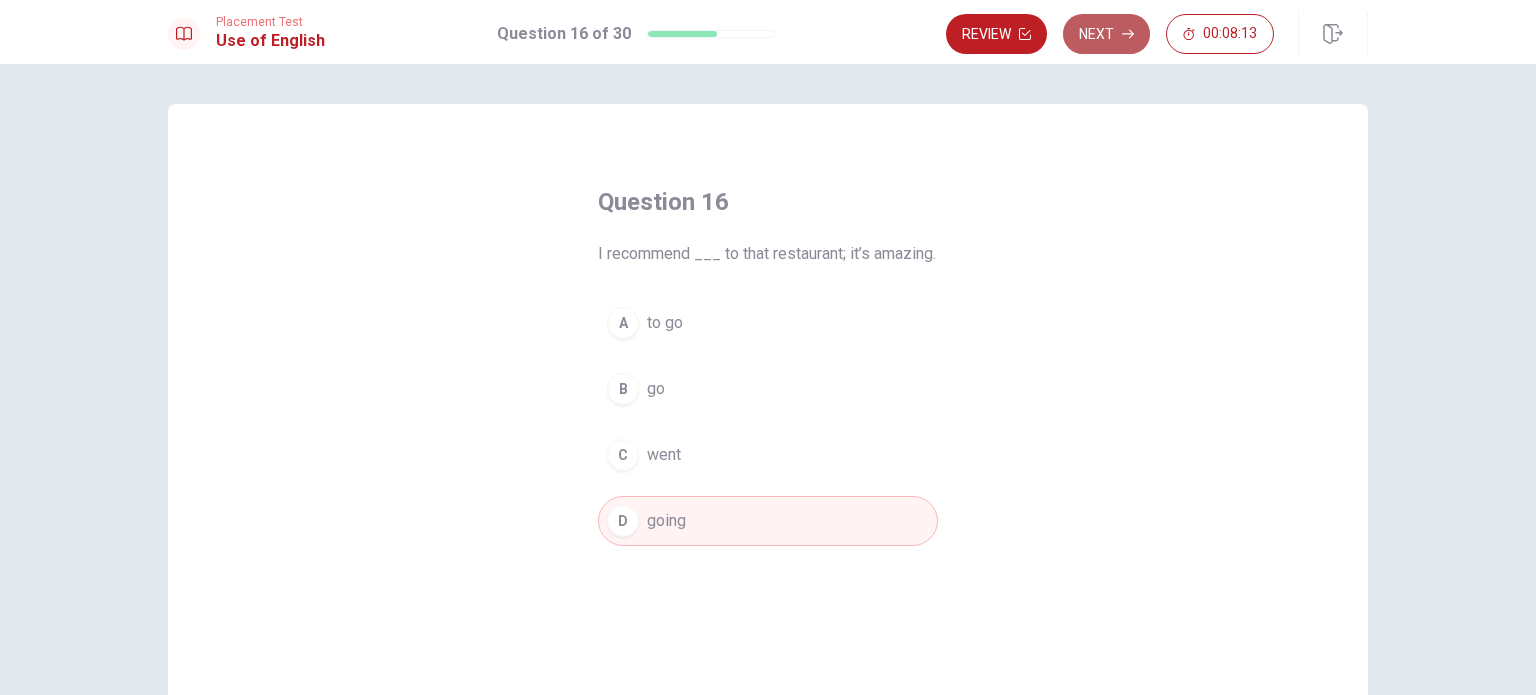 click on "Next" at bounding box center (1106, 34) 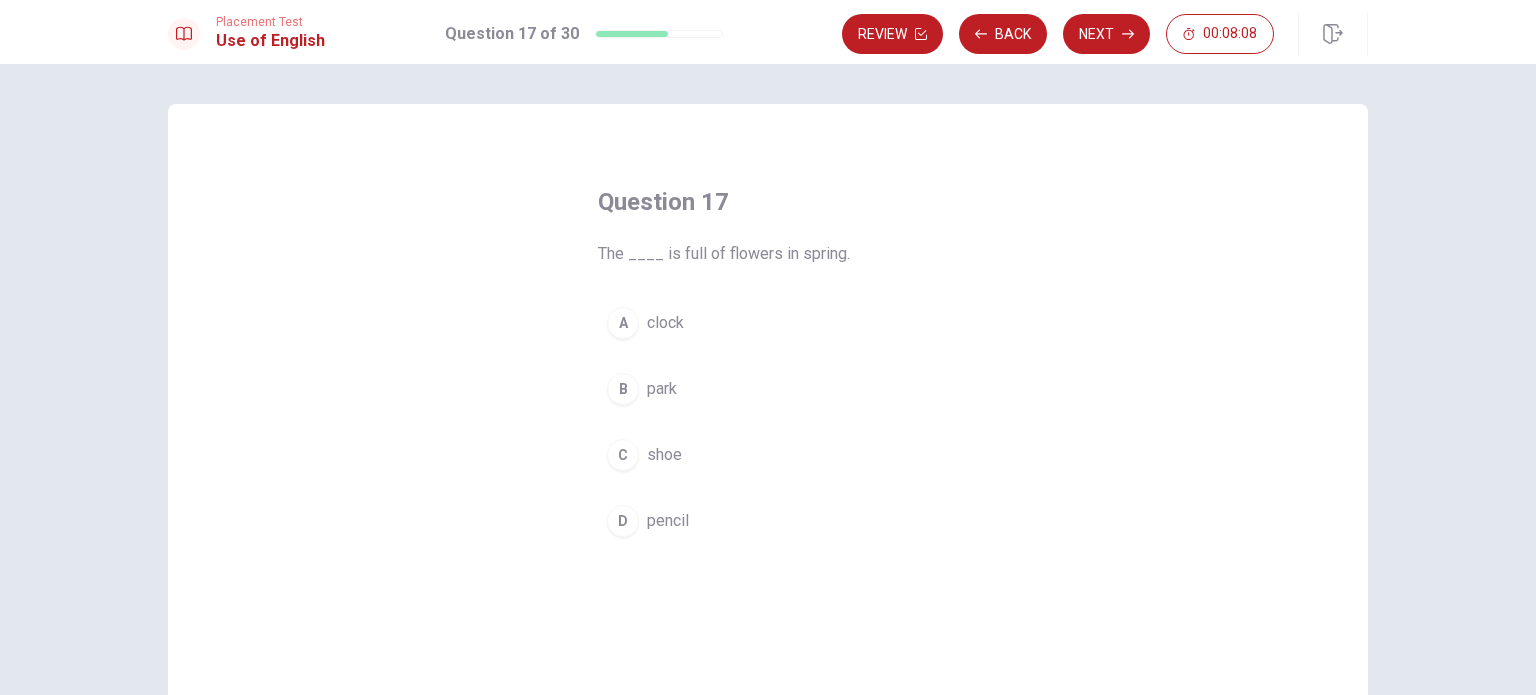 click on "park" at bounding box center (662, 389) 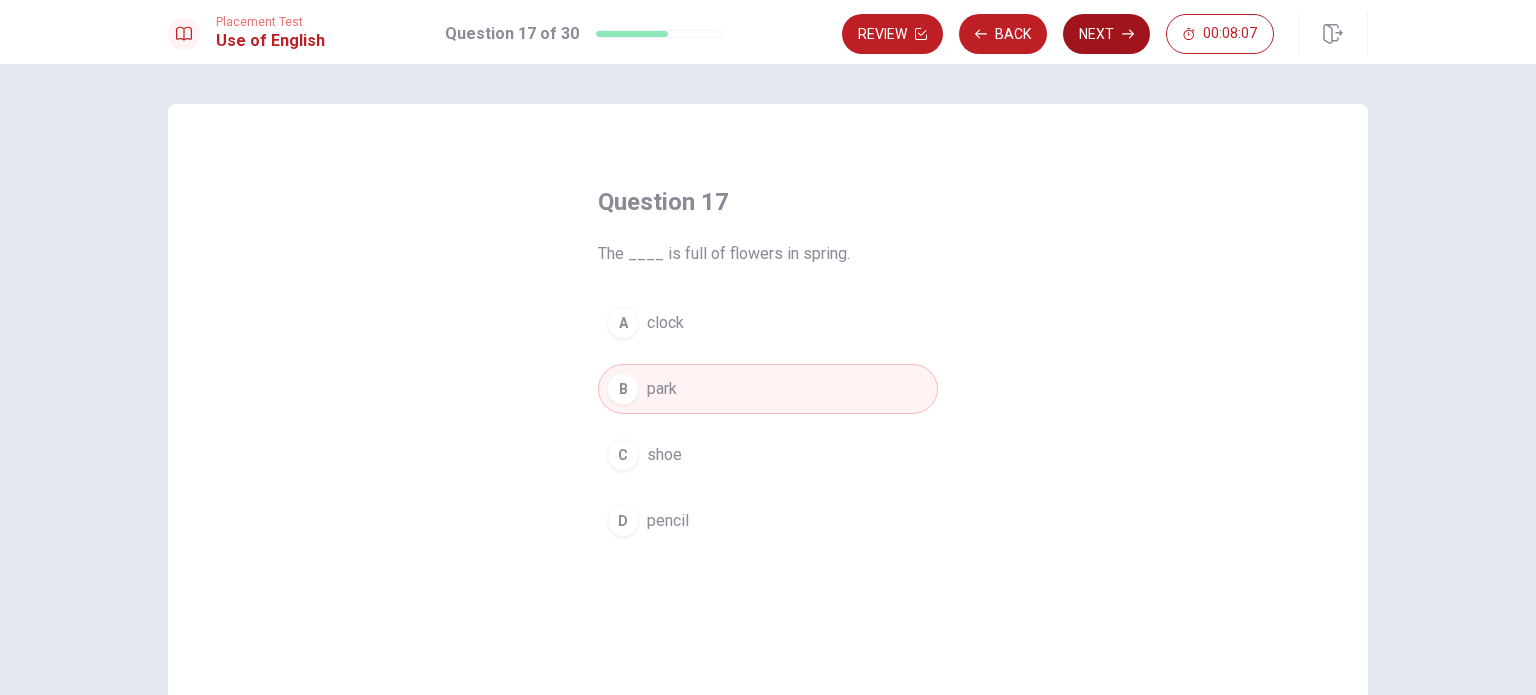 click on "Next" at bounding box center [1106, 34] 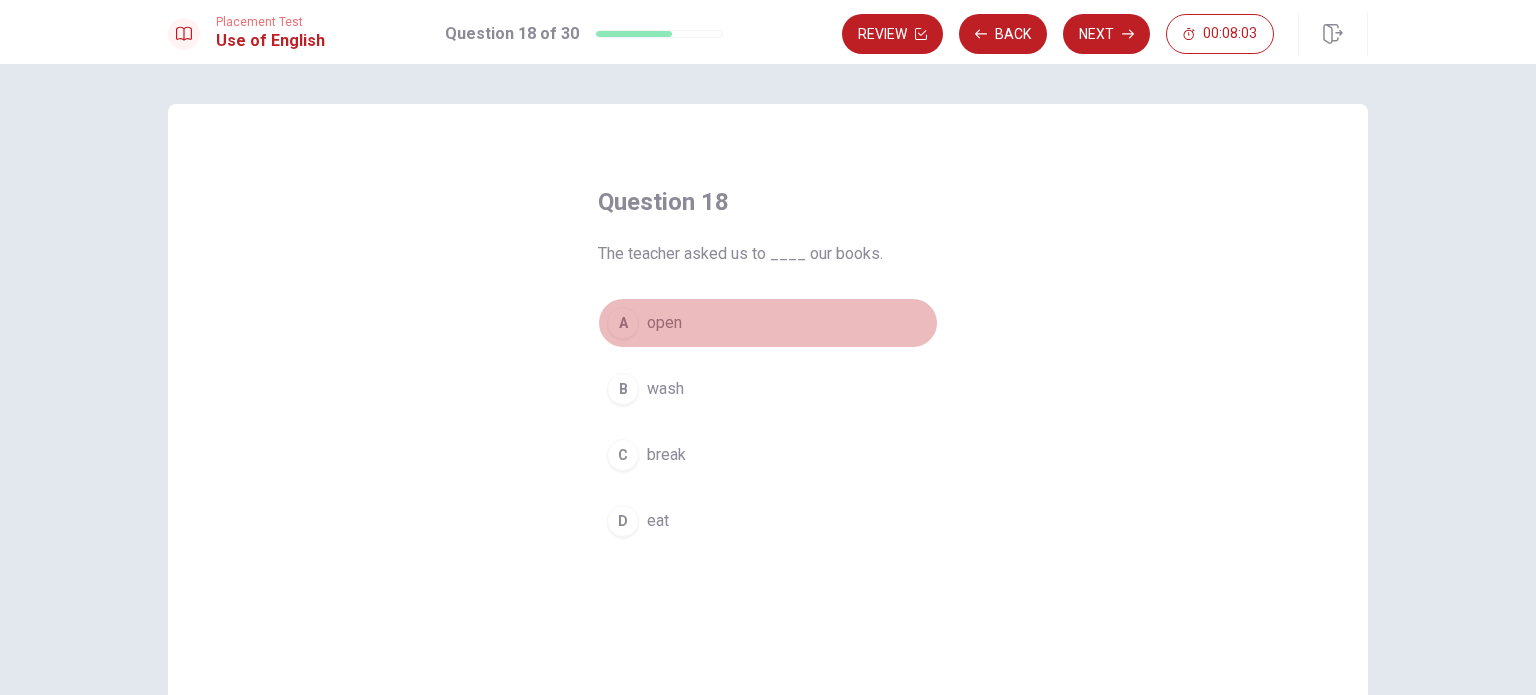 click on "open" at bounding box center [664, 323] 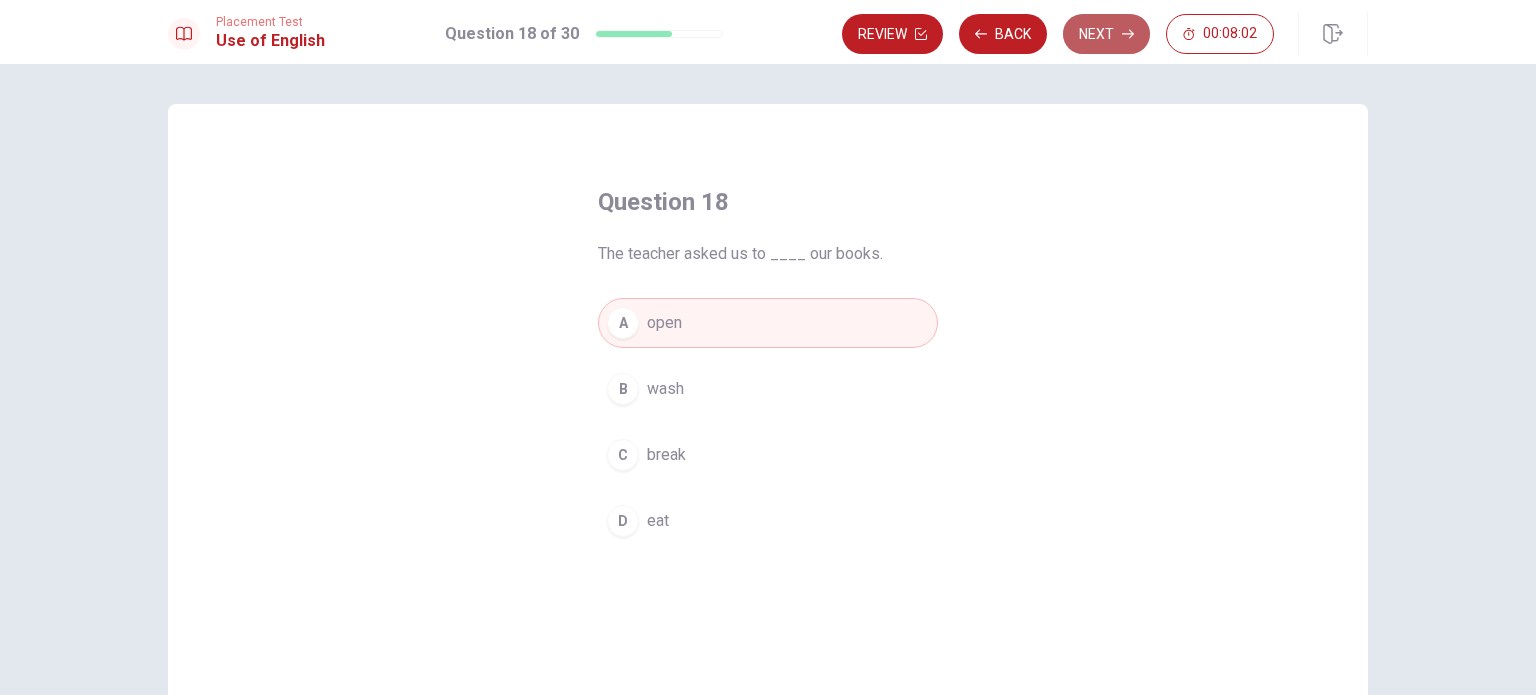 click on "Next" at bounding box center [1106, 34] 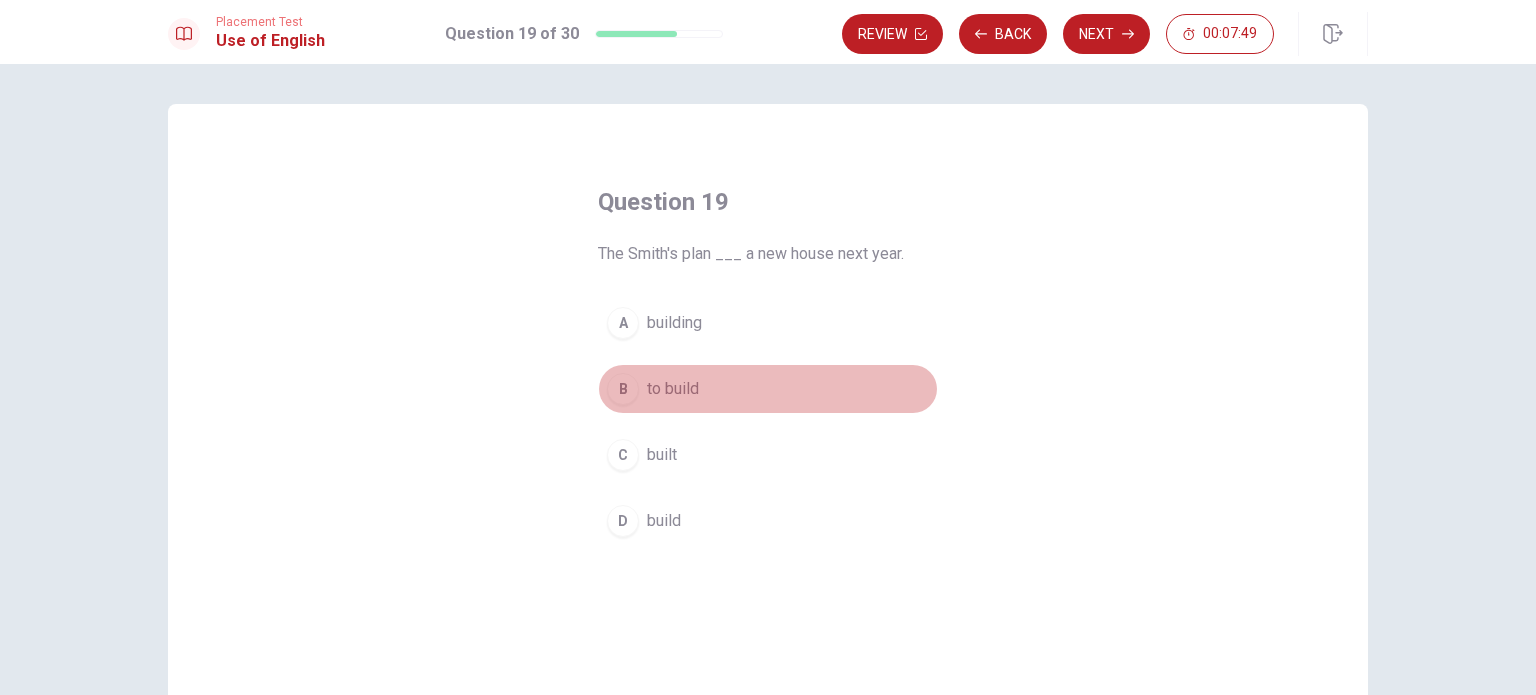 click on "to build" at bounding box center [673, 389] 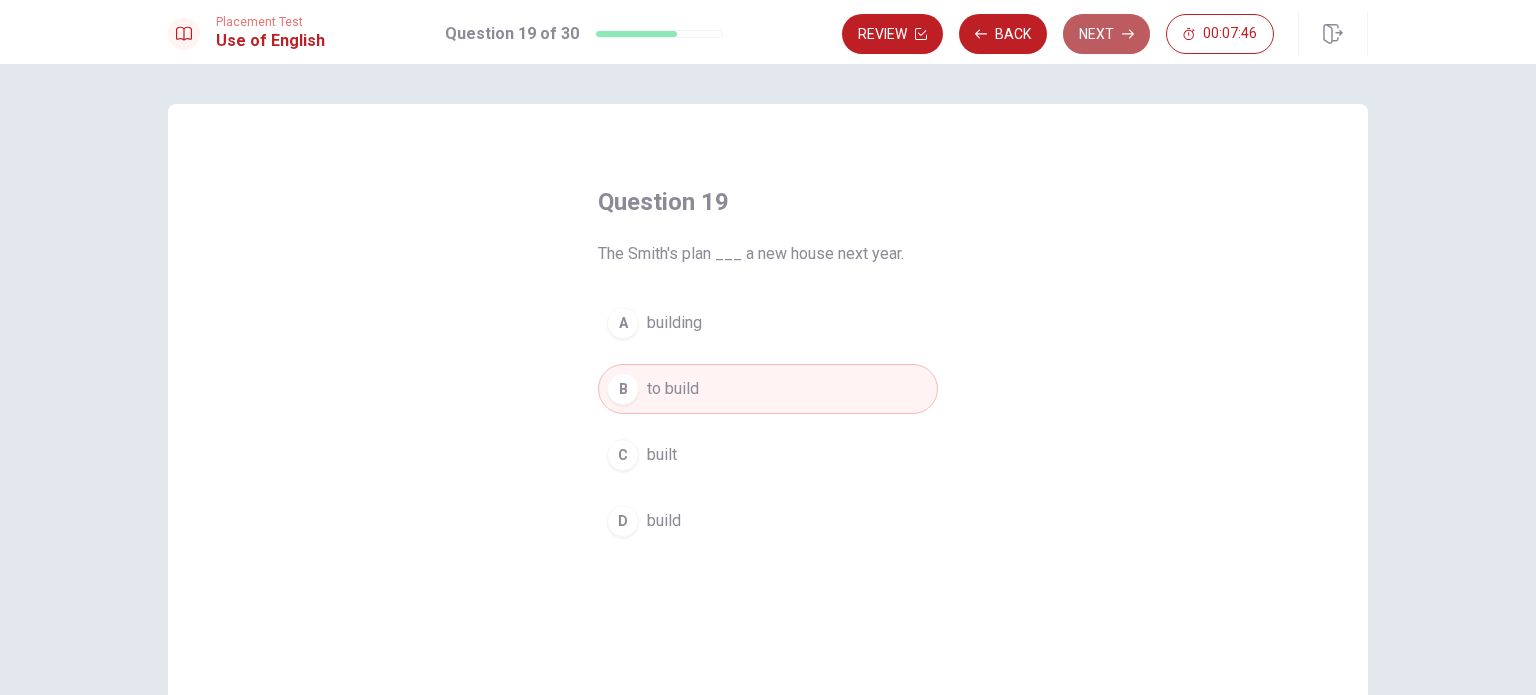 click on "Next" at bounding box center [1106, 34] 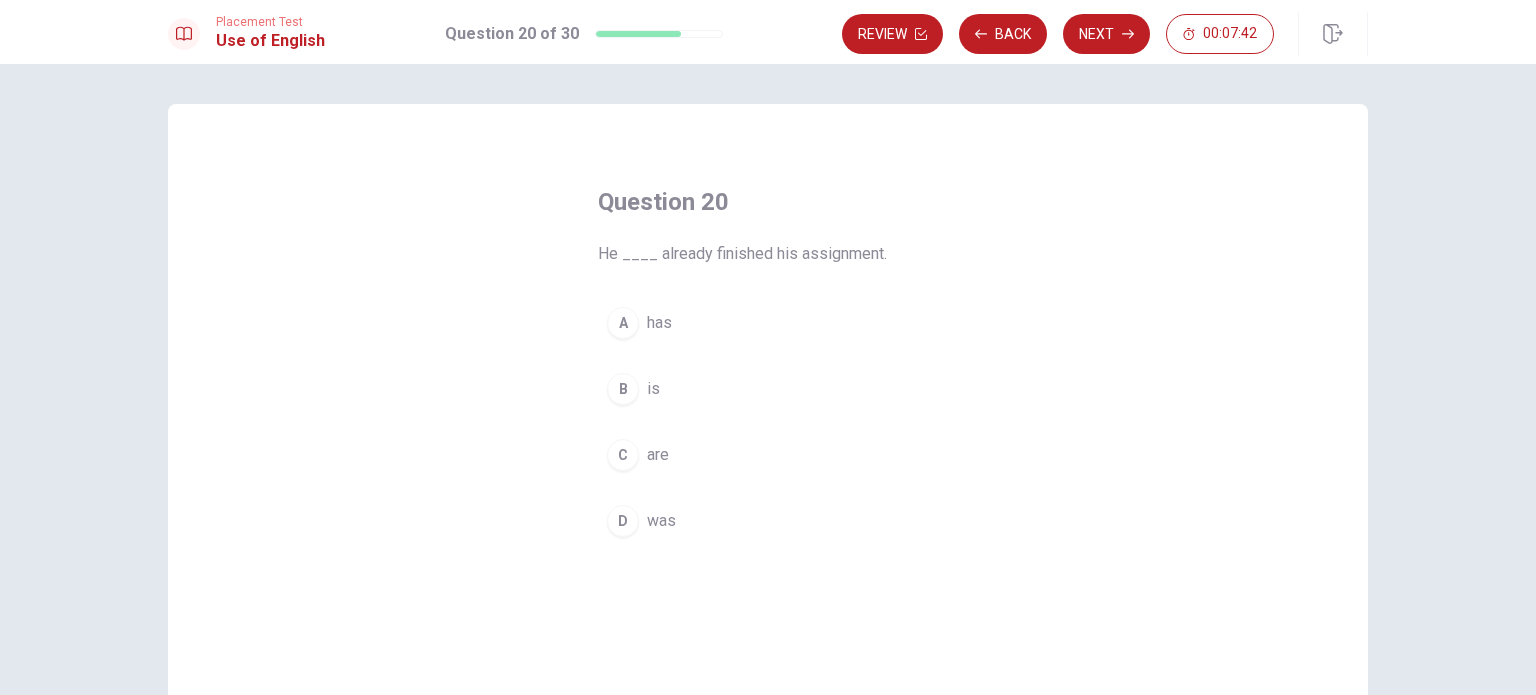 click on "A has" at bounding box center [768, 323] 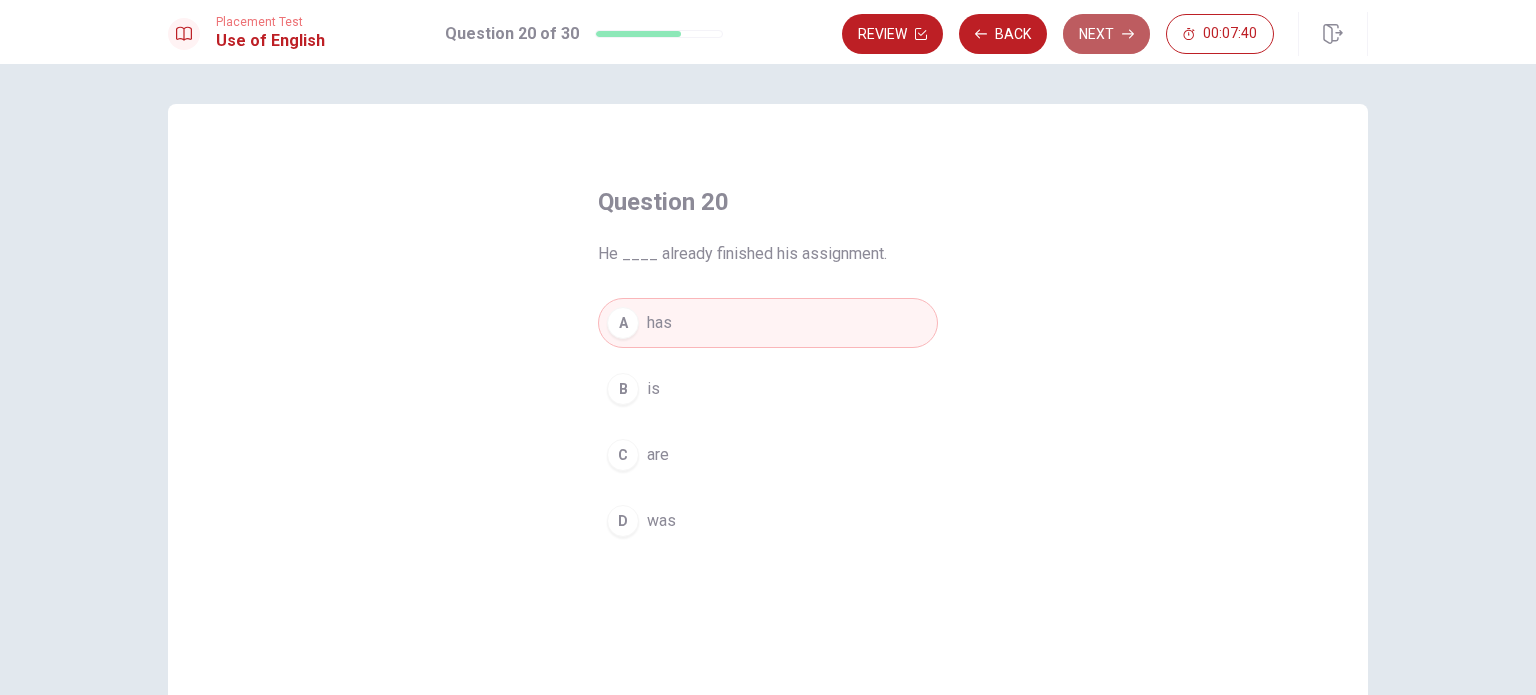 click on "Next" at bounding box center [1106, 34] 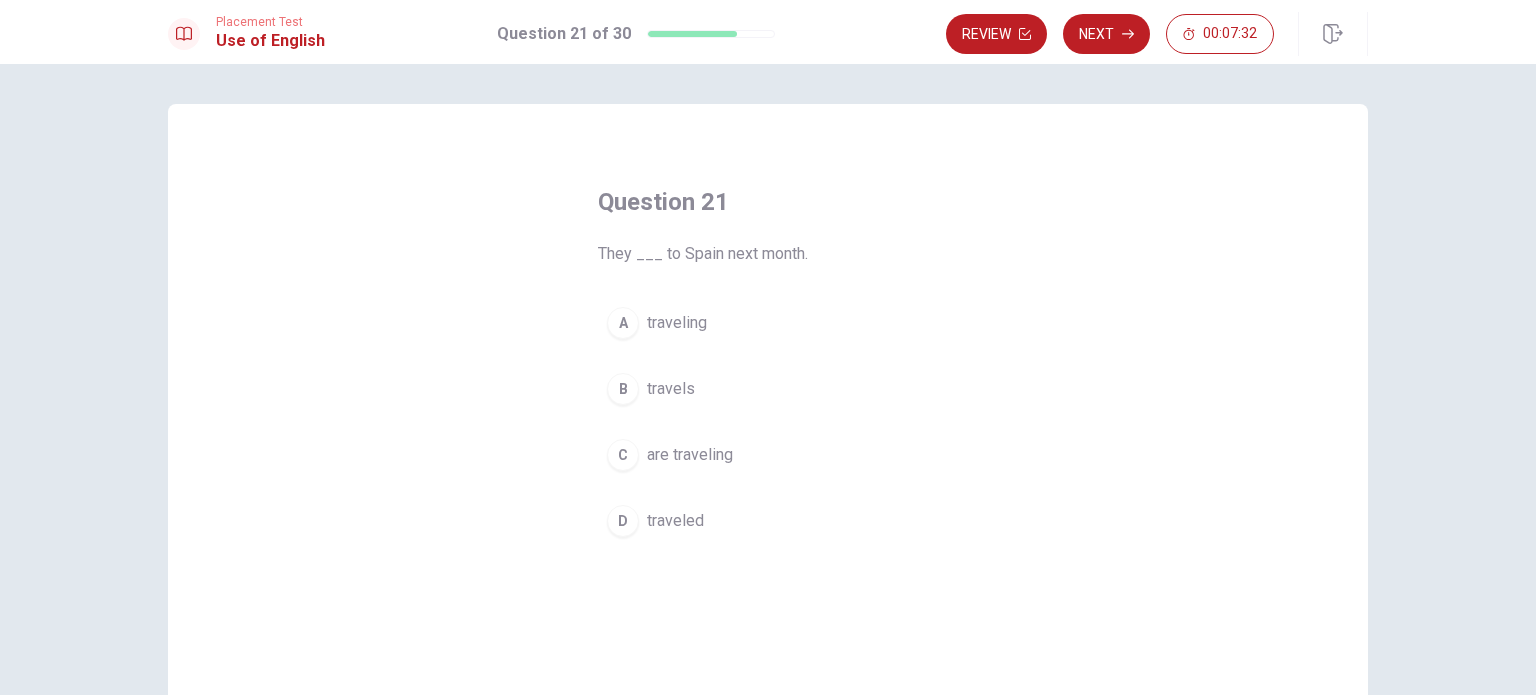 click on "are traveling" at bounding box center (690, 455) 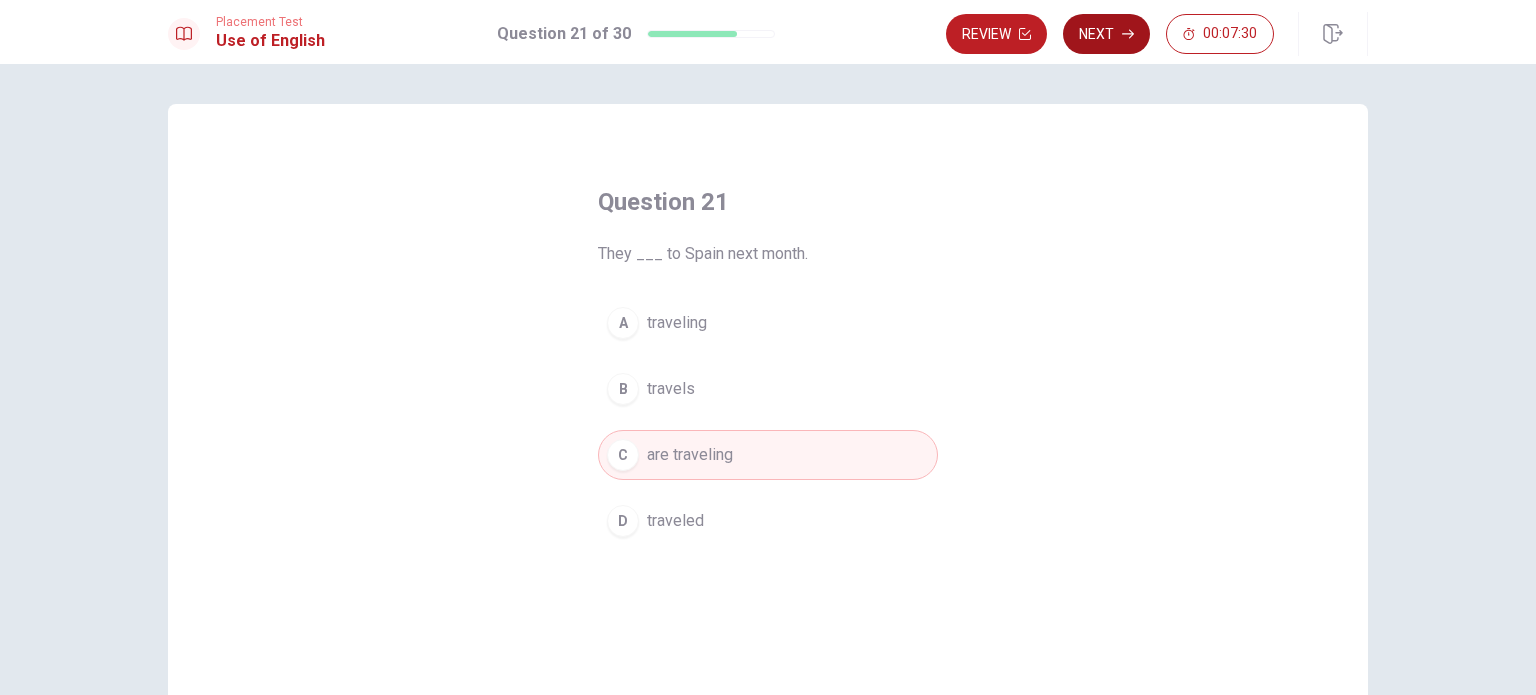 click on "Next" at bounding box center (1106, 34) 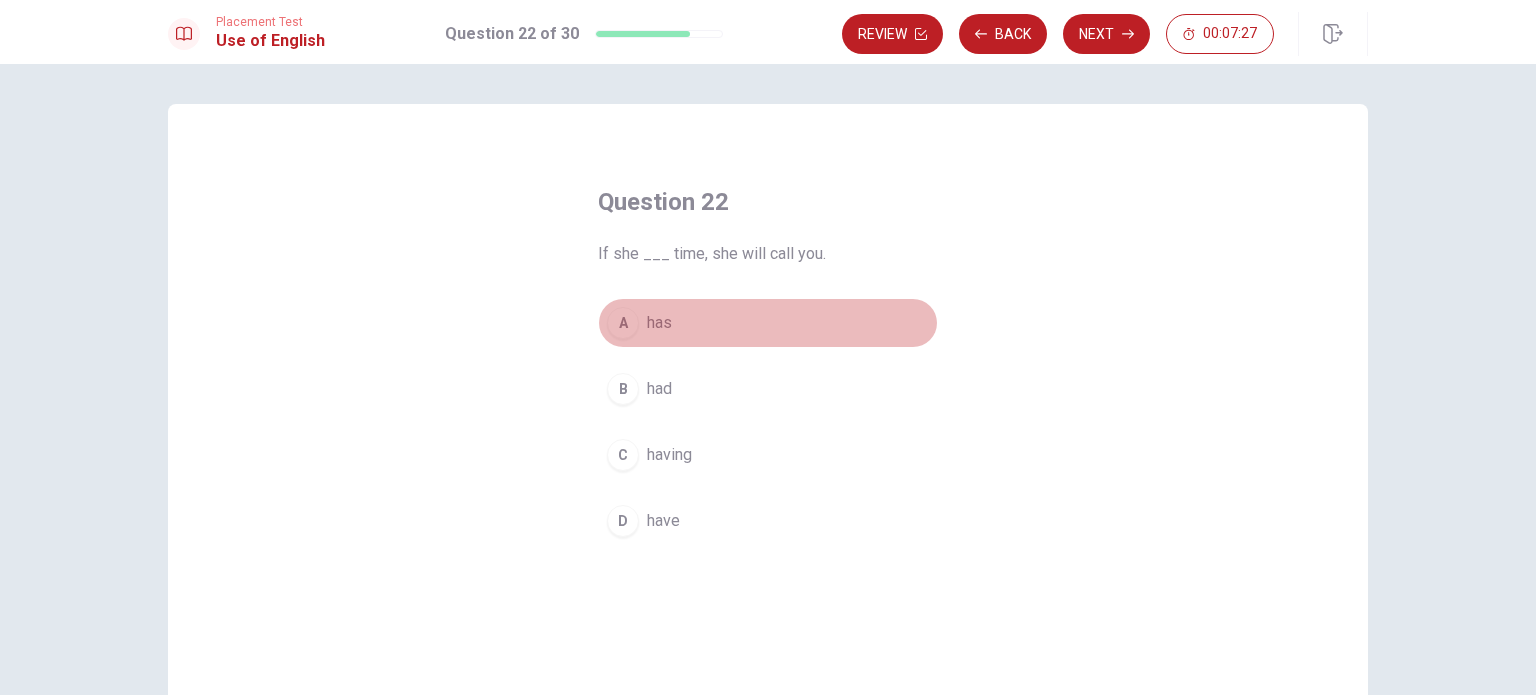 click on "has" at bounding box center (659, 323) 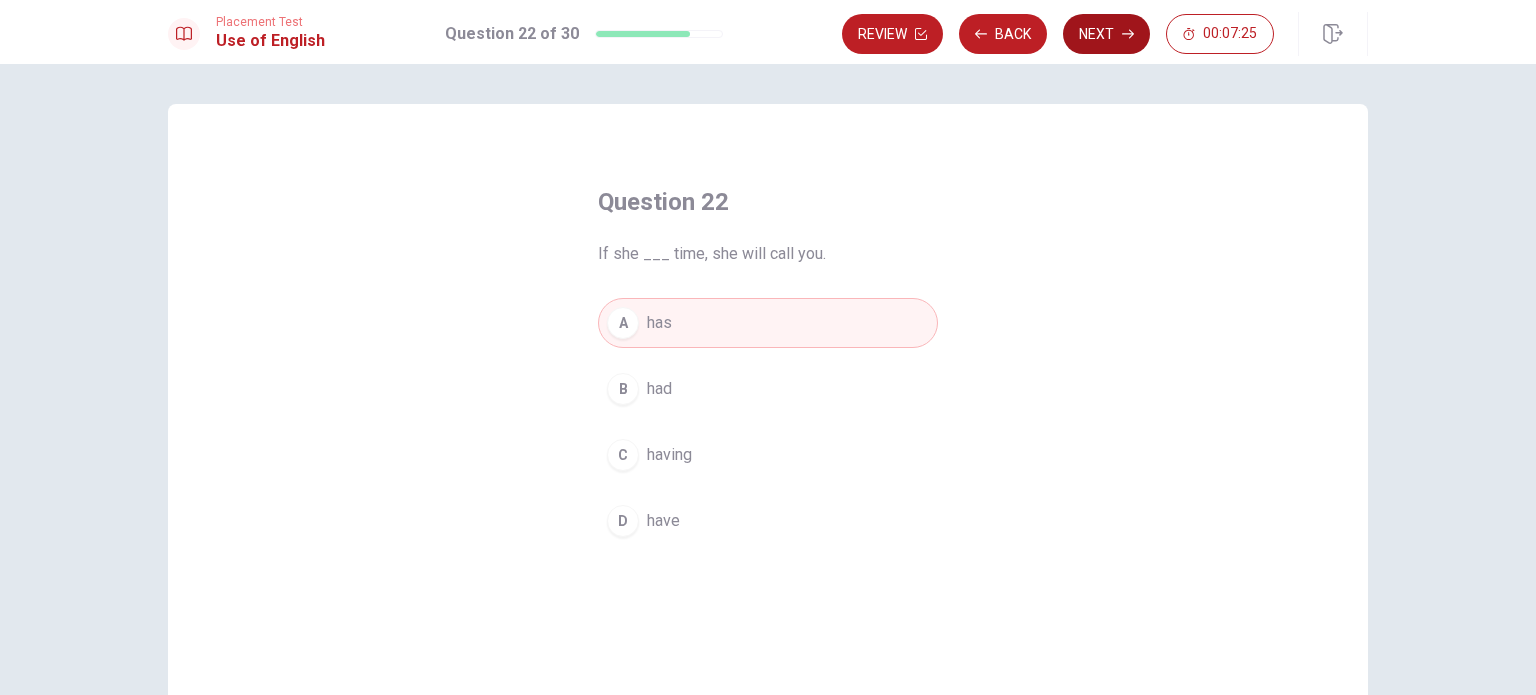 click on "Next" at bounding box center [1106, 34] 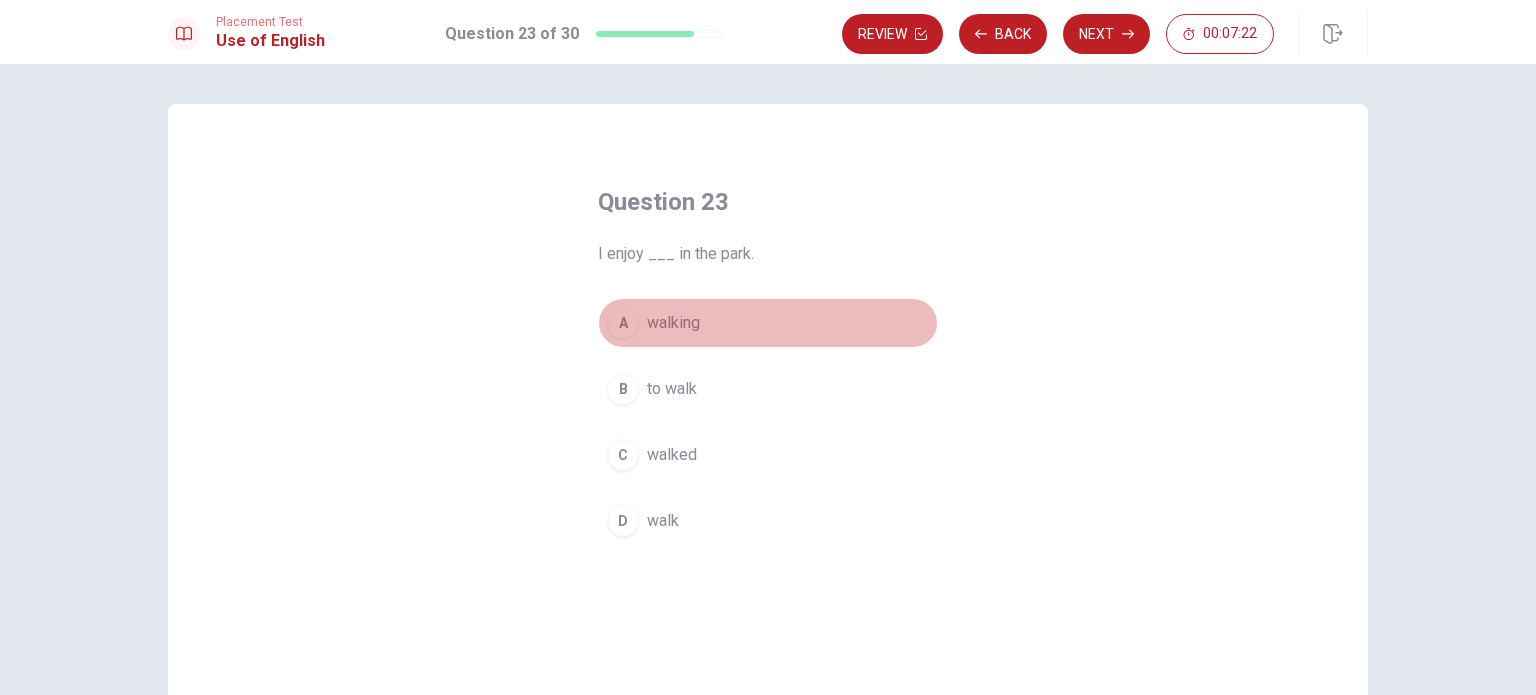 click on "walking" at bounding box center [673, 323] 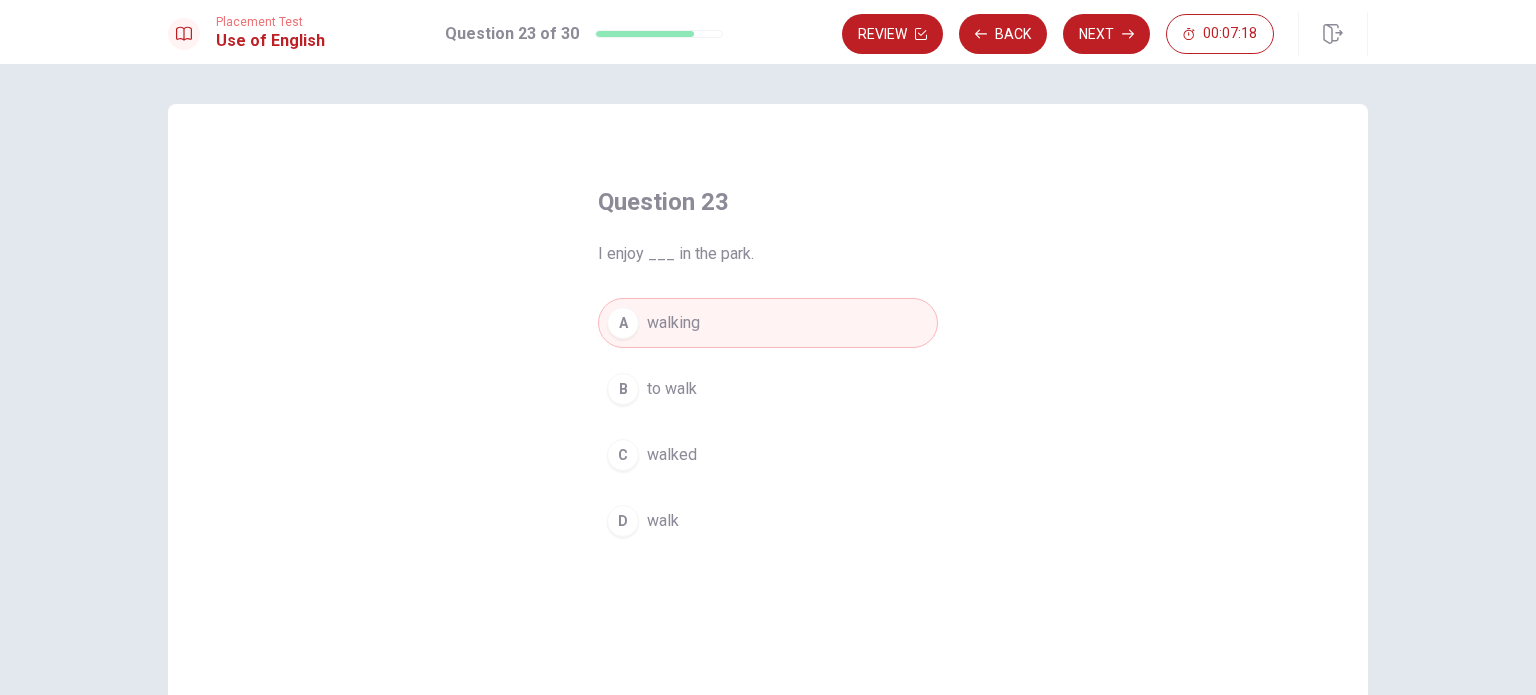 click on "Next" at bounding box center (1106, 34) 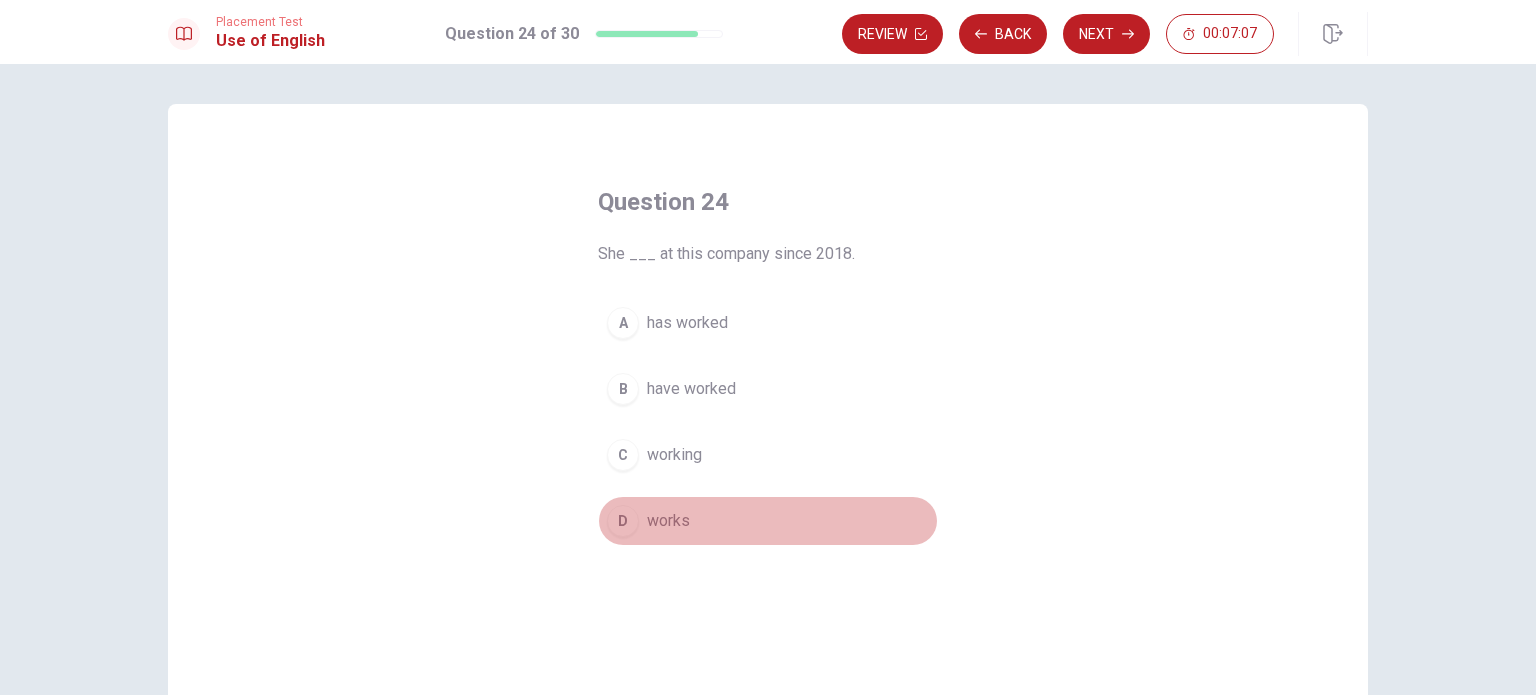 click on "works" at bounding box center [668, 521] 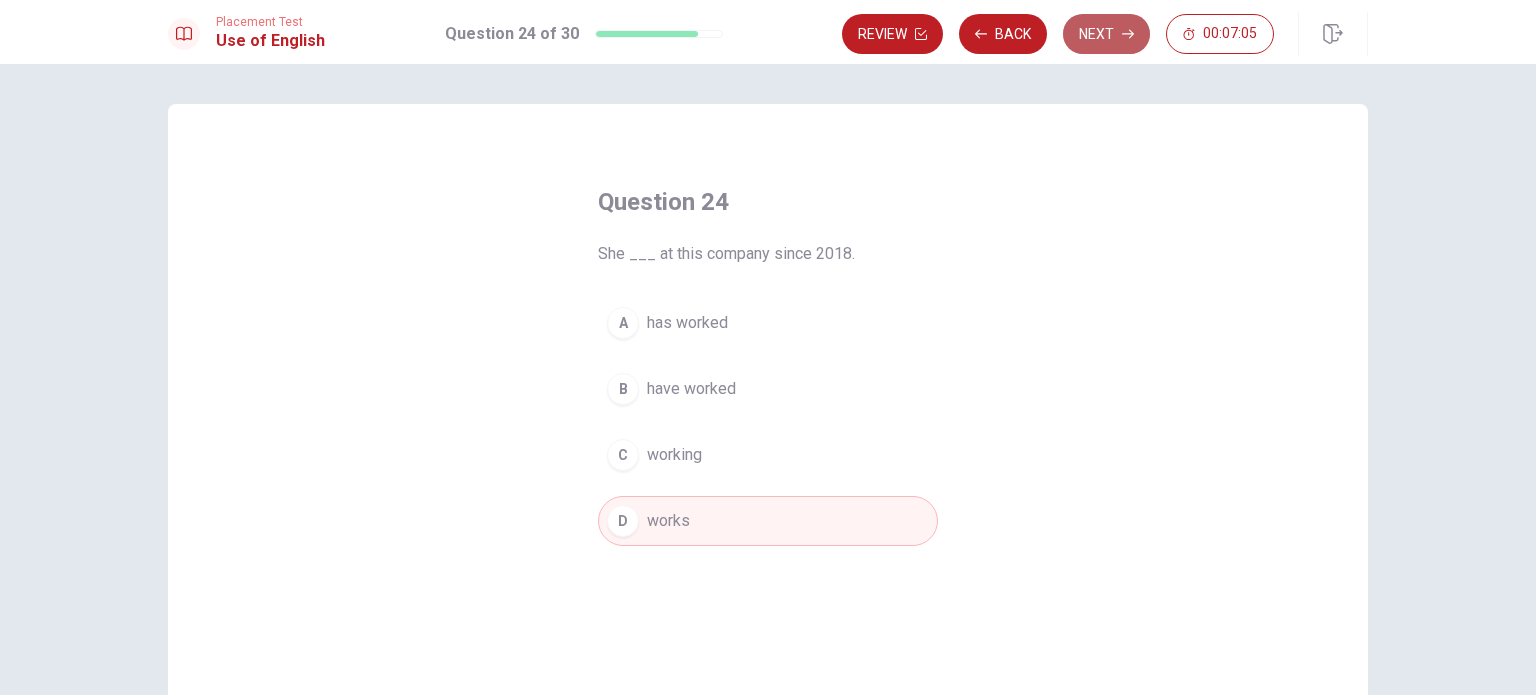 click 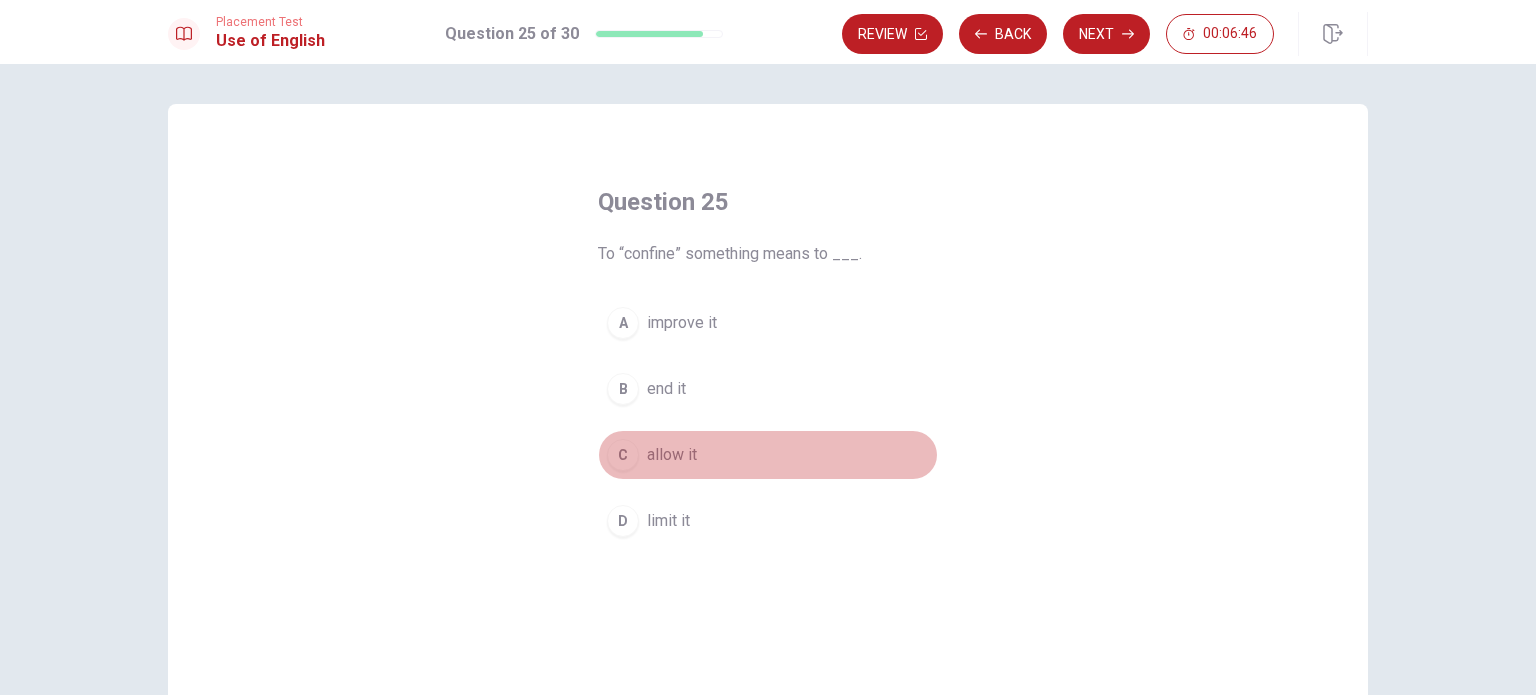click on "allow it" at bounding box center [672, 455] 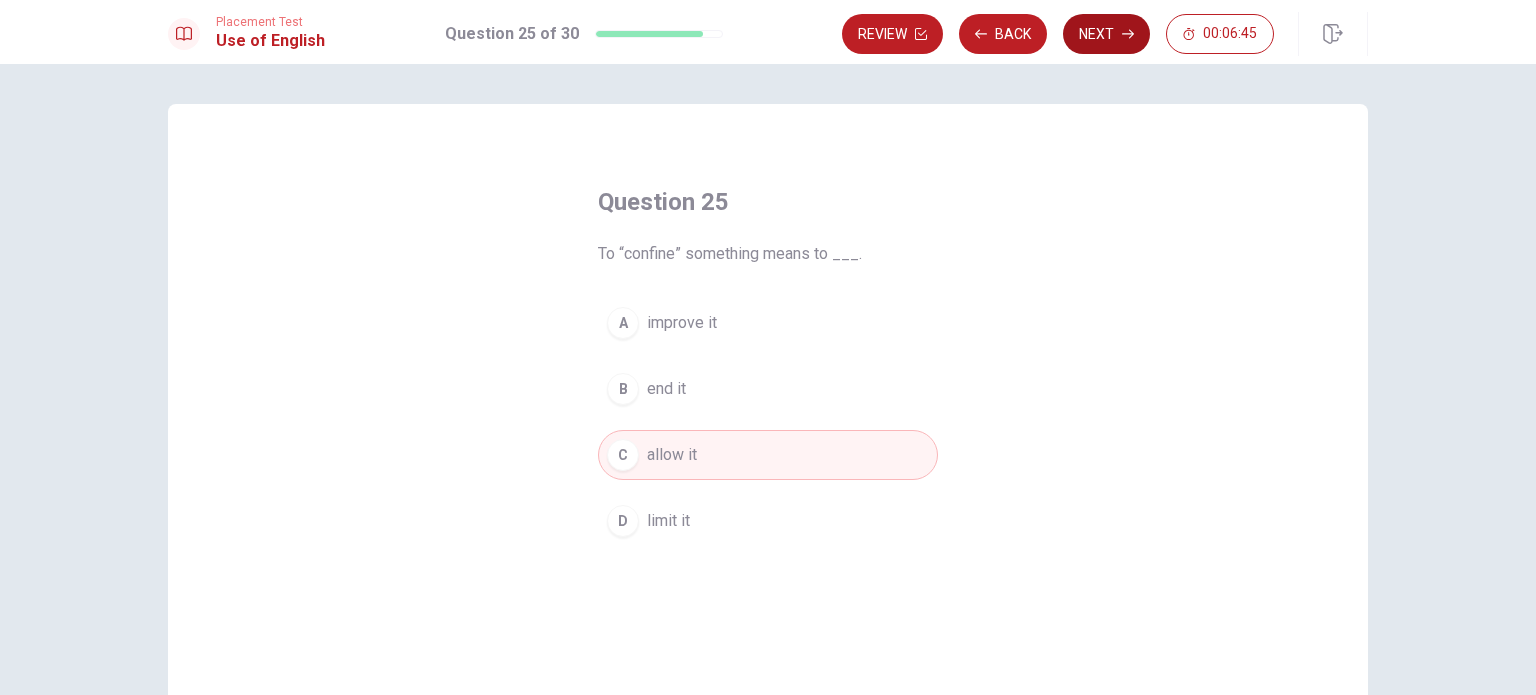 click on "Next" at bounding box center [1106, 34] 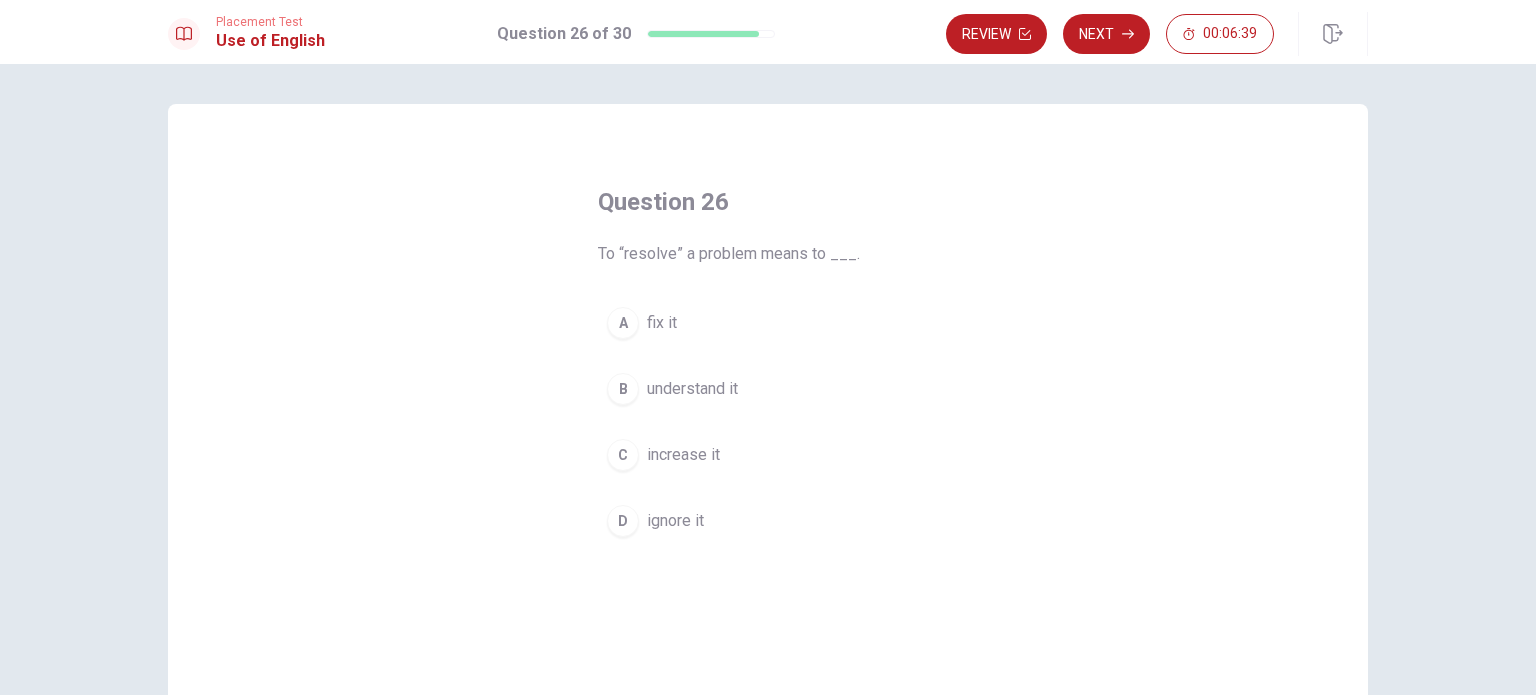 click on "fix it" at bounding box center (662, 323) 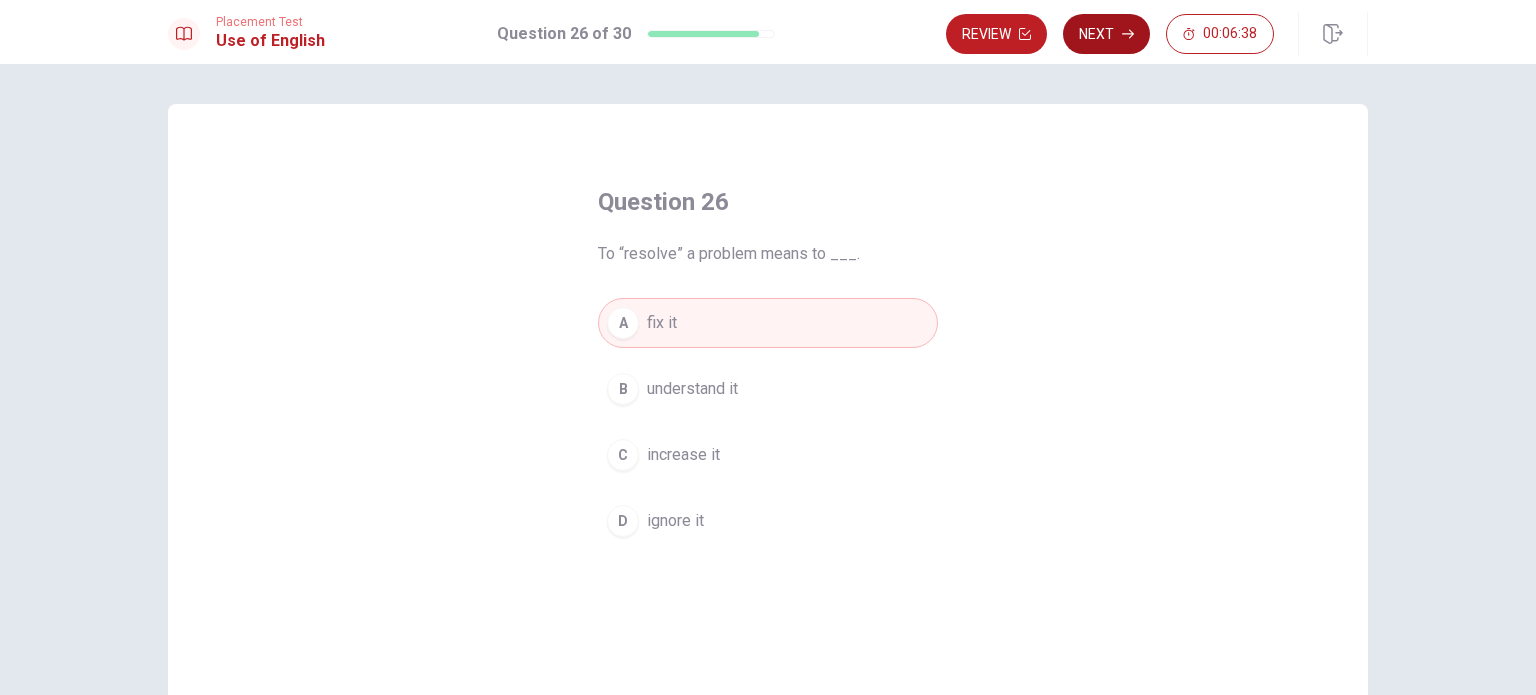 click on "Next" at bounding box center [1106, 34] 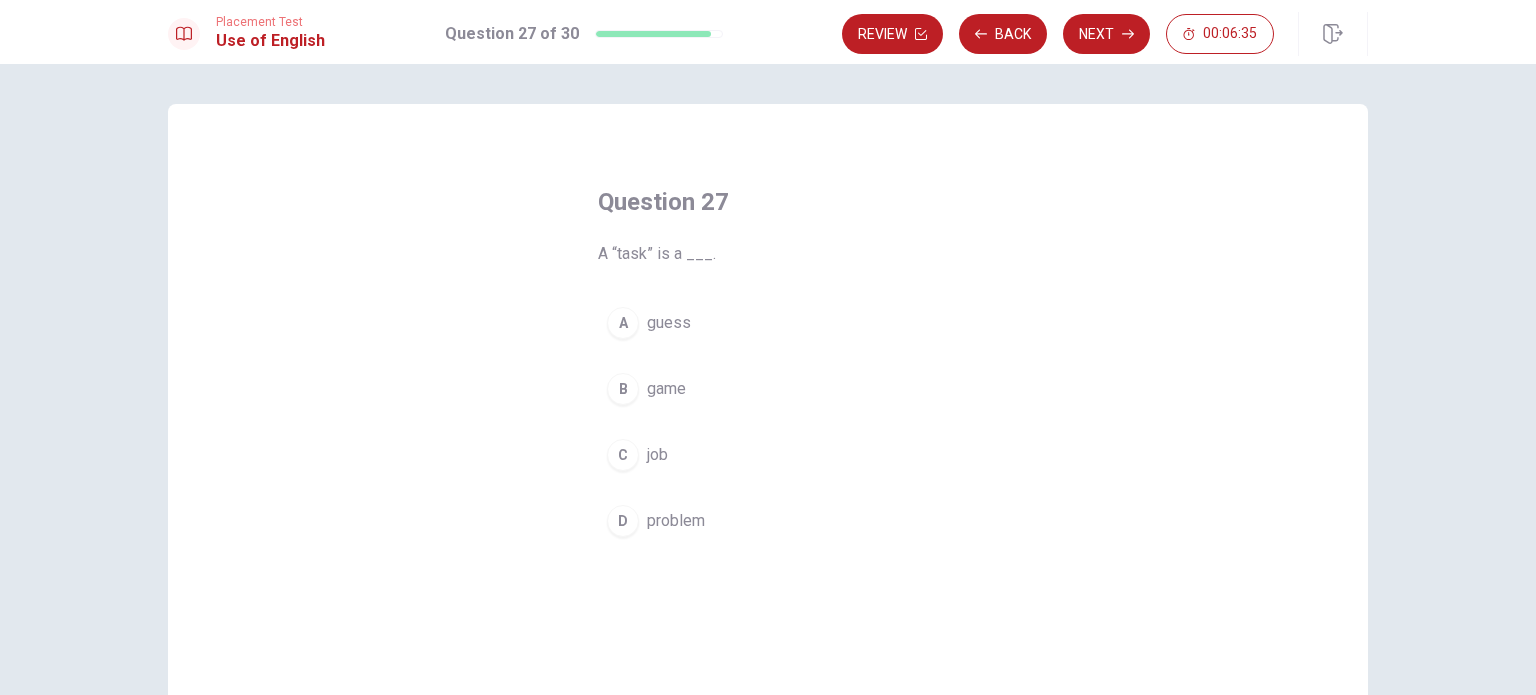 click on "C job" at bounding box center [768, 455] 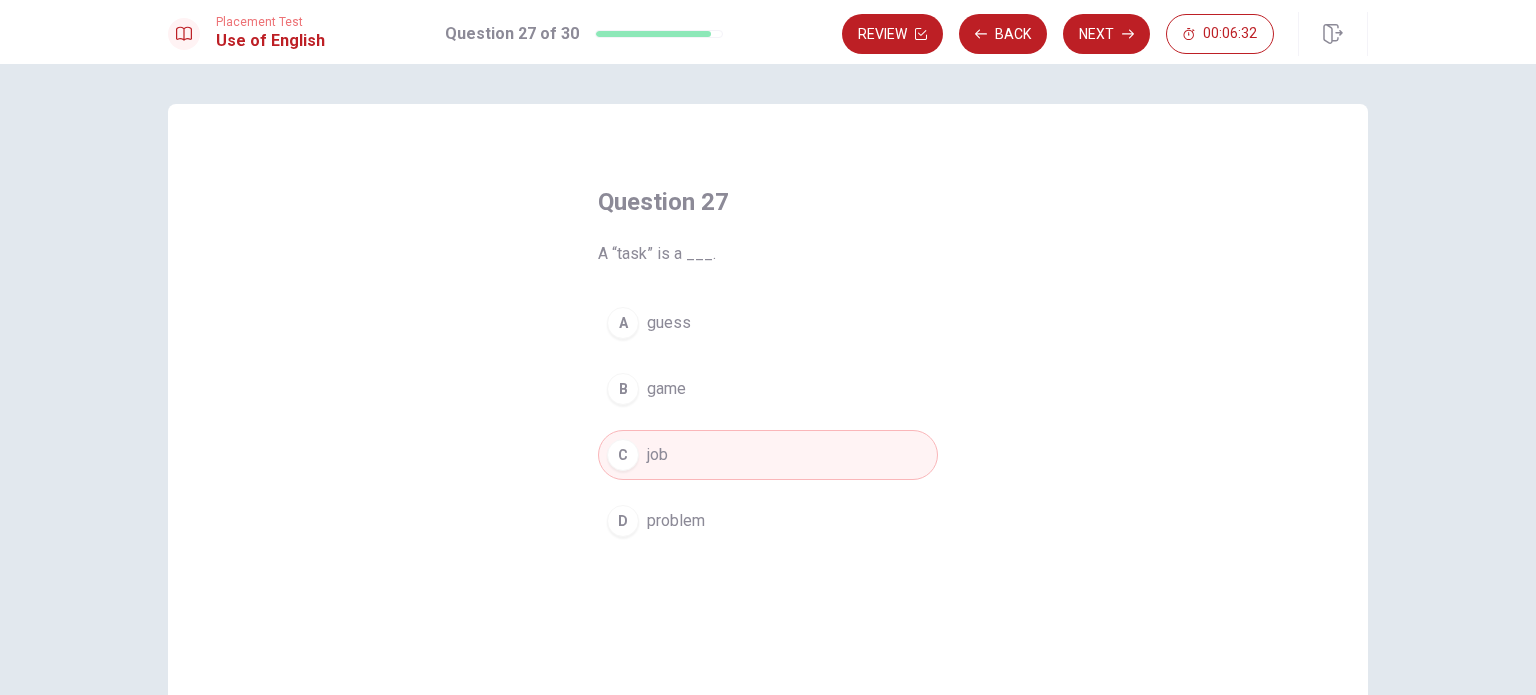 click on "problem" at bounding box center (676, 521) 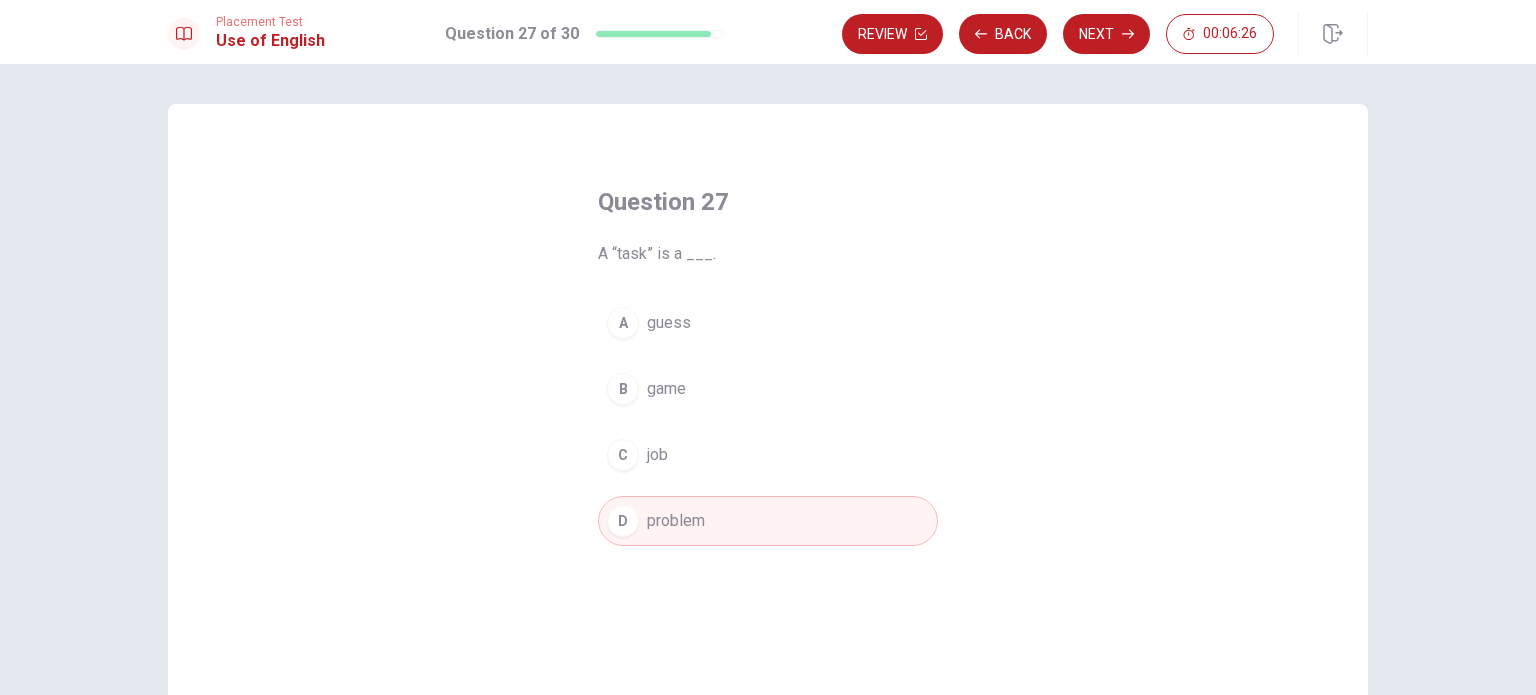 click on "job" at bounding box center [657, 455] 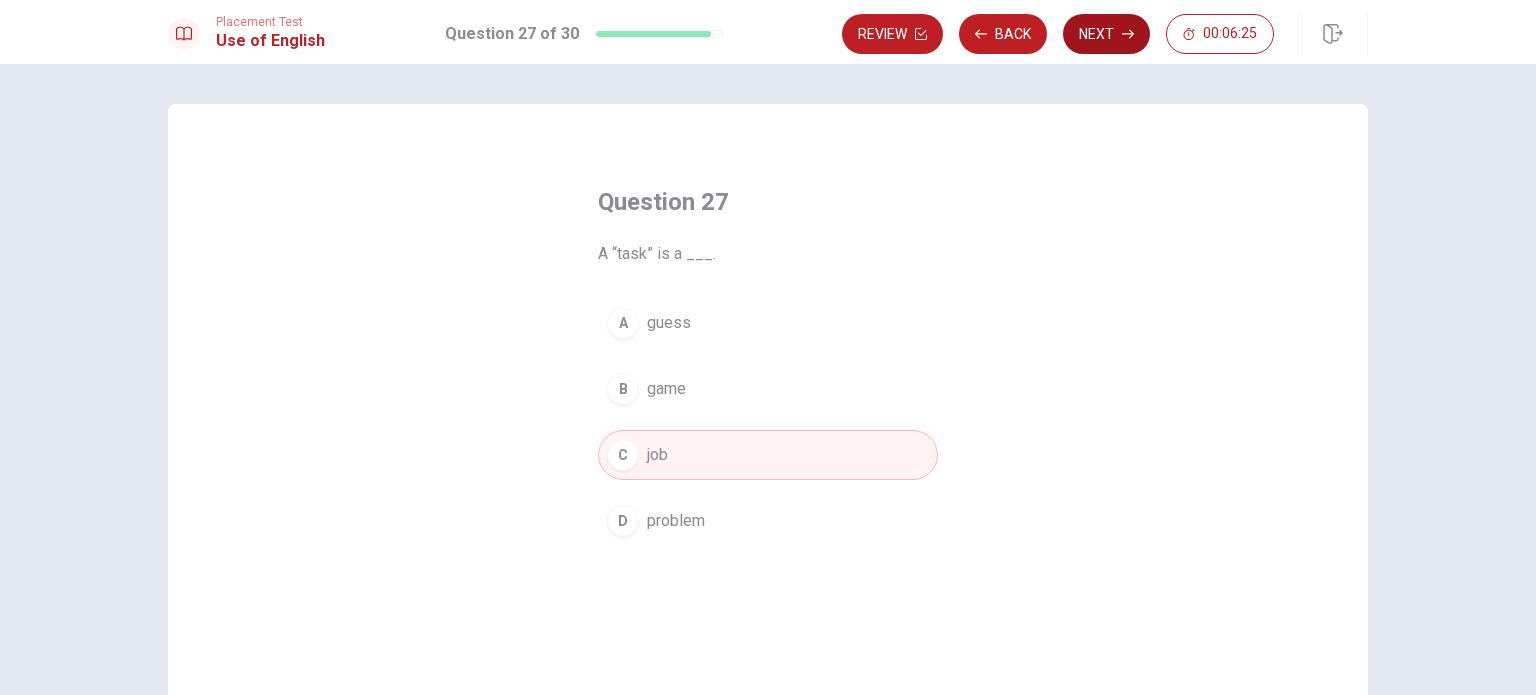 click on "Next" at bounding box center (1106, 34) 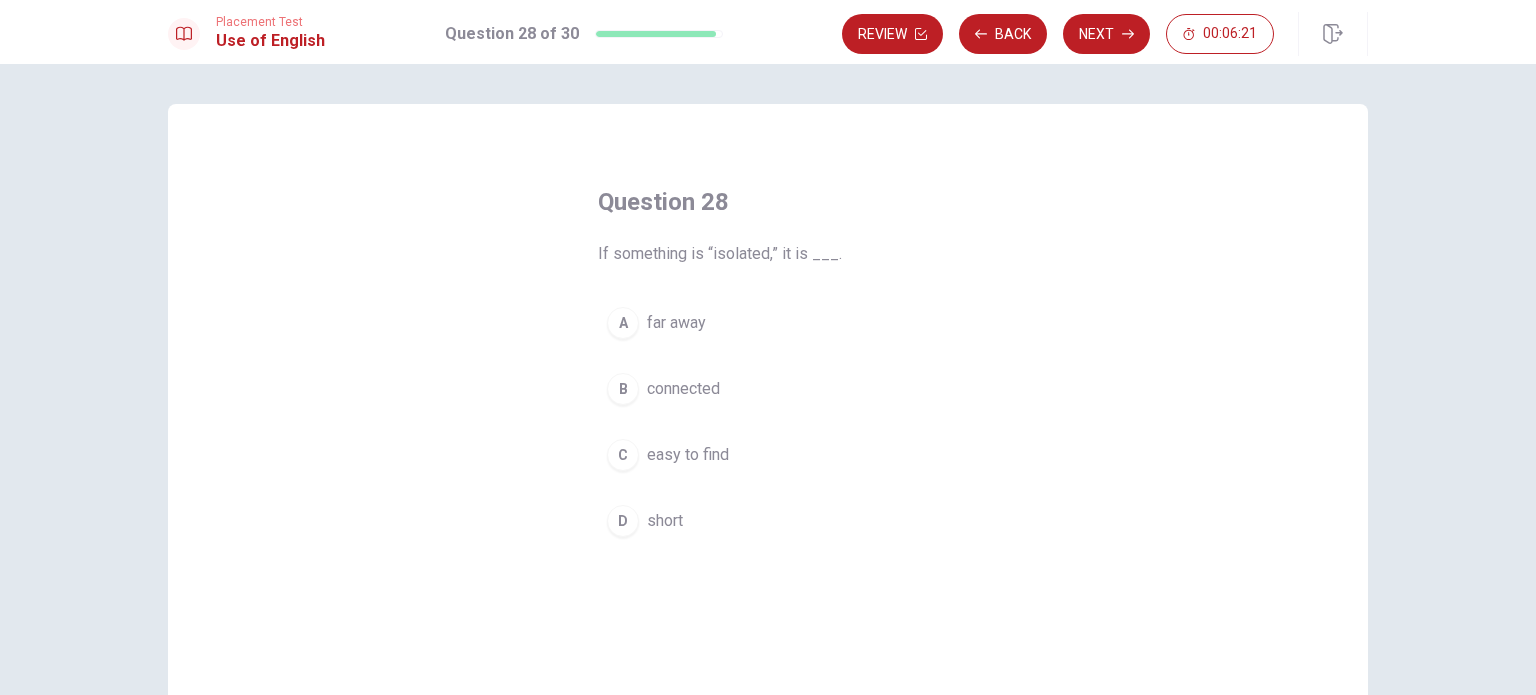 click on "far away" at bounding box center (676, 323) 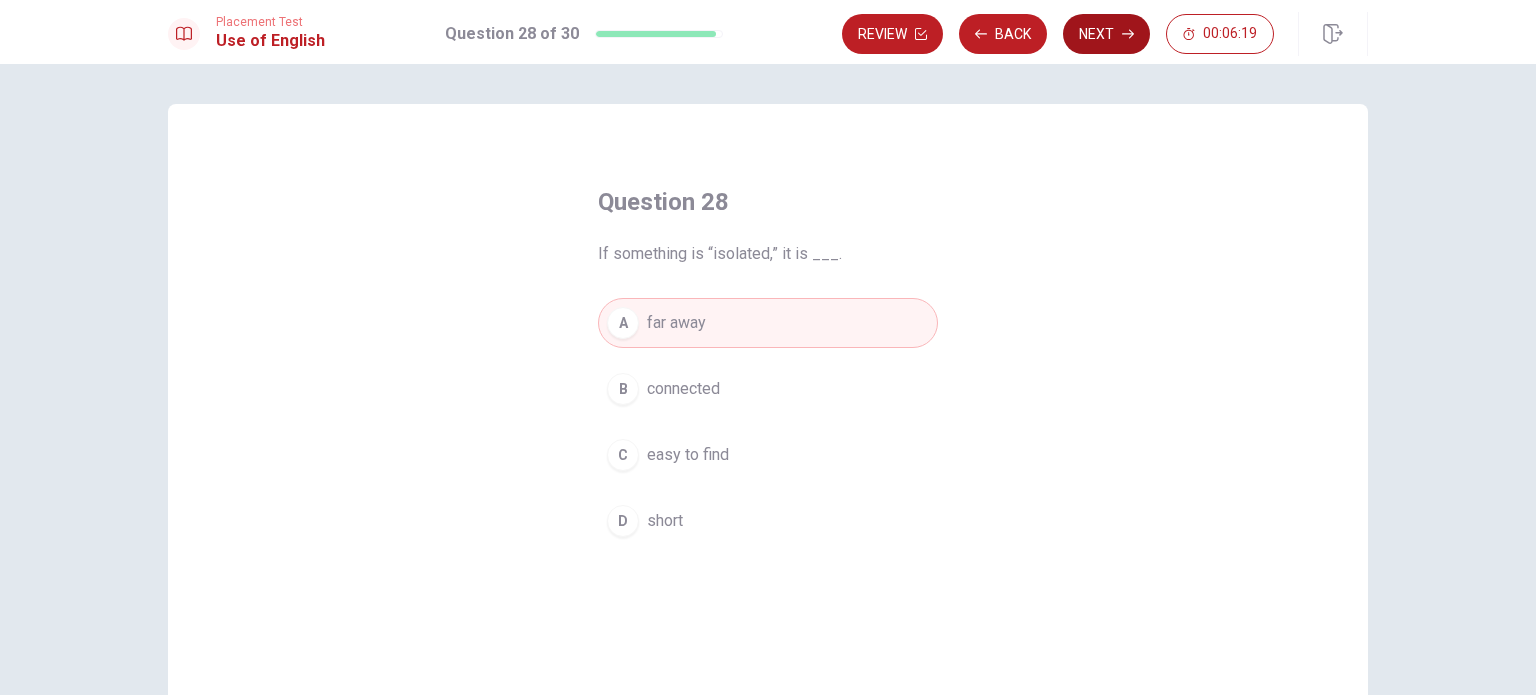click 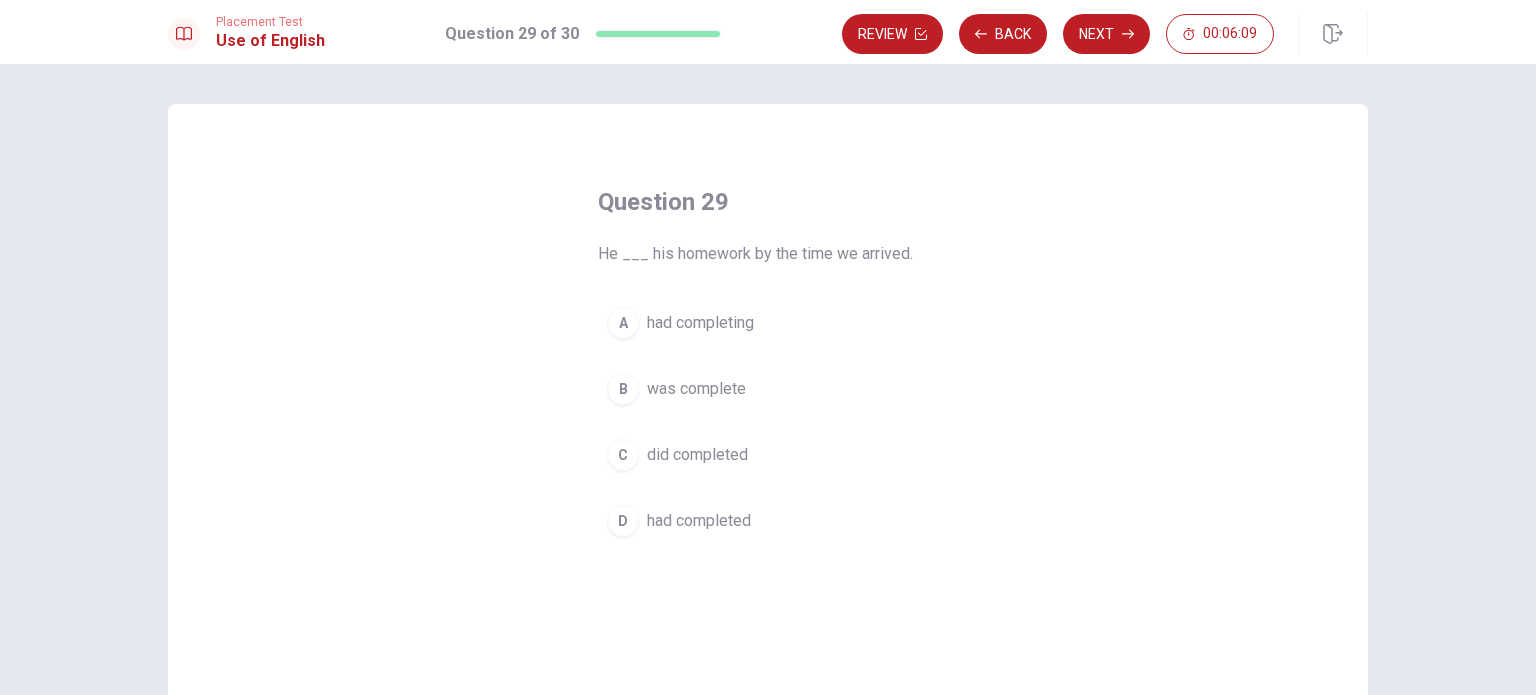 click on "had completed" at bounding box center (699, 521) 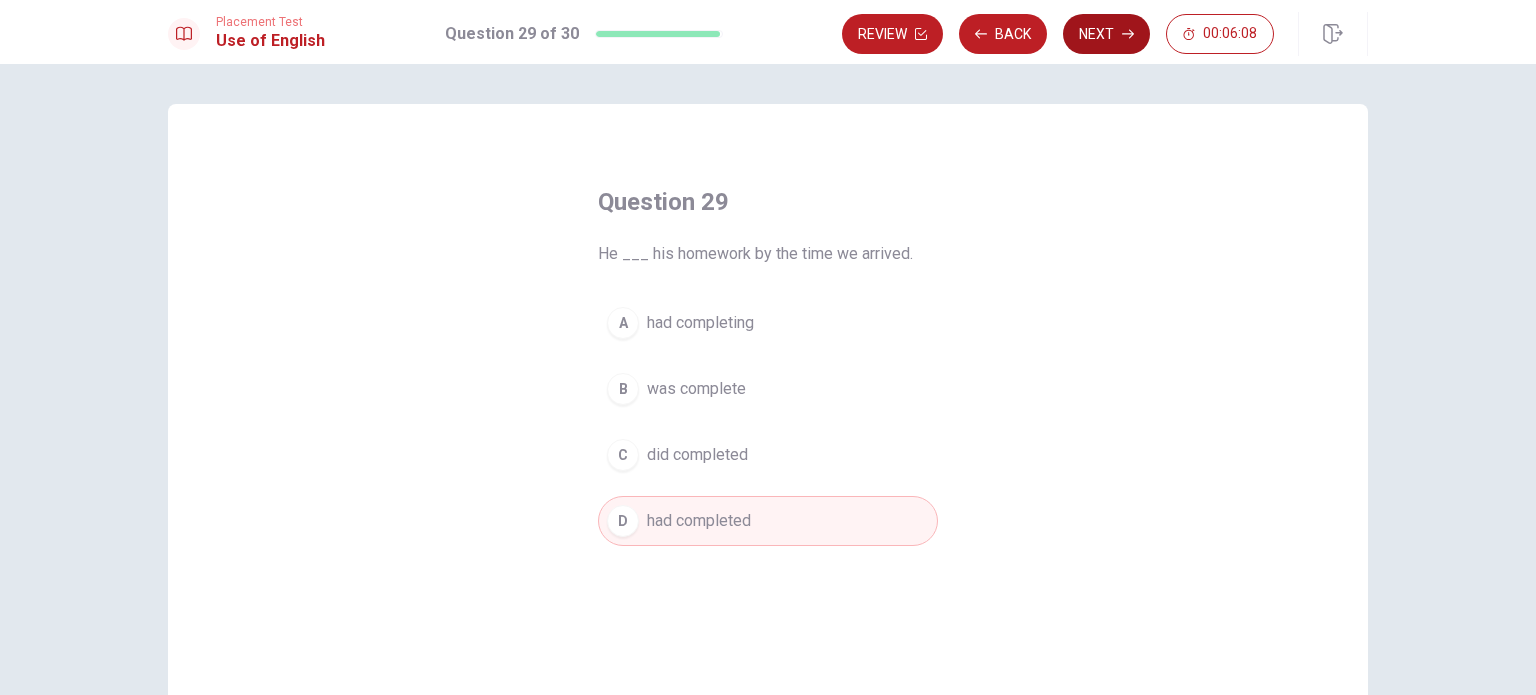 click on "Next" at bounding box center (1106, 34) 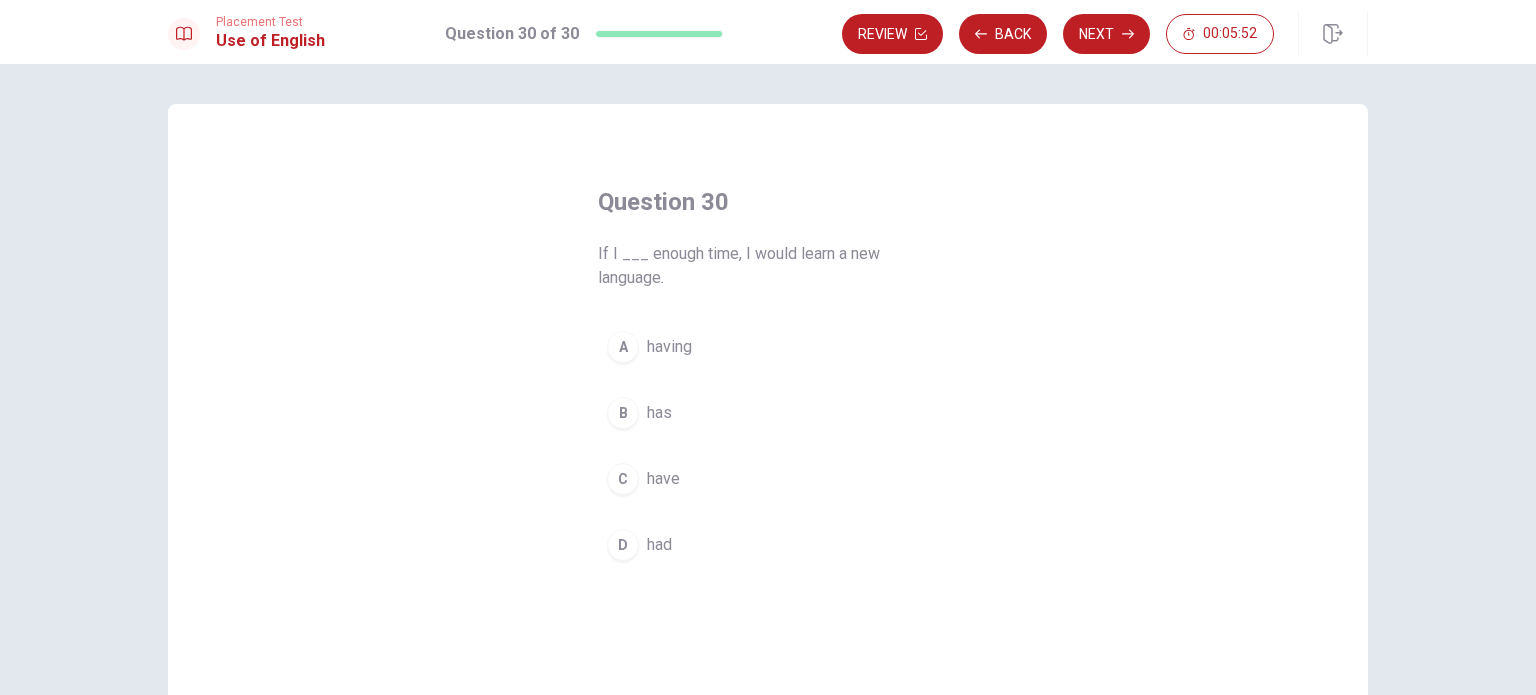 click on "had" at bounding box center (659, 545) 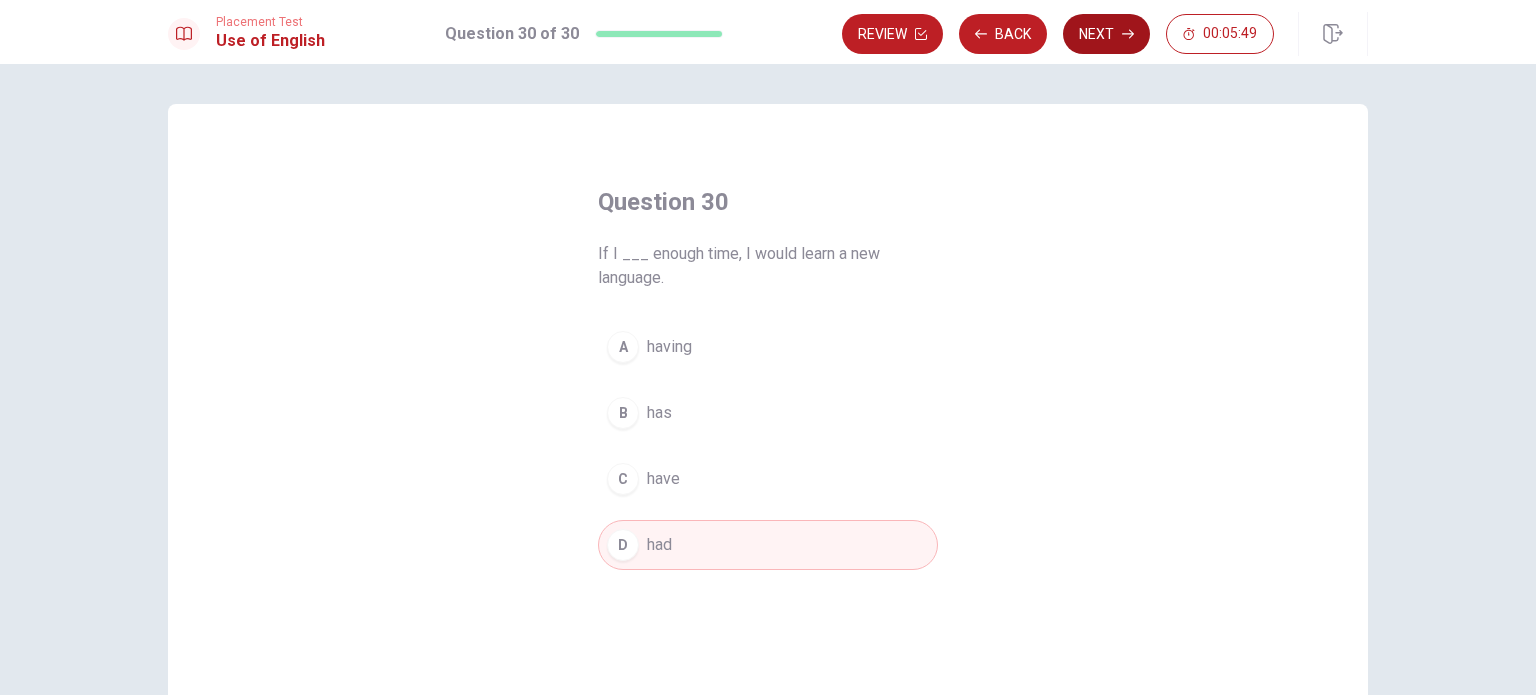 click on "Next" at bounding box center (1106, 34) 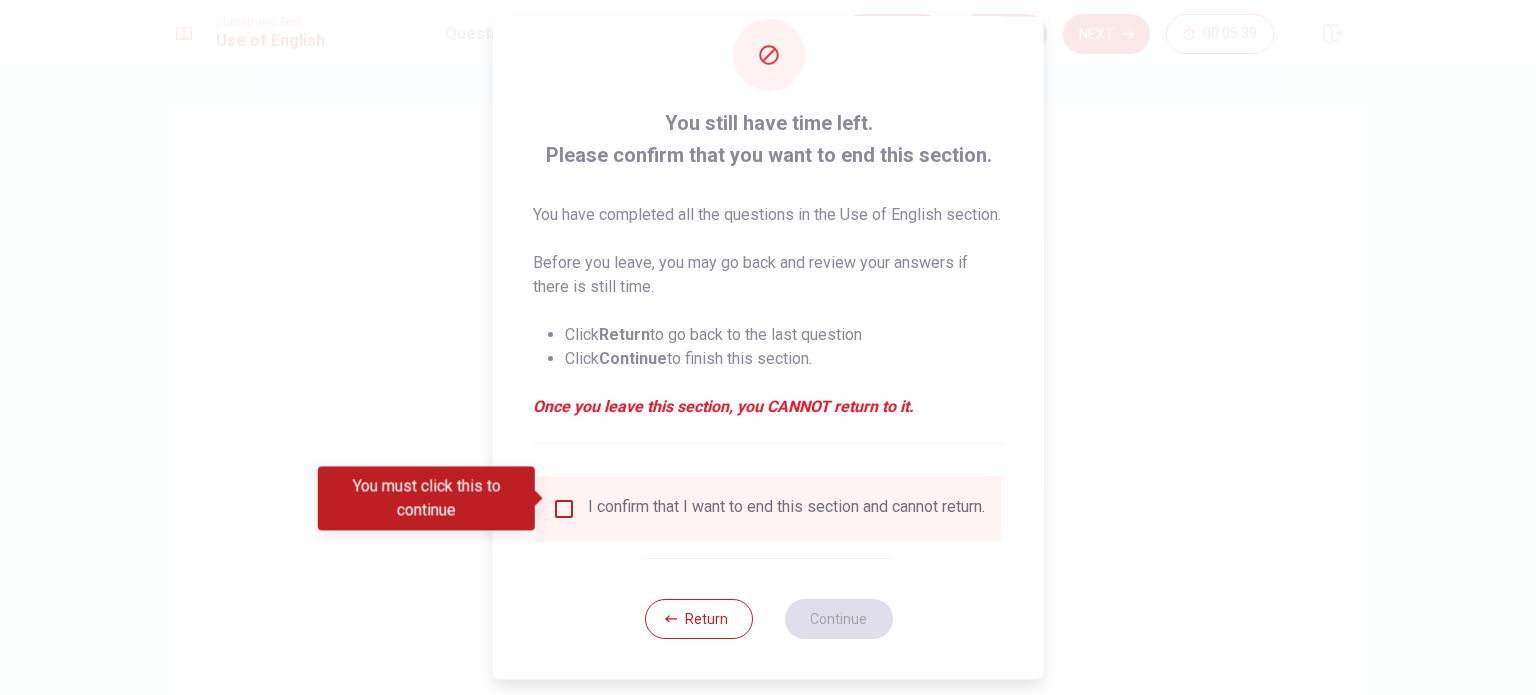 scroll, scrollTop: 74, scrollLeft: 0, axis: vertical 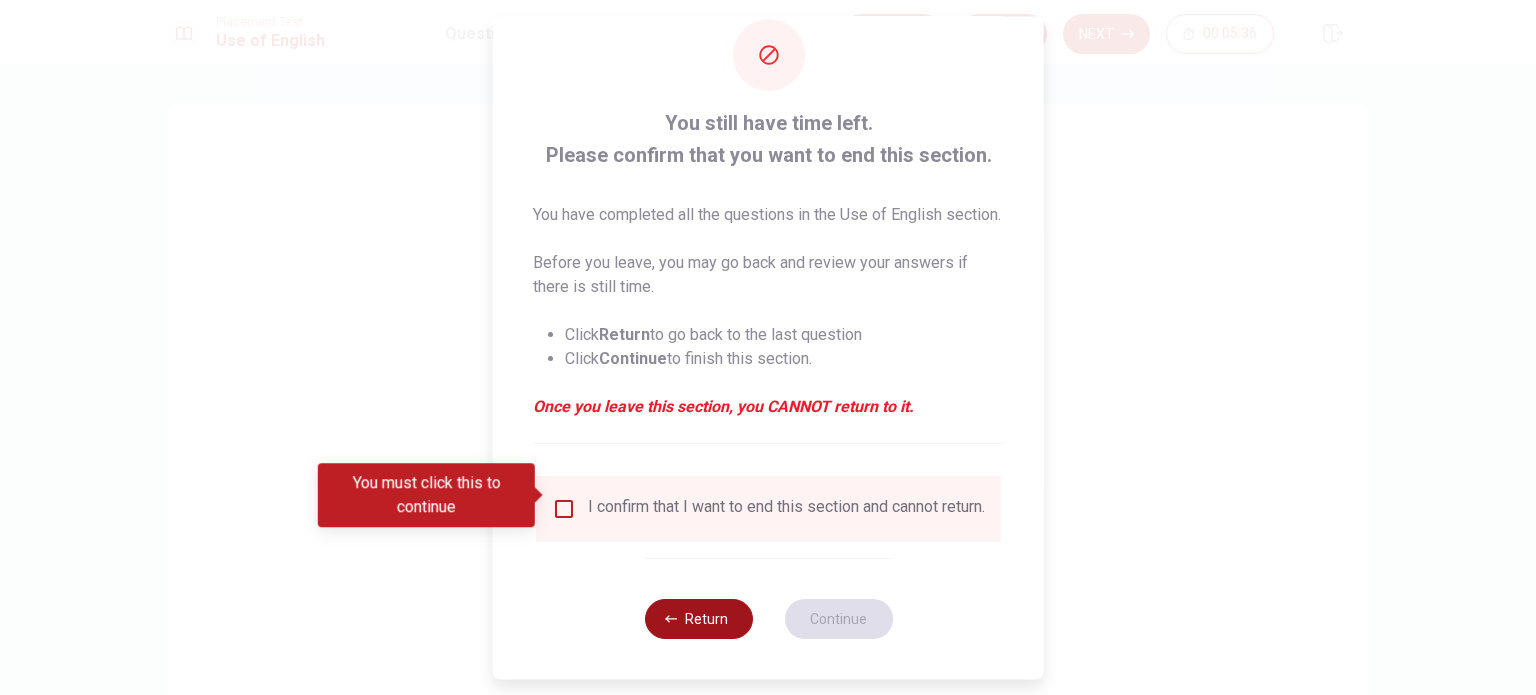 click on "Return" at bounding box center (698, 619) 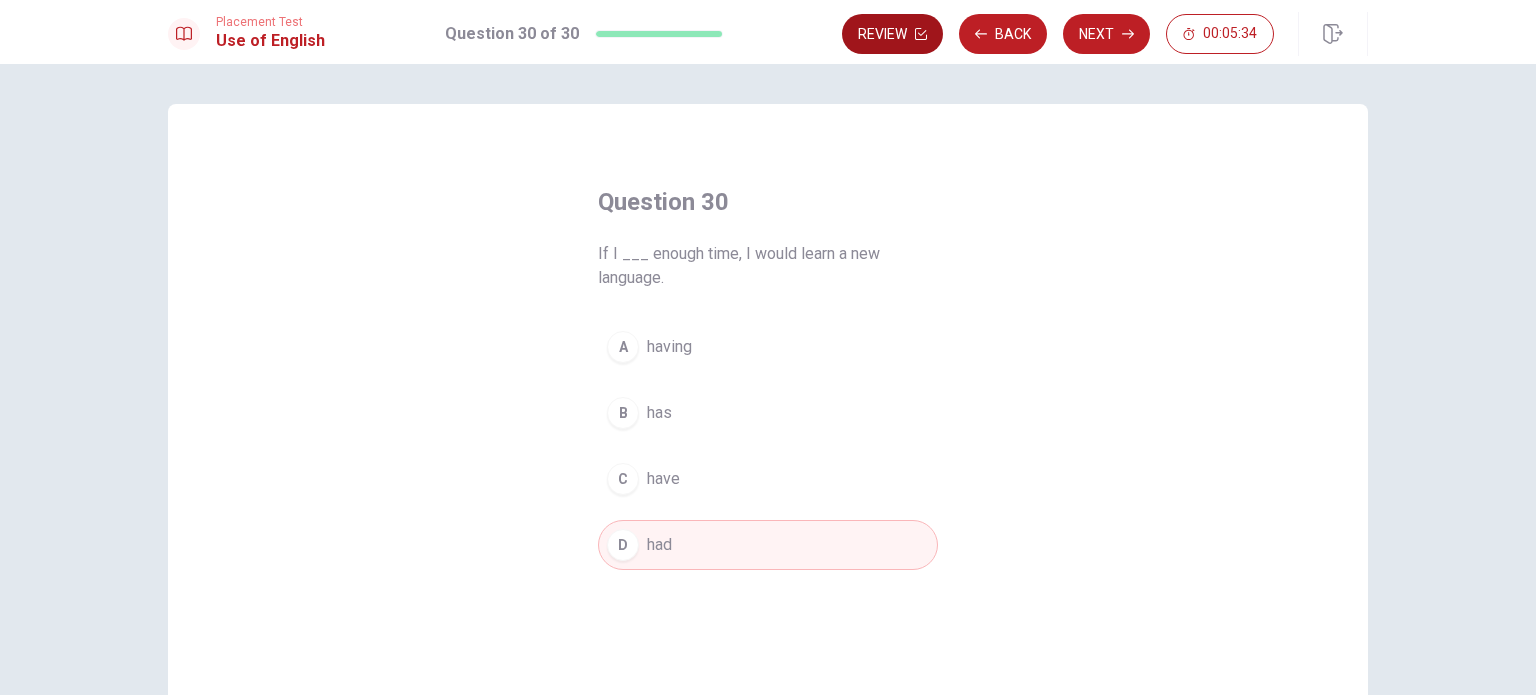 click on "Review" at bounding box center (892, 34) 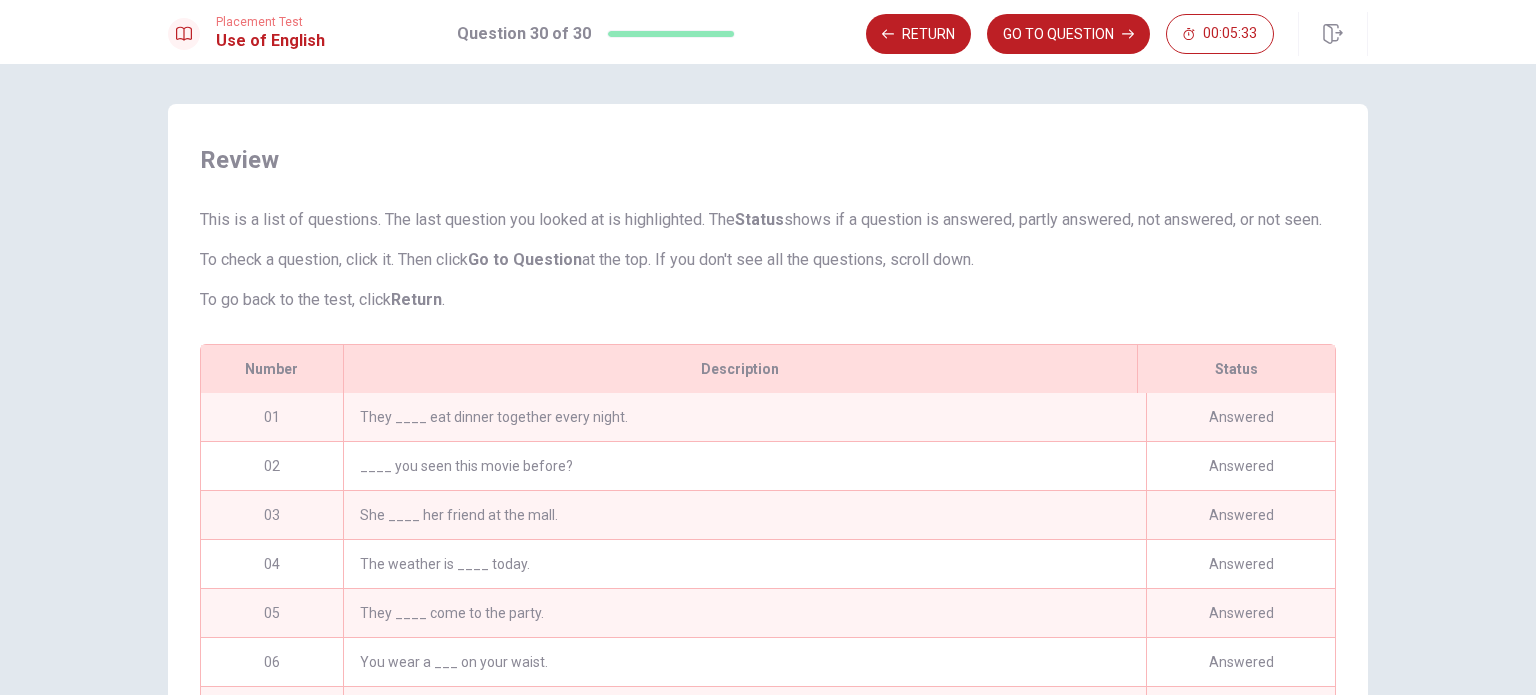 scroll, scrollTop: 308, scrollLeft: 0, axis: vertical 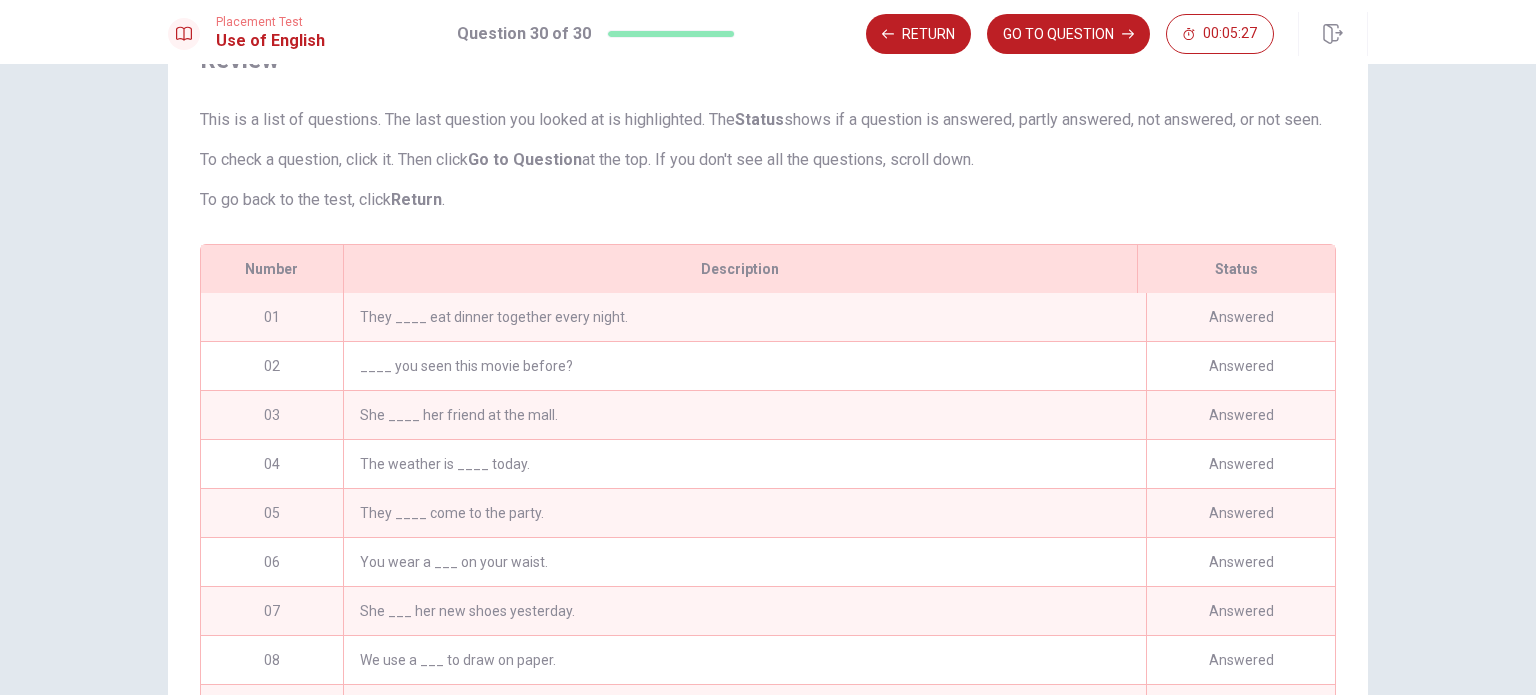 click on "They ____ eat dinner together every night." at bounding box center (744, 317) 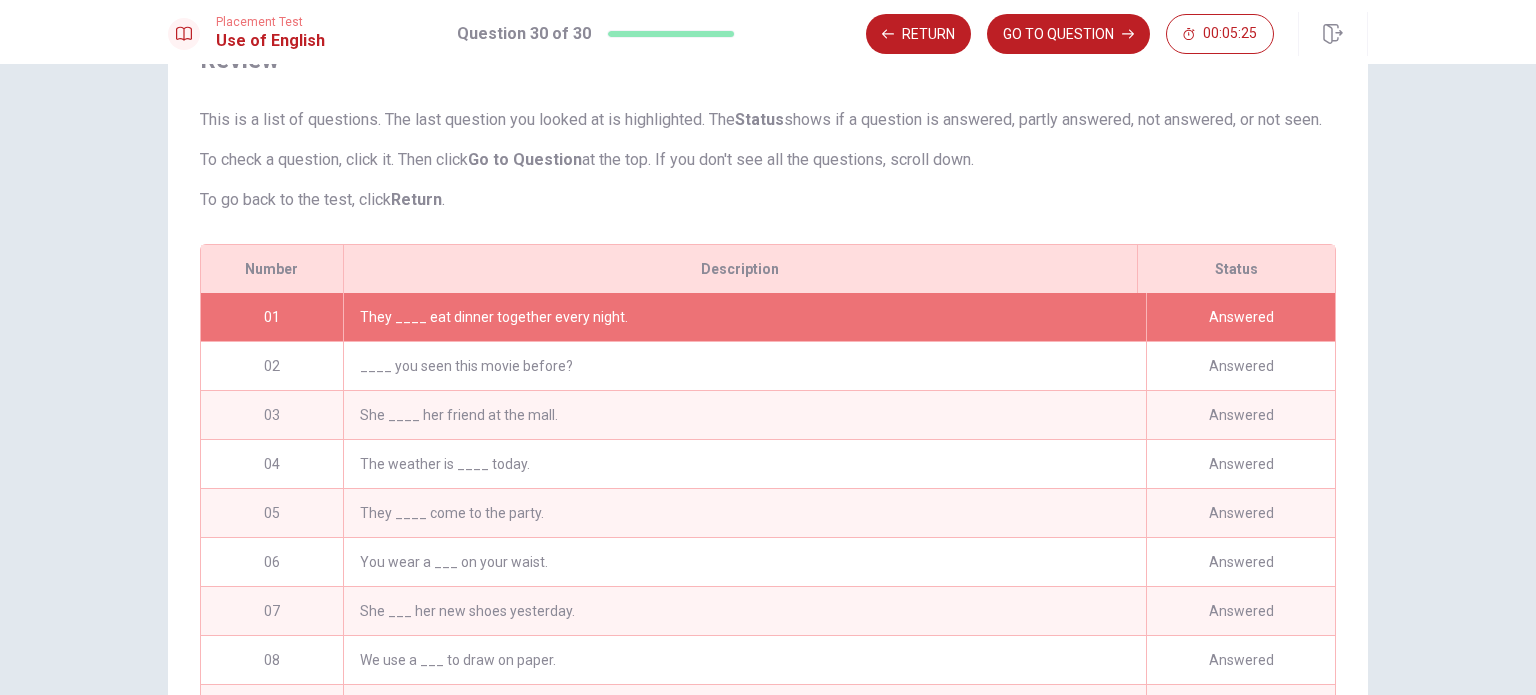 click on "Answered" at bounding box center [1240, 317] 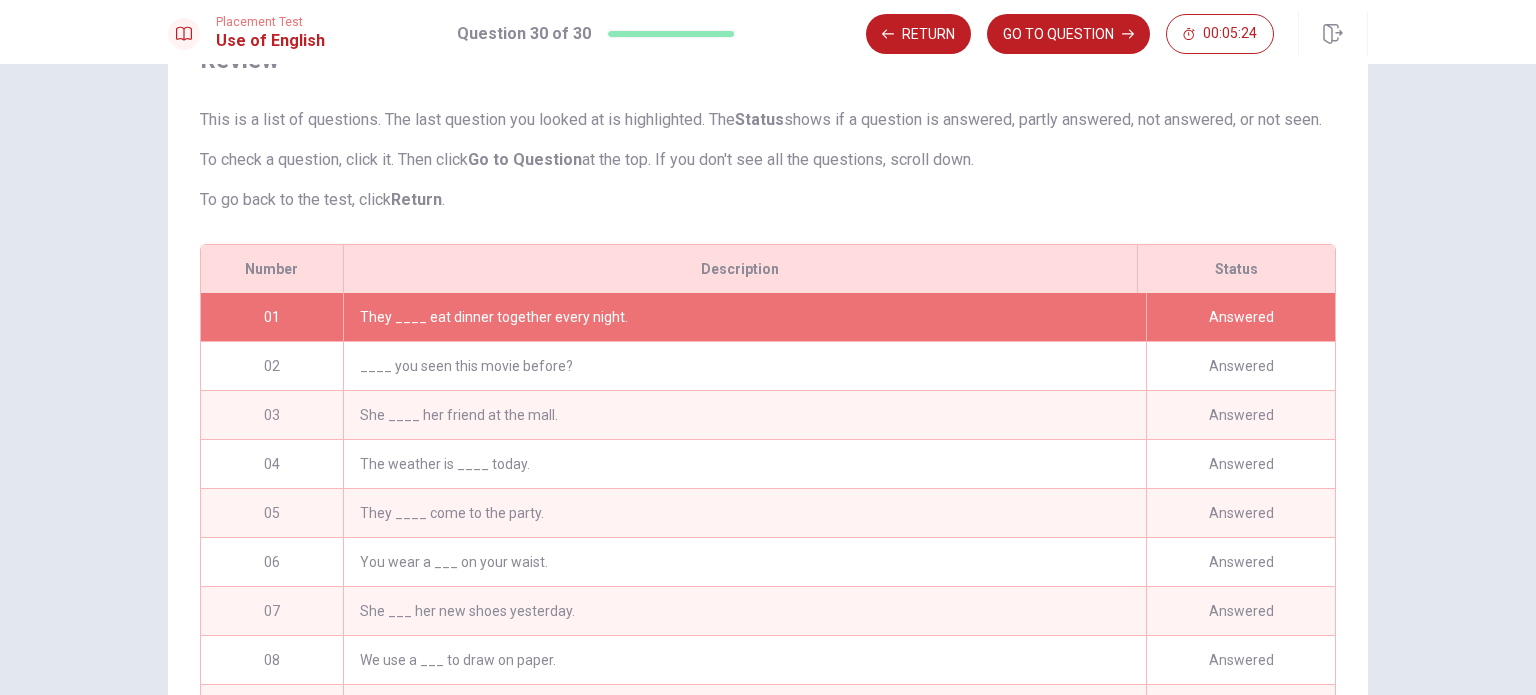 click on "They ____ eat dinner together every night." at bounding box center [744, 317] 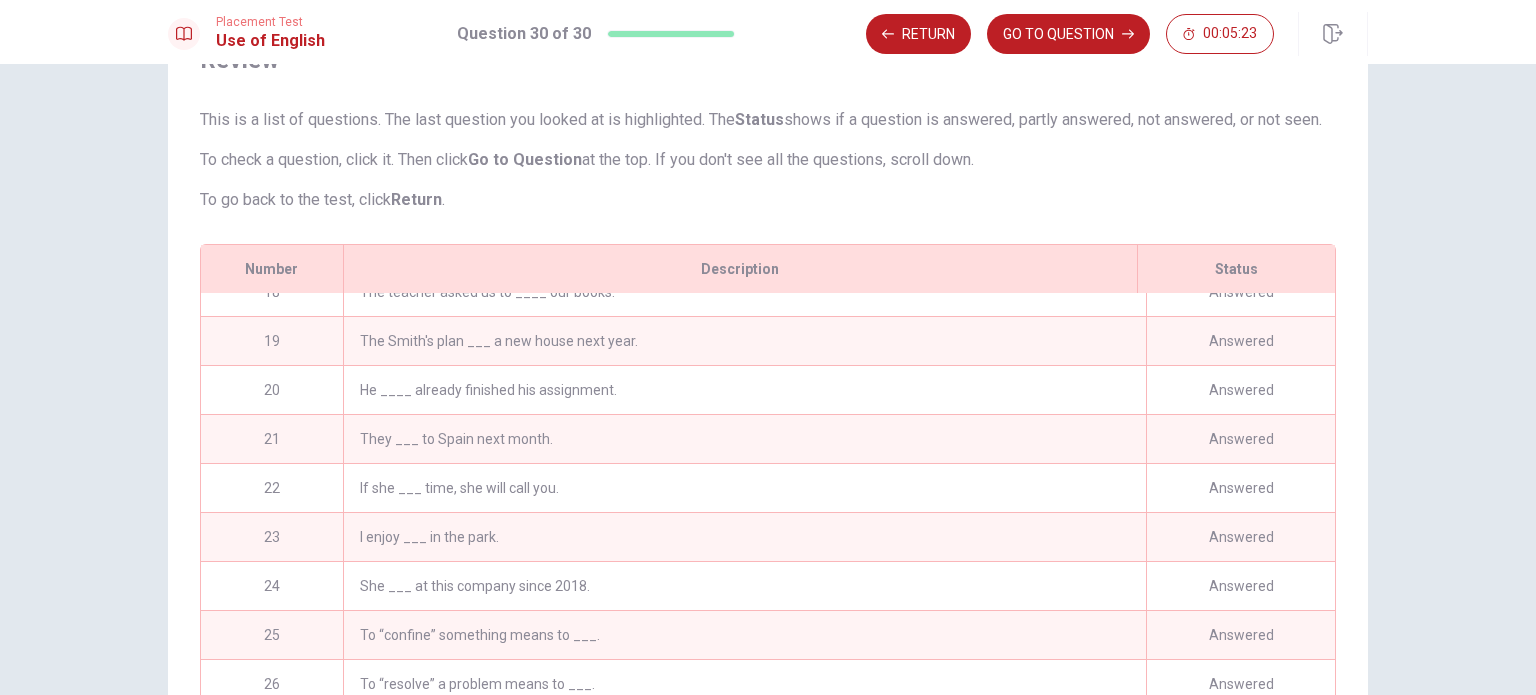 scroll, scrollTop: 1025, scrollLeft: 0, axis: vertical 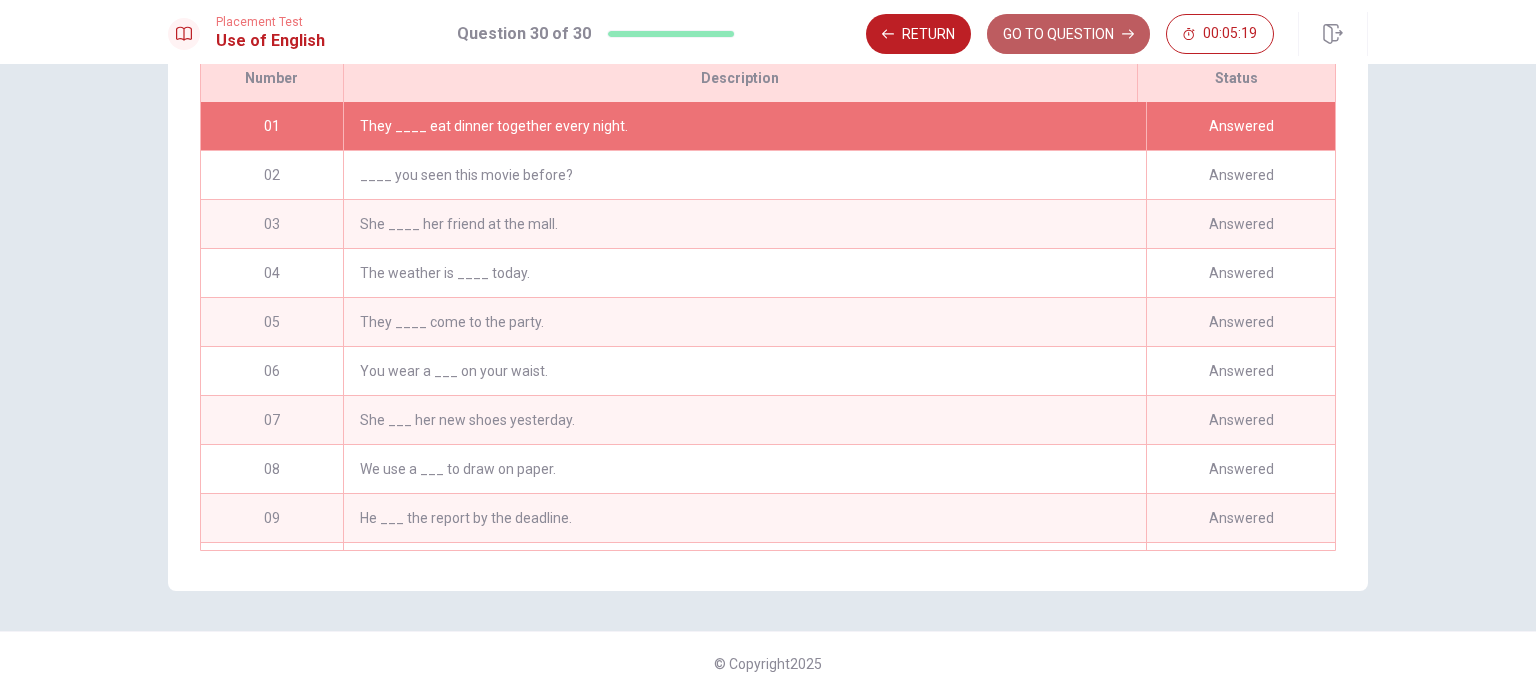 click on "GO TO QUESTION" at bounding box center (1068, 34) 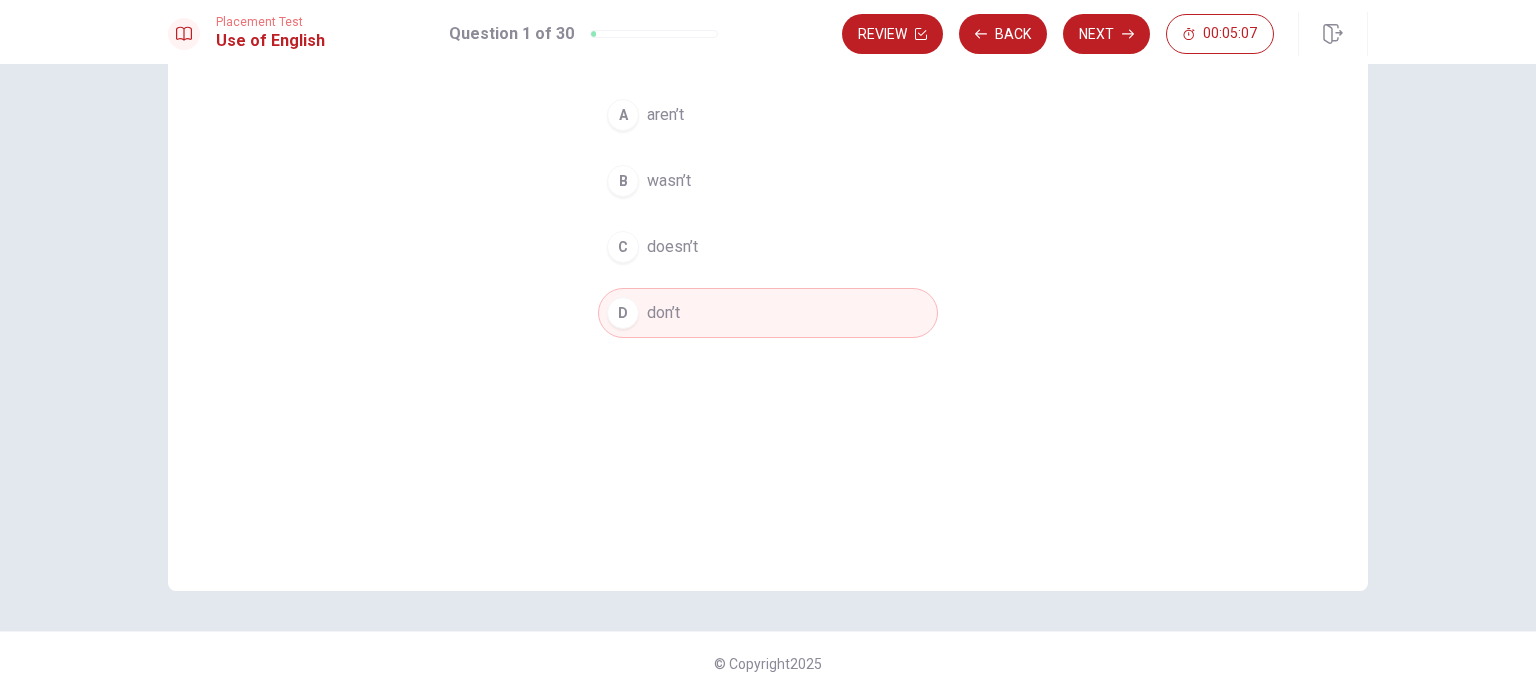 scroll, scrollTop: 0, scrollLeft: 0, axis: both 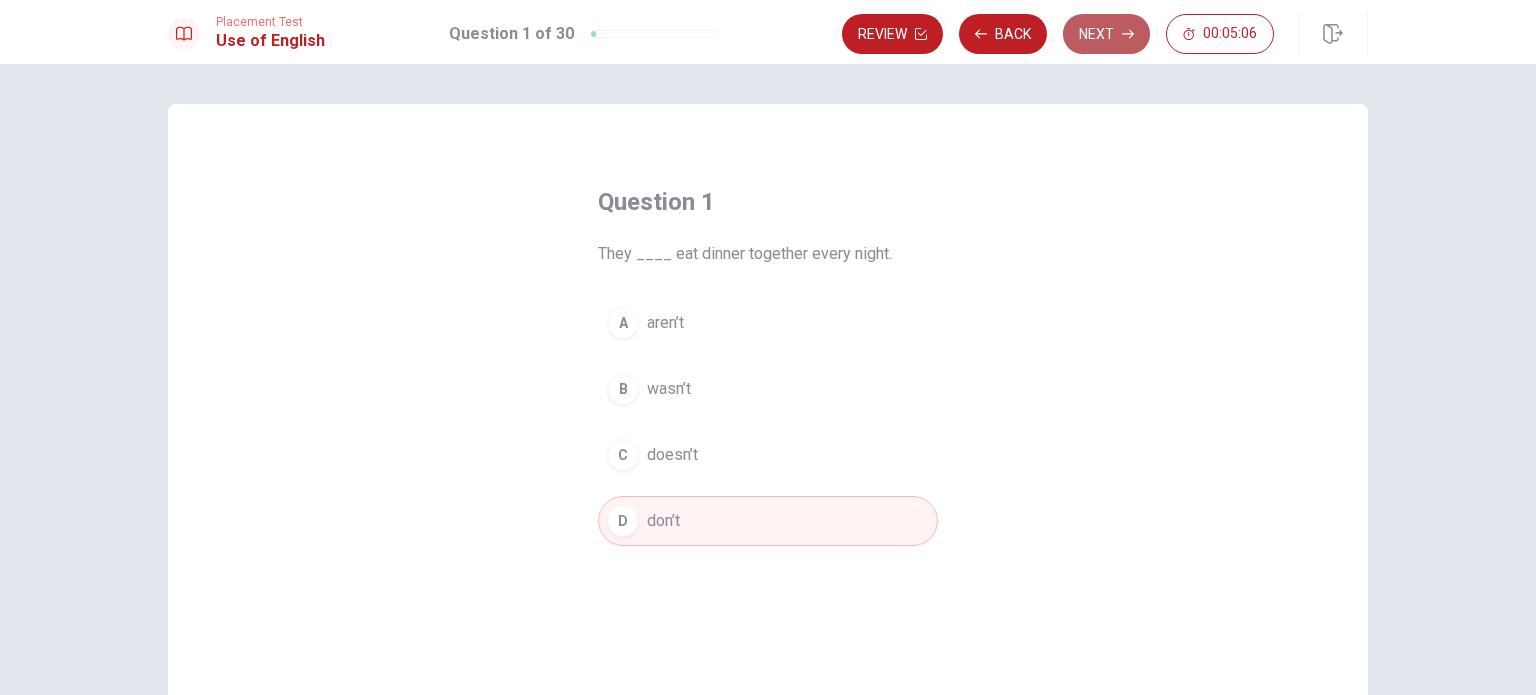 click on "Next" at bounding box center [1106, 34] 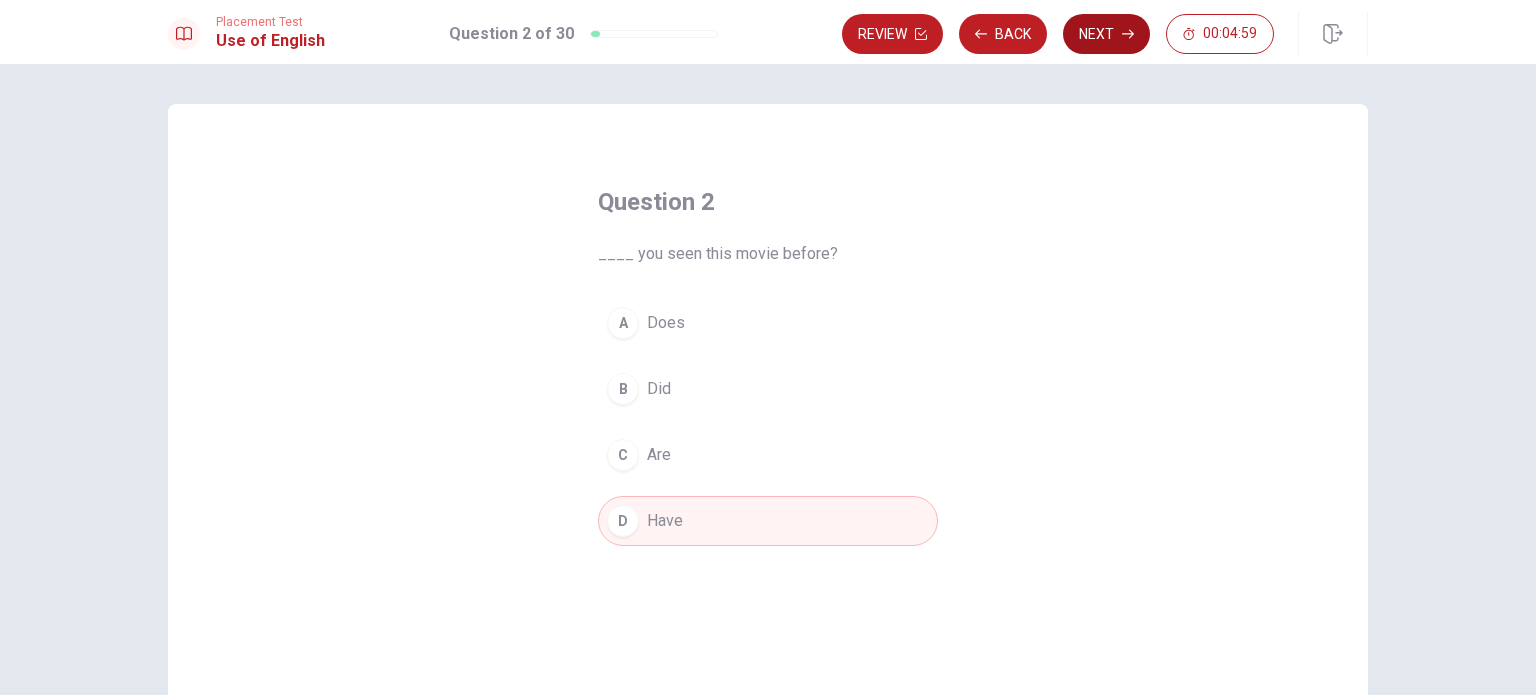 click on "Next" at bounding box center [1106, 34] 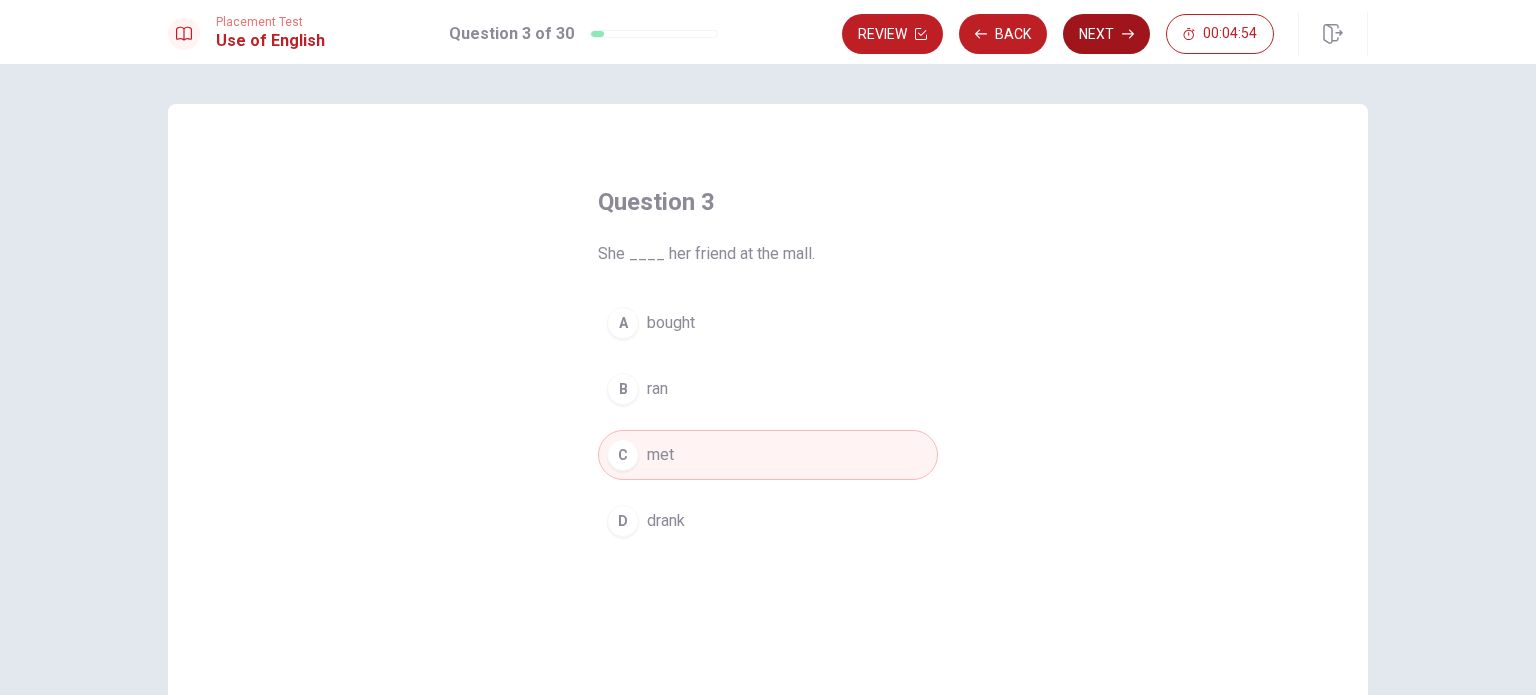 click on "Next" at bounding box center (1106, 34) 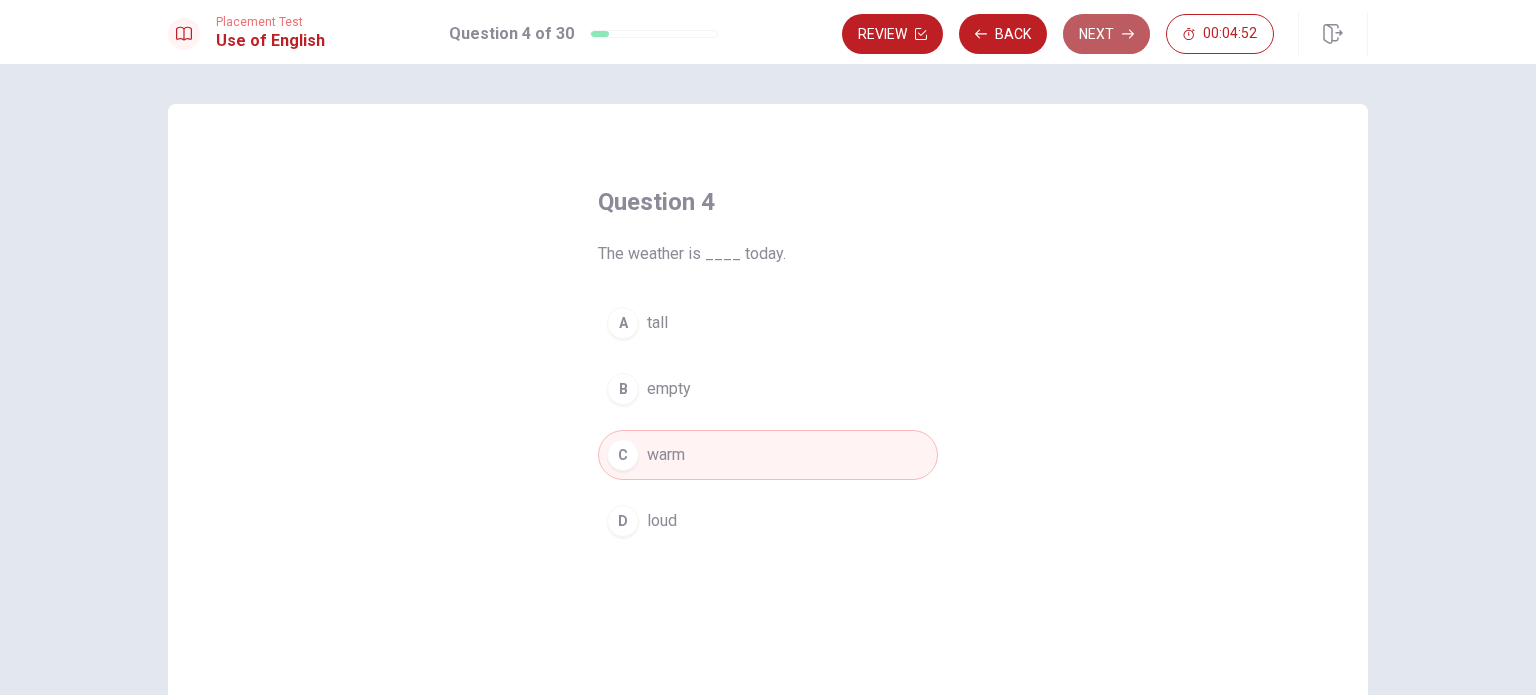 click on "Next" at bounding box center [1106, 34] 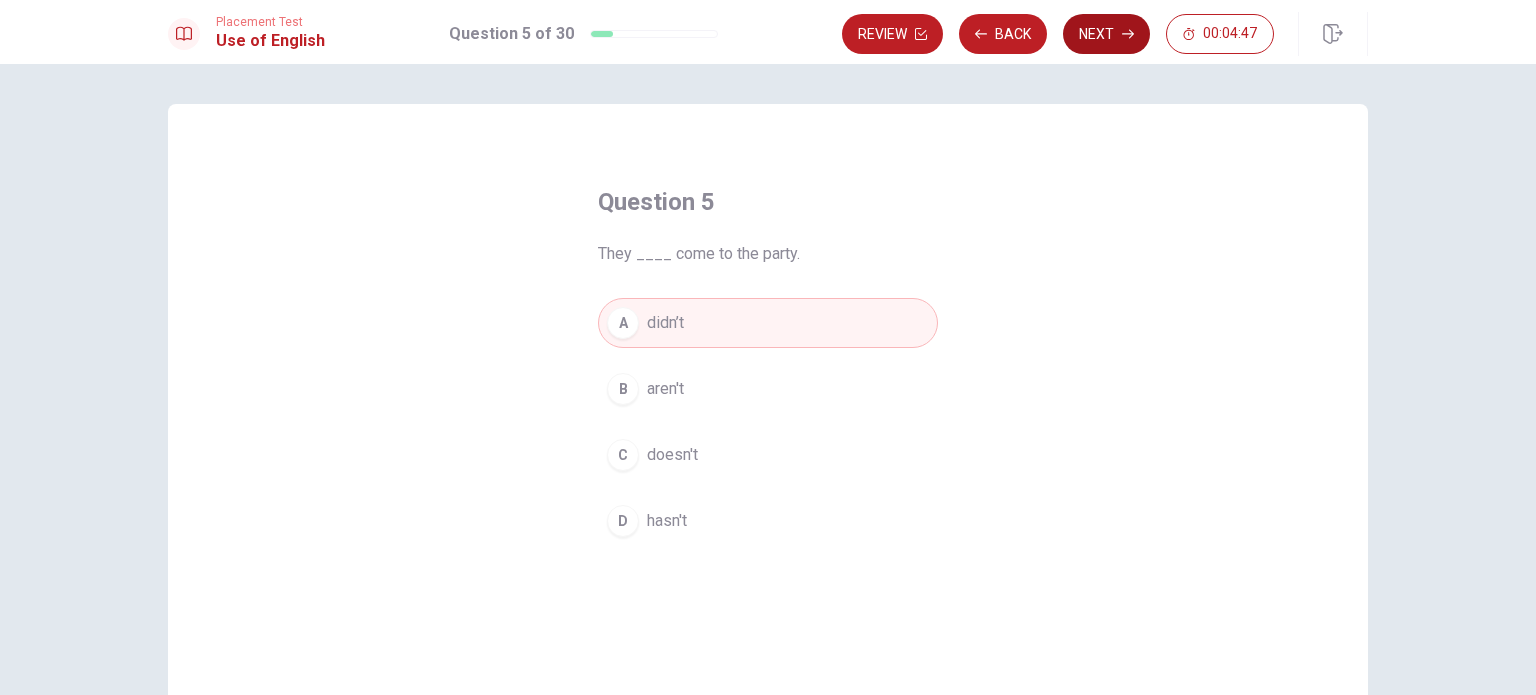 click on "Next" at bounding box center [1106, 34] 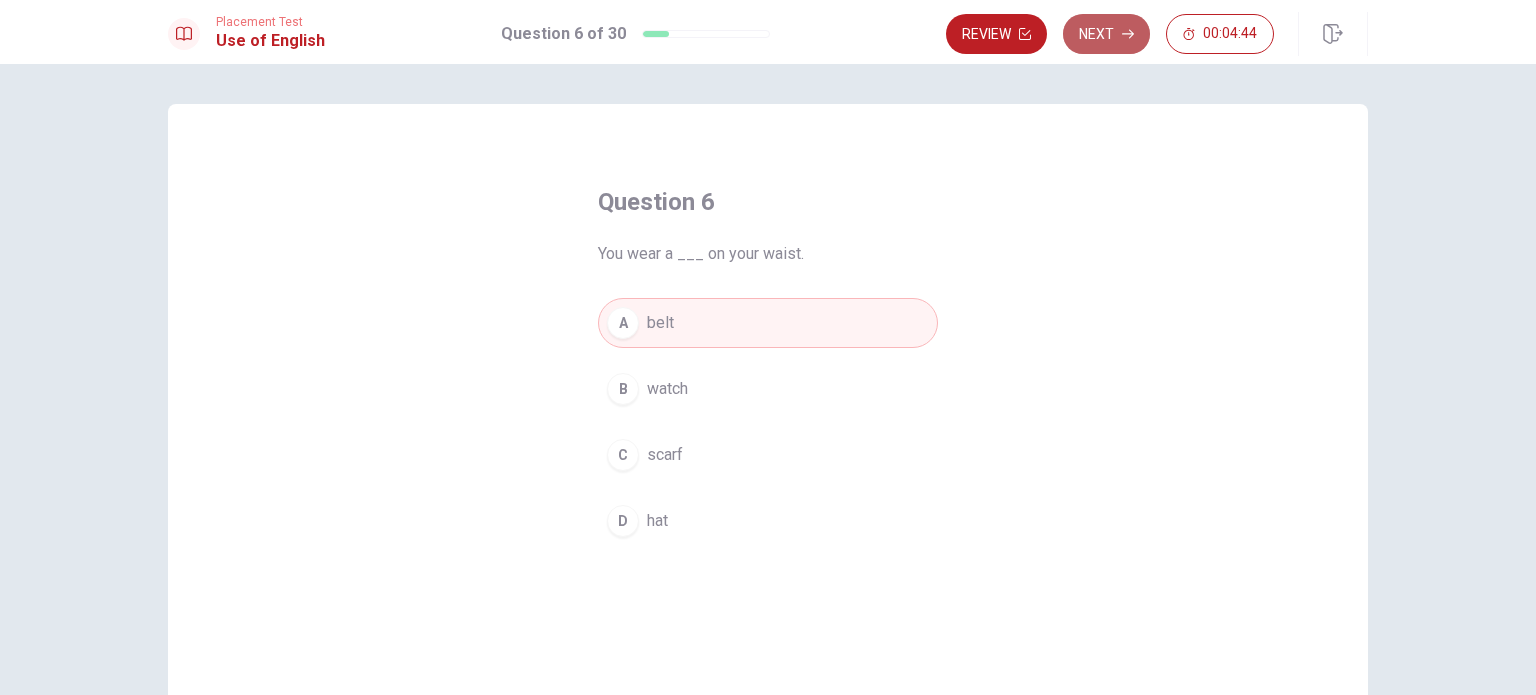 click on "Next" at bounding box center [1106, 34] 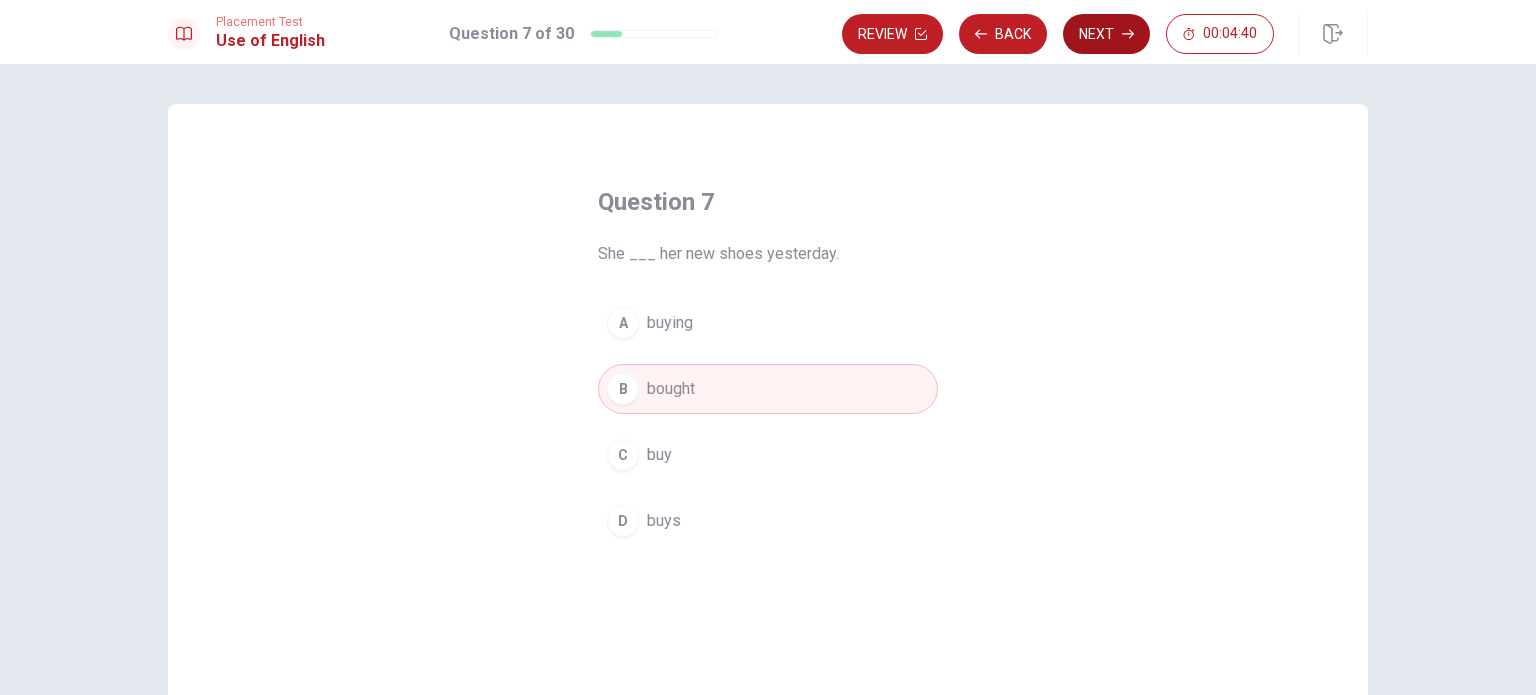 click on "Next" at bounding box center (1106, 34) 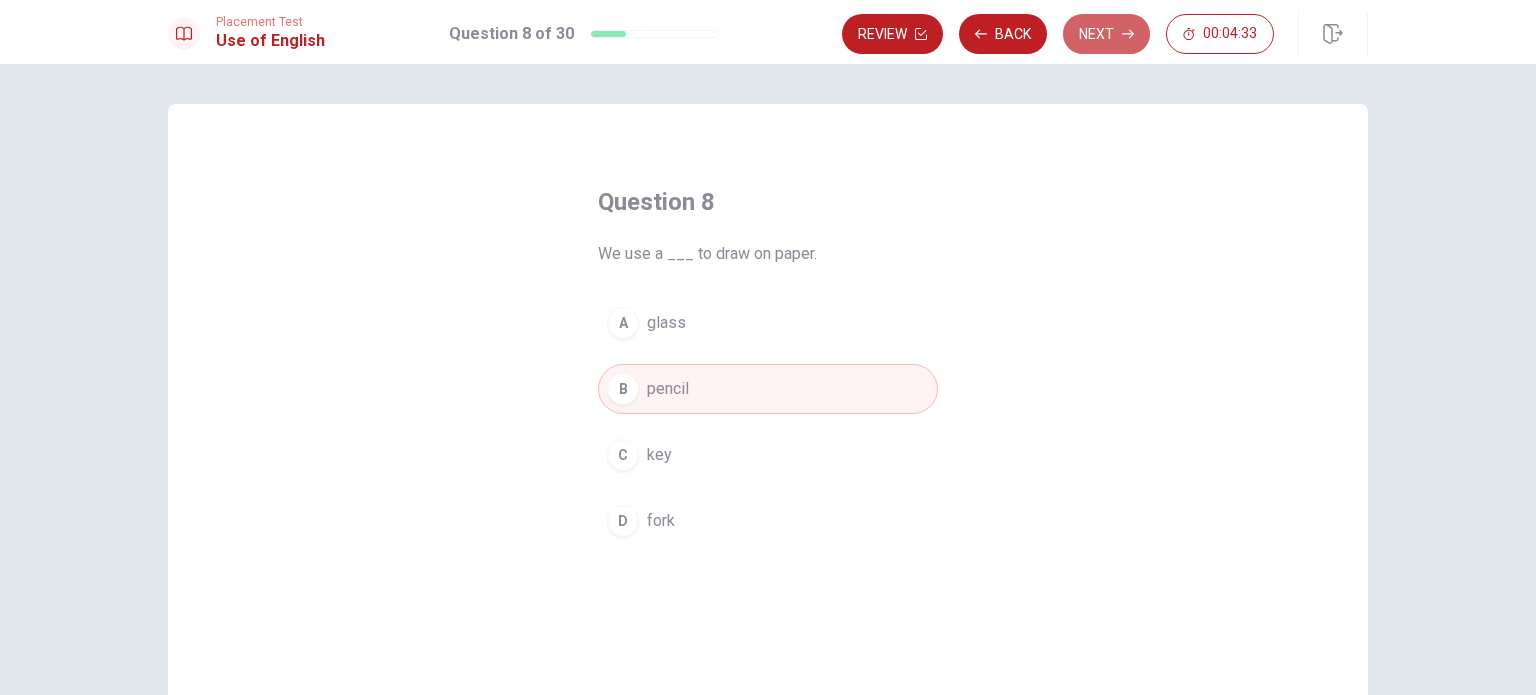 click on "Next" at bounding box center (1106, 34) 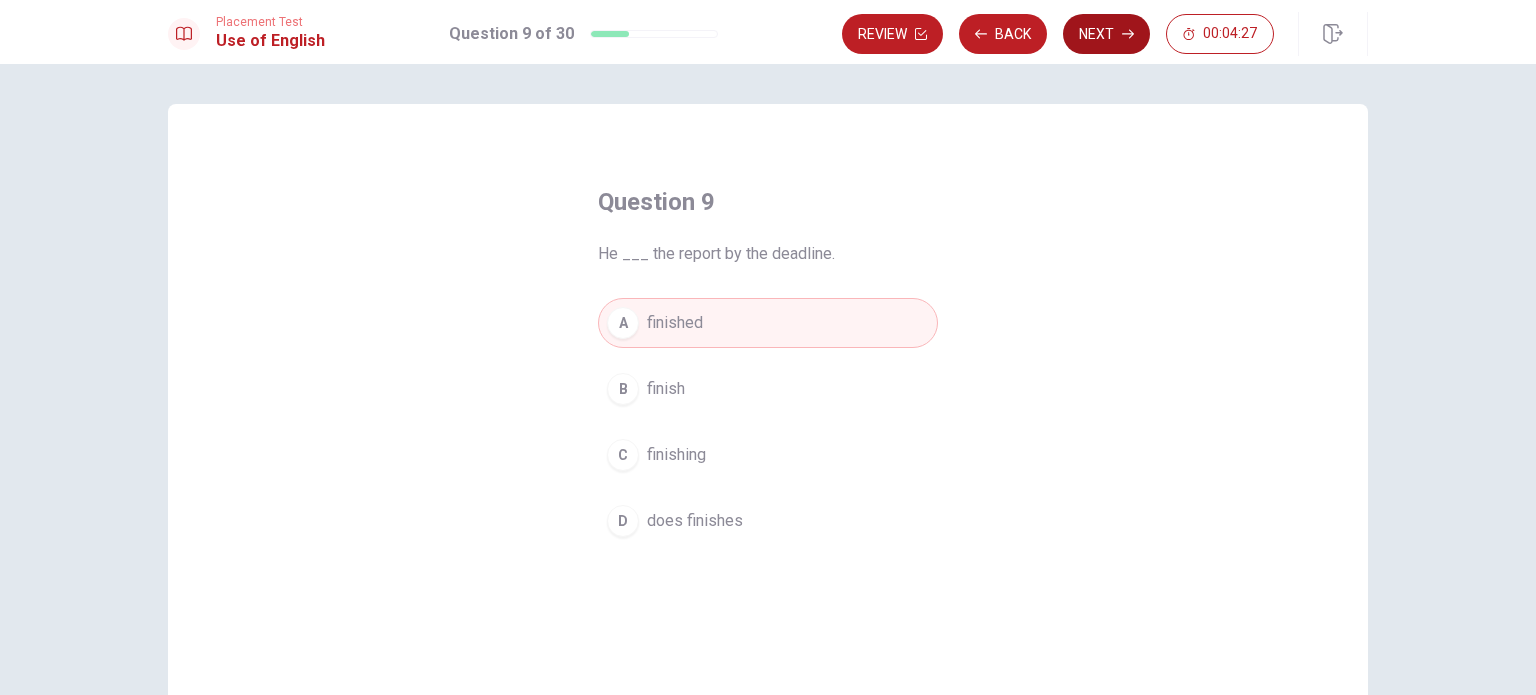 click on "Next" at bounding box center [1106, 34] 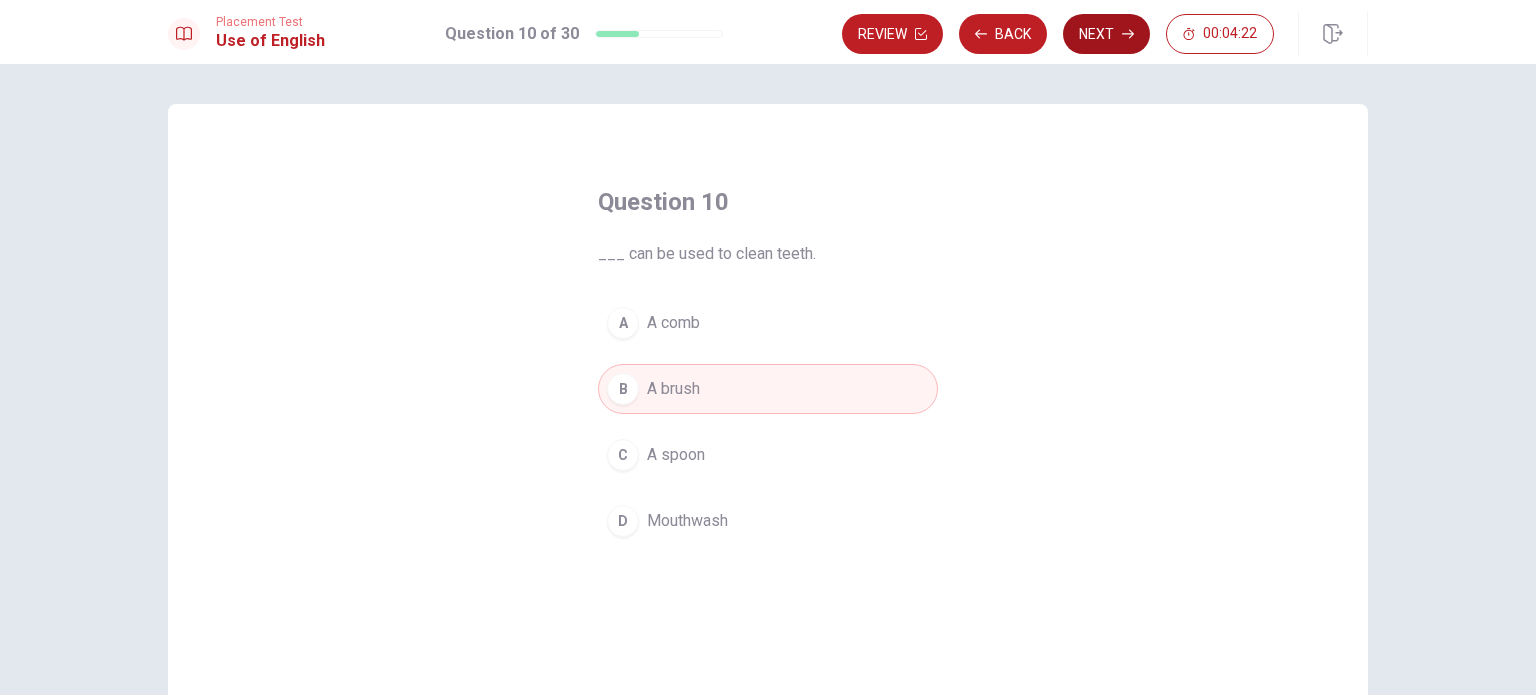 click on "Next" at bounding box center (1106, 34) 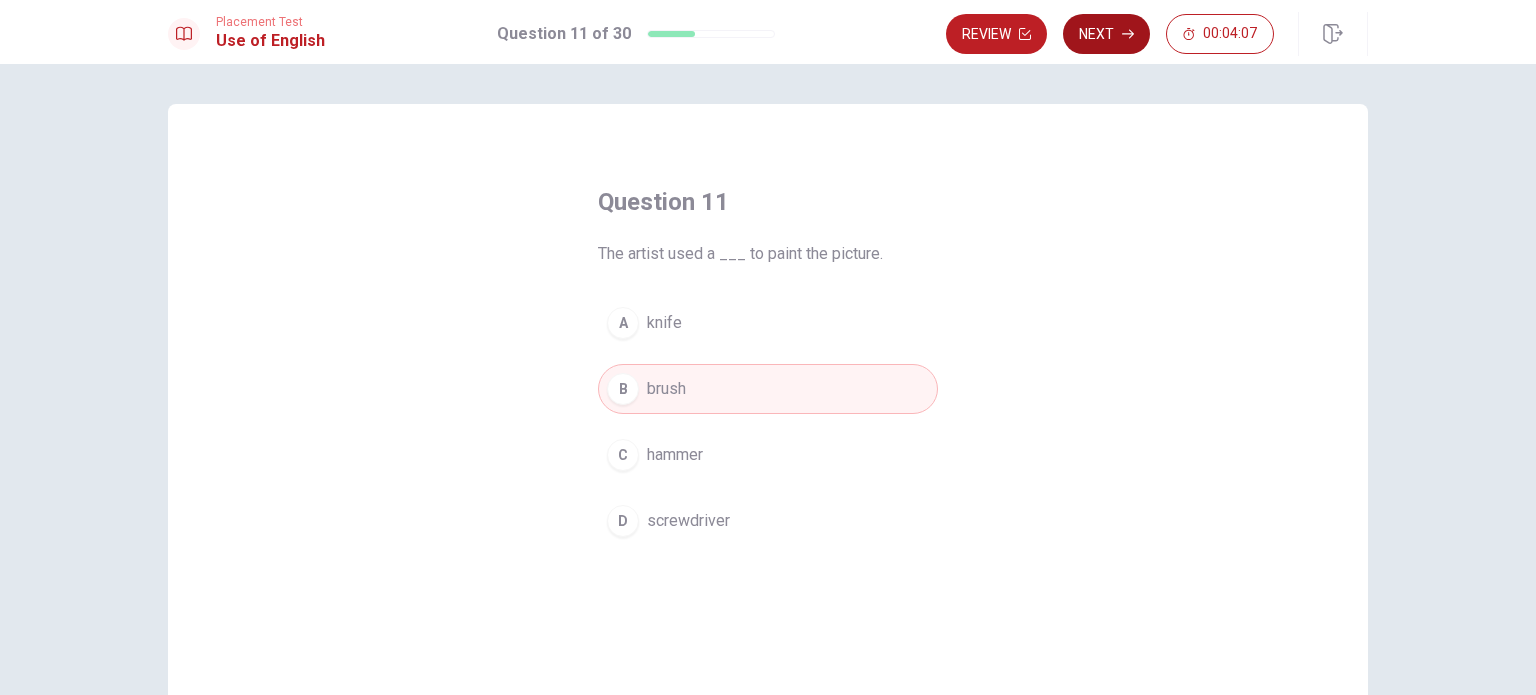 click on "Next" at bounding box center [1106, 34] 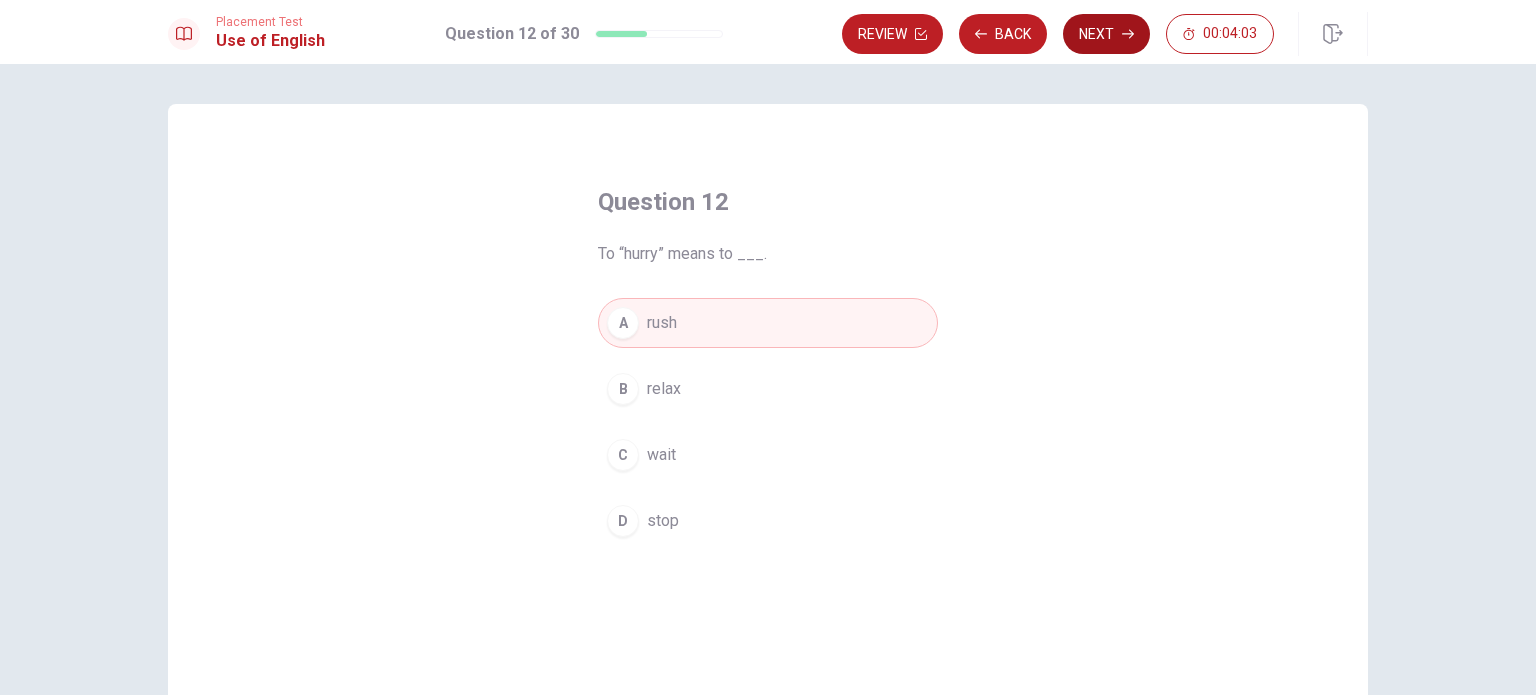 click on "Next" at bounding box center (1106, 34) 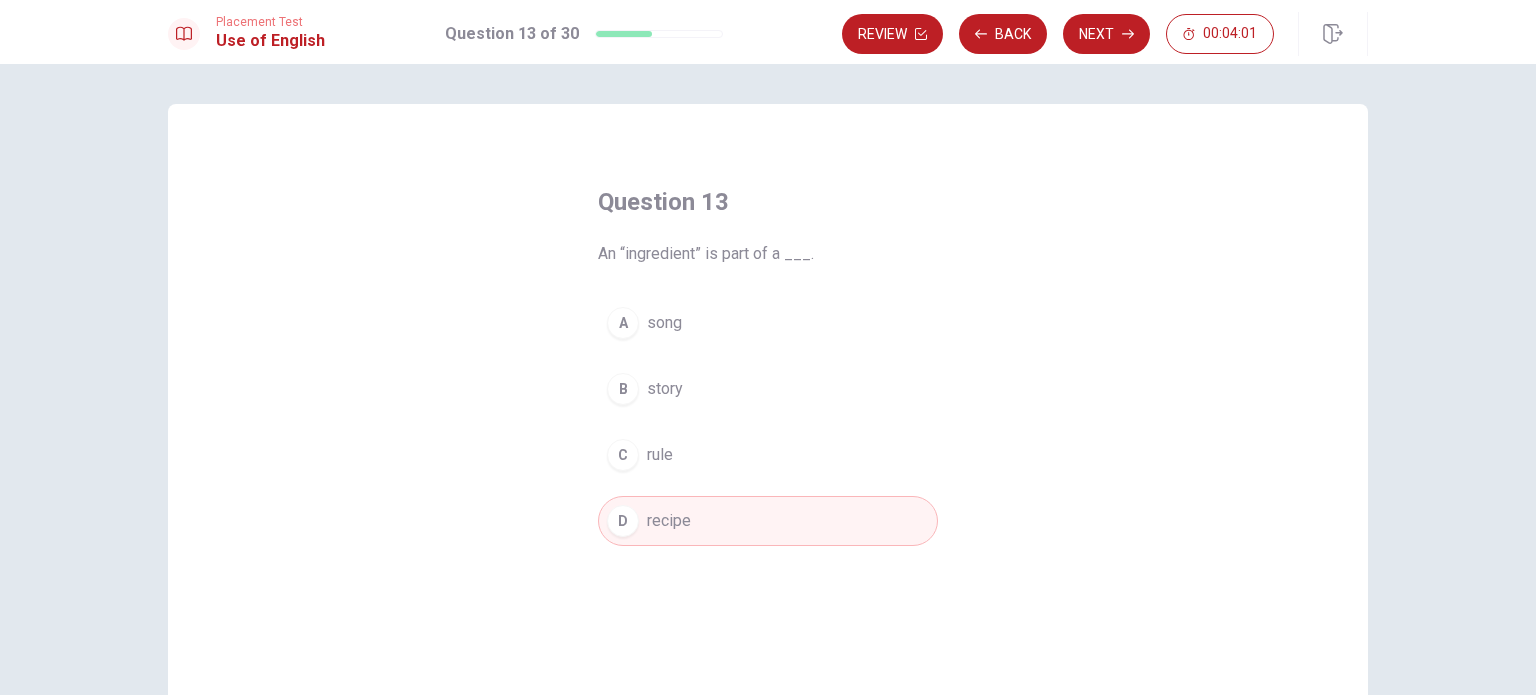 click on "Next" at bounding box center [1106, 34] 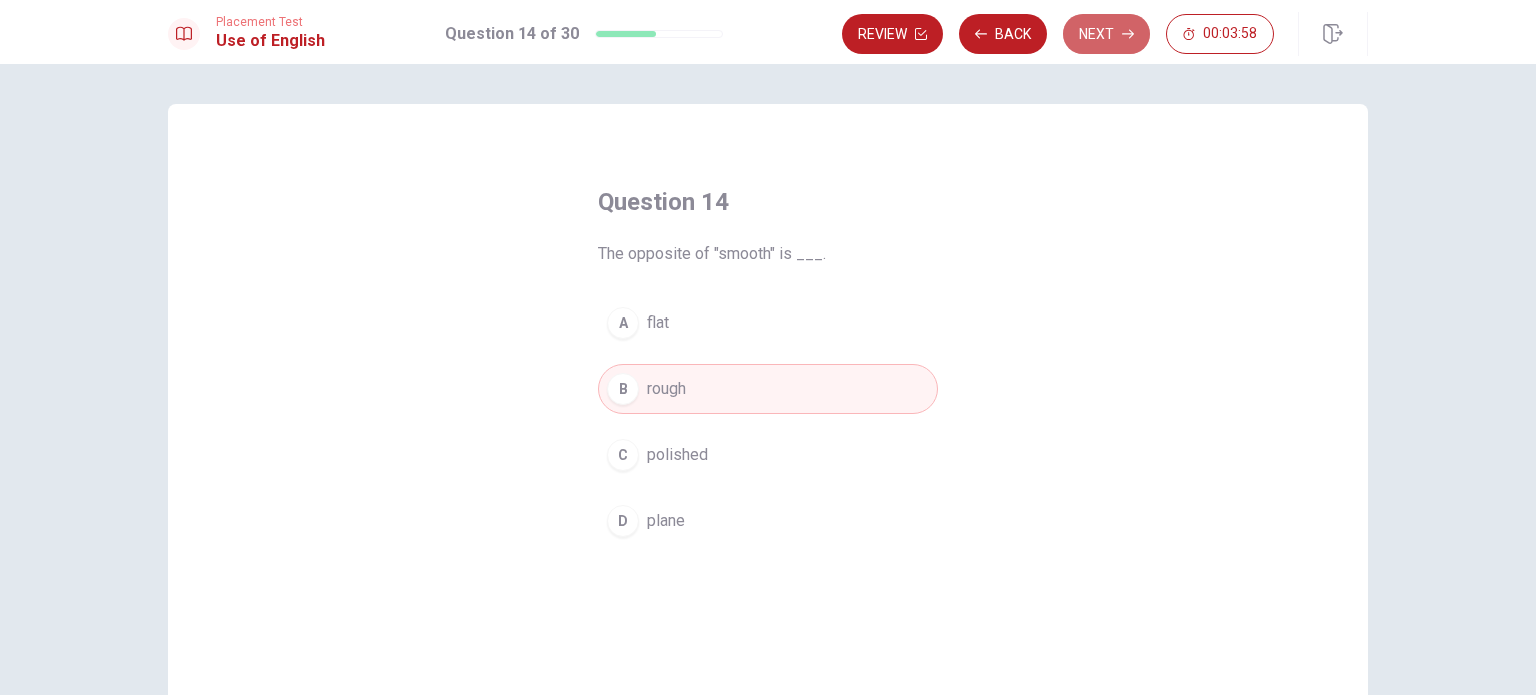 click on "Next" at bounding box center [1106, 34] 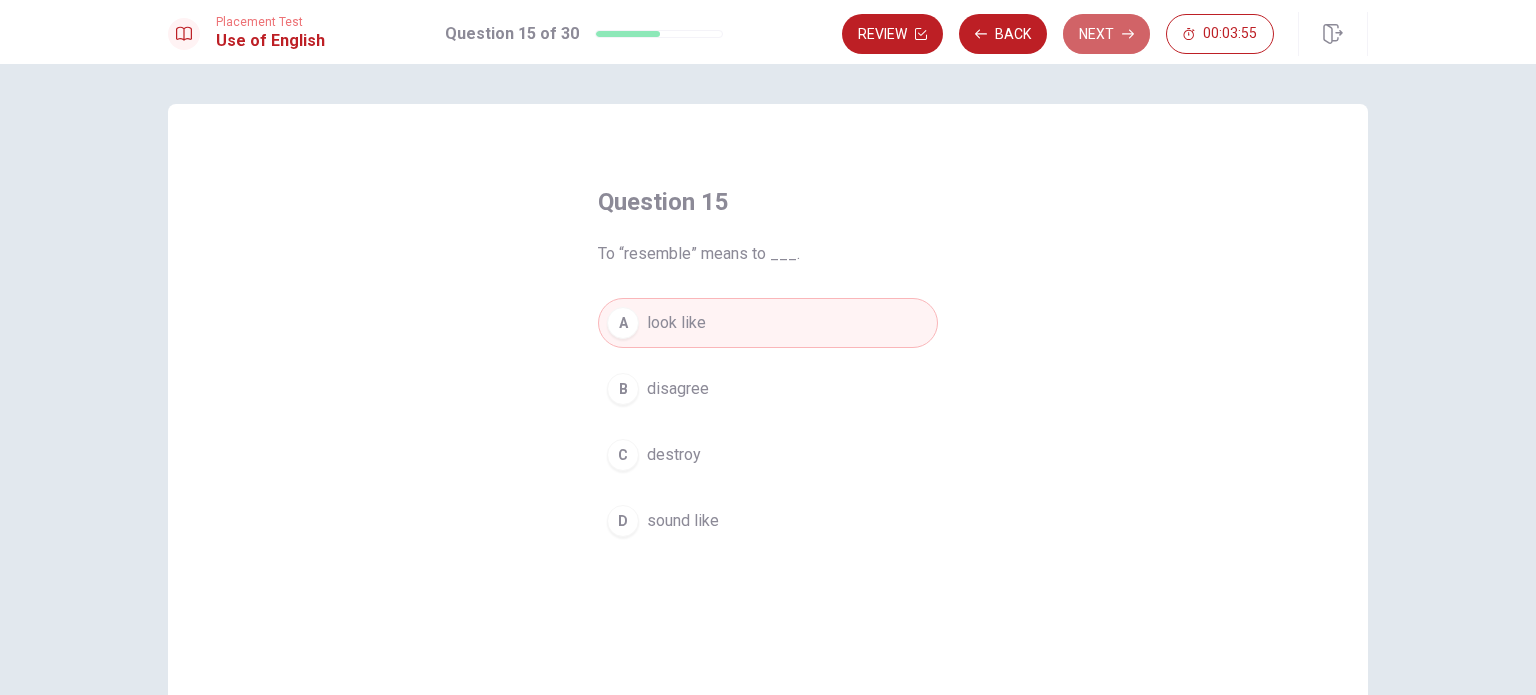 click on "Next" at bounding box center [1106, 34] 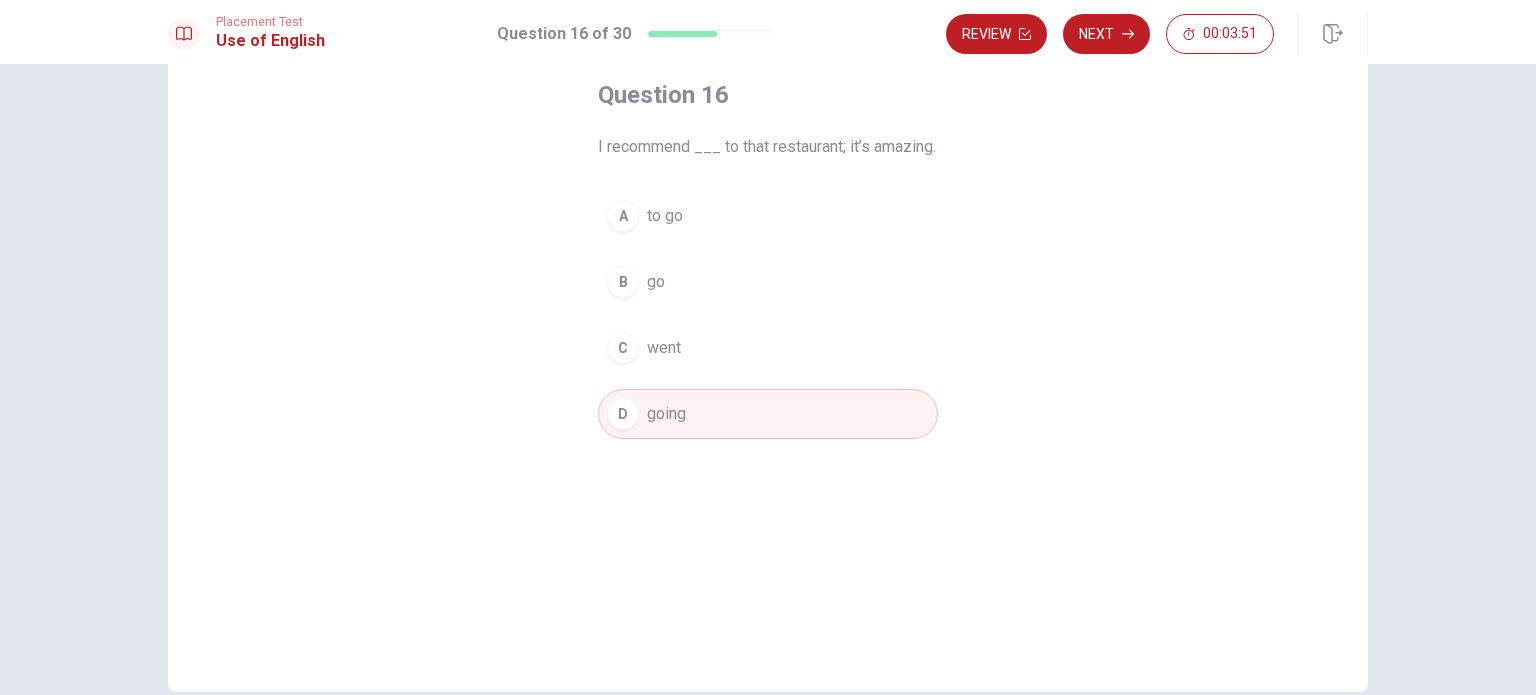 scroll, scrollTop: 8, scrollLeft: 0, axis: vertical 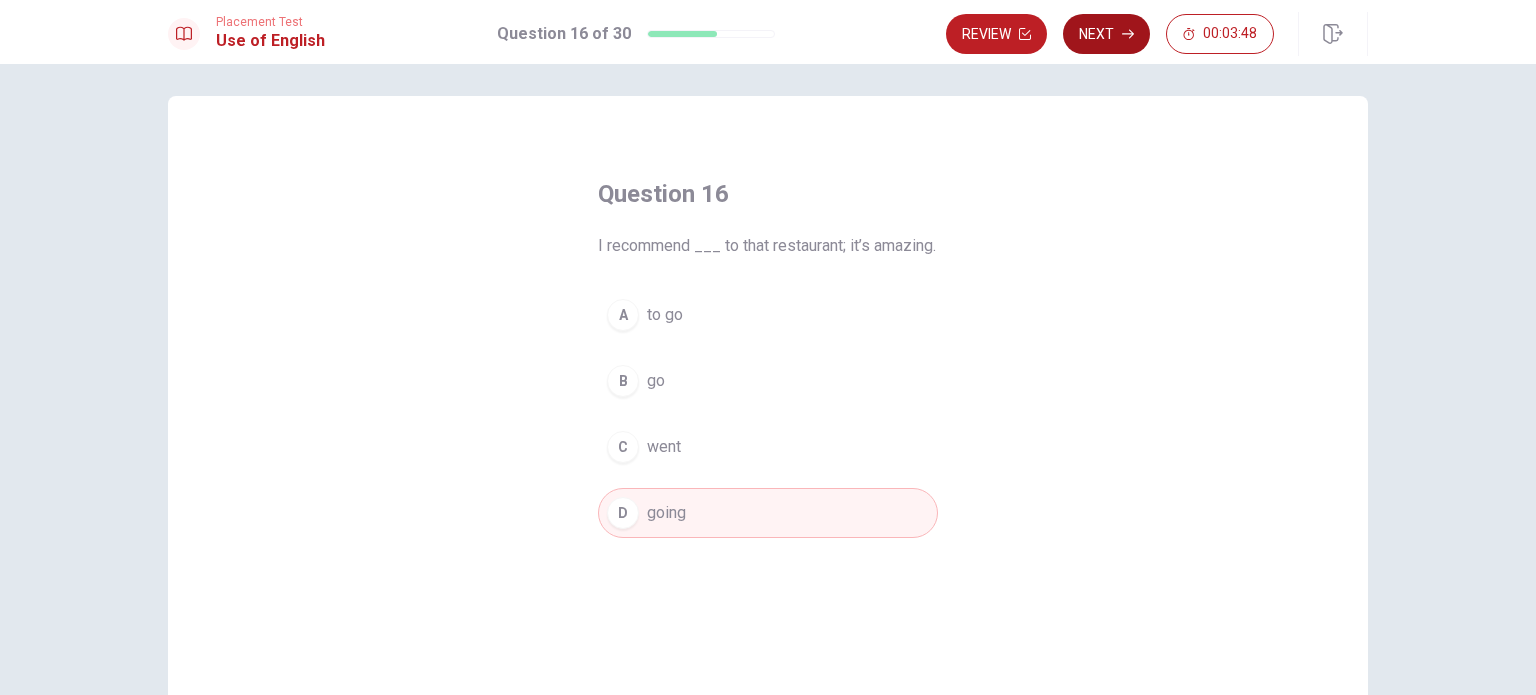 click on "Next" at bounding box center [1106, 34] 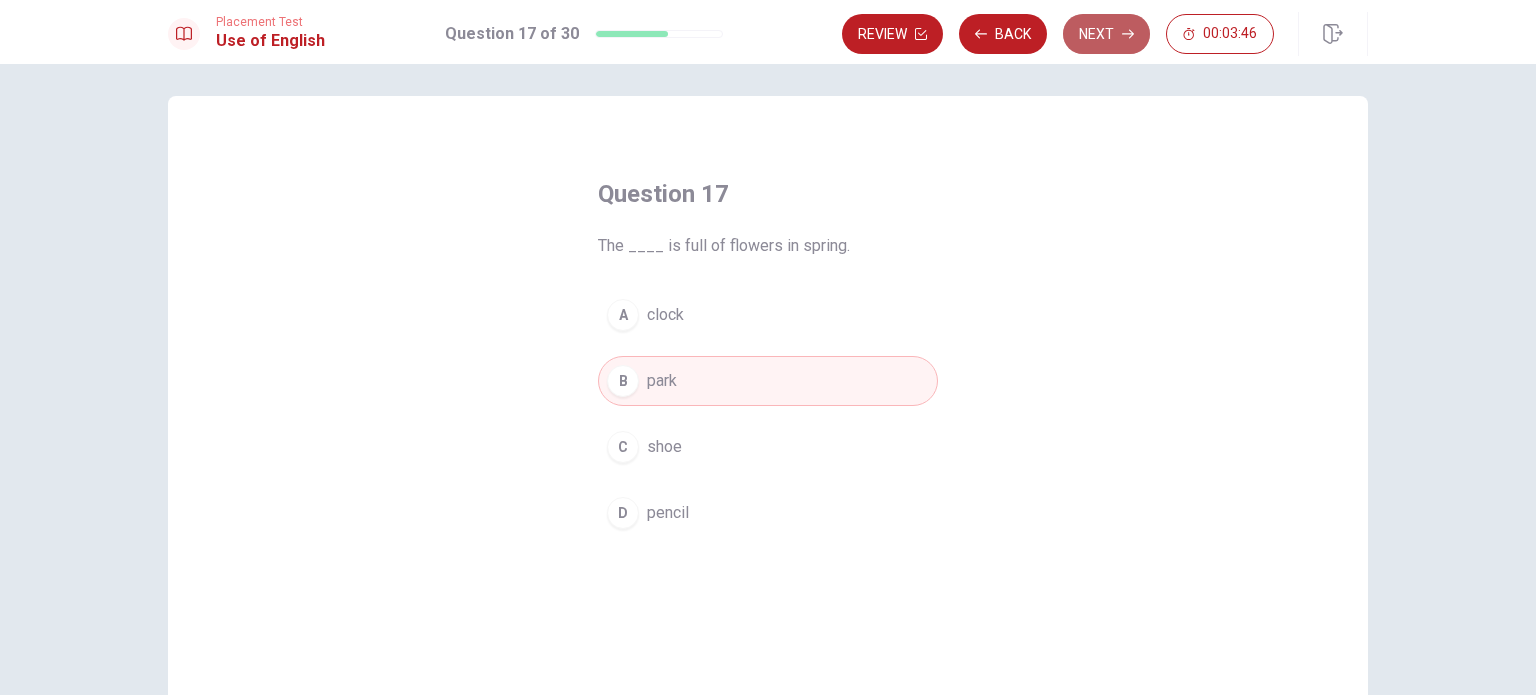 click on "Next" at bounding box center [1106, 34] 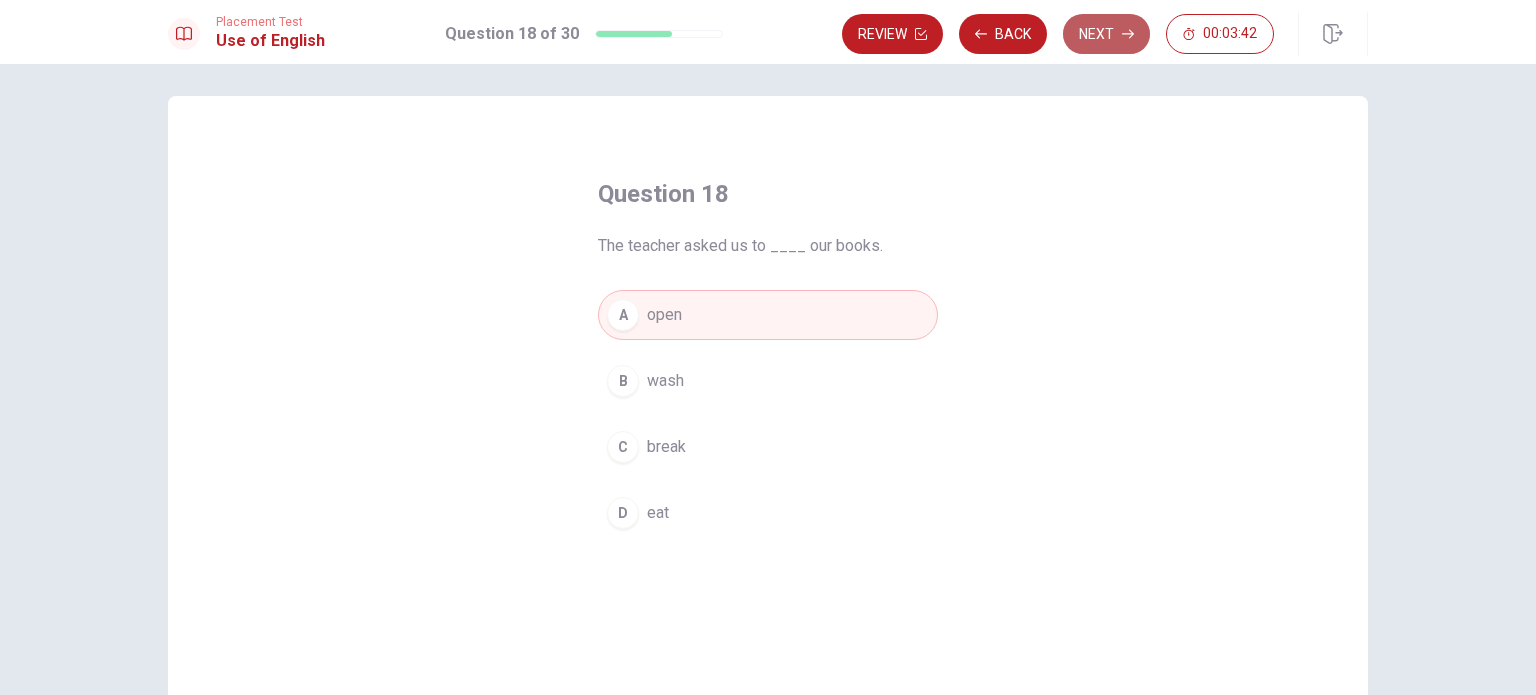 click 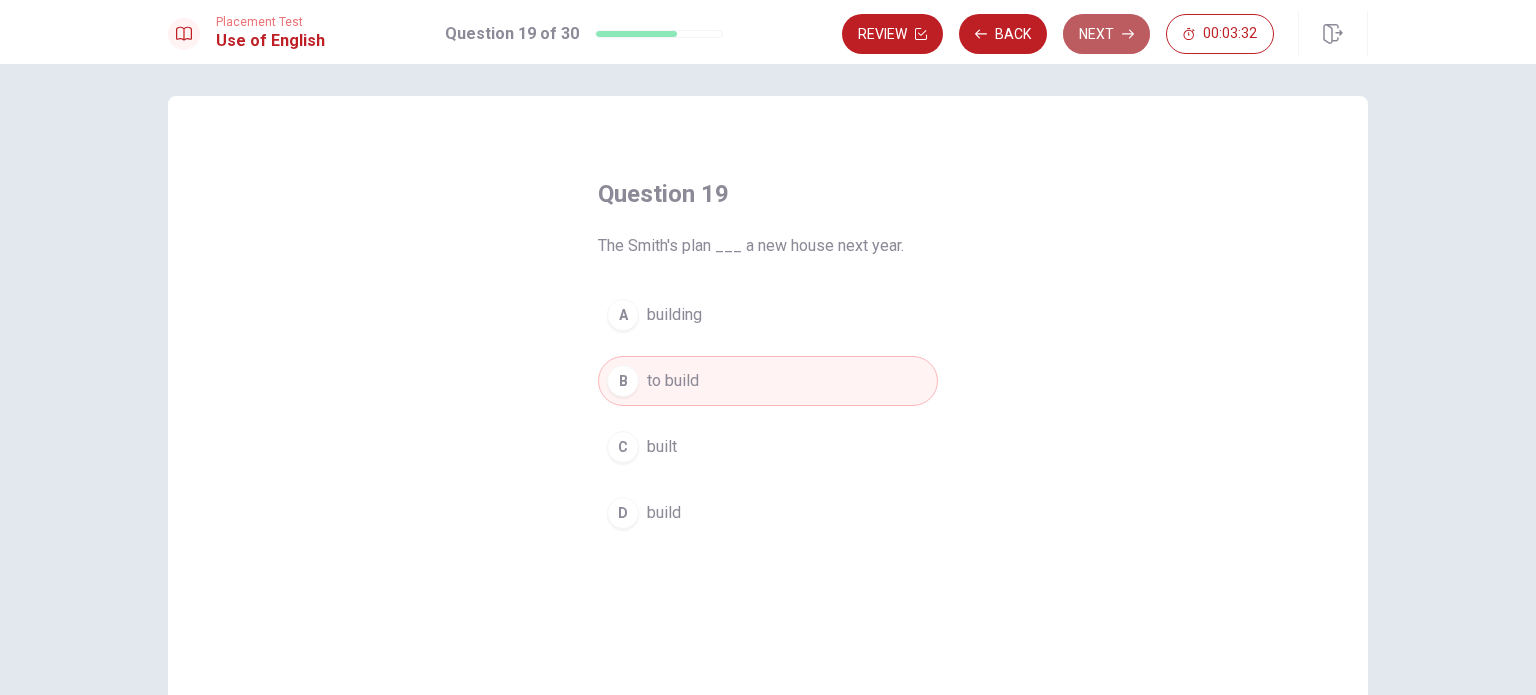 click 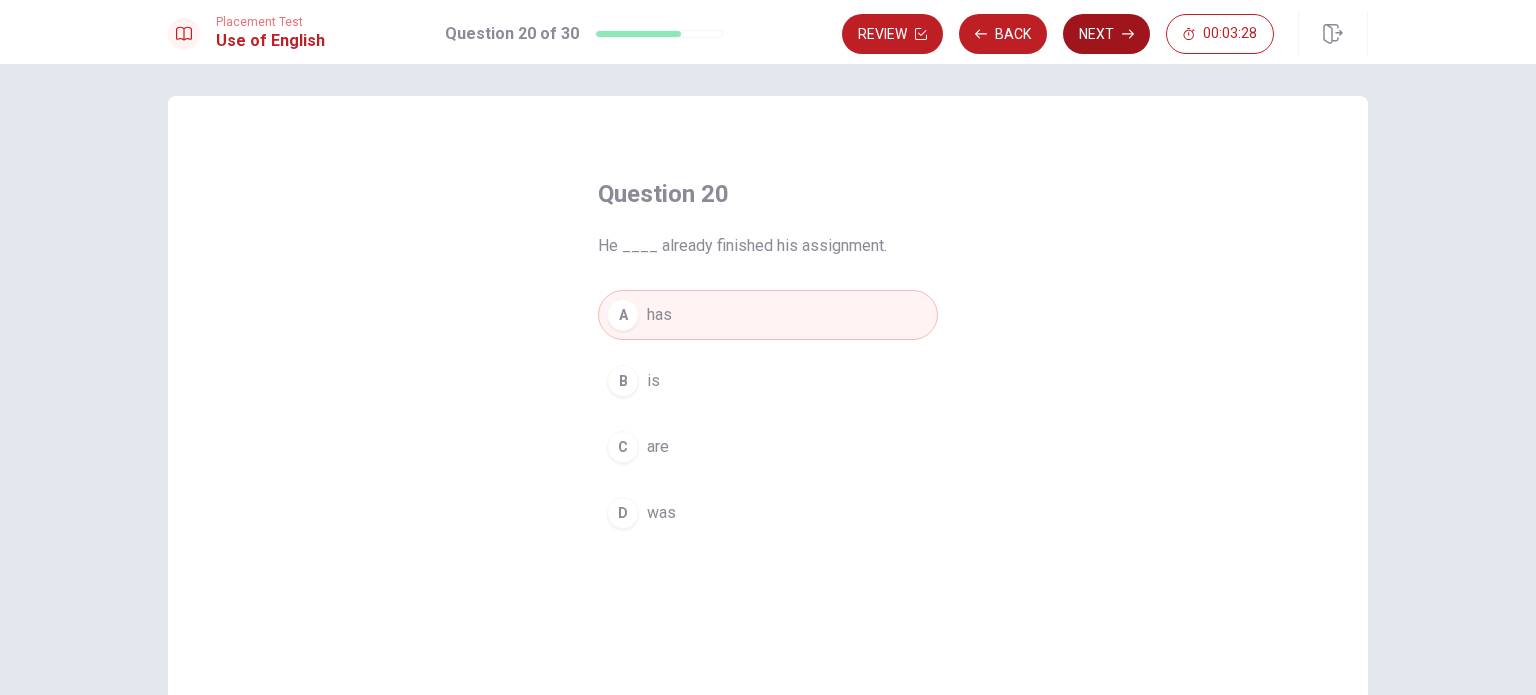 click on "Next" at bounding box center (1106, 34) 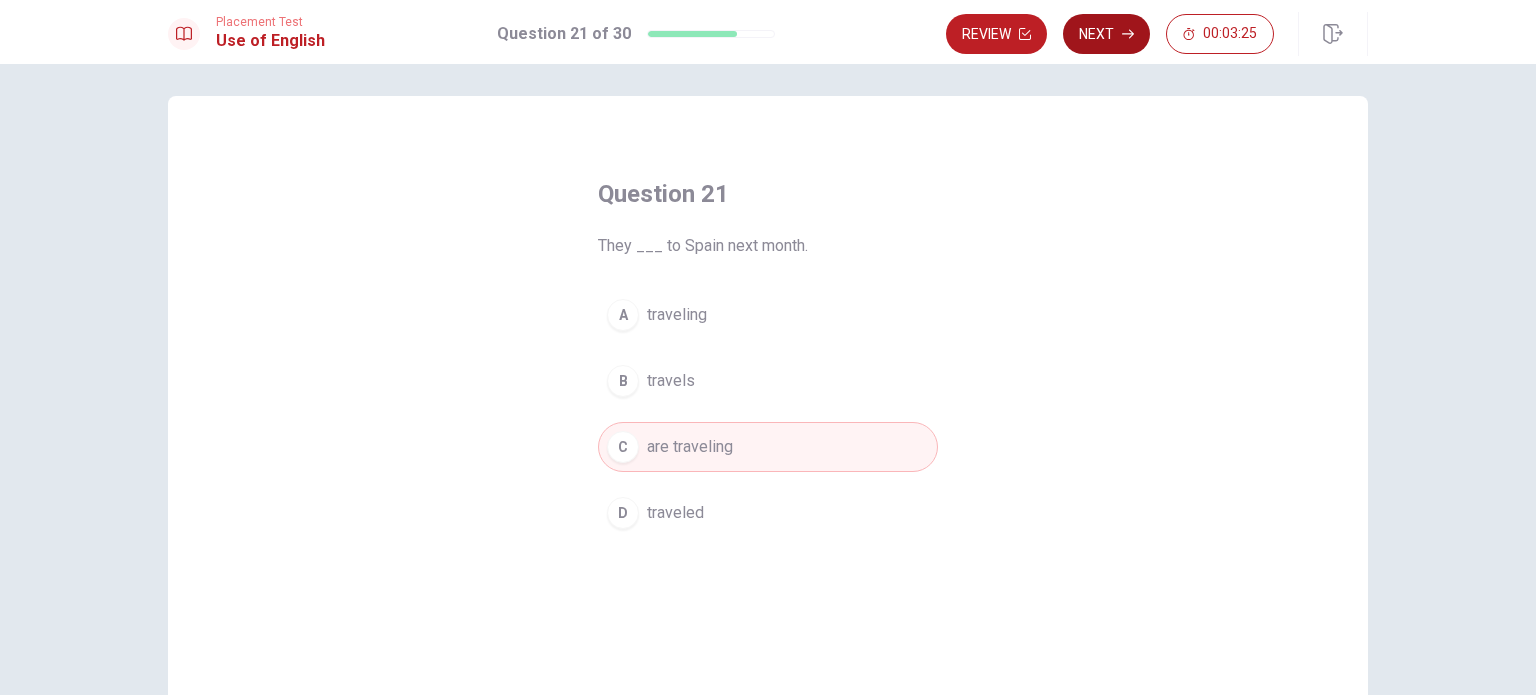 click on "Next" at bounding box center [1106, 34] 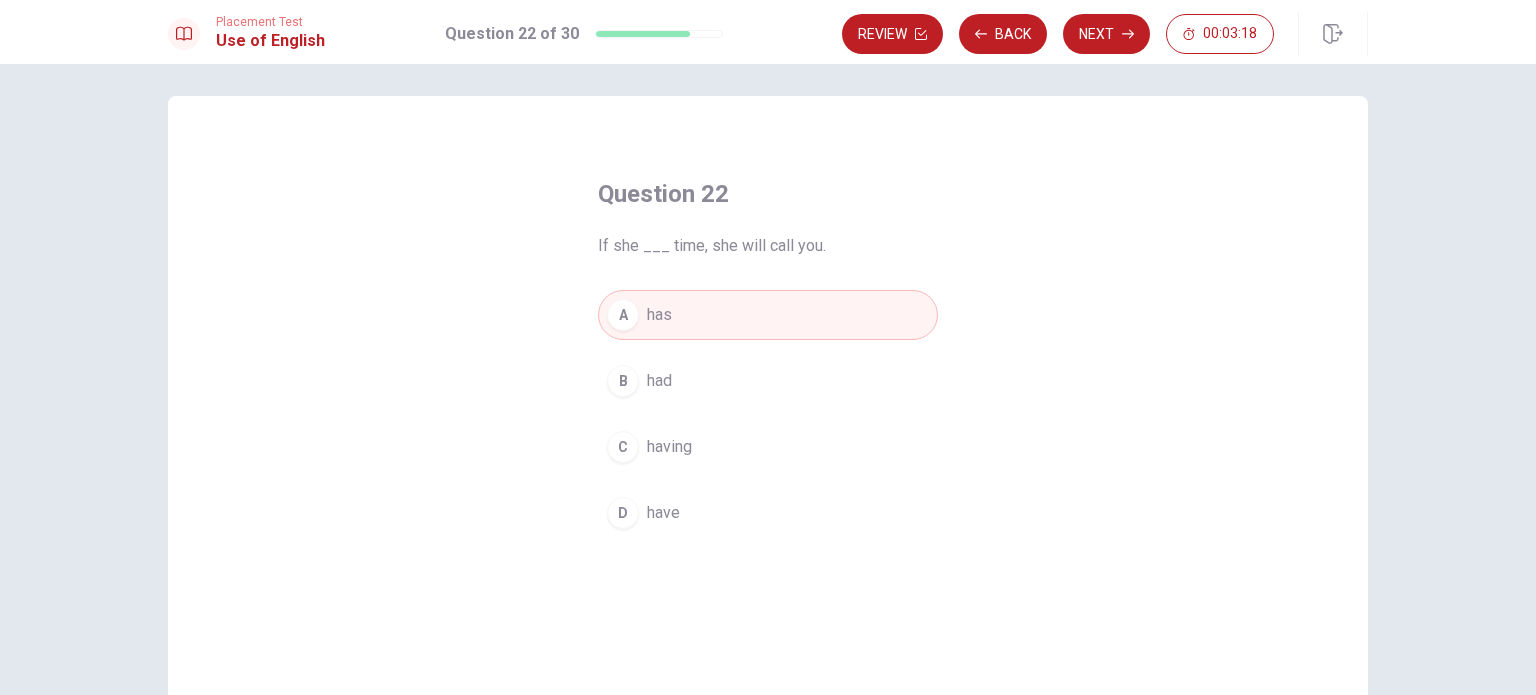 click on "Next" at bounding box center [1106, 34] 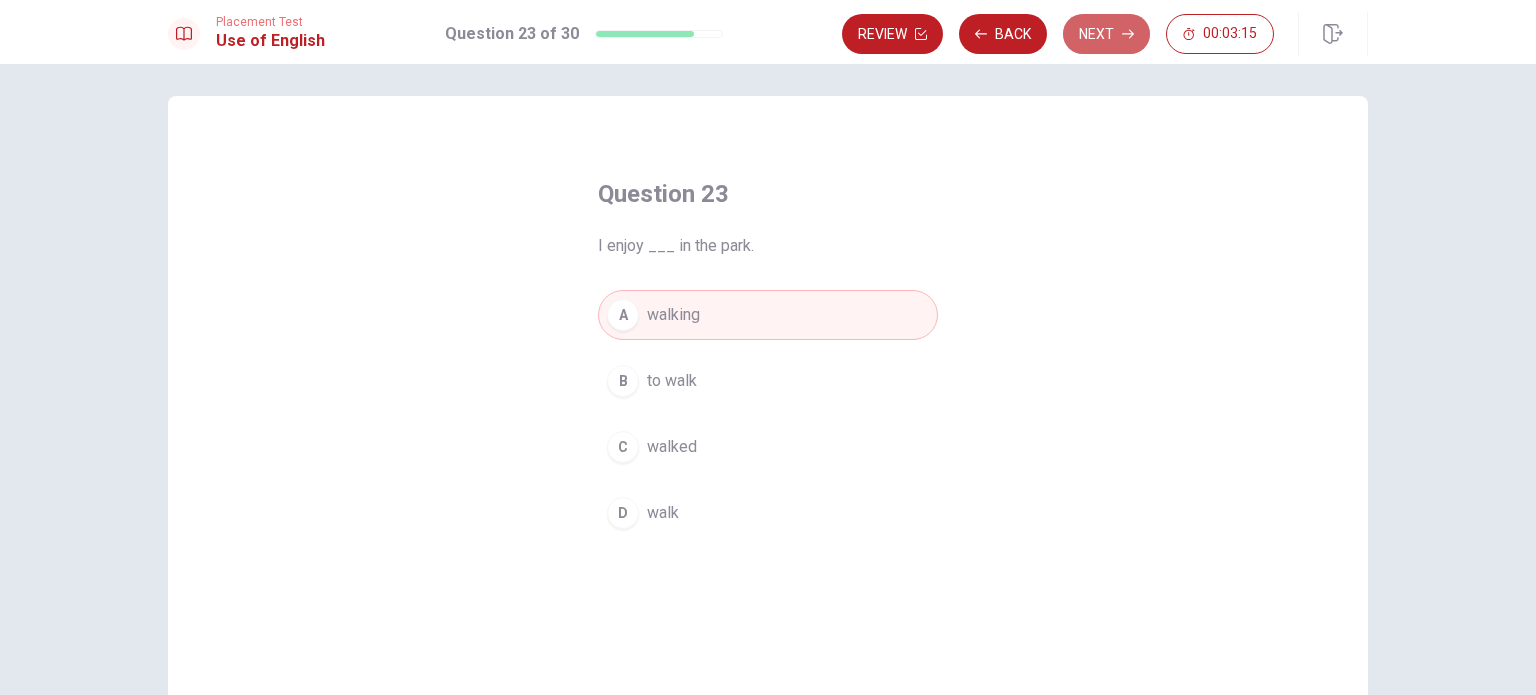 click on "Next" at bounding box center [1106, 34] 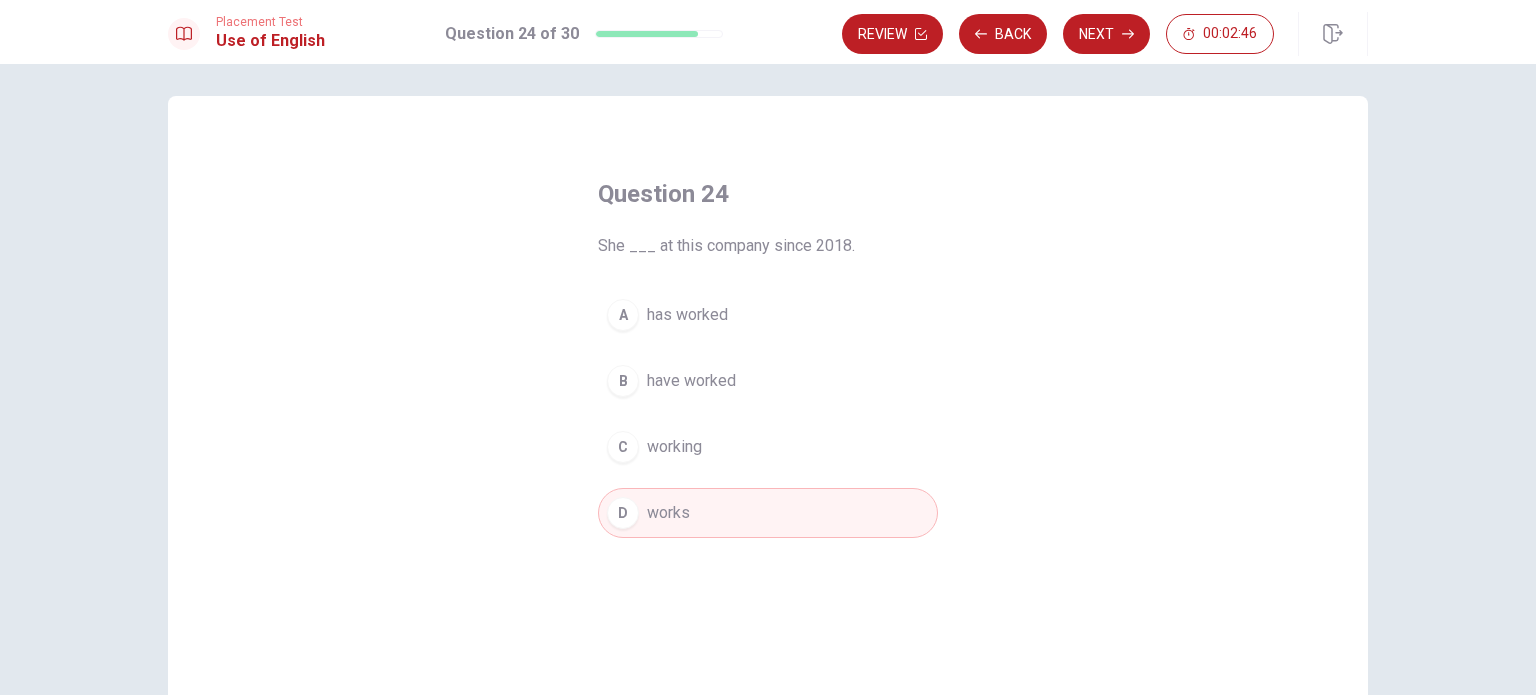 click on "A" at bounding box center (623, 315) 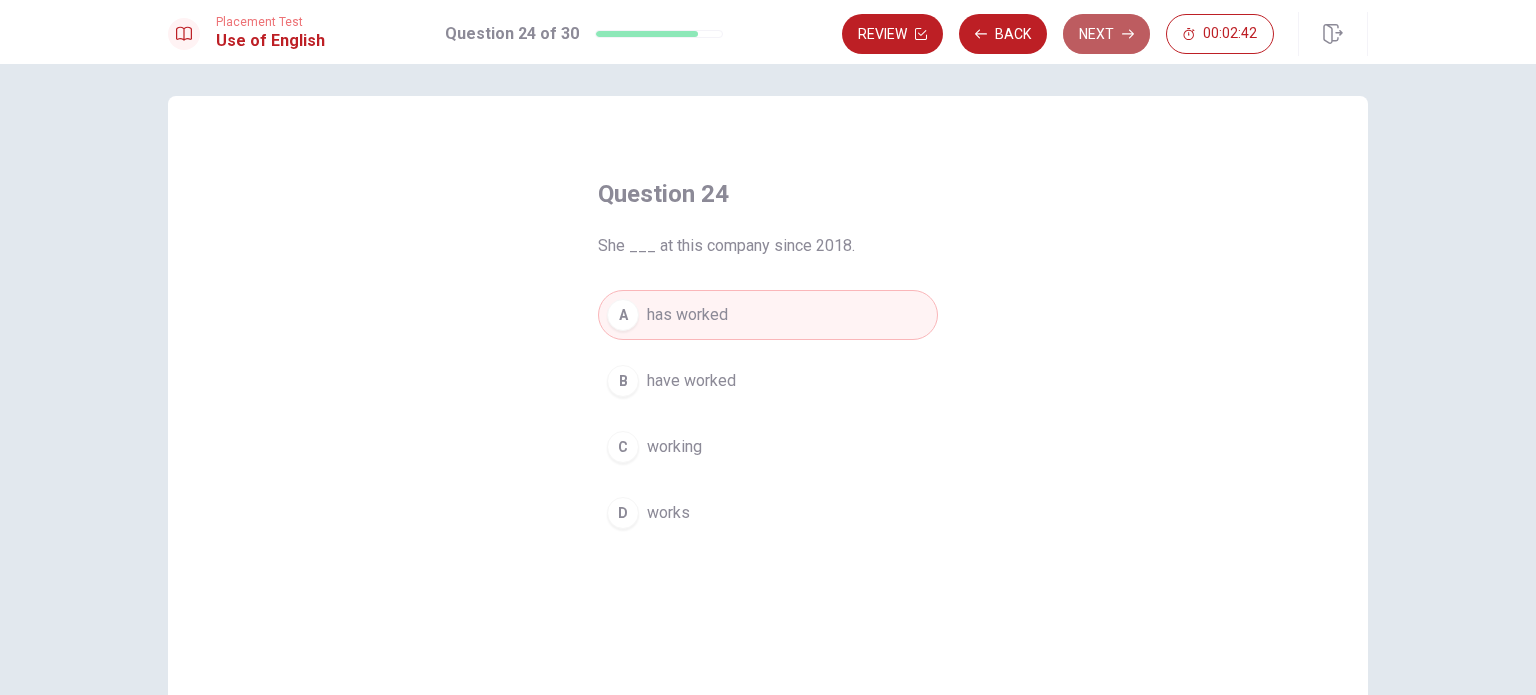 click on "Next" at bounding box center [1106, 34] 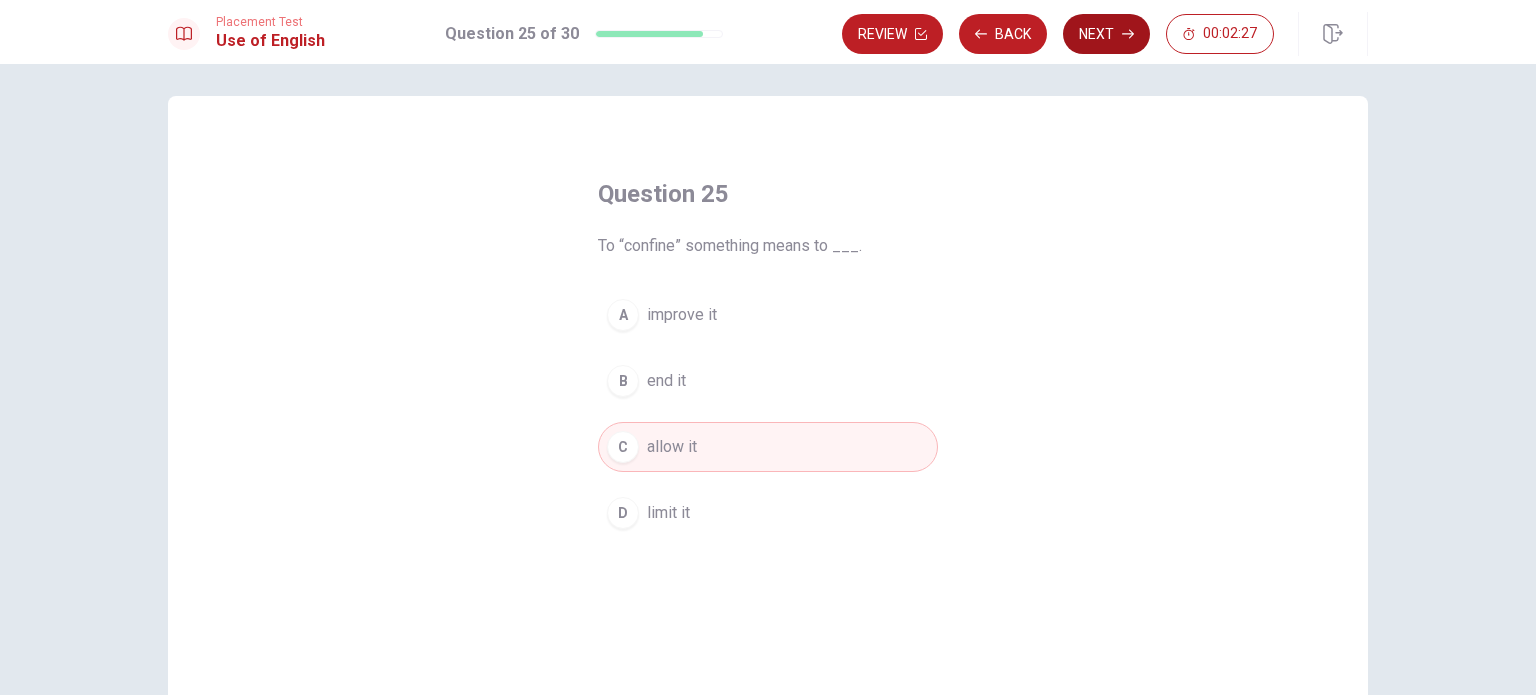 click on "Next" at bounding box center (1106, 34) 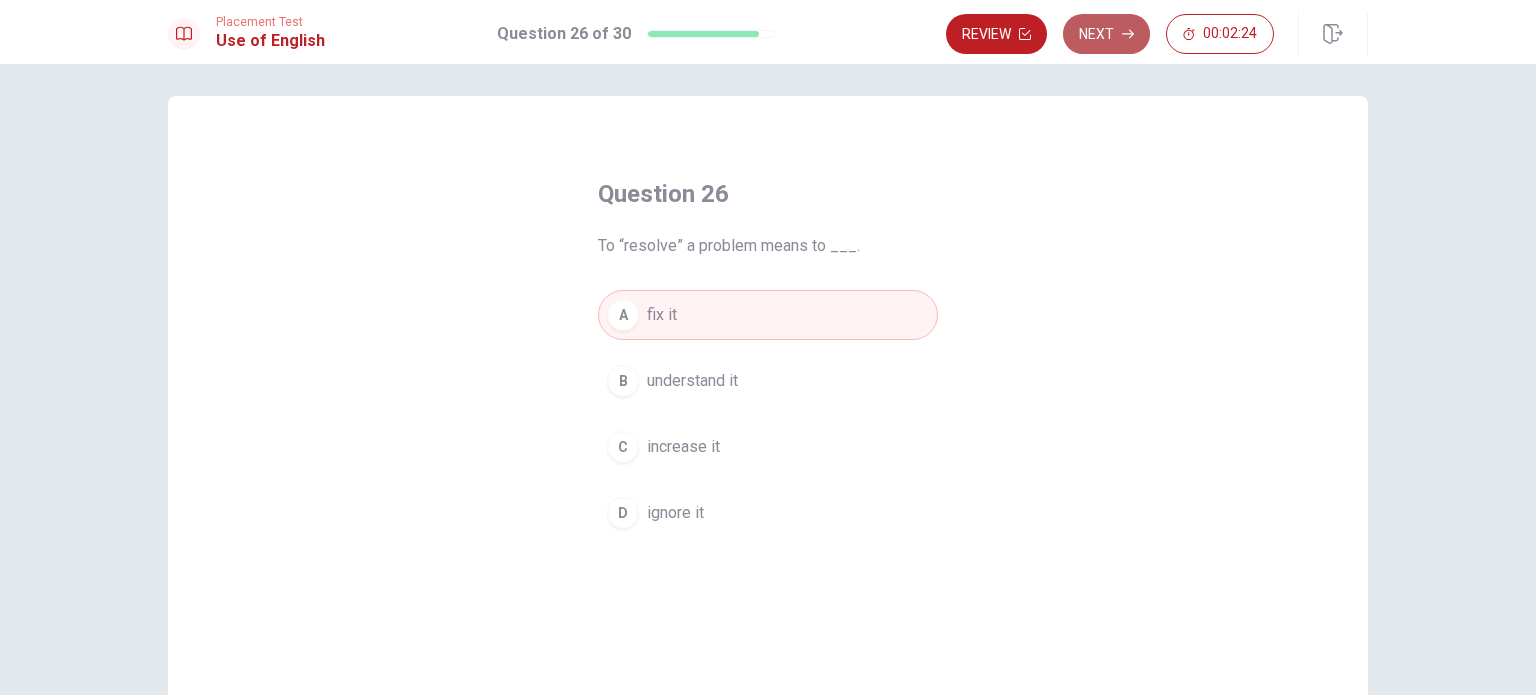 click 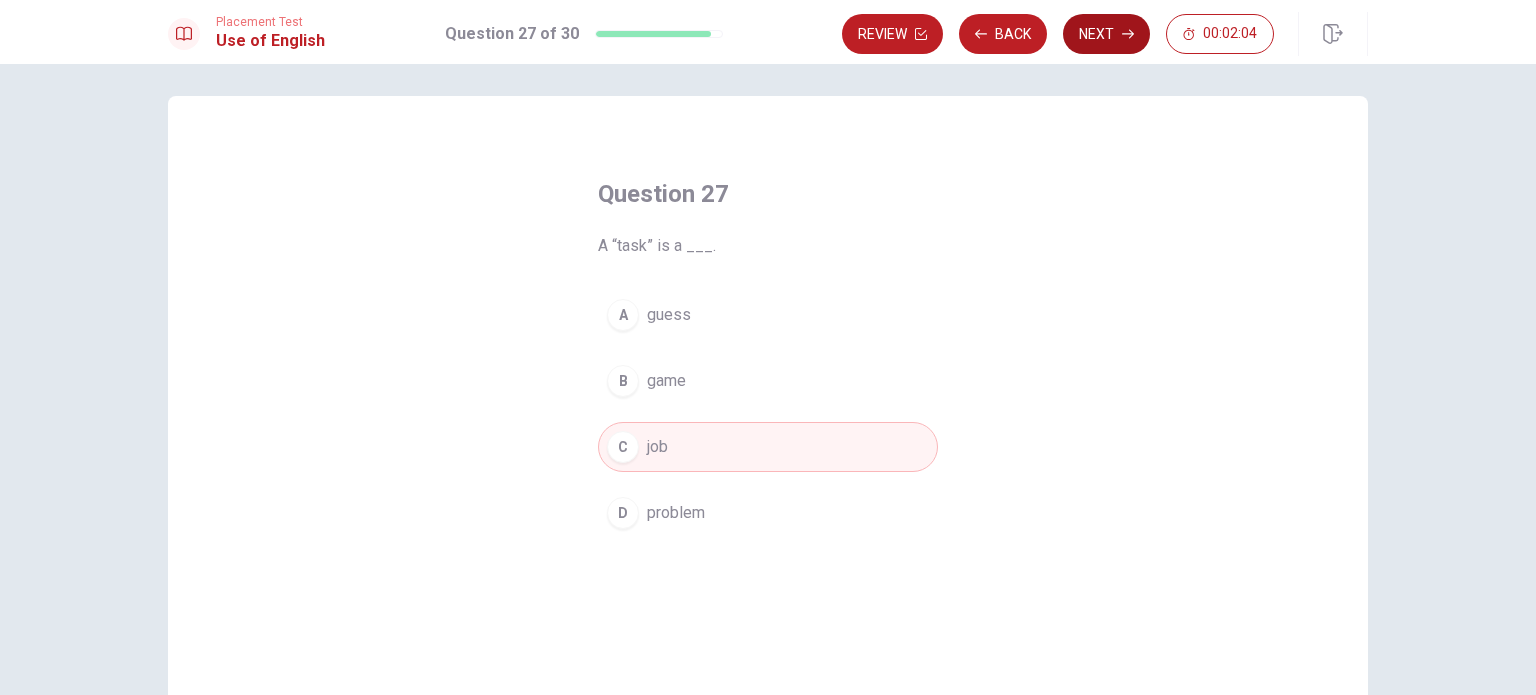 click on "Next" at bounding box center [1106, 34] 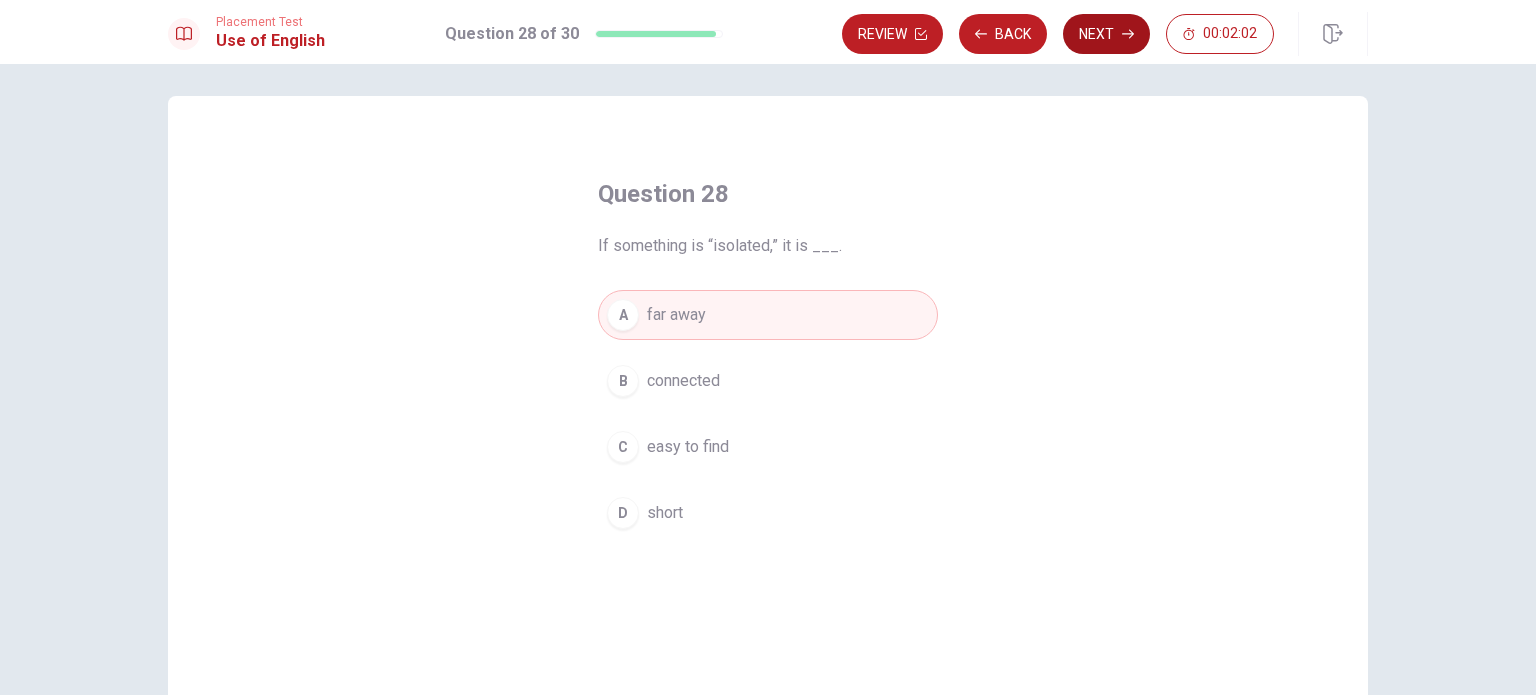 click 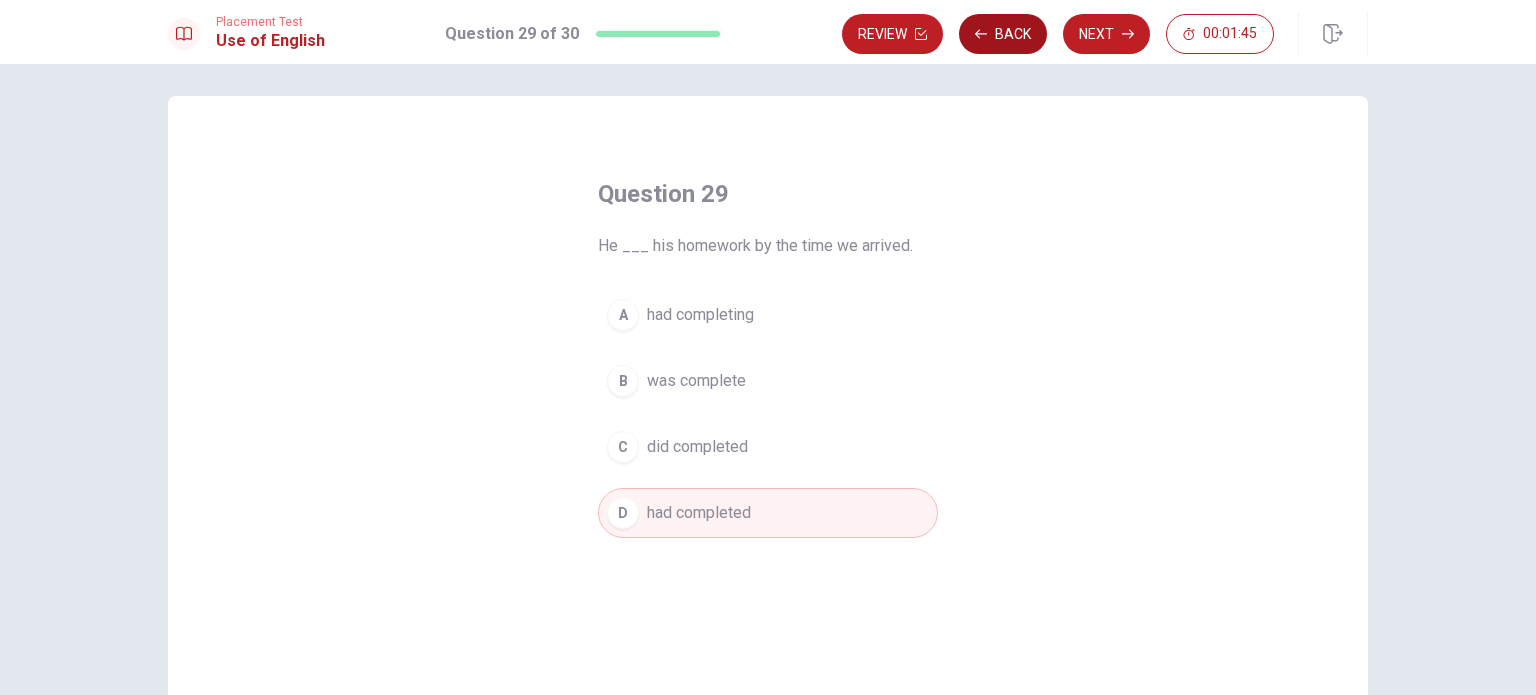 click on "Back" at bounding box center (1003, 34) 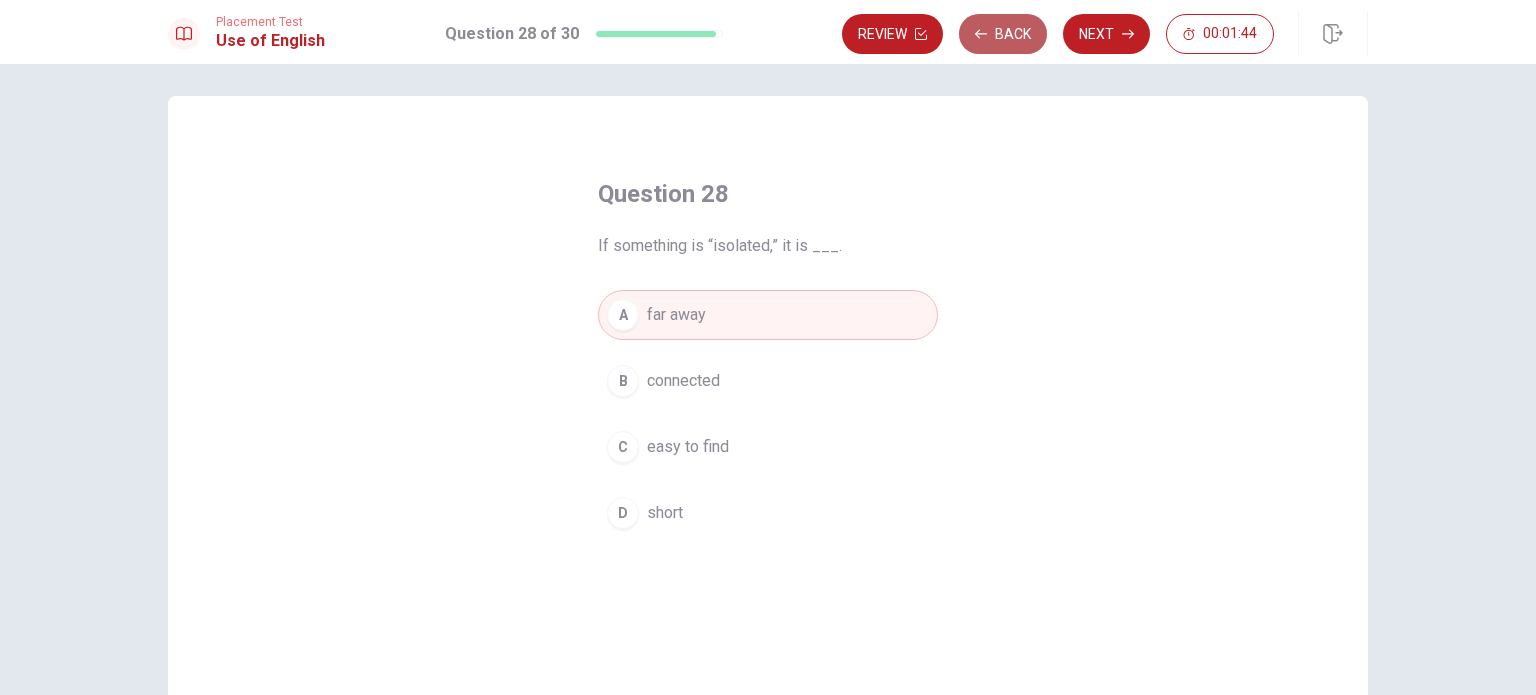 click on "Back" at bounding box center [1003, 34] 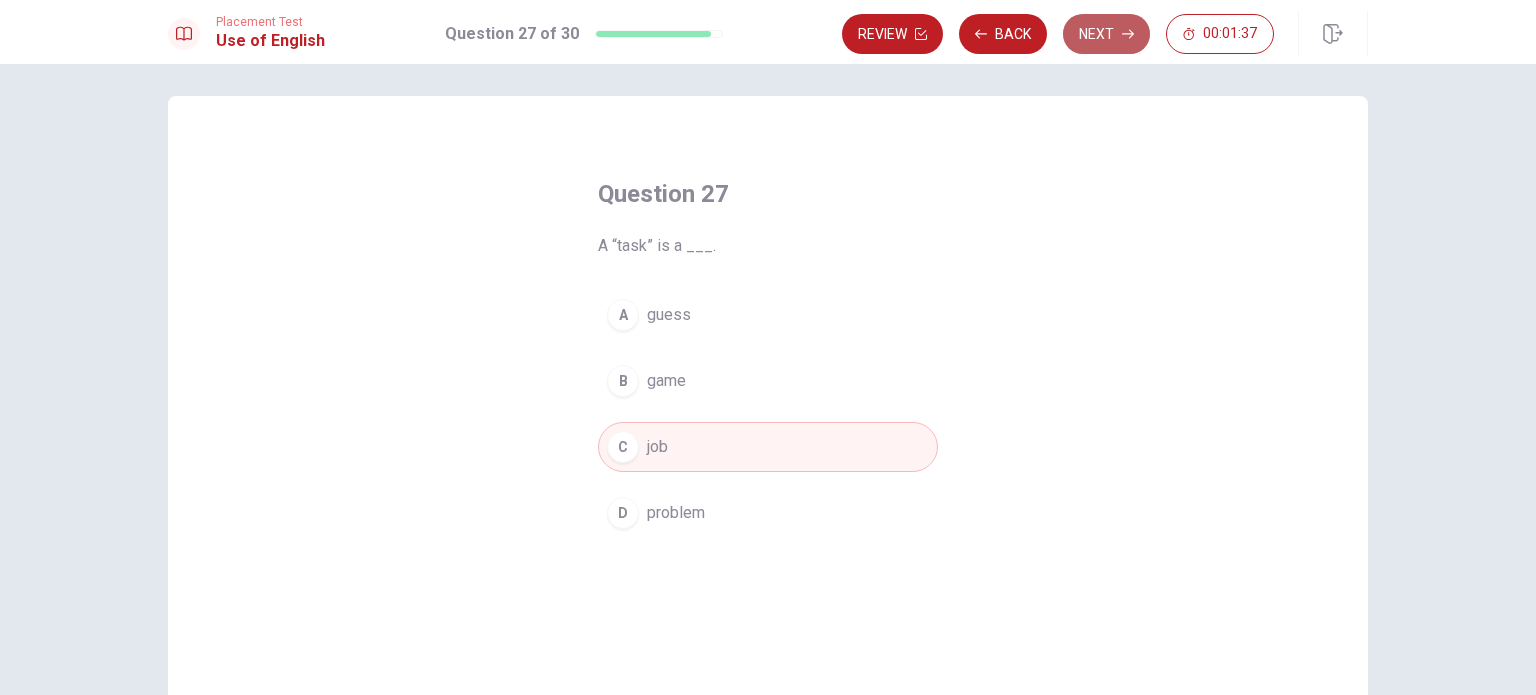 click on "Next" at bounding box center [1106, 34] 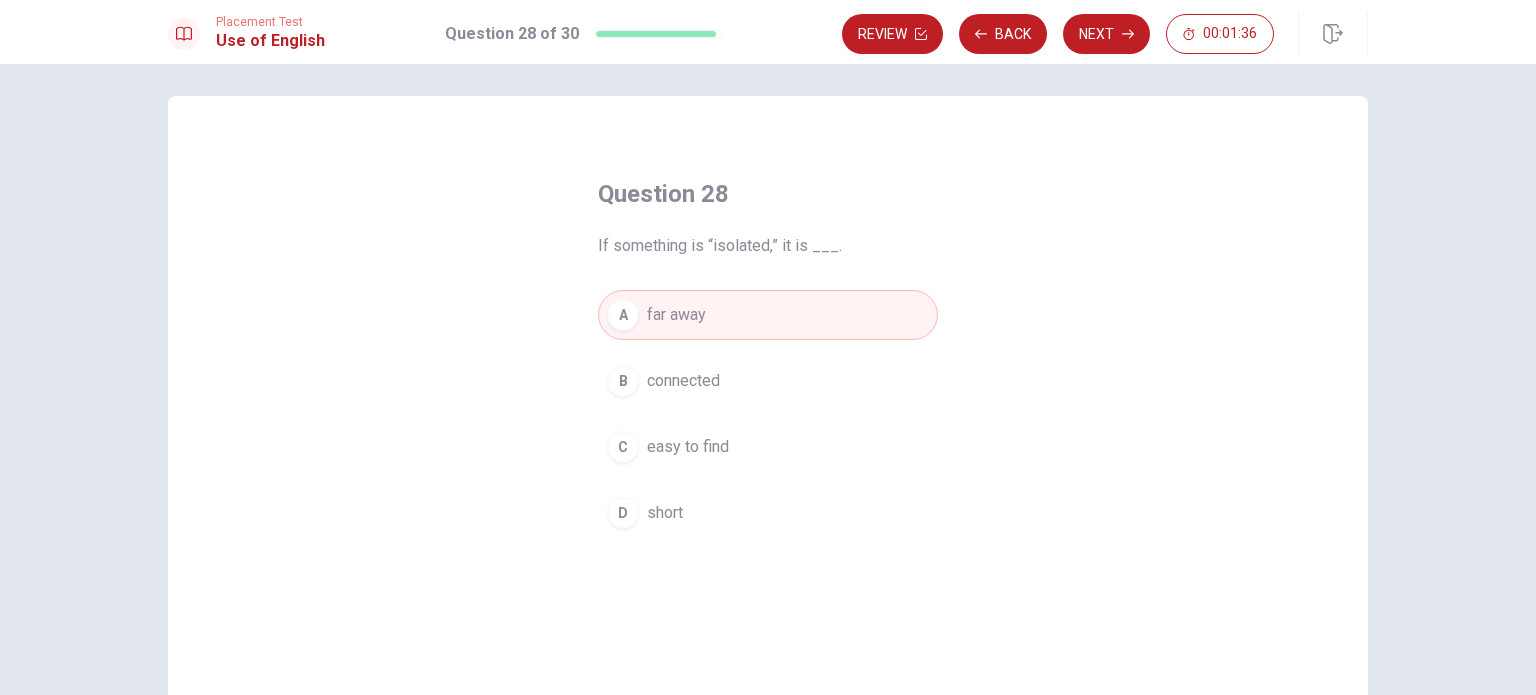 click on "Next" at bounding box center [1106, 34] 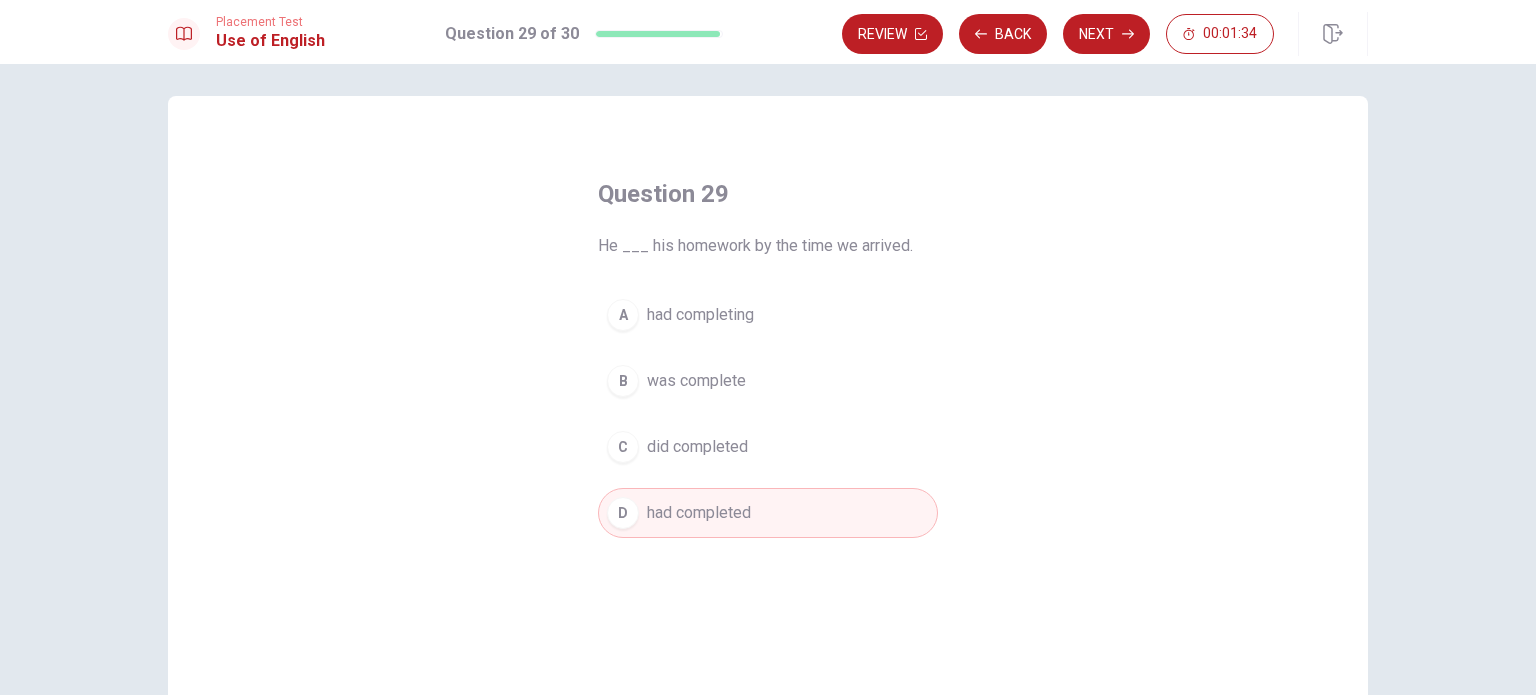 click on "Next" at bounding box center [1106, 34] 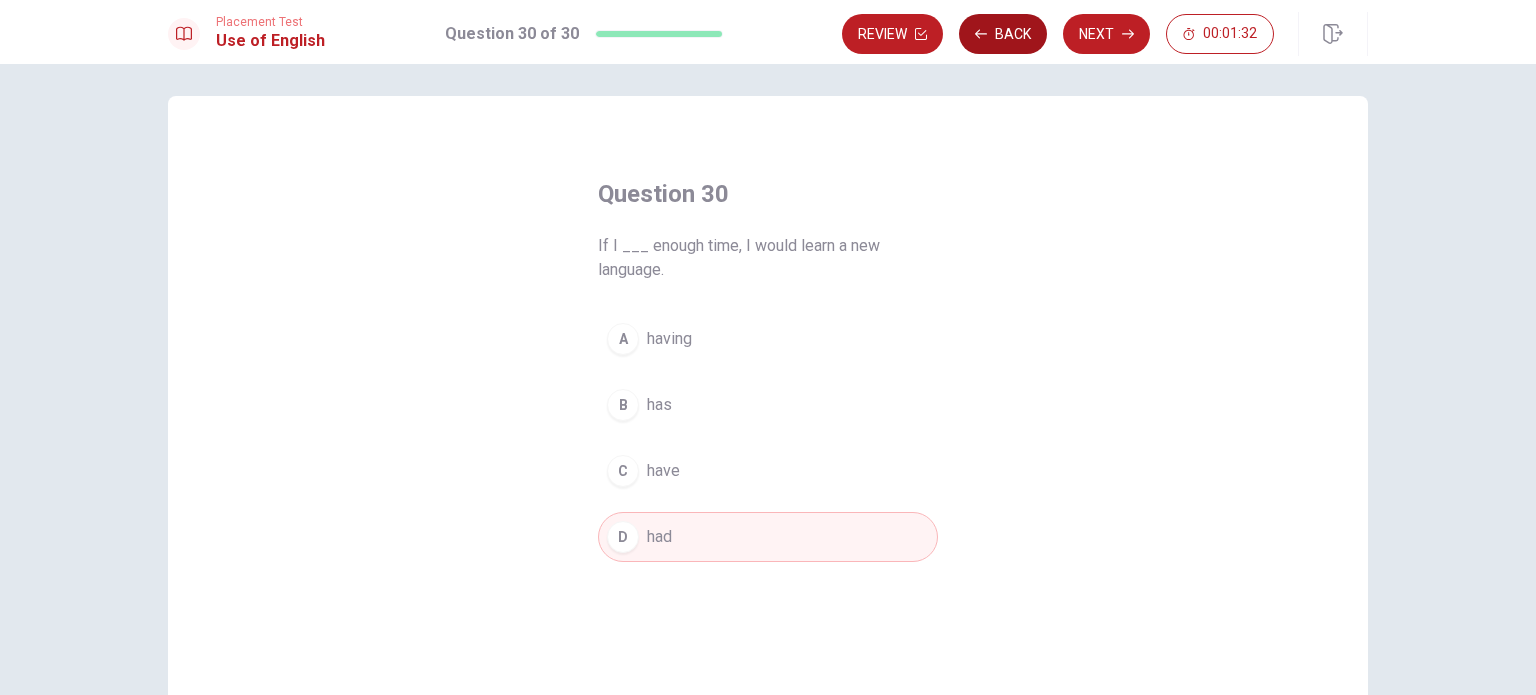 click on "Back" at bounding box center (1003, 34) 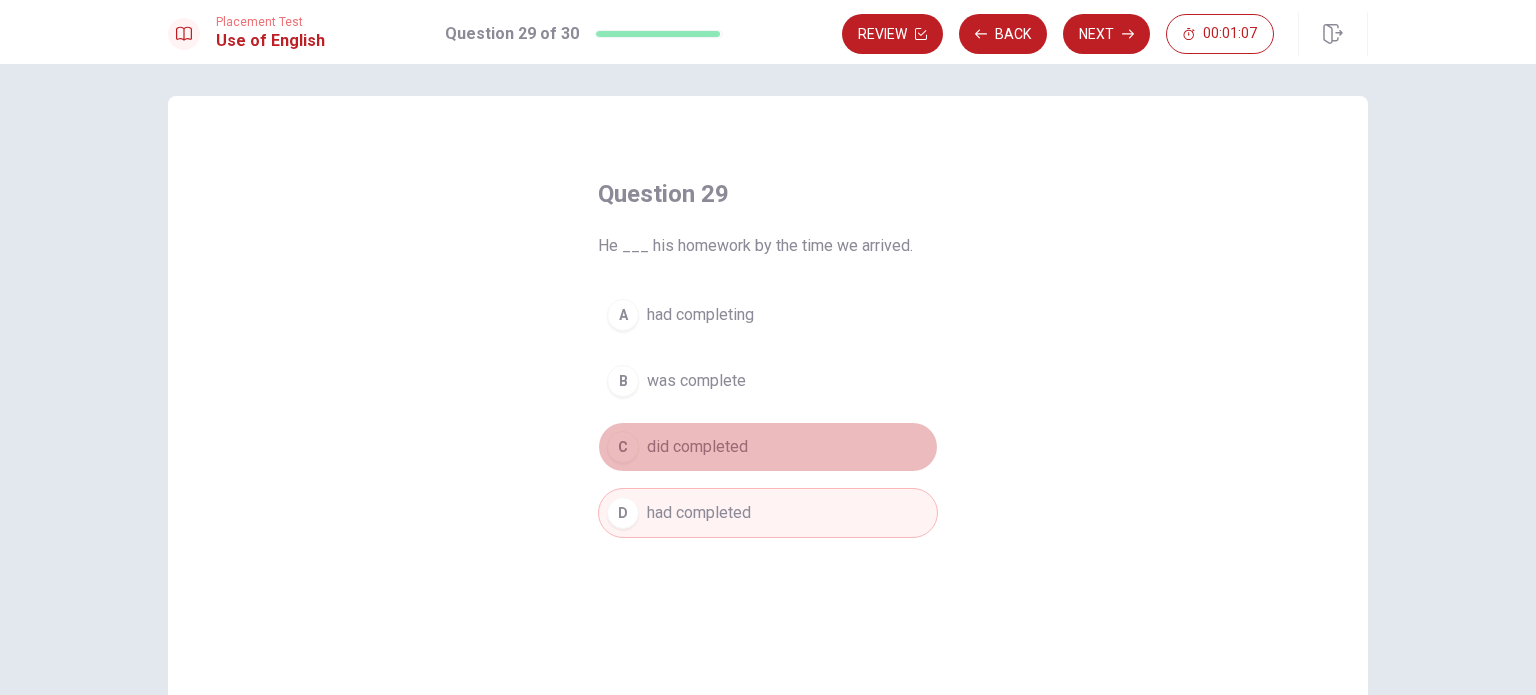click on "C did completed" at bounding box center (768, 447) 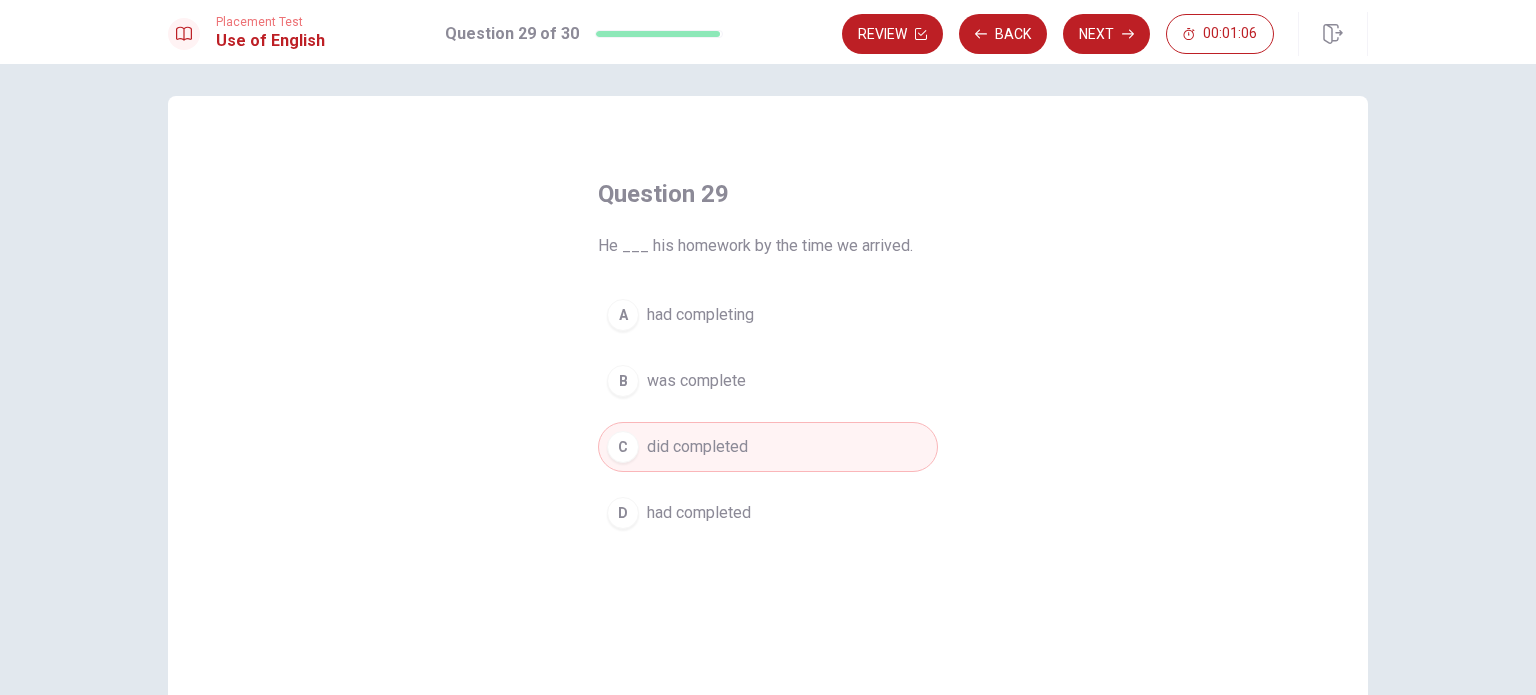 click on "Next" at bounding box center [1106, 34] 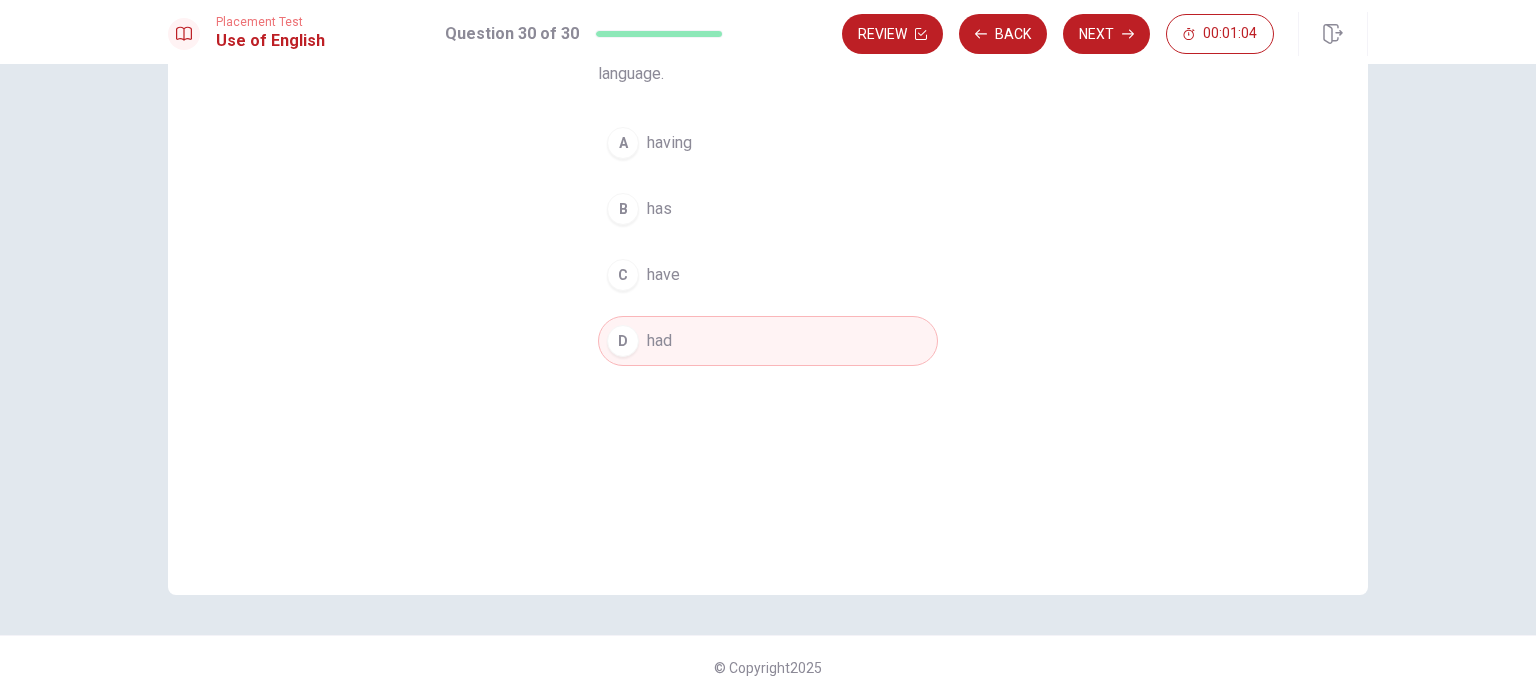 scroll, scrollTop: 208, scrollLeft: 0, axis: vertical 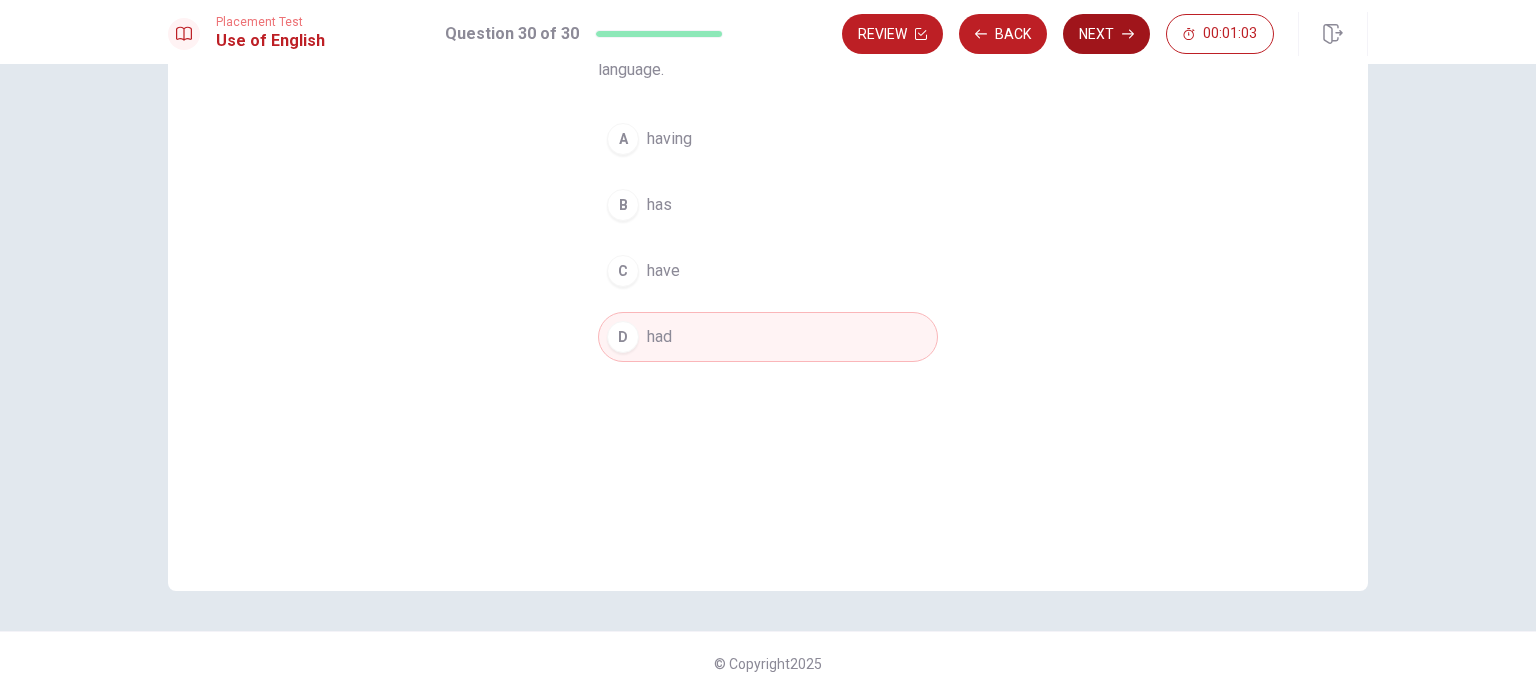 click on "Next" at bounding box center [1106, 34] 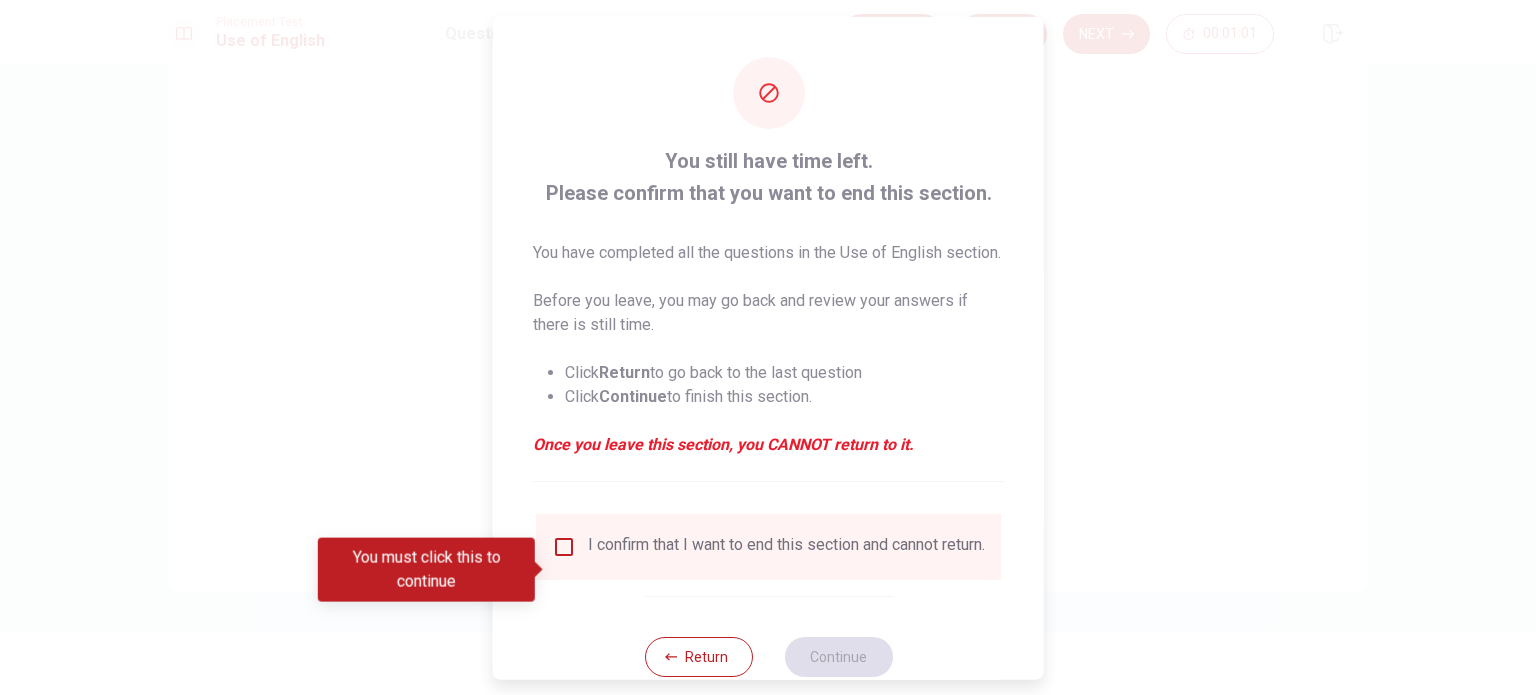 click at bounding box center (564, 546) 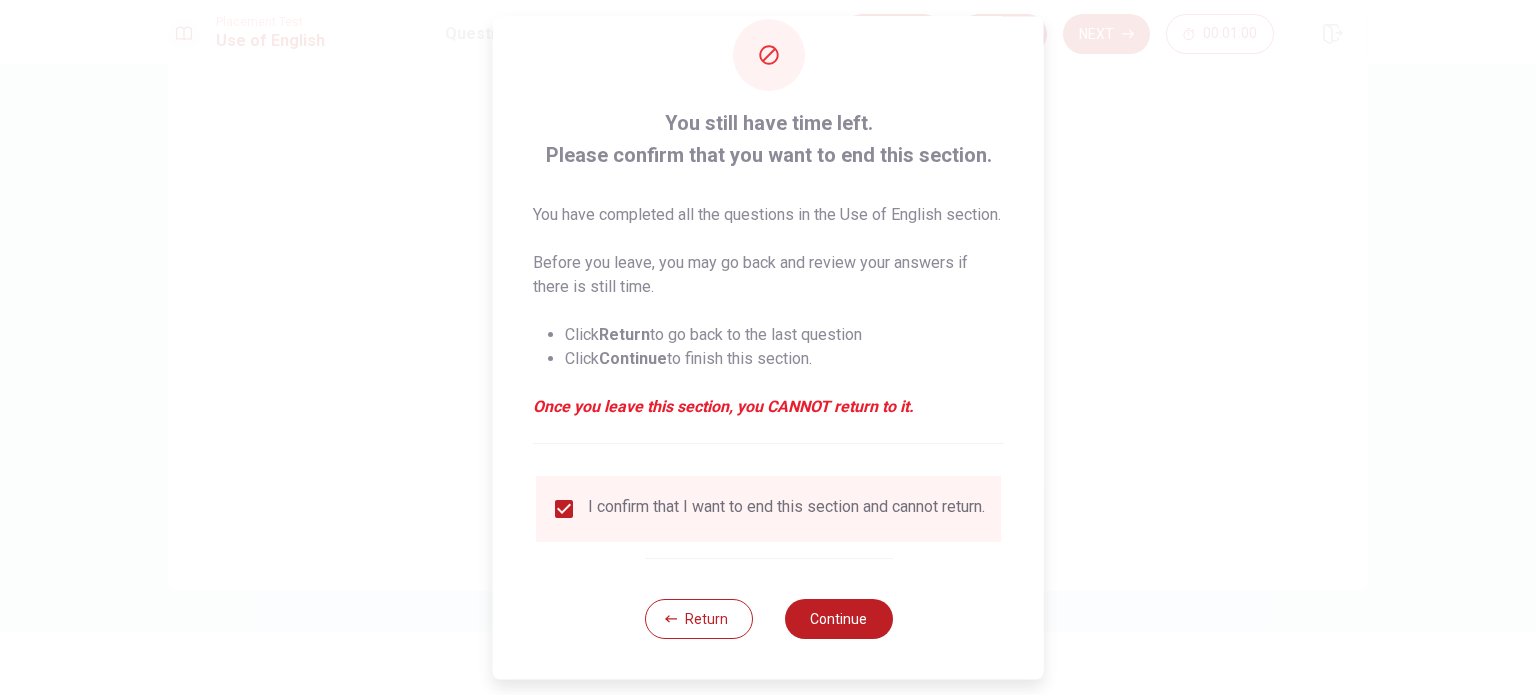 scroll, scrollTop: 74, scrollLeft: 0, axis: vertical 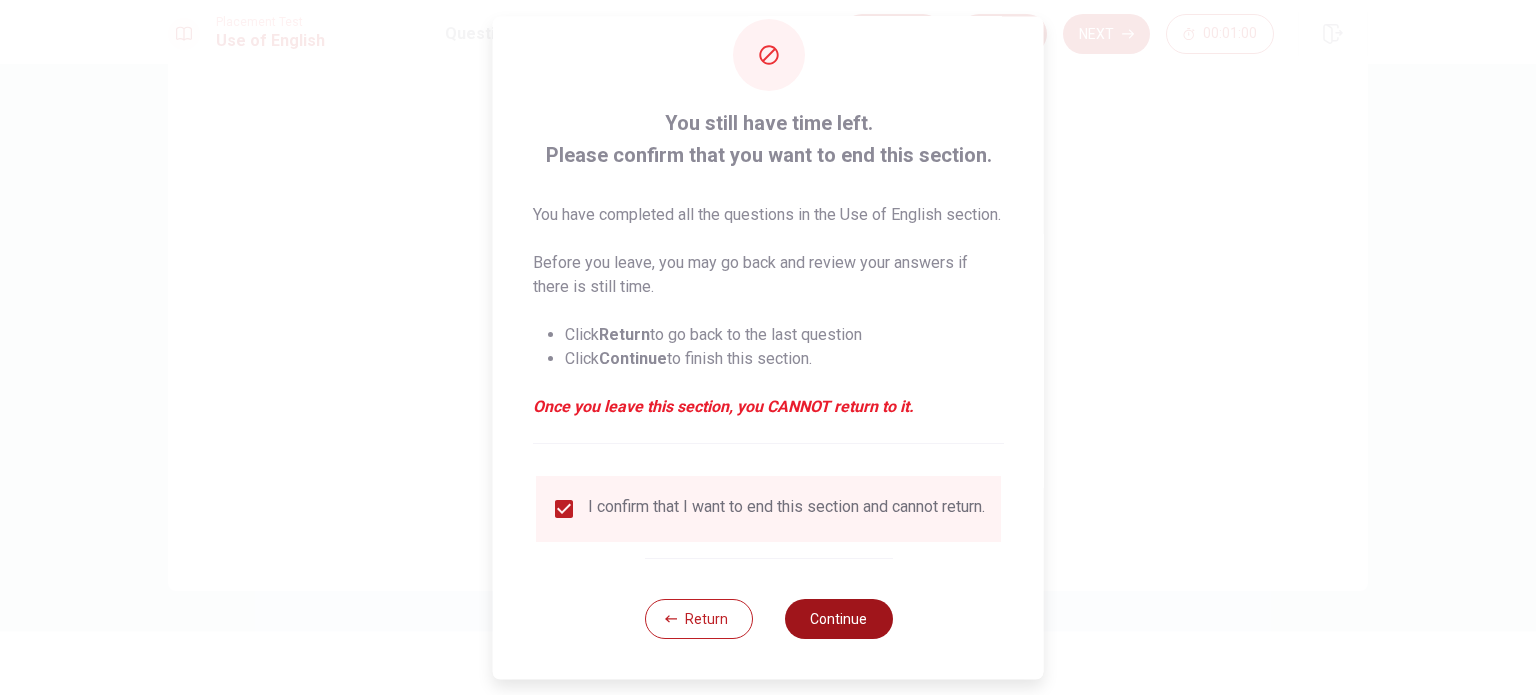 click on "Continue" at bounding box center (838, 619) 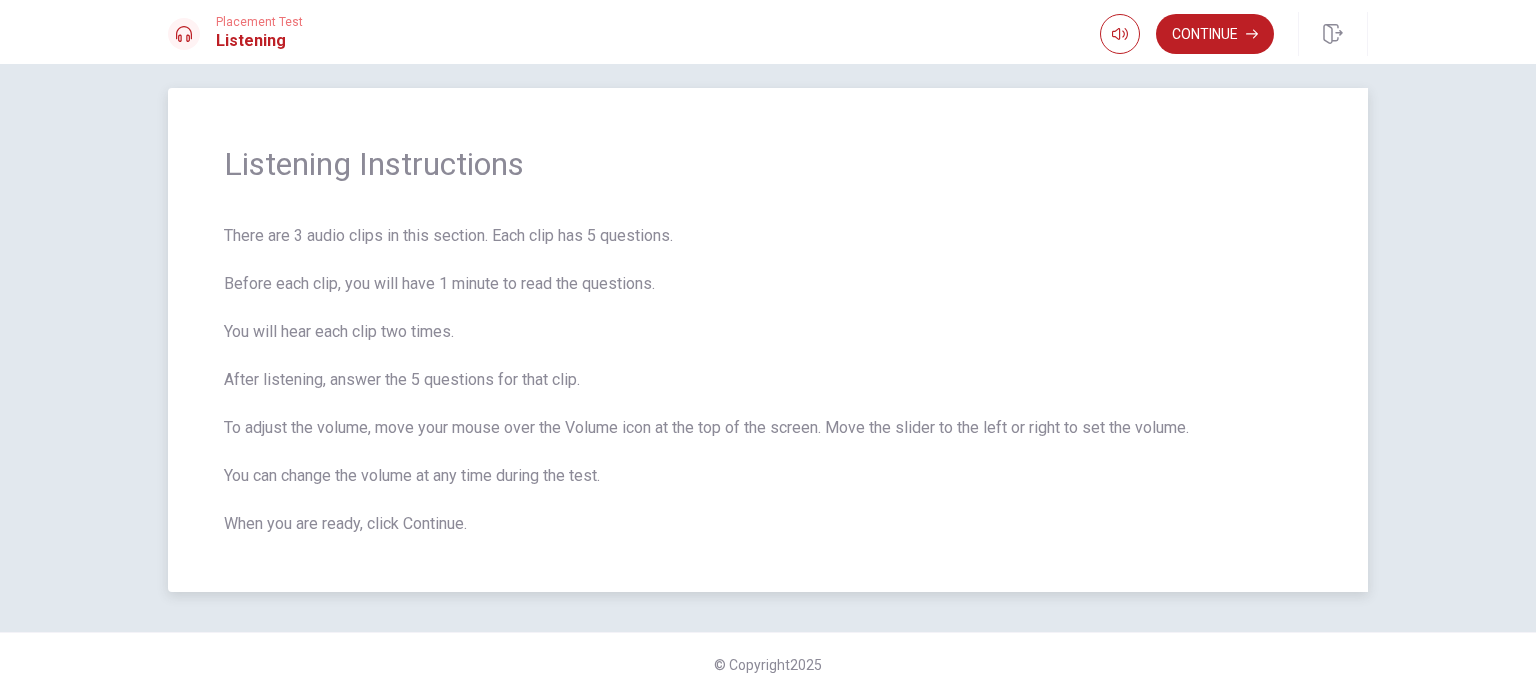 scroll, scrollTop: 0, scrollLeft: 0, axis: both 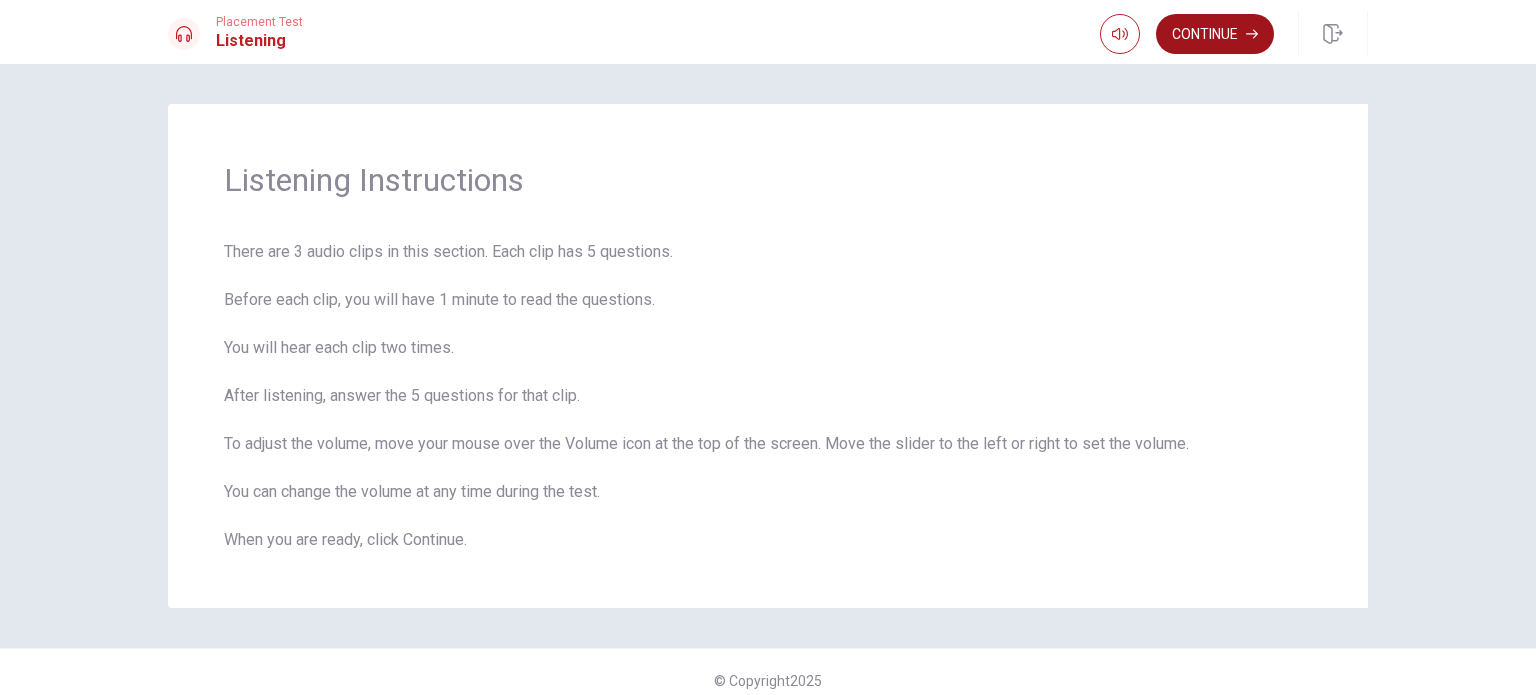 click on "Continue" at bounding box center [1215, 34] 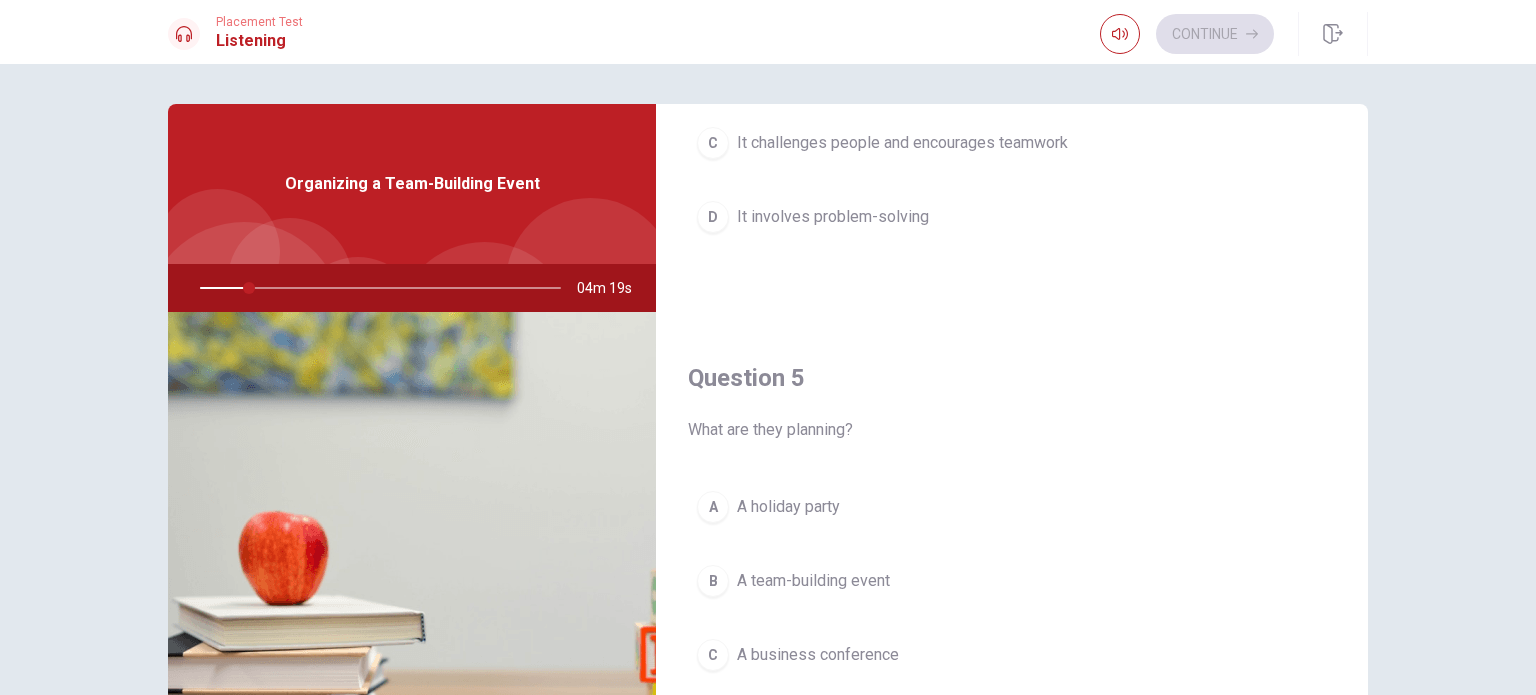 scroll, scrollTop: 1856, scrollLeft: 0, axis: vertical 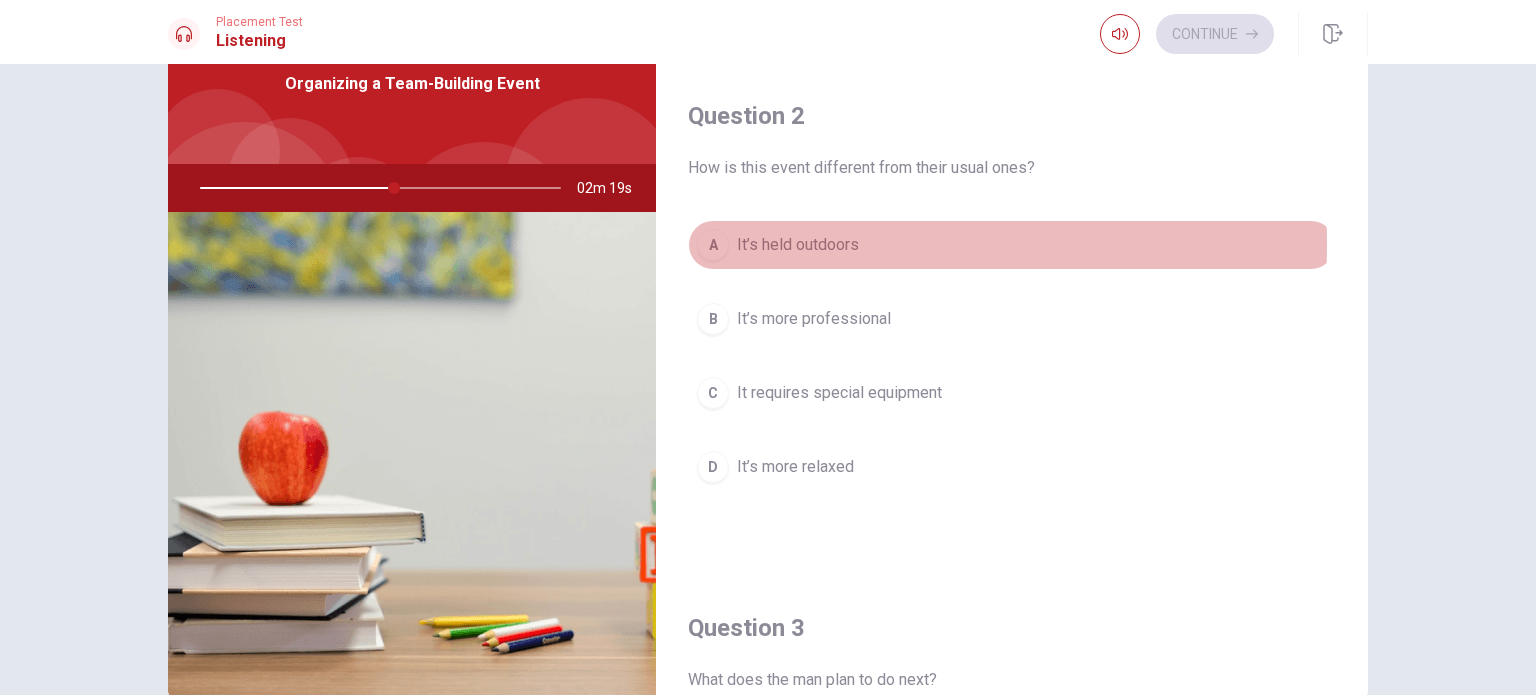 click on "A" at bounding box center [713, 245] 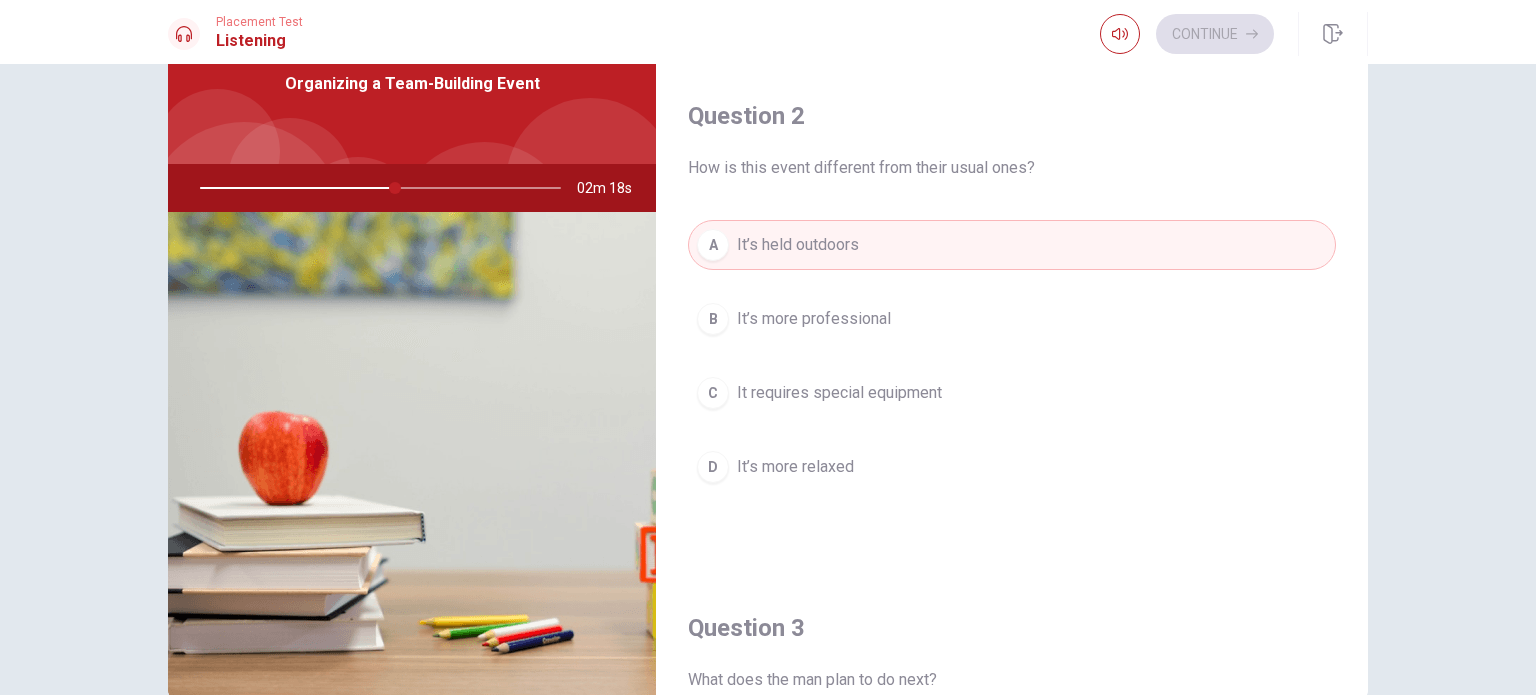 scroll, scrollTop: 0, scrollLeft: 0, axis: both 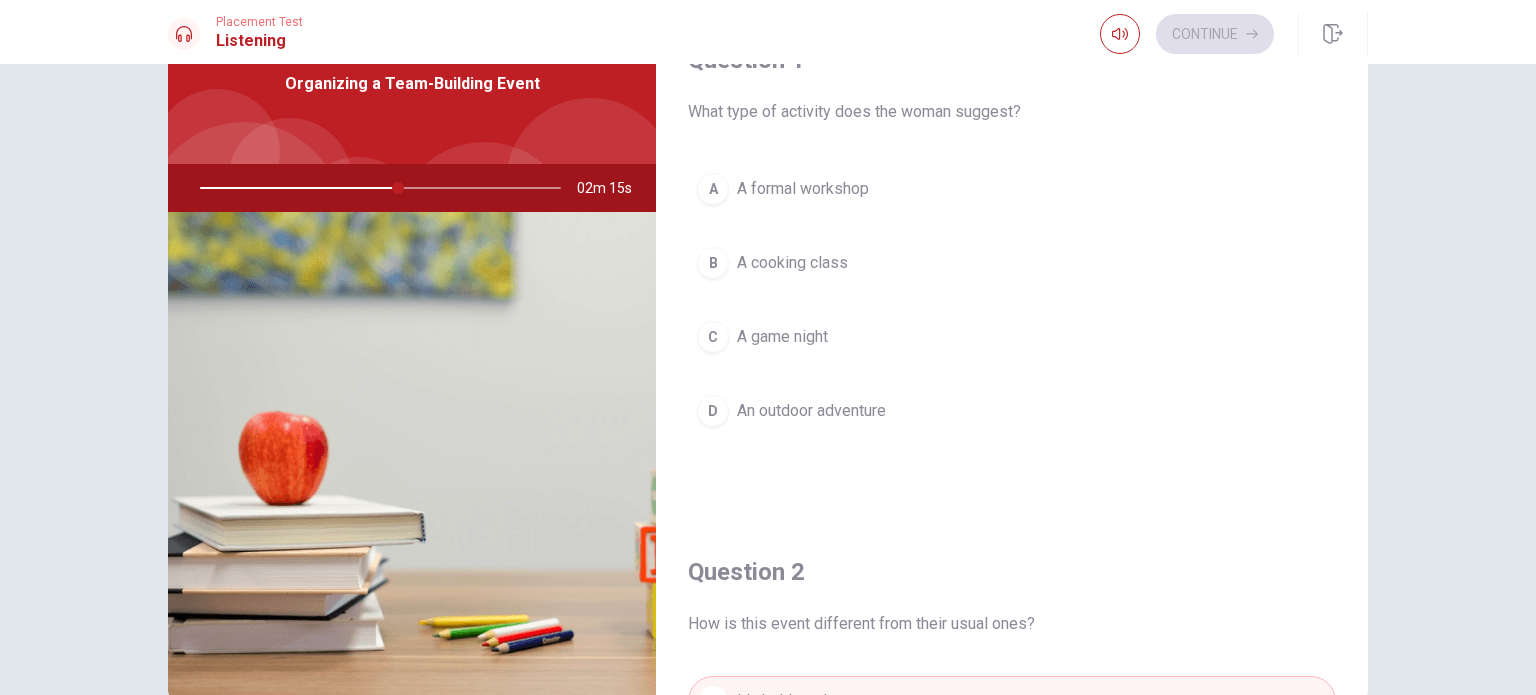 click on "D" at bounding box center [713, 411] 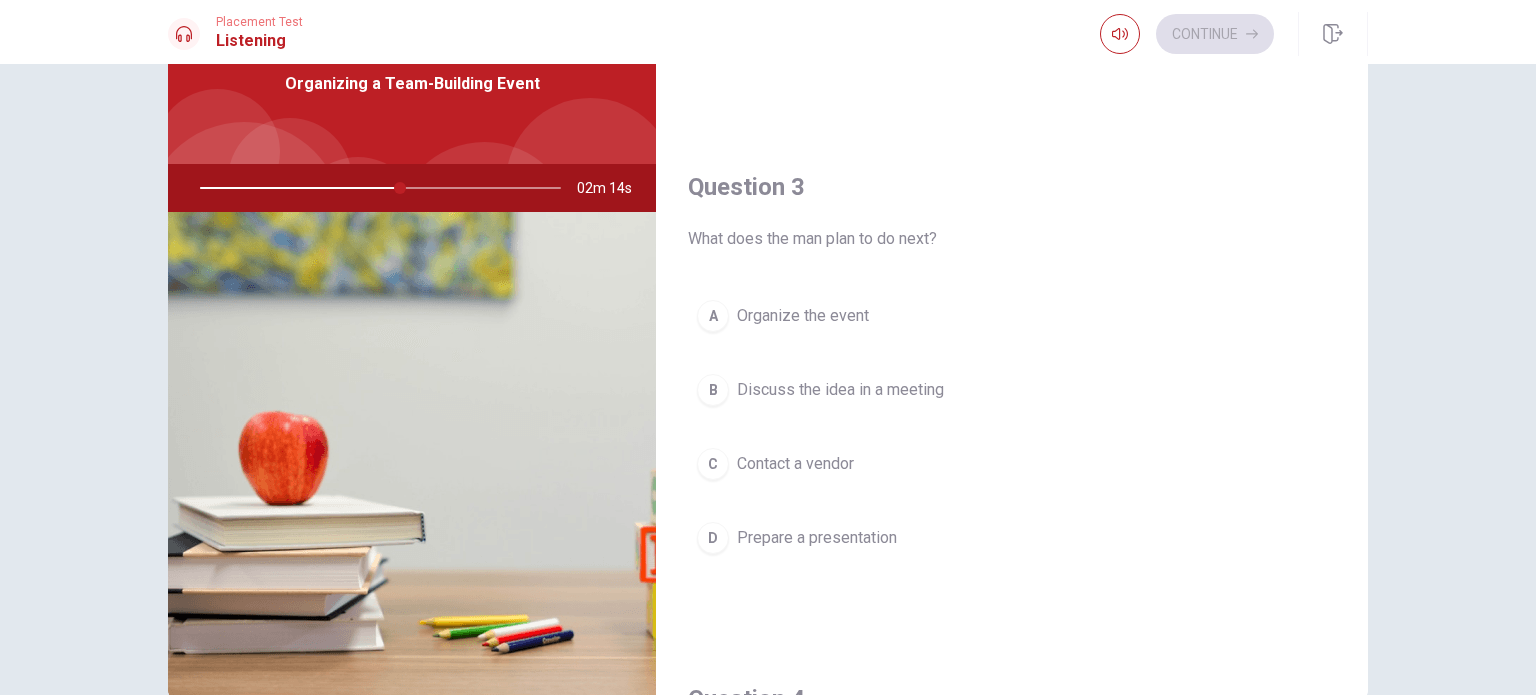 scroll, scrollTop: 900, scrollLeft: 0, axis: vertical 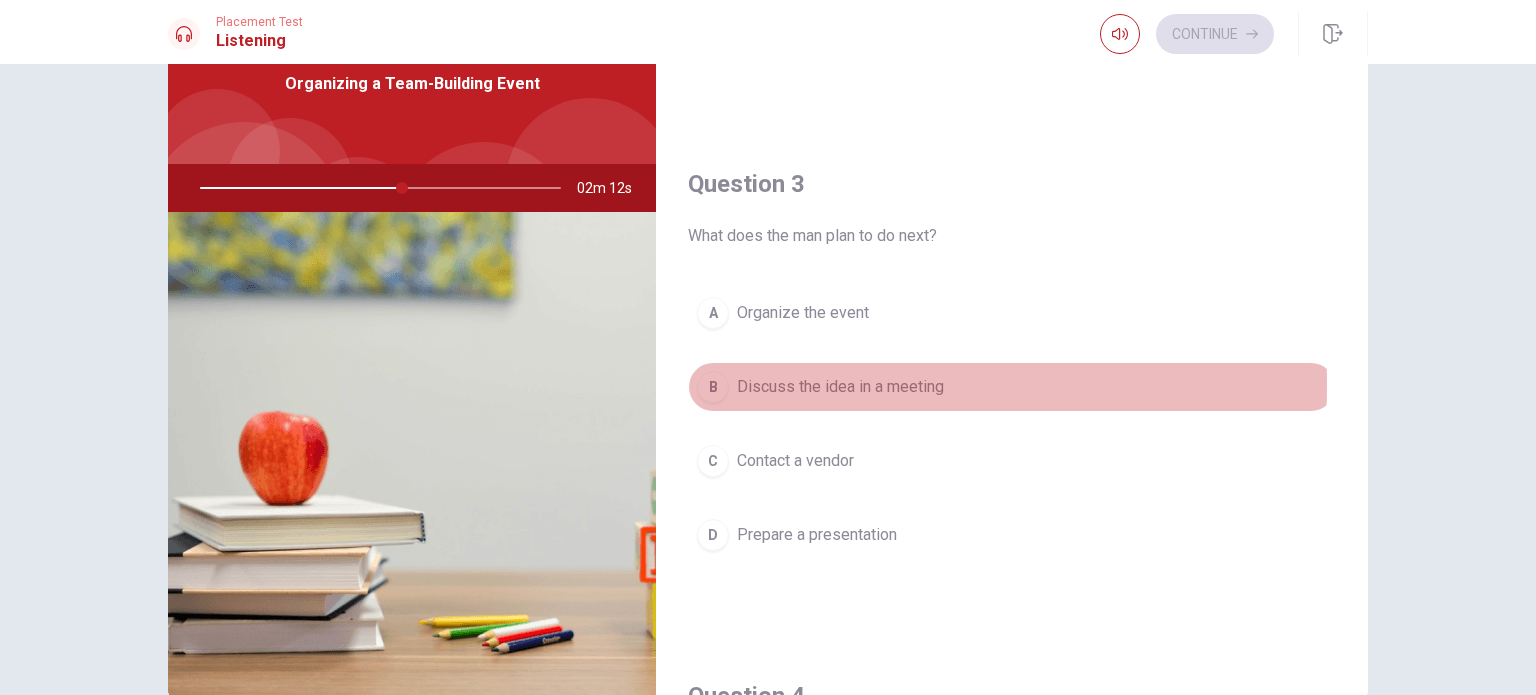 click on "B" at bounding box center [713, 387] 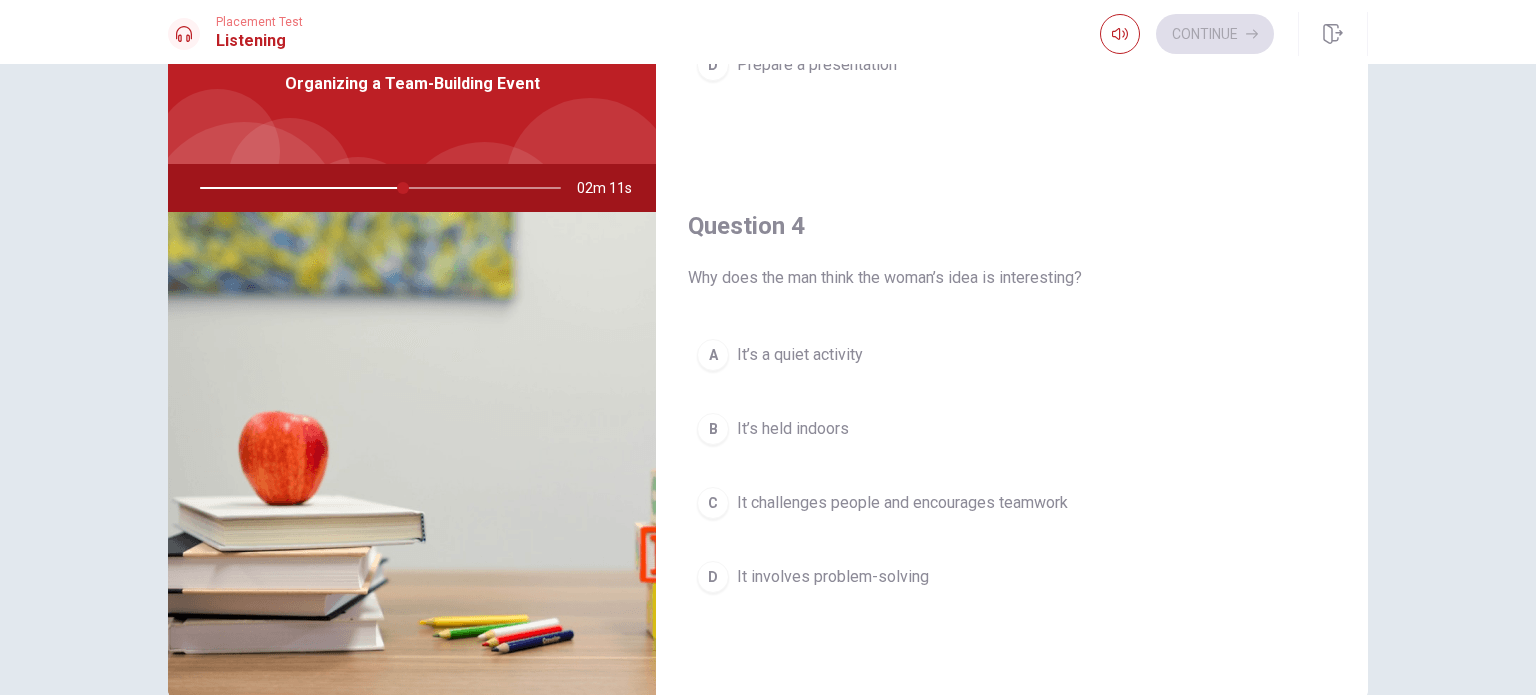 scroll, scrollTop: 1400, scrollLeft: 0, axis: vertical 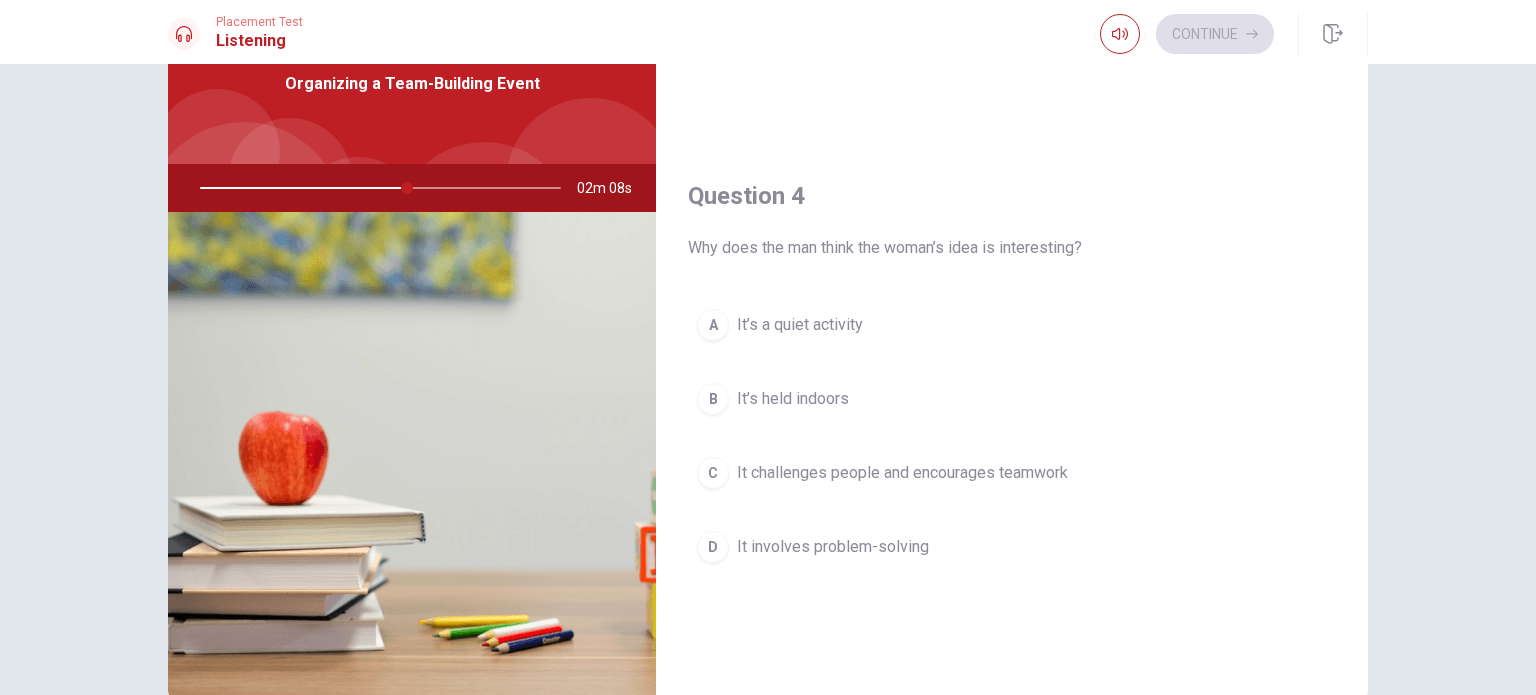 click on "C" at bounding box center [713, 473] 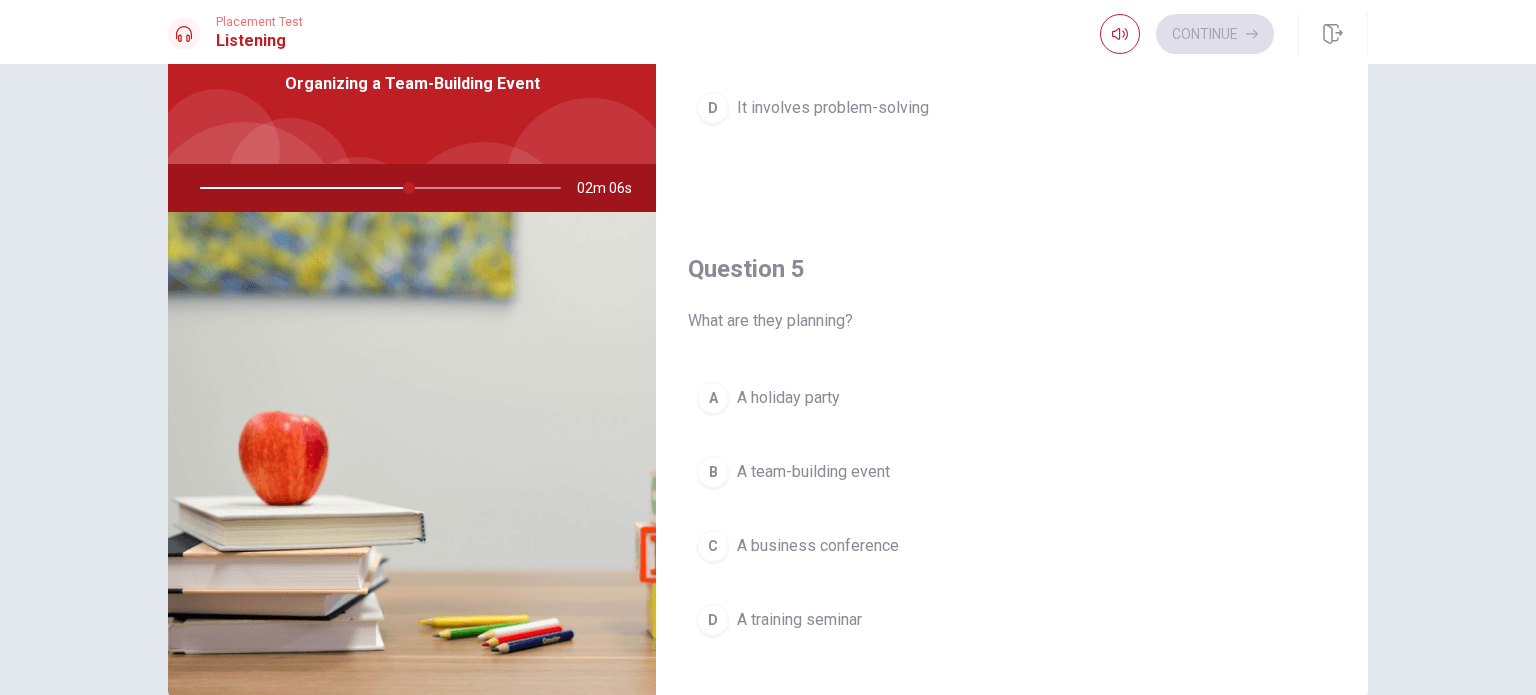 scroll, scrollTop: 1856, scrollLeft: 0, axis: vertical 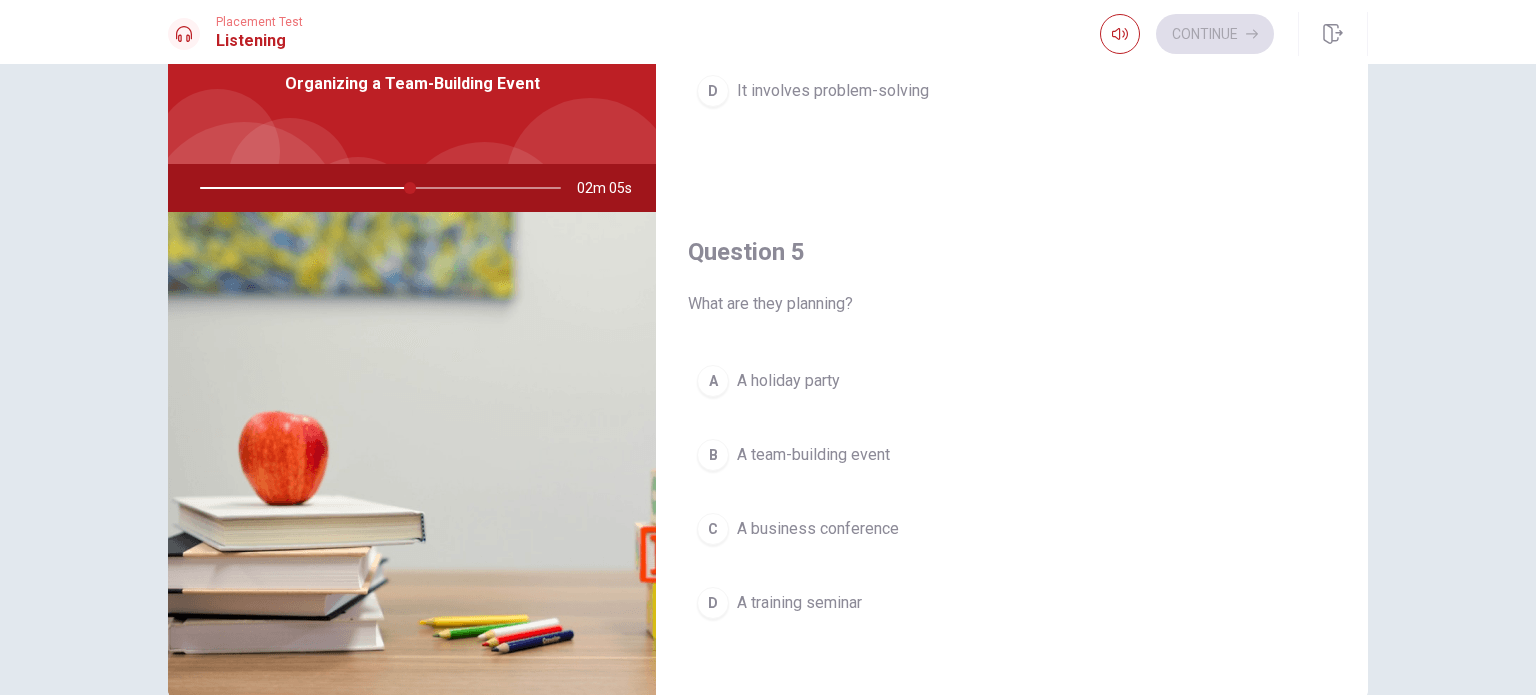 click on "B" at bounding box center [713, 455] 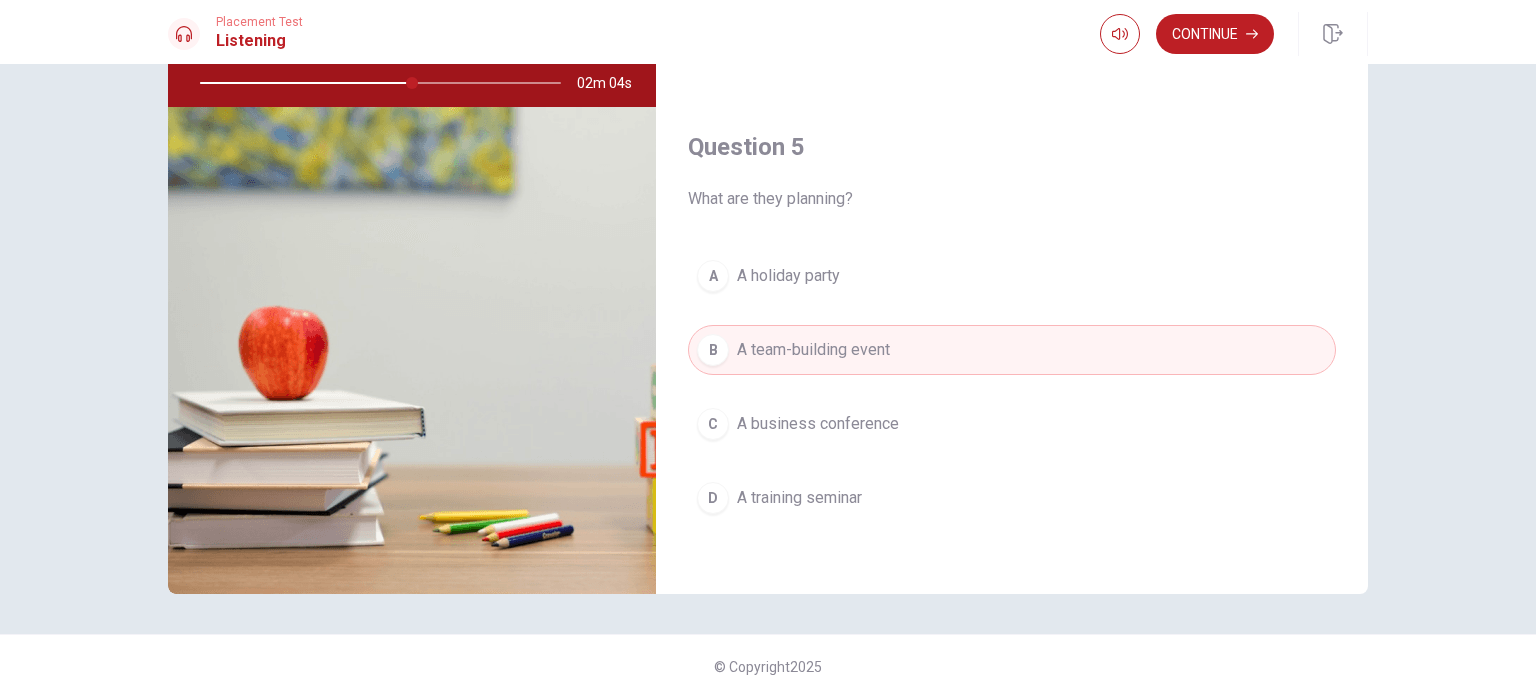 scroll, scrollTop: 208, scrollLeft: 0, axis: vertical 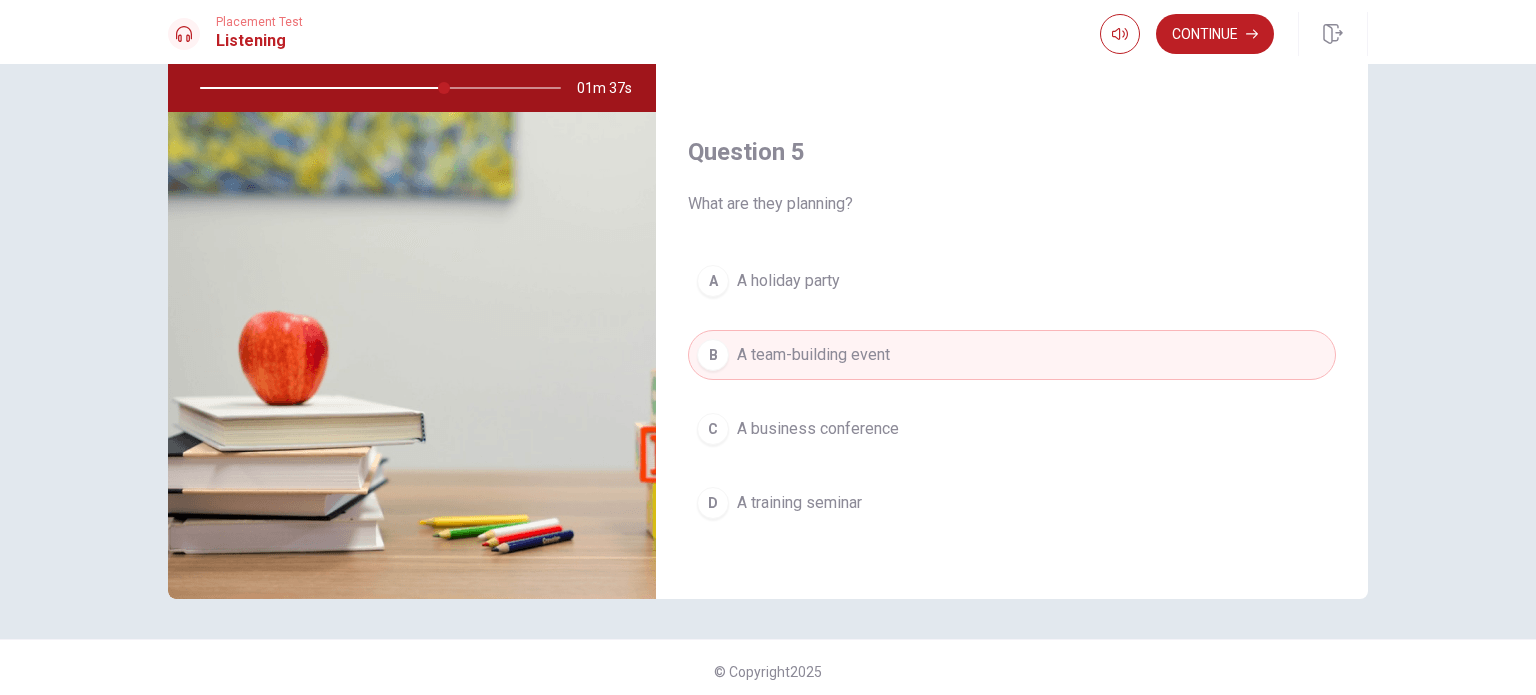 drag, startPoint x: 444, startPoint y: 90, endPoint x: 457, endPoint y: 92, distance: 13.152946 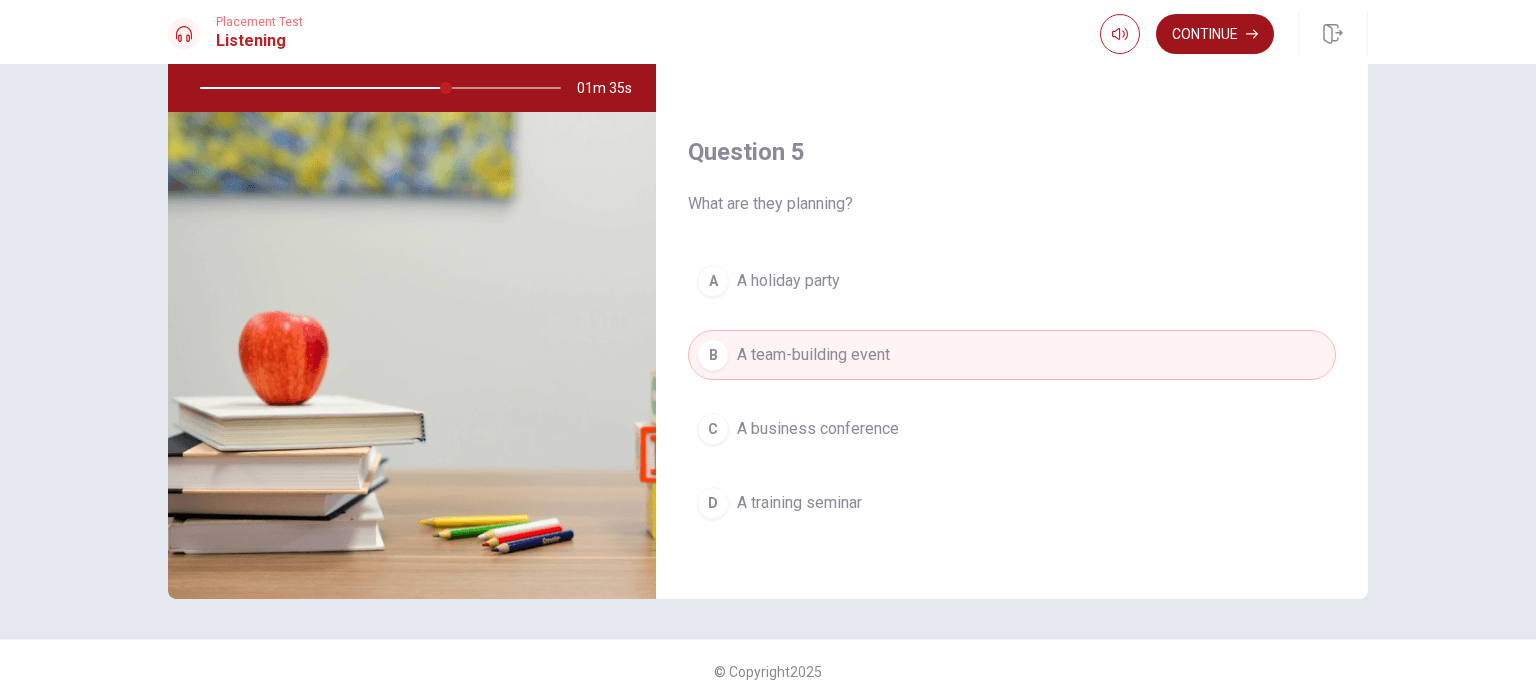 click on "Continue" at bounding box center (1215, 34) 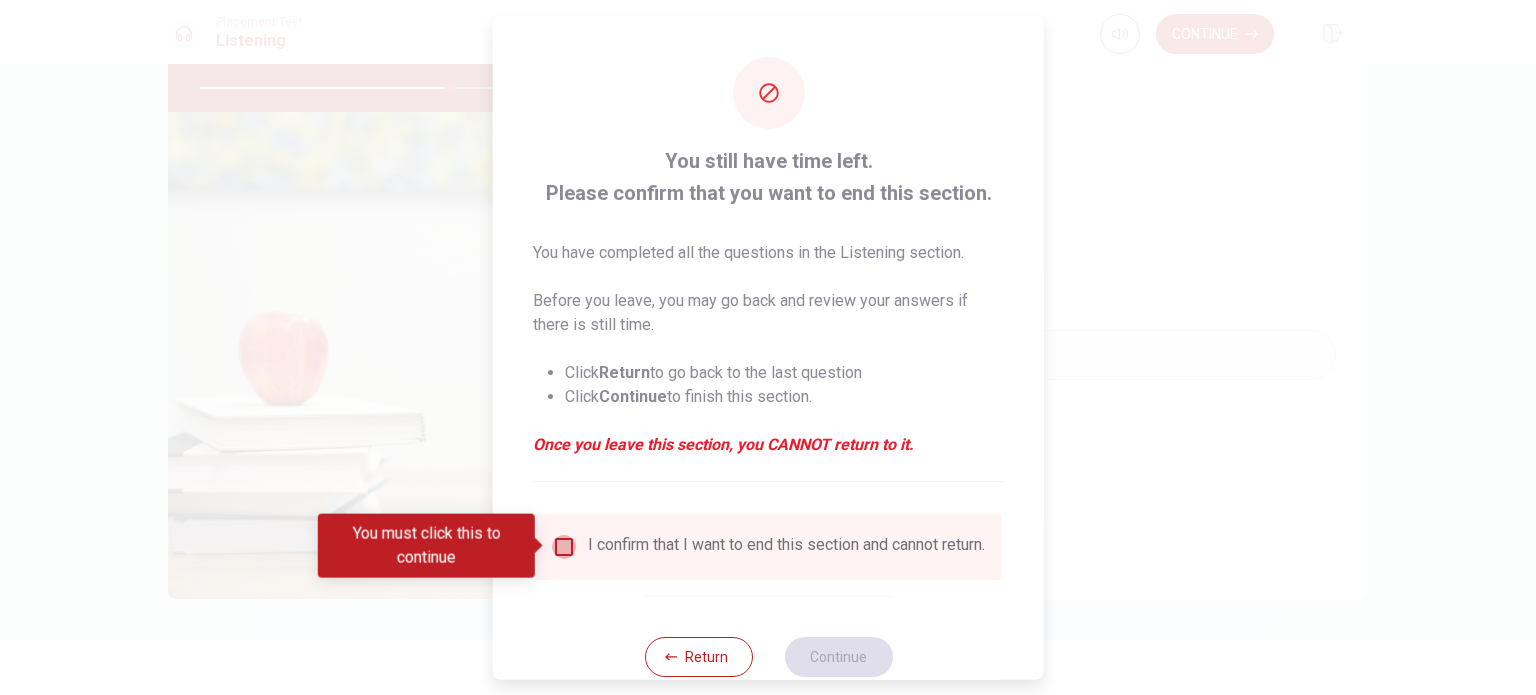 click at bounding box center [564, 546] 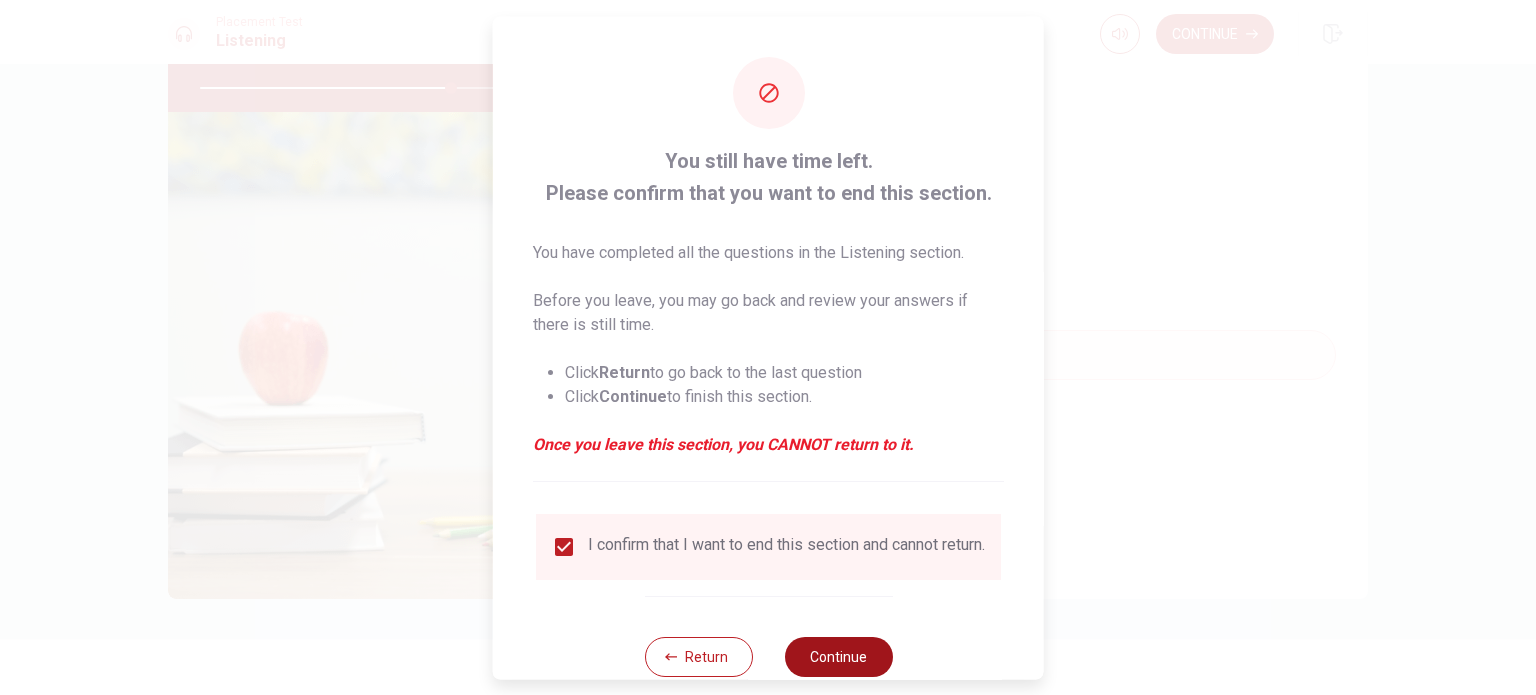 click on "Continue" at bounding box center [838, 656] 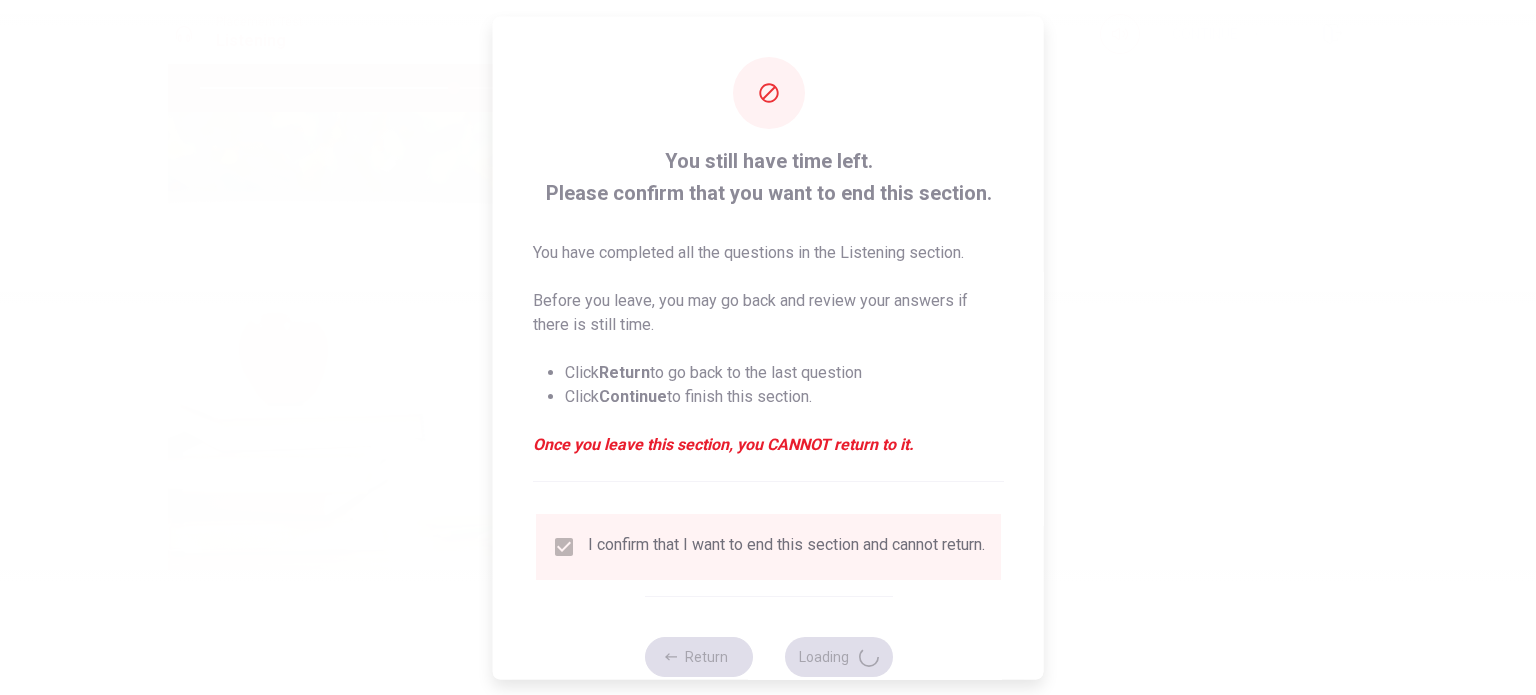 type on "71" 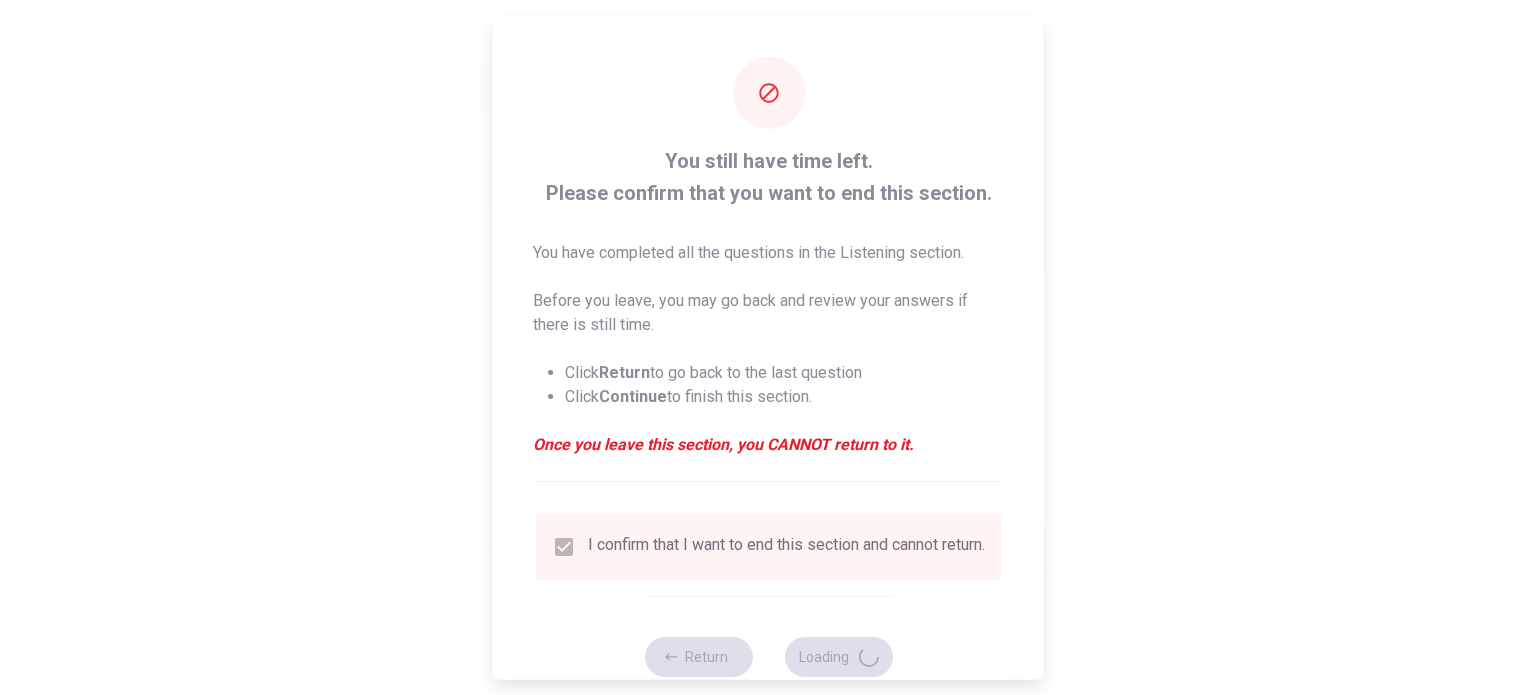 scroll, scrollTop: 0, scrollLeft: 0, axis: both 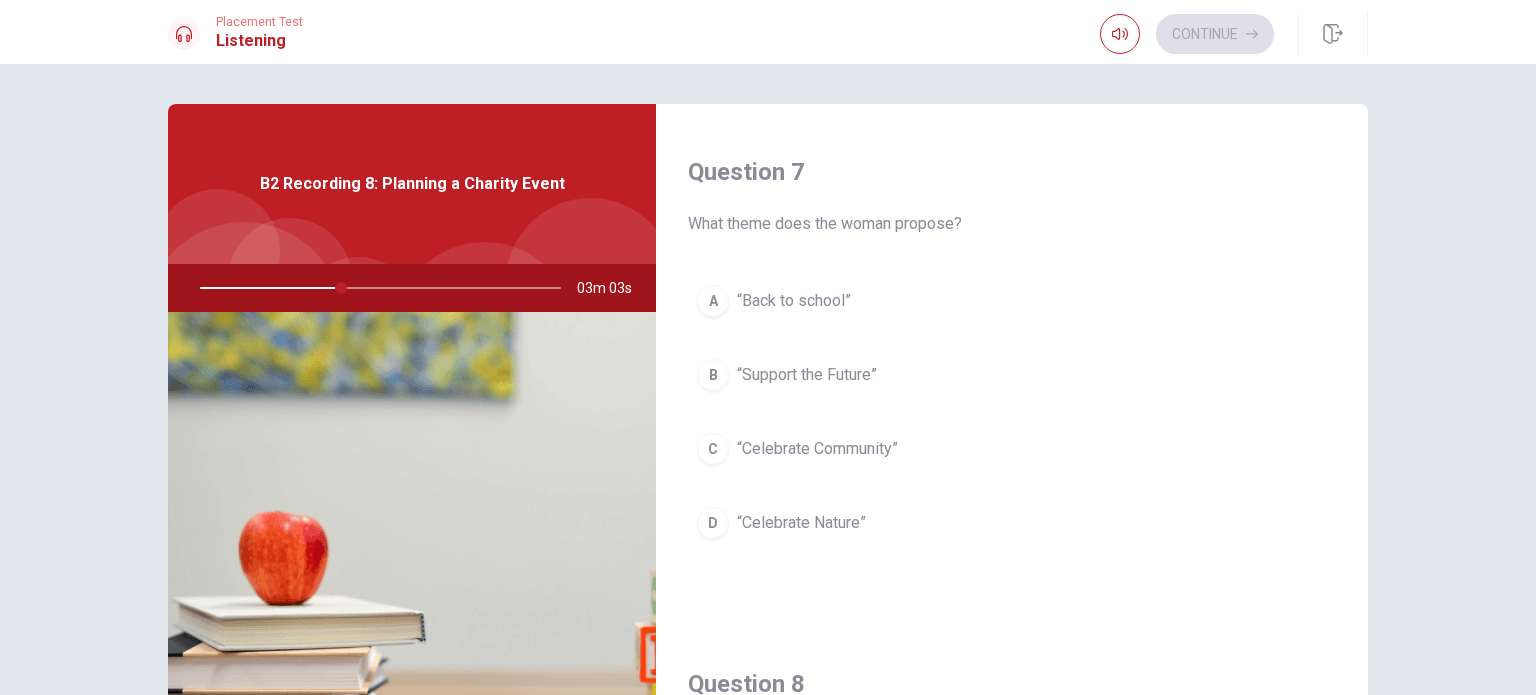 click on "C" at bounding box center (713, 449) 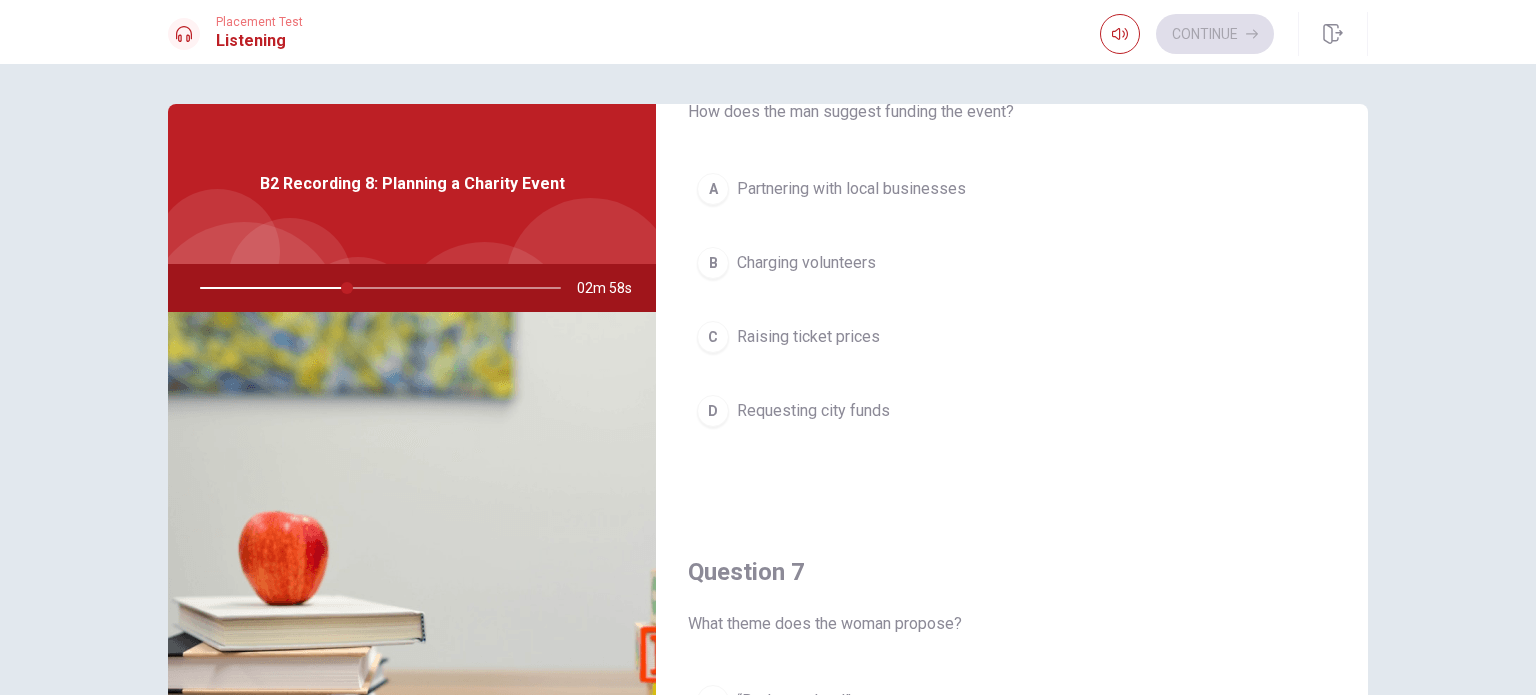 scroll, scrollTop: 0, scrollLeft: 0, axis: both 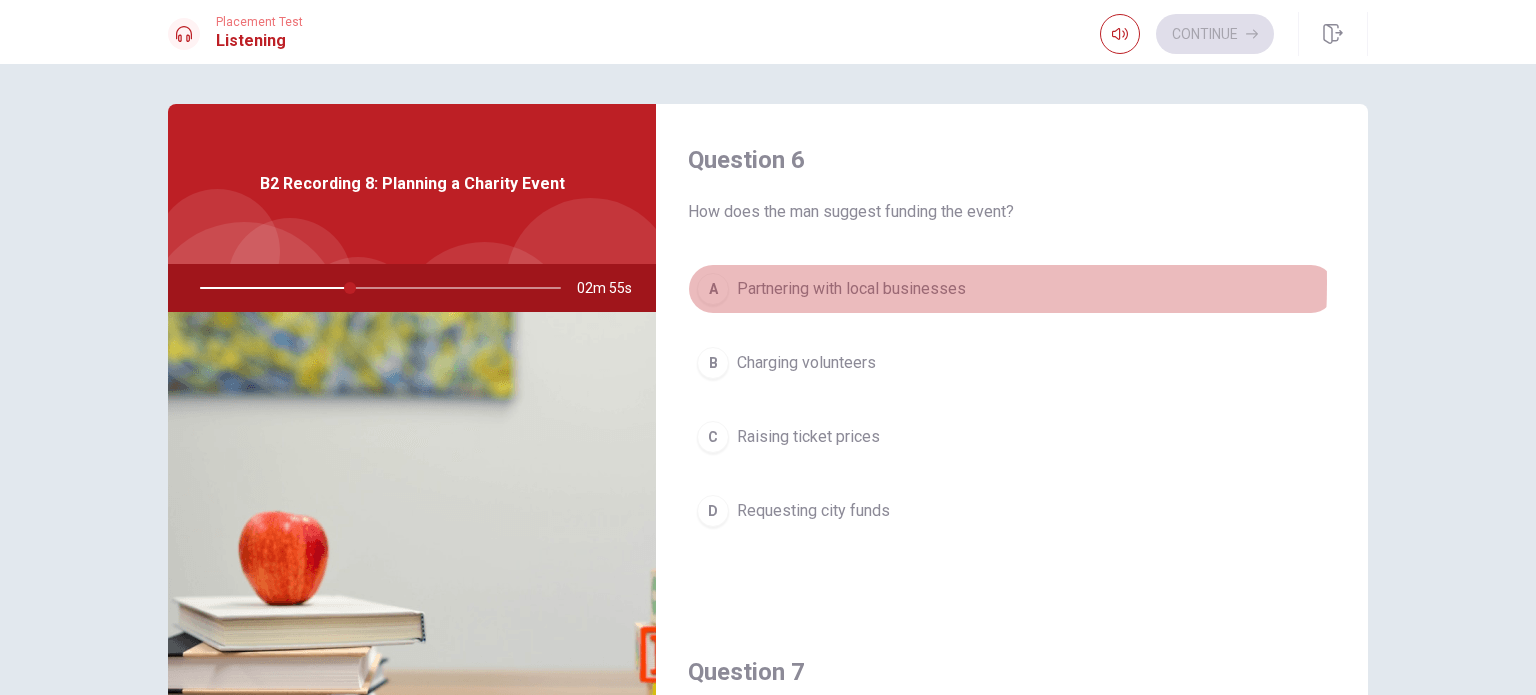 click on "A" at bounding box center [713, 289] 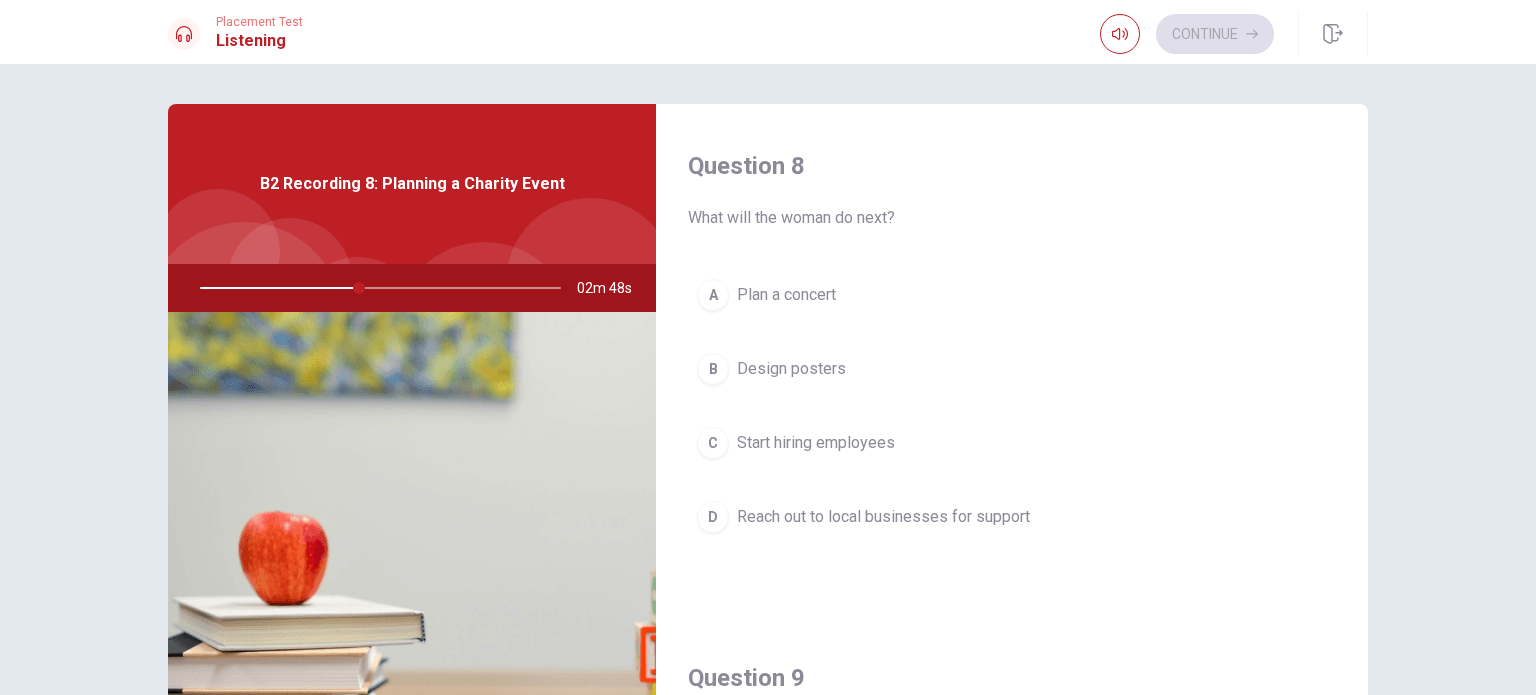 scroll, scrollTop: 1000, scrollLeft: 0, axis: vertical 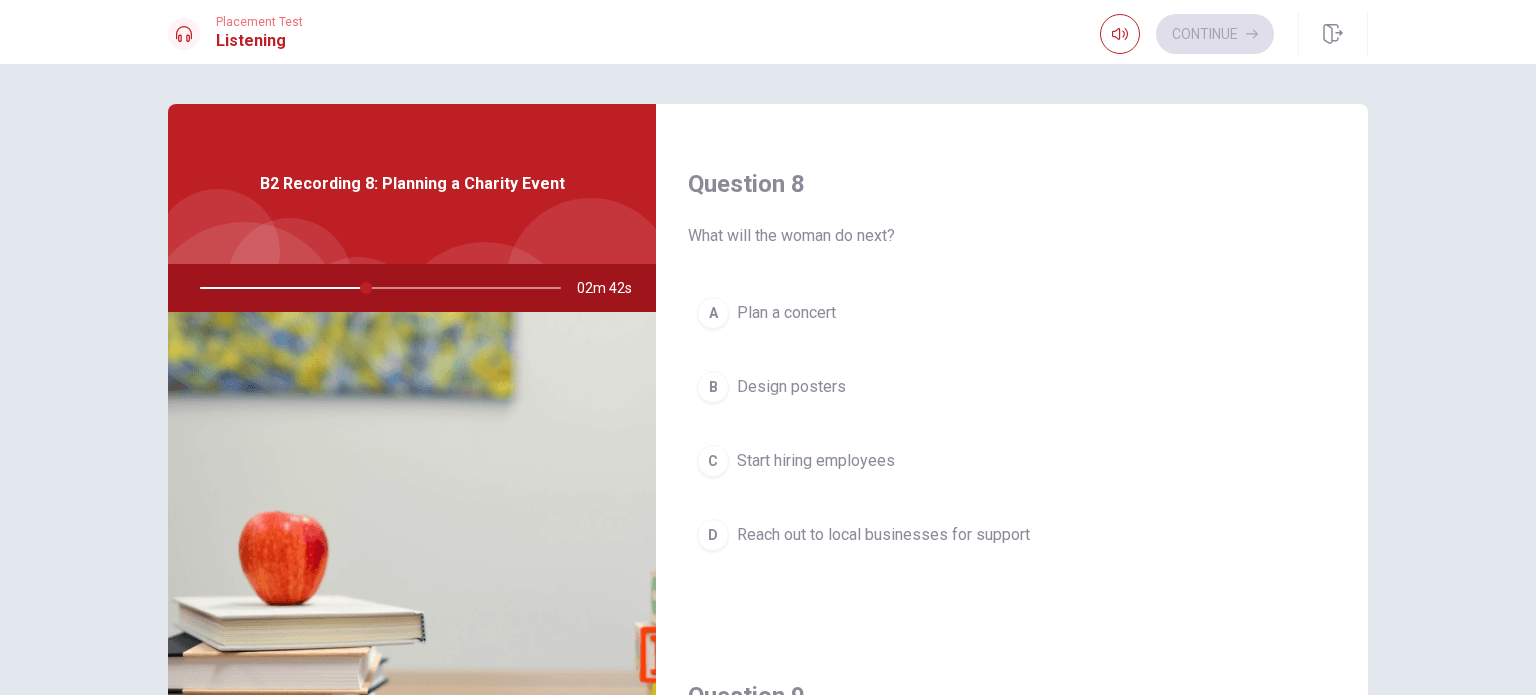 click on "D" at bounding box center (713, 535) 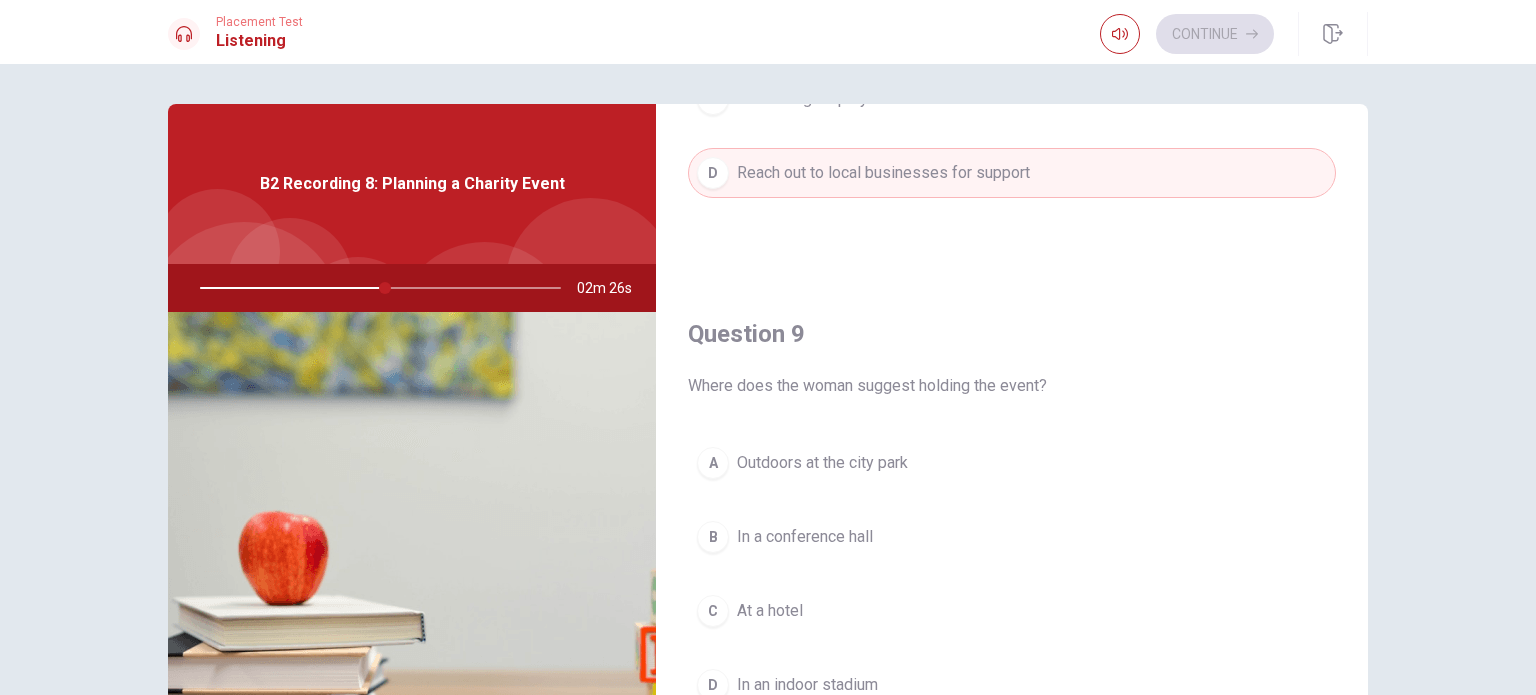scroll, scrollTop: 1400, scrollLeft: 0, axis: vertical 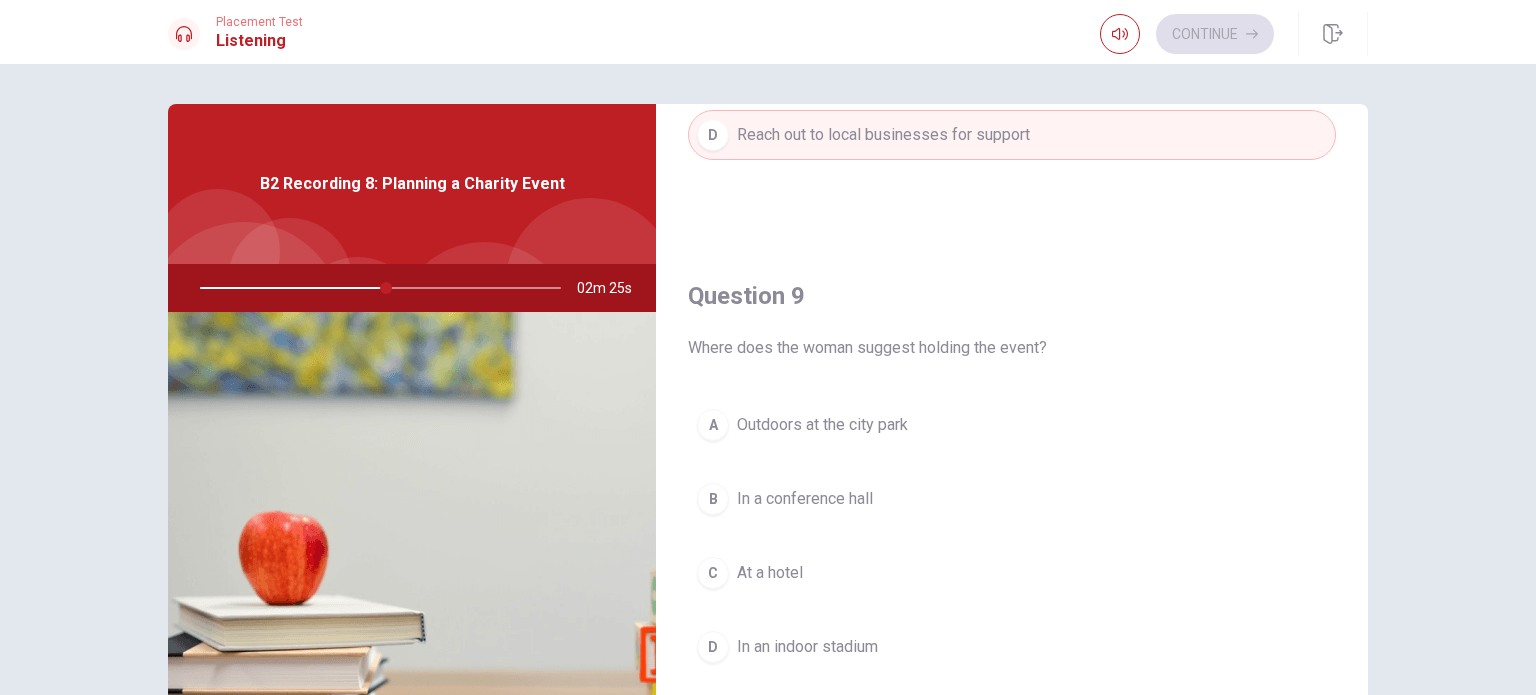 click on "A" at bounding box center (713, 425) 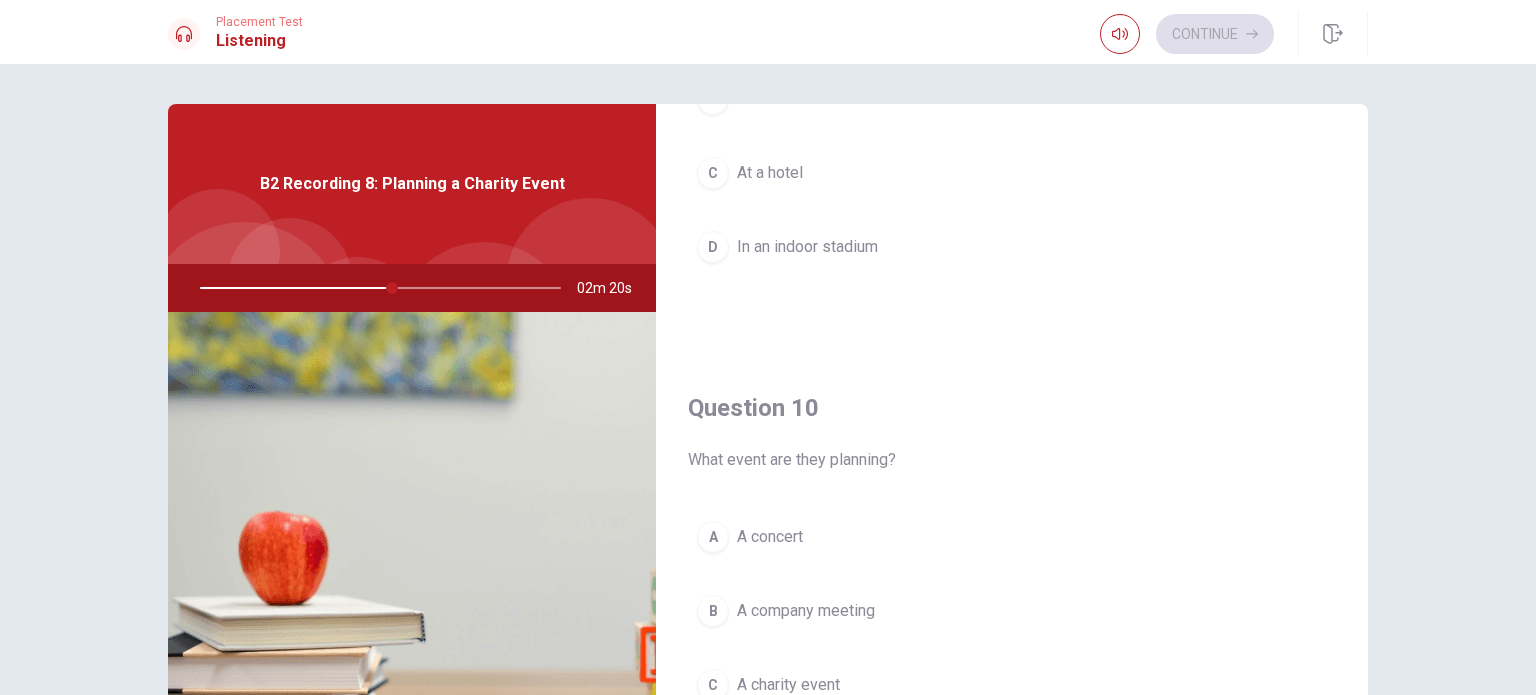 scroll, scrollTop: 1856, scrollLeft: 0, axis: vertical 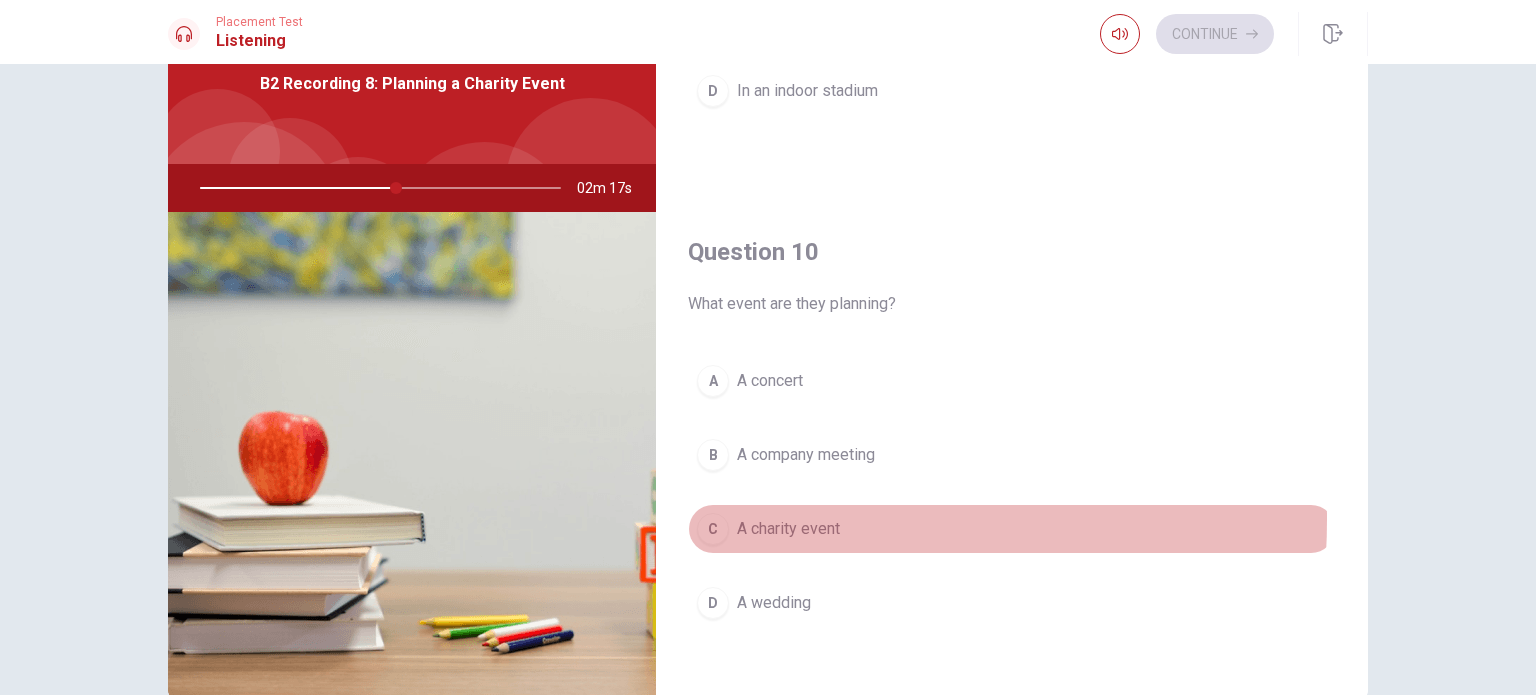 click on "C" at bounding box center (713, 529) 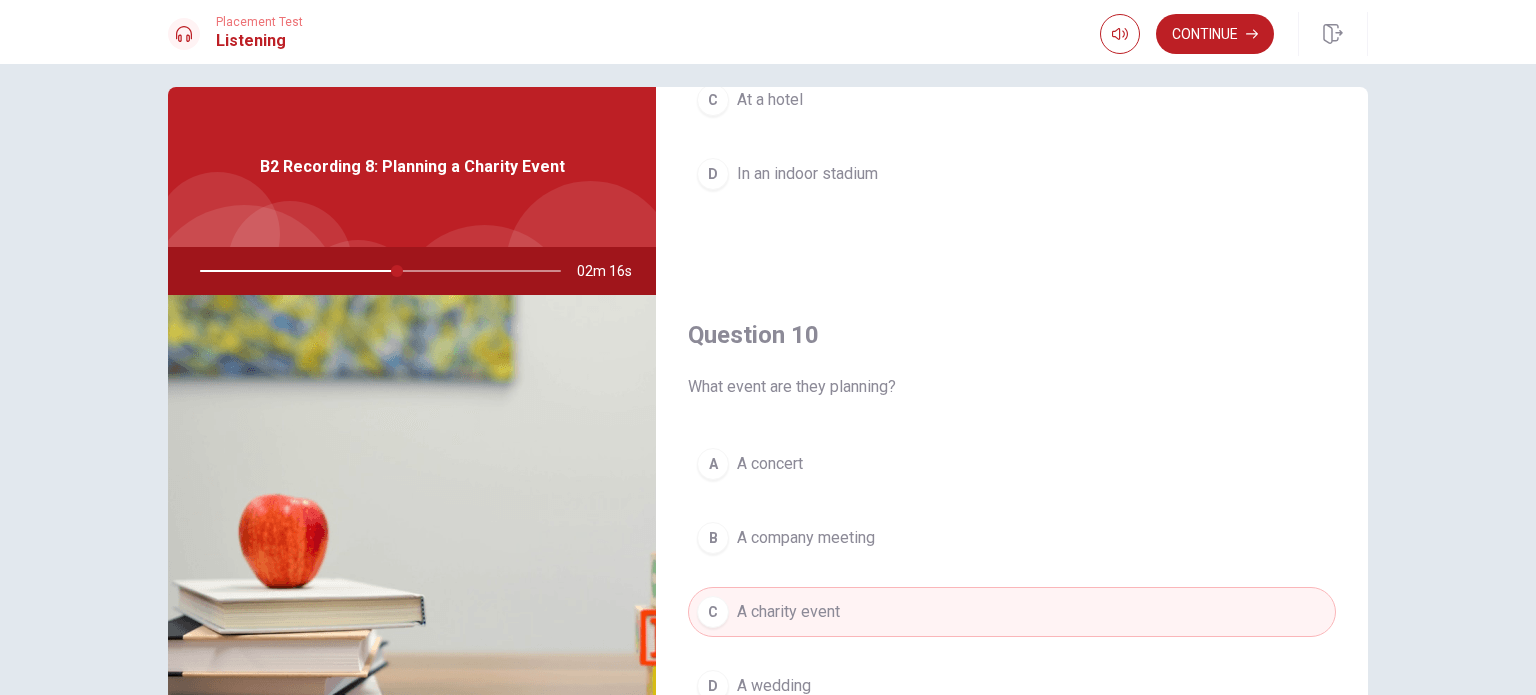 scroll, scrollTop: 0, scrollLeft: 0, axis: both 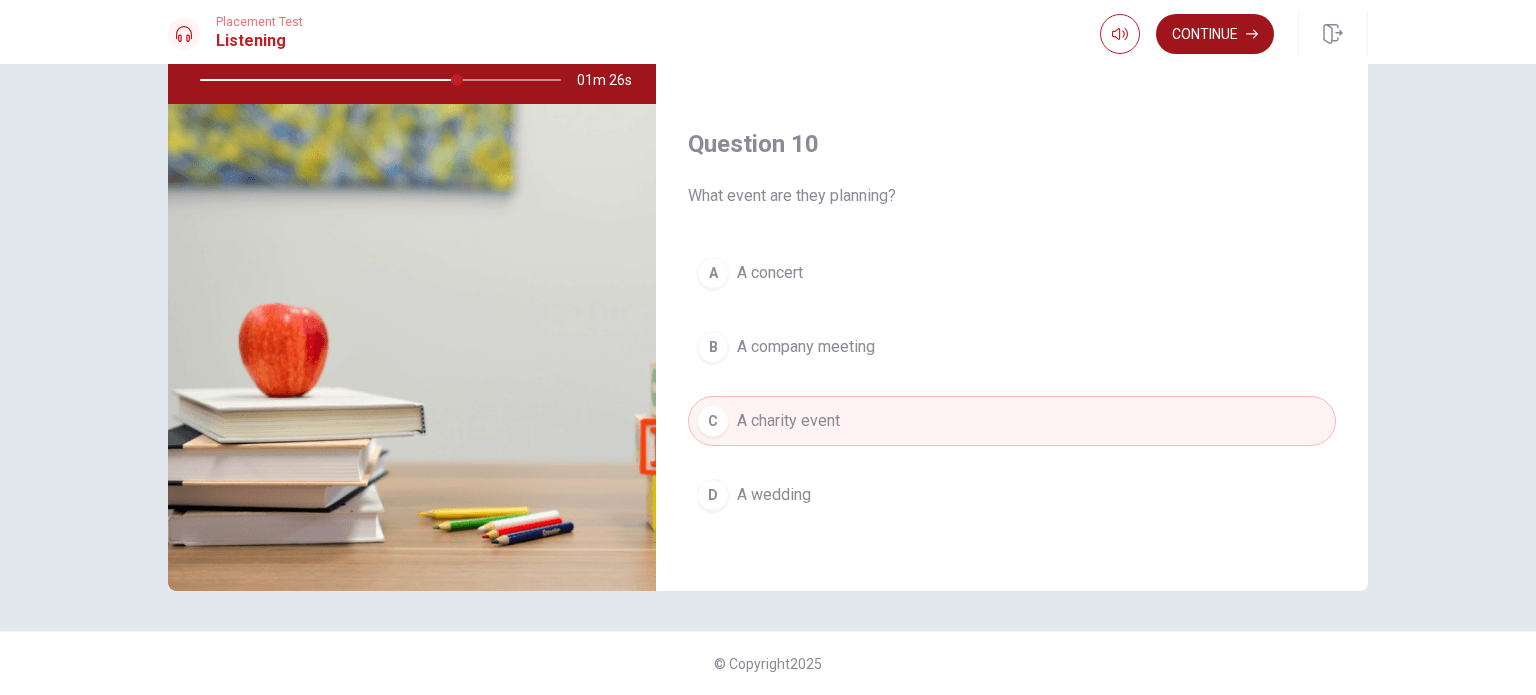 click on "Continue" at bounding box center [1215, 34] 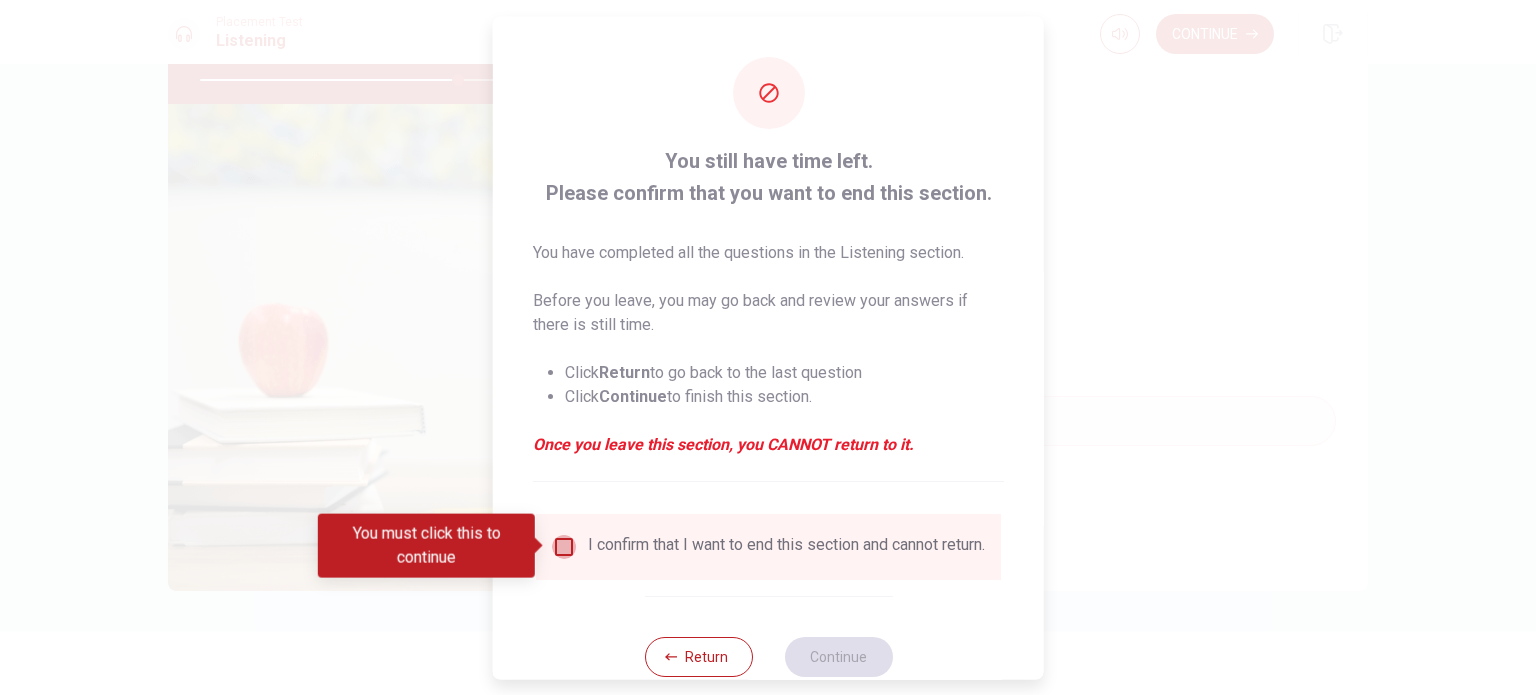 click at bounding box center (564, 546) 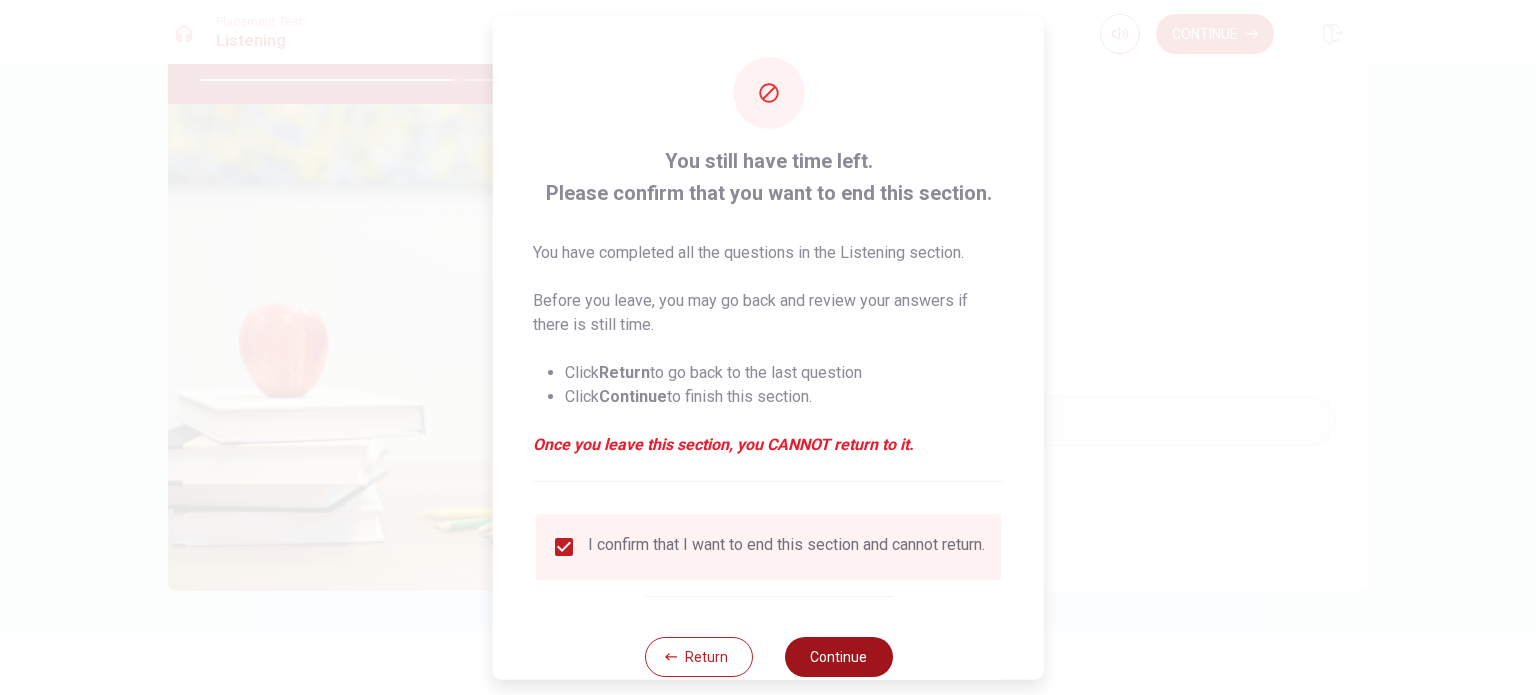 click on "Continue" at bounding box center [838, 656] 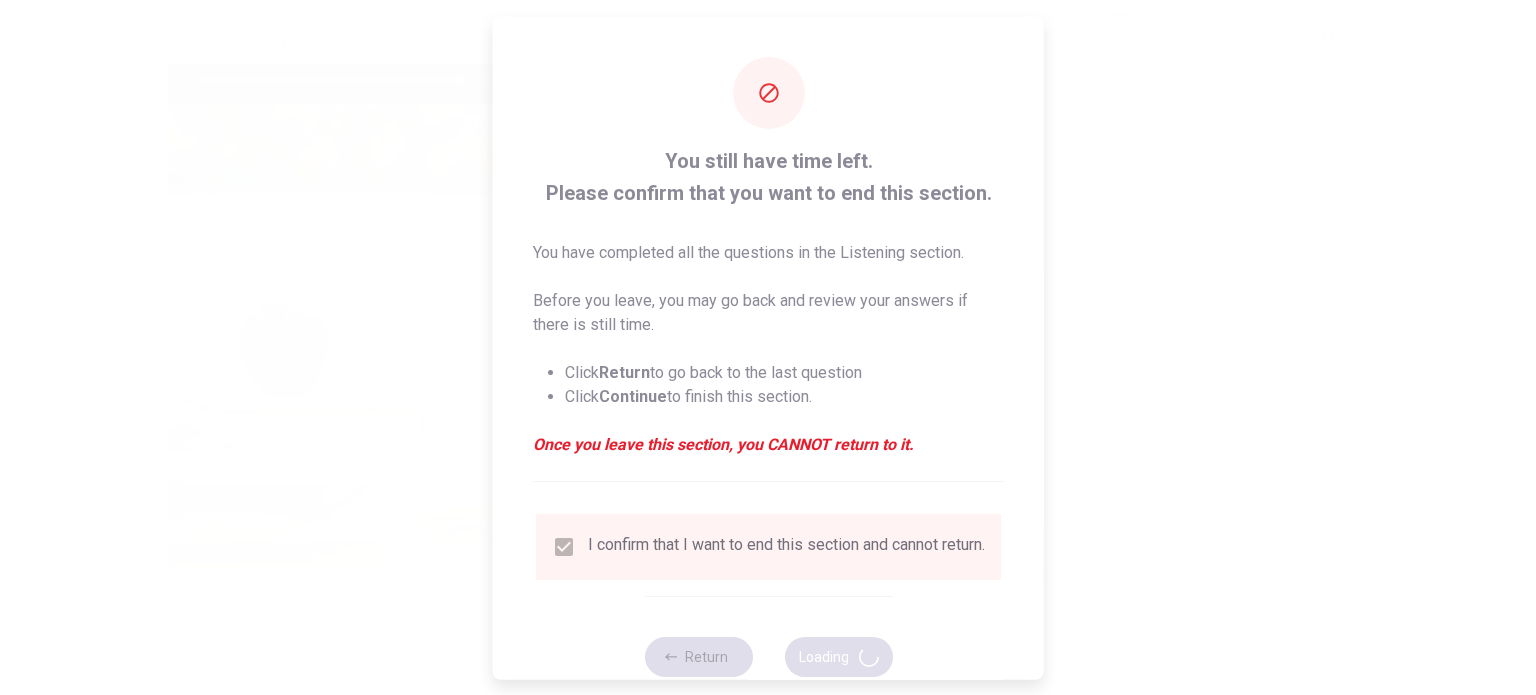 type on "73" 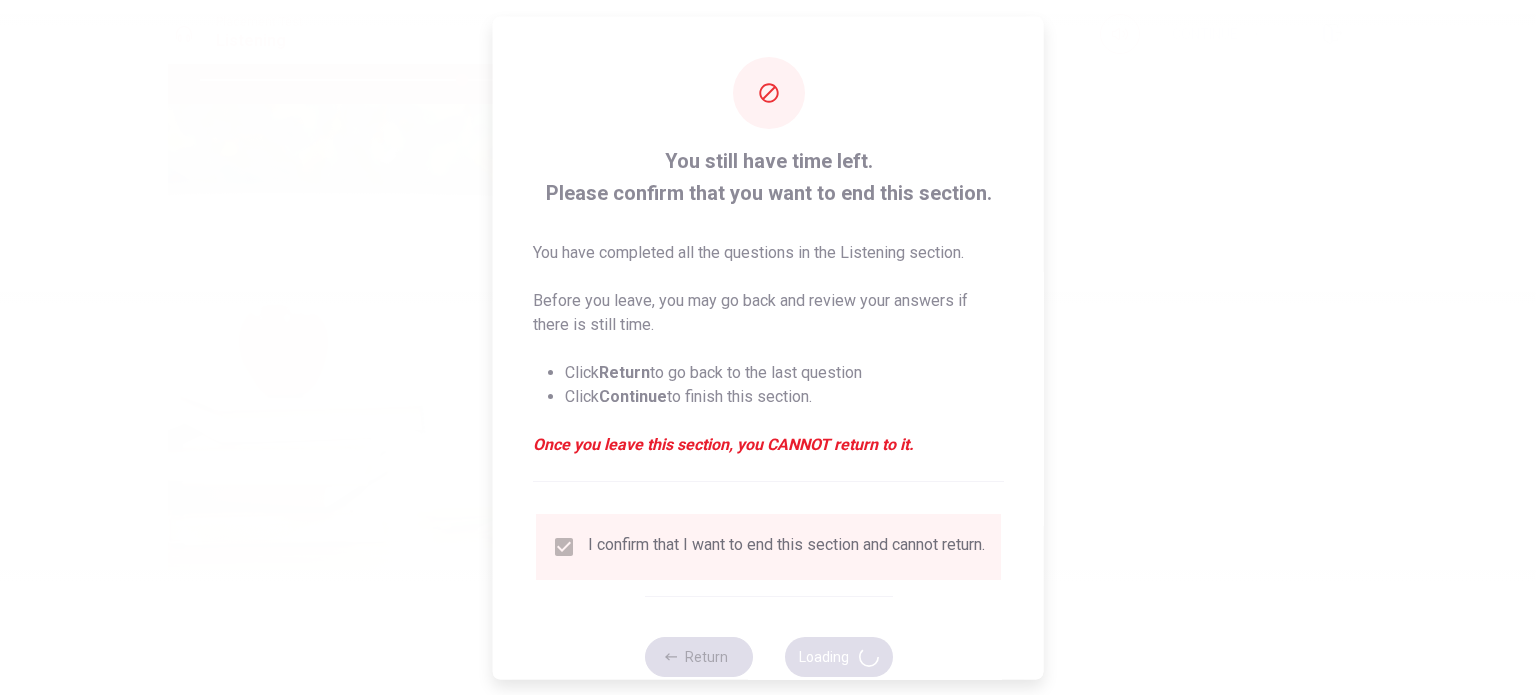scroll, scrollTop: 0, scrollLeft: 0, axis: both 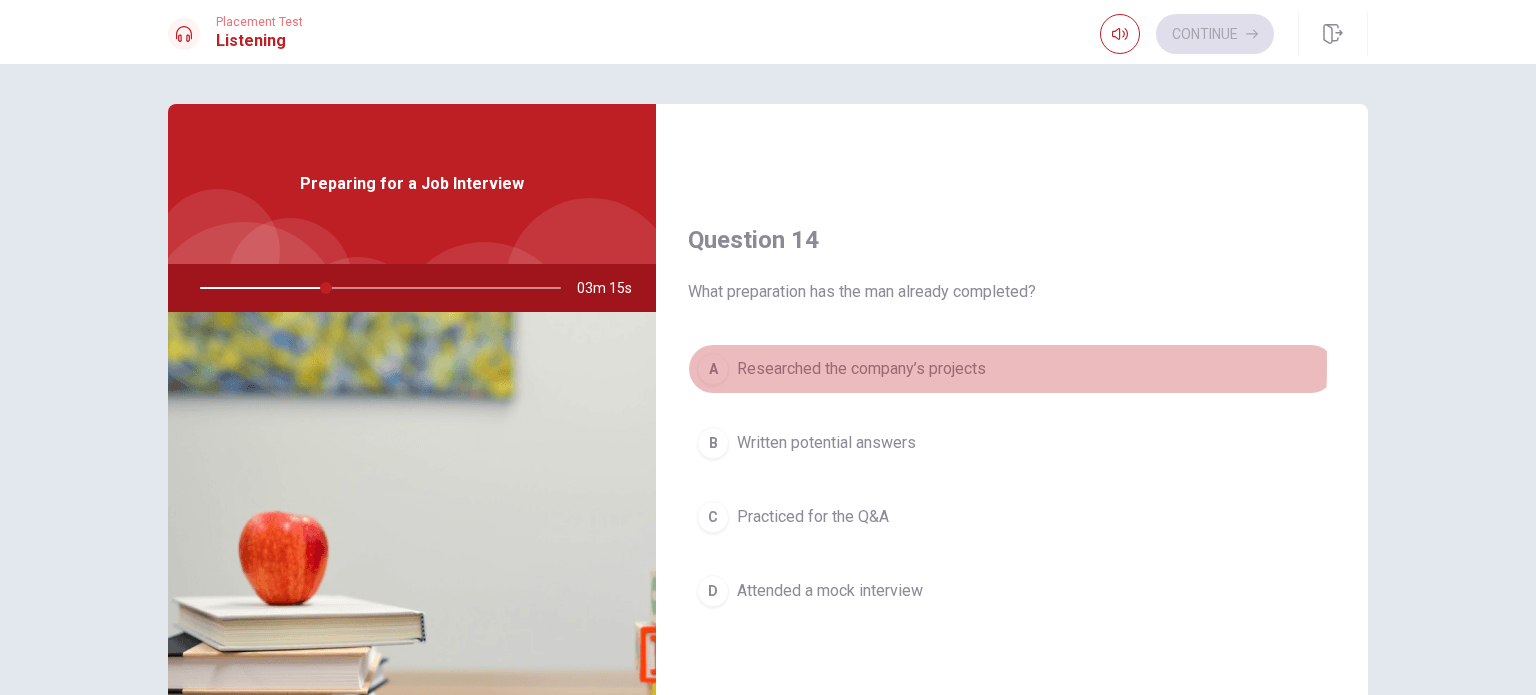 click on "A" at bounding box center [713, 369] 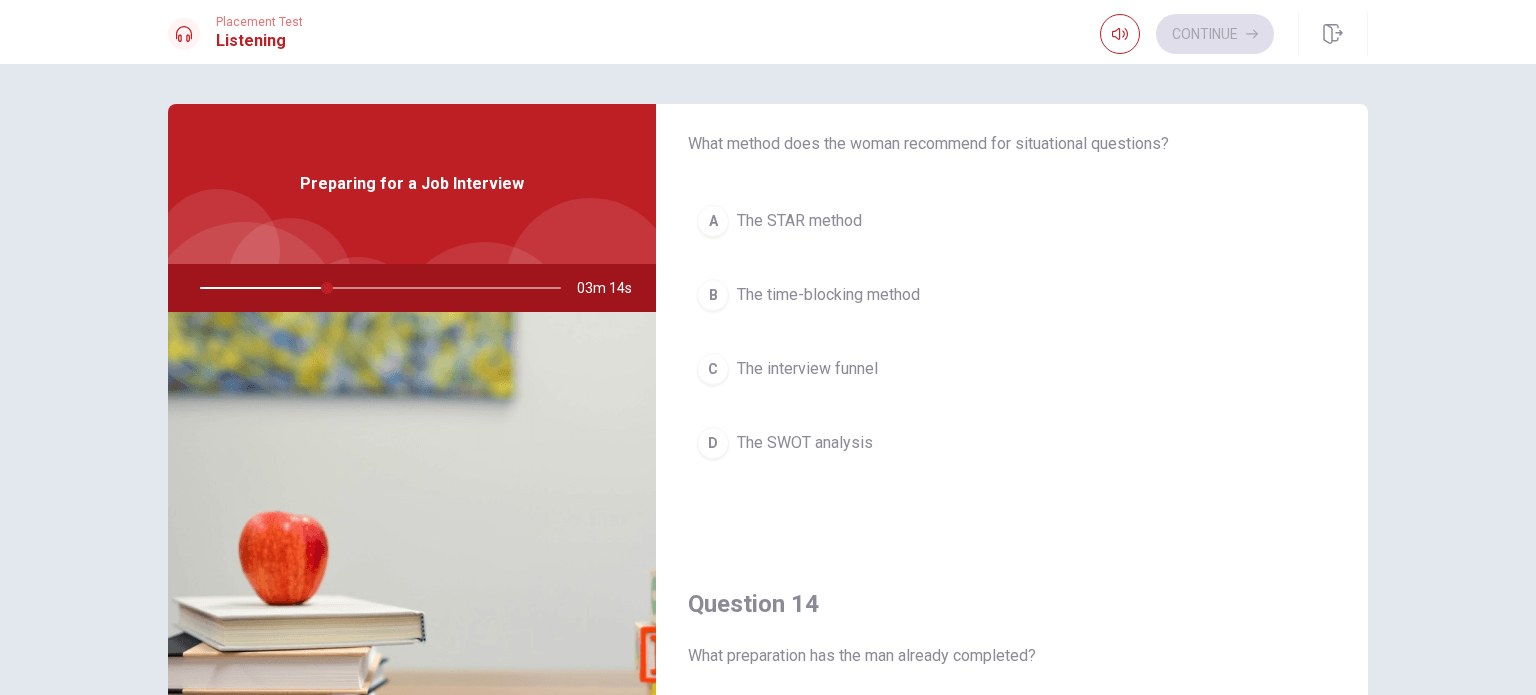 scroll, scrollTop: 1056, scrollLeft: 0, axis: vertical 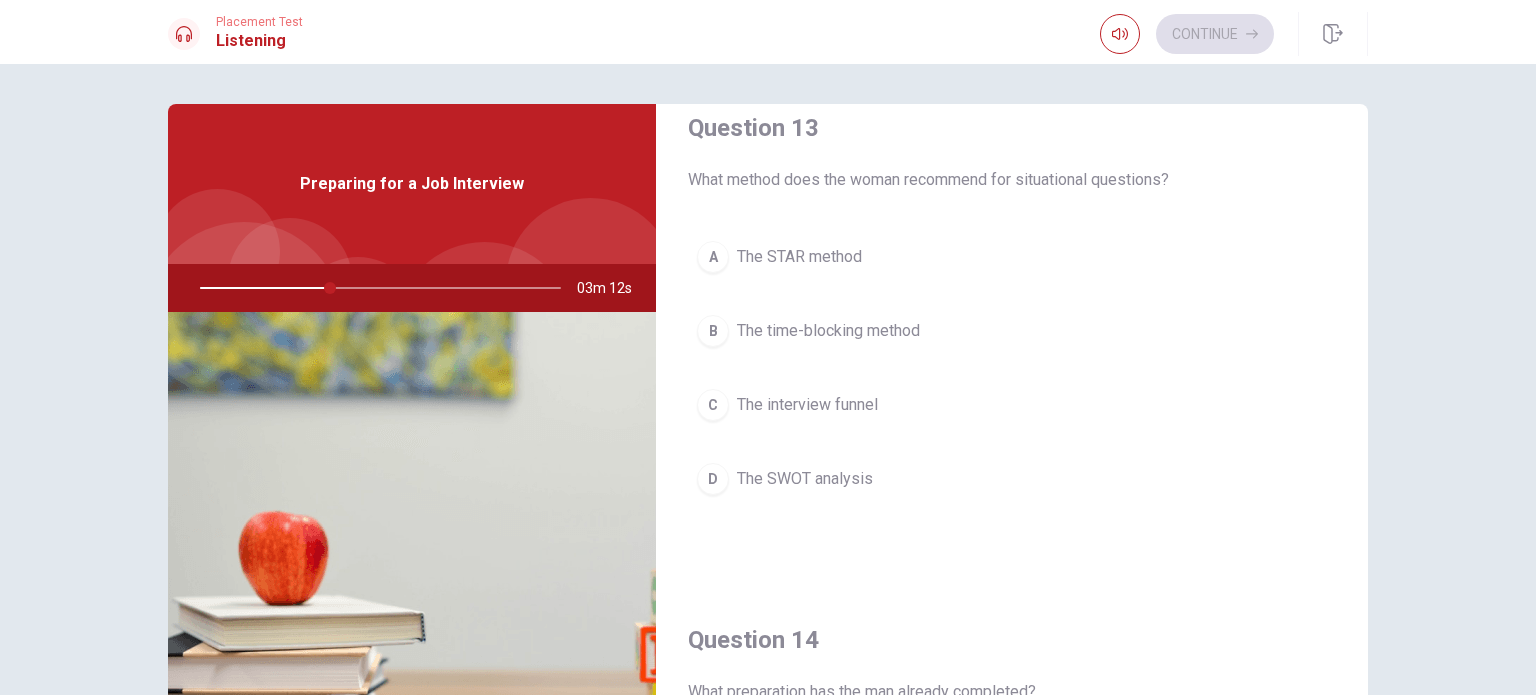 click on "A" at bounding box center (713, 257) 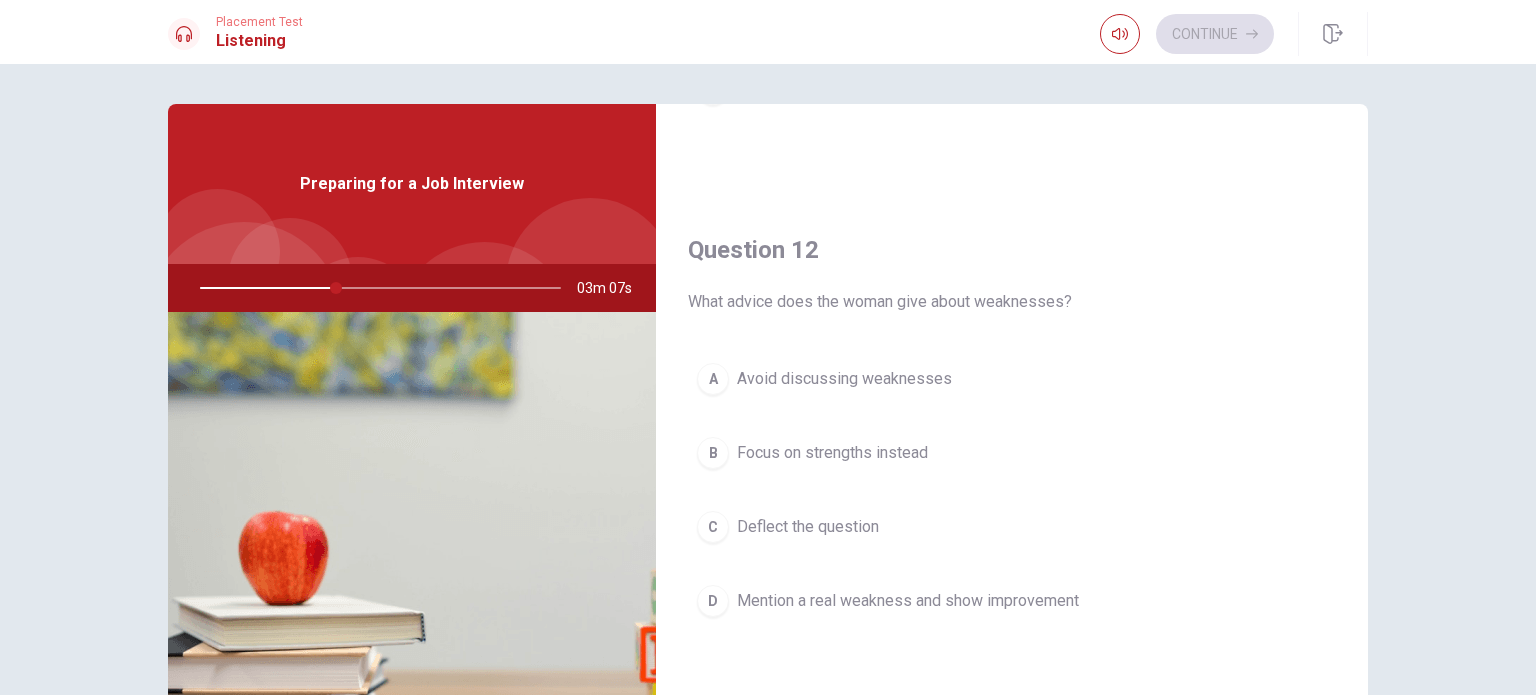 scroll, scrollTop: 456, scrollLeft: 0, axis: vertical 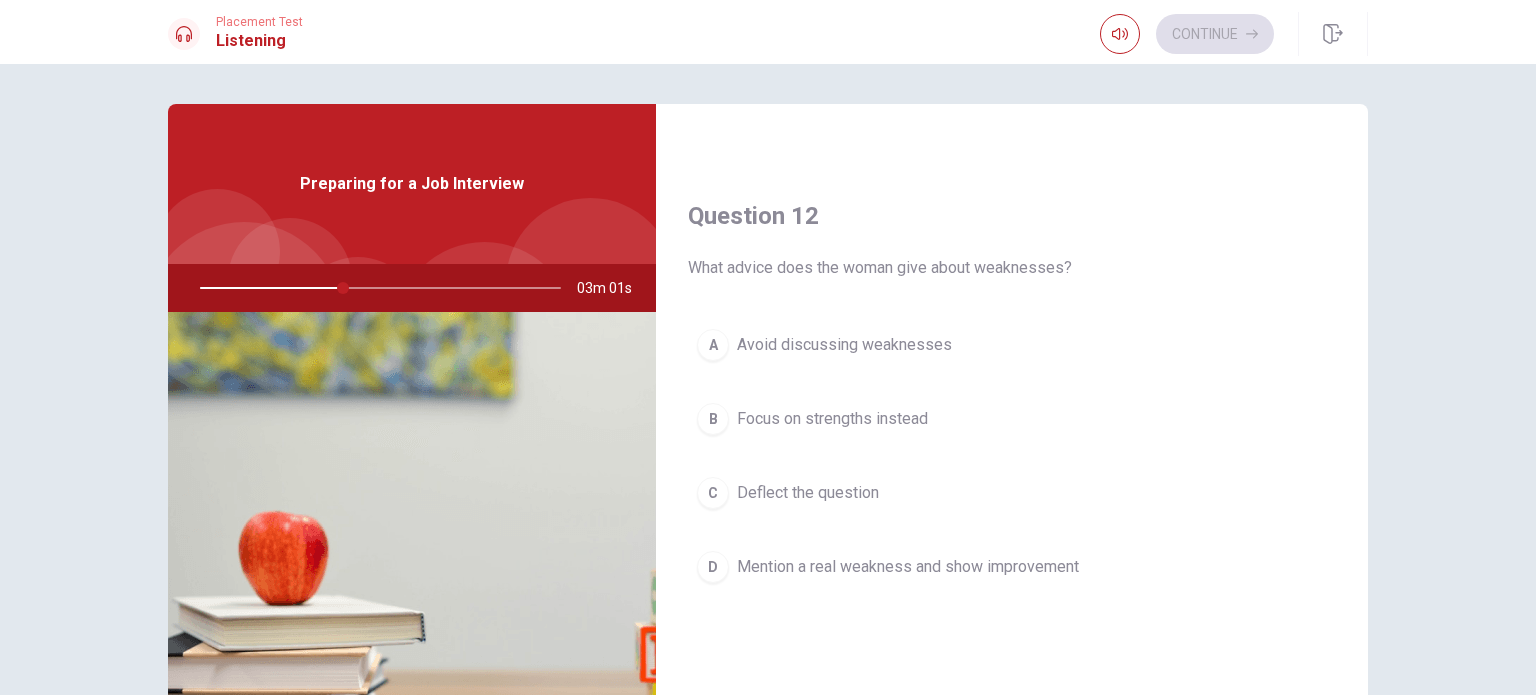 click on "D" at bounding box center (713, 567) 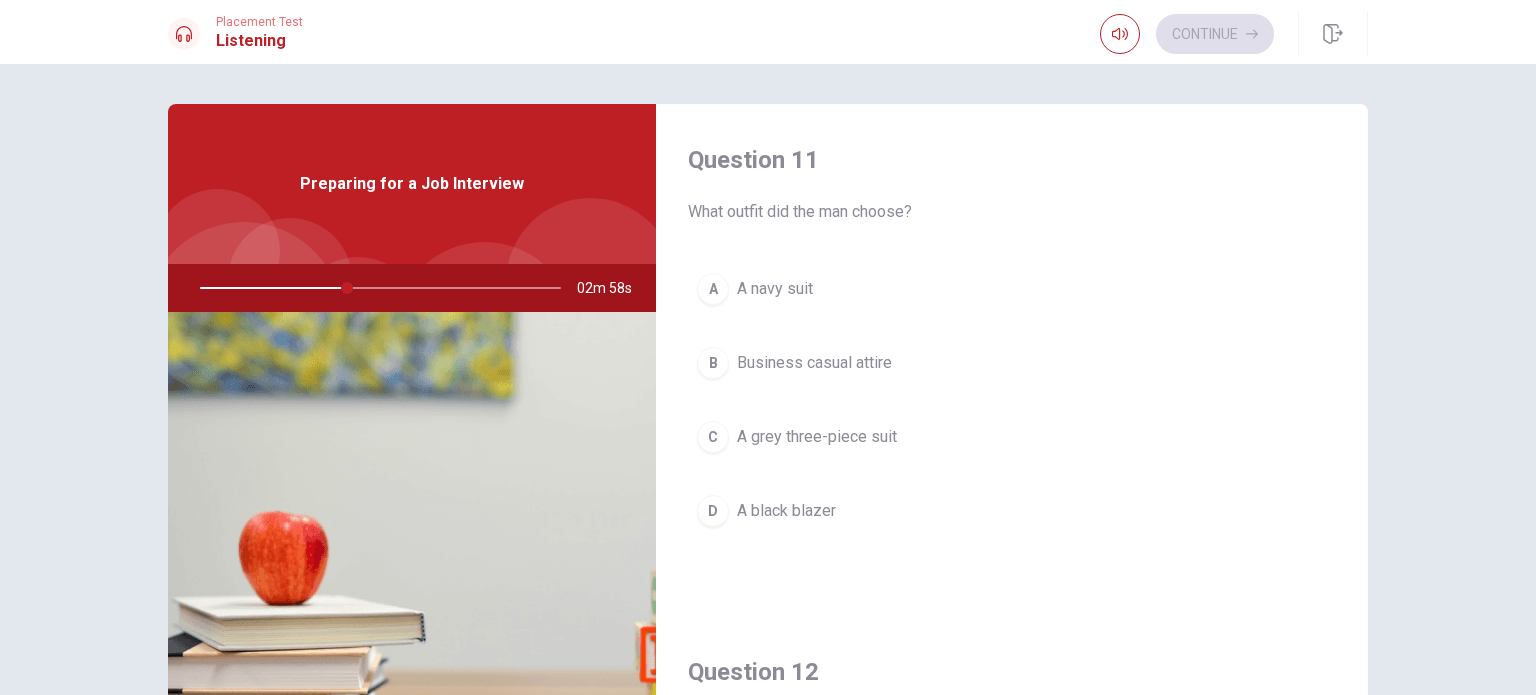 scroll, scrollTop: 0, scrollLeft: 0, axis: both 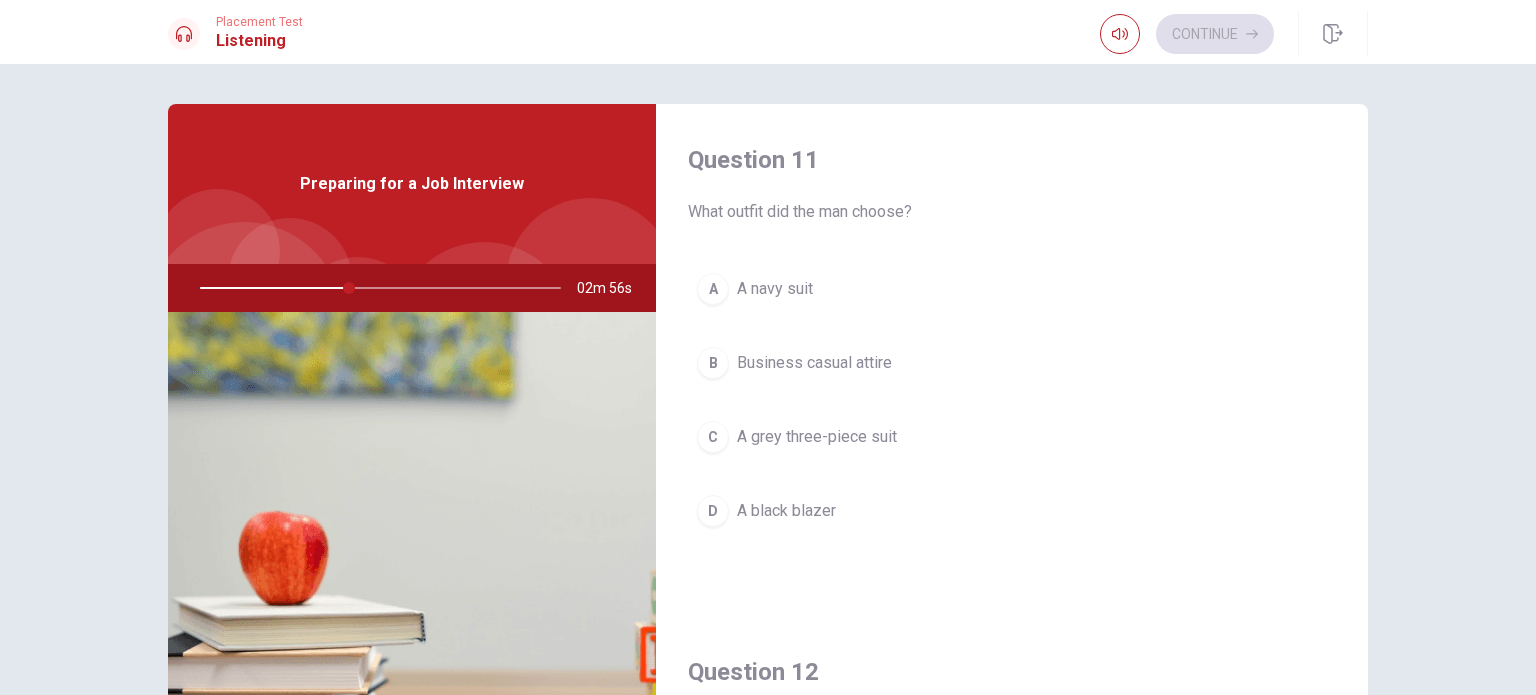 click on "A" at bounding box center (713, 289) 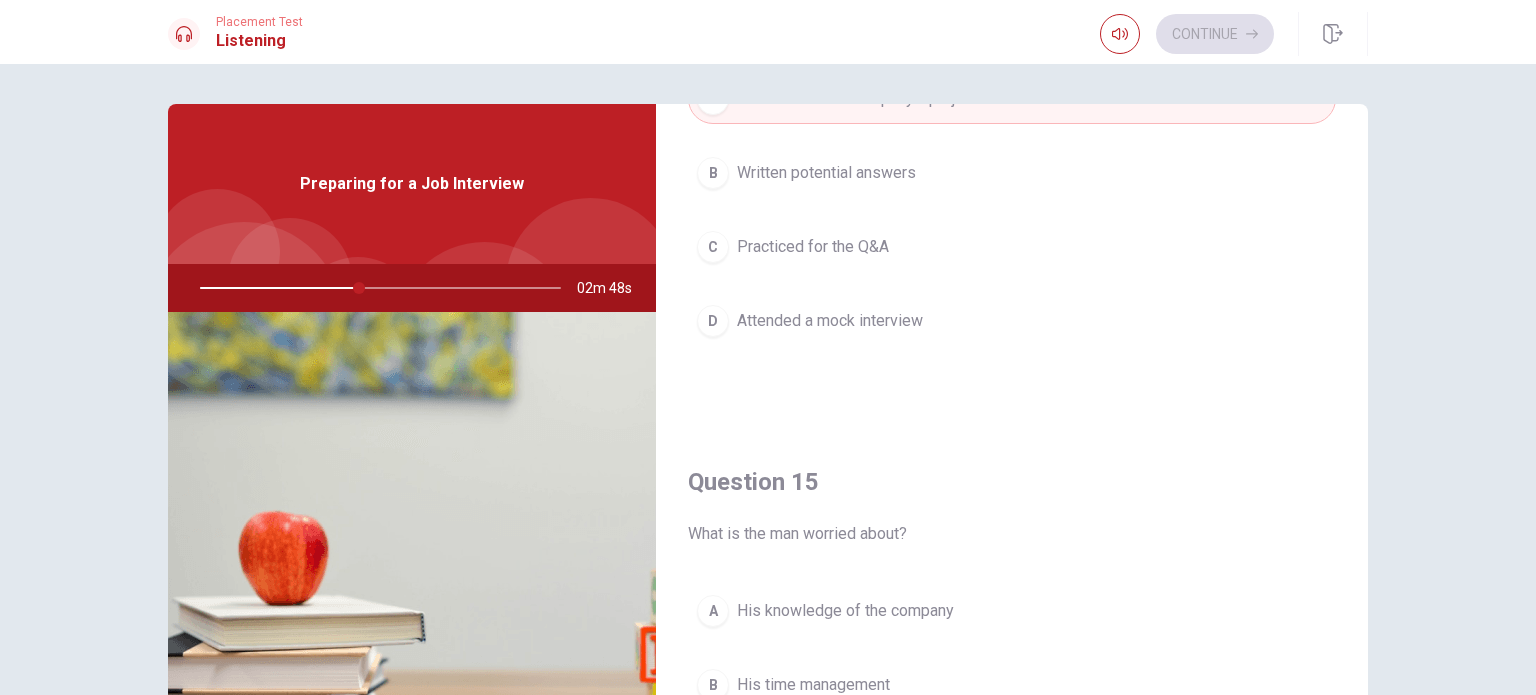 scroll, scrollTop: 1856, scrollLeft: 0, axis: vertical 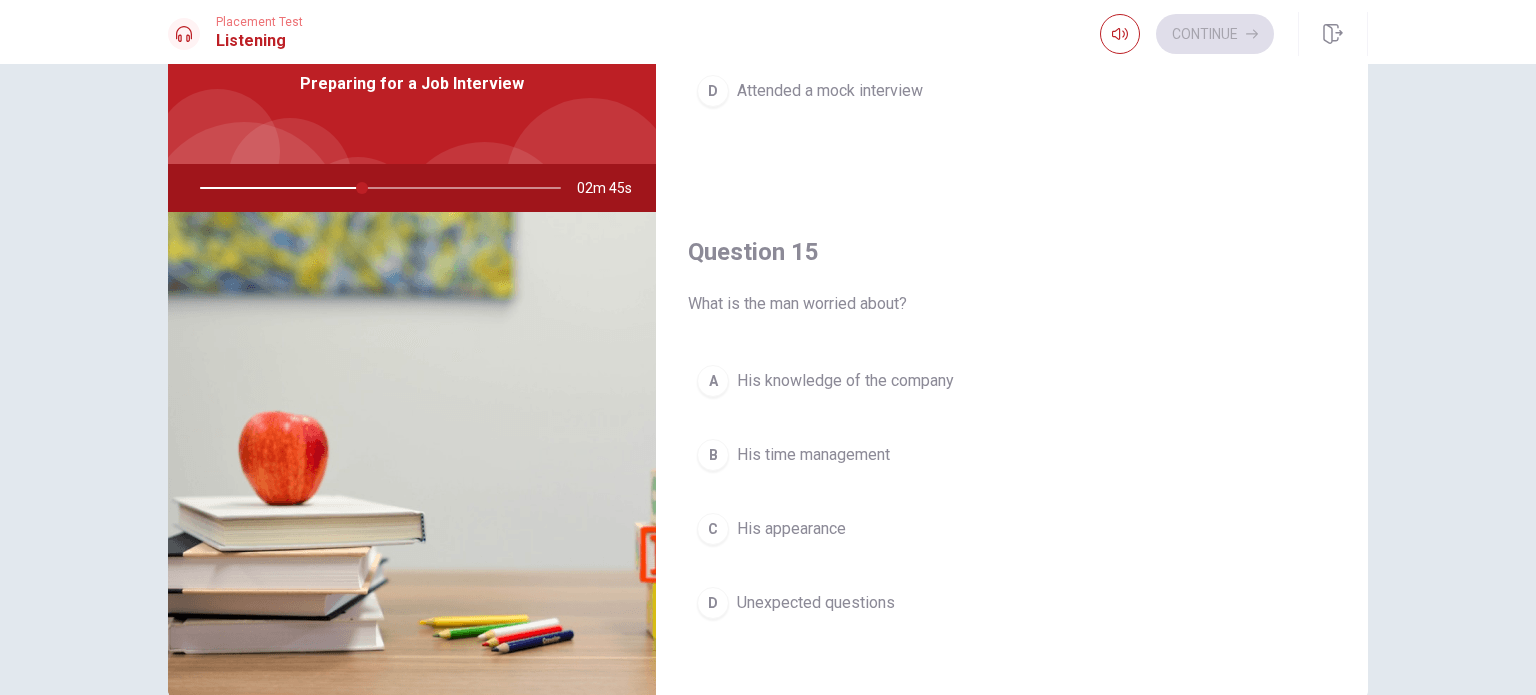 click on "D" at bounding box center [713, 603] 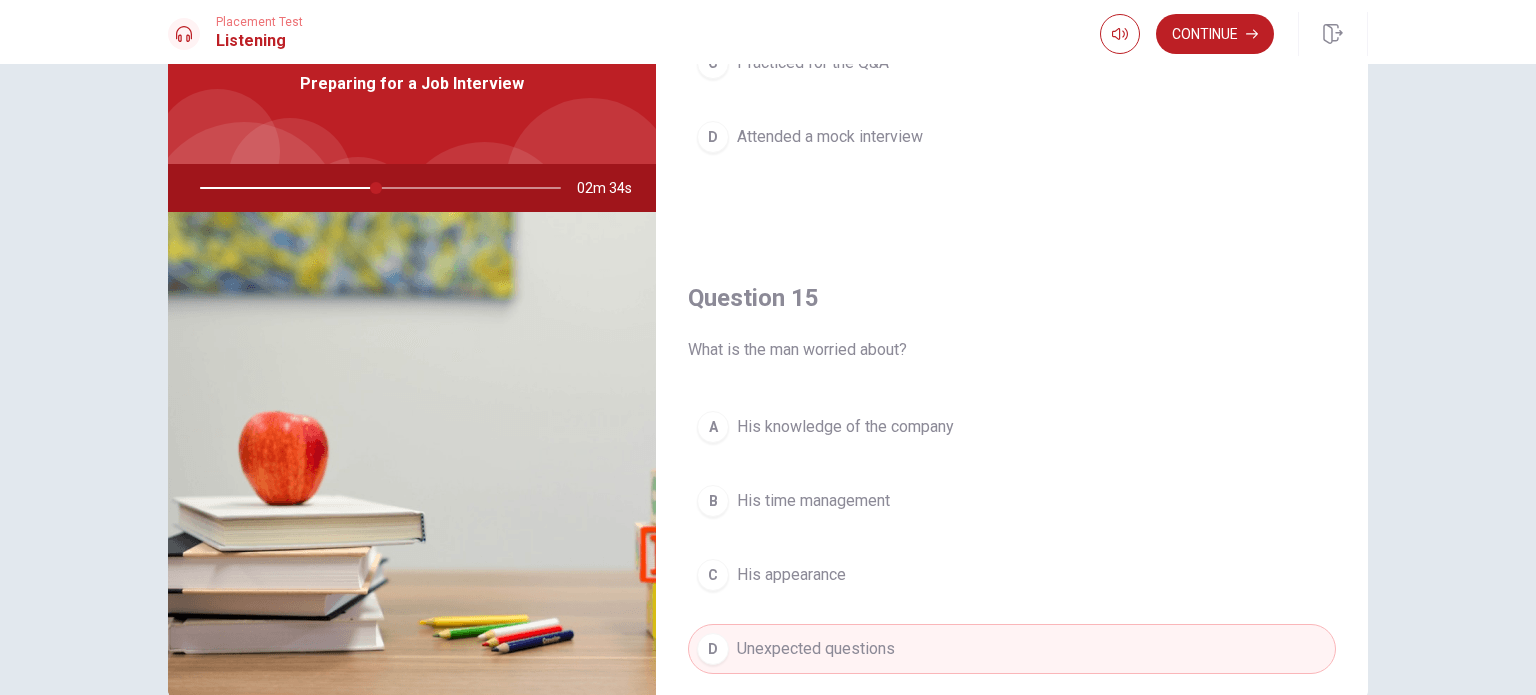 scroll, scrollTop: 1856, scrollLeft: 0, axis: vertical 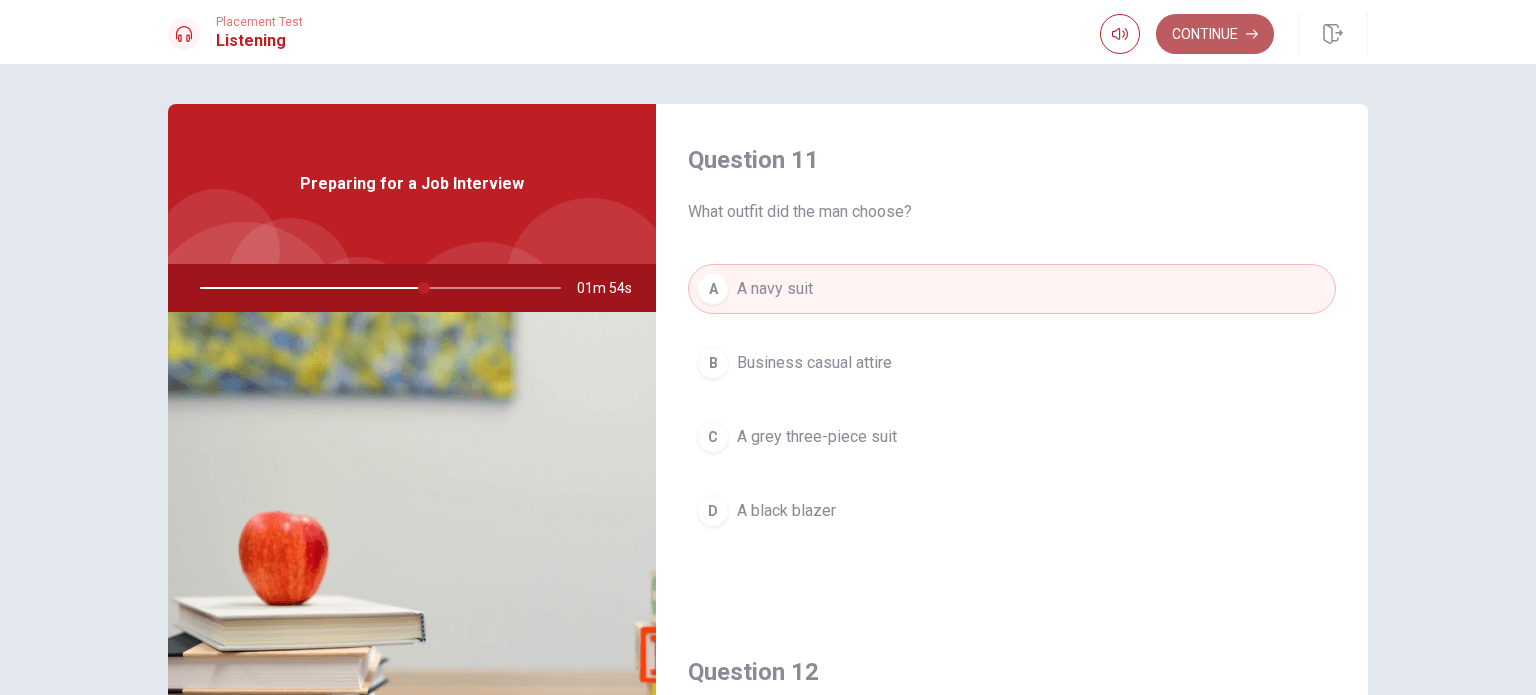 click on "Continue" at bounding box center [1215, 34] 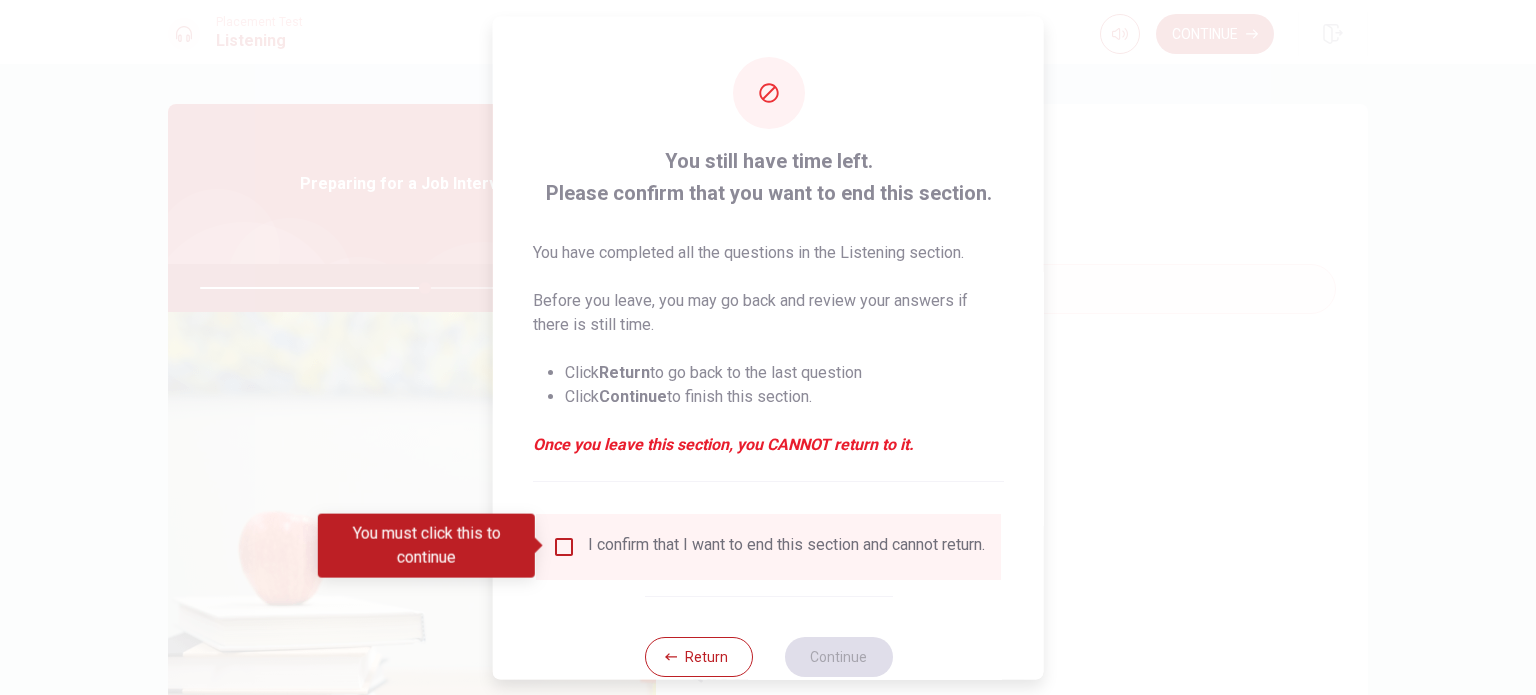 click at bounding box center [564, 546] 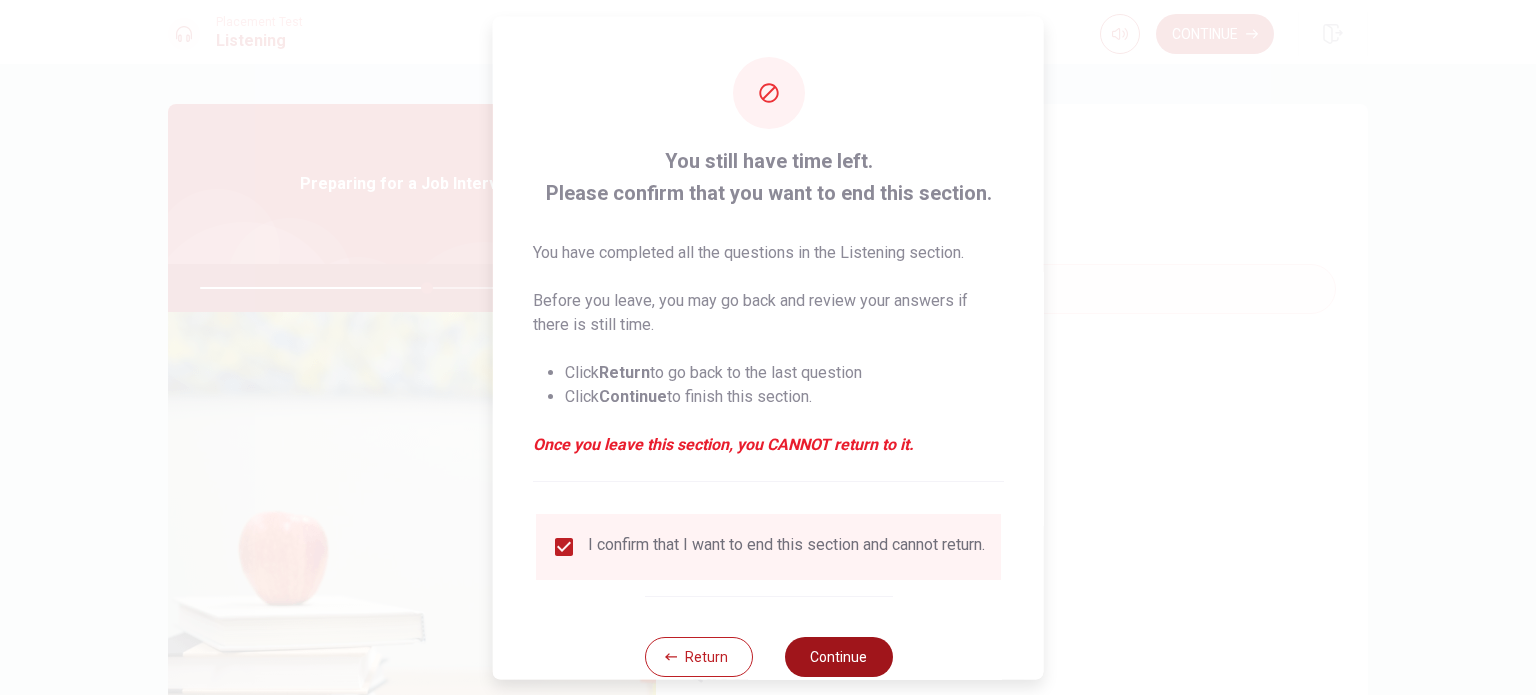 click on "Continue" at bounding box center [838, 656] 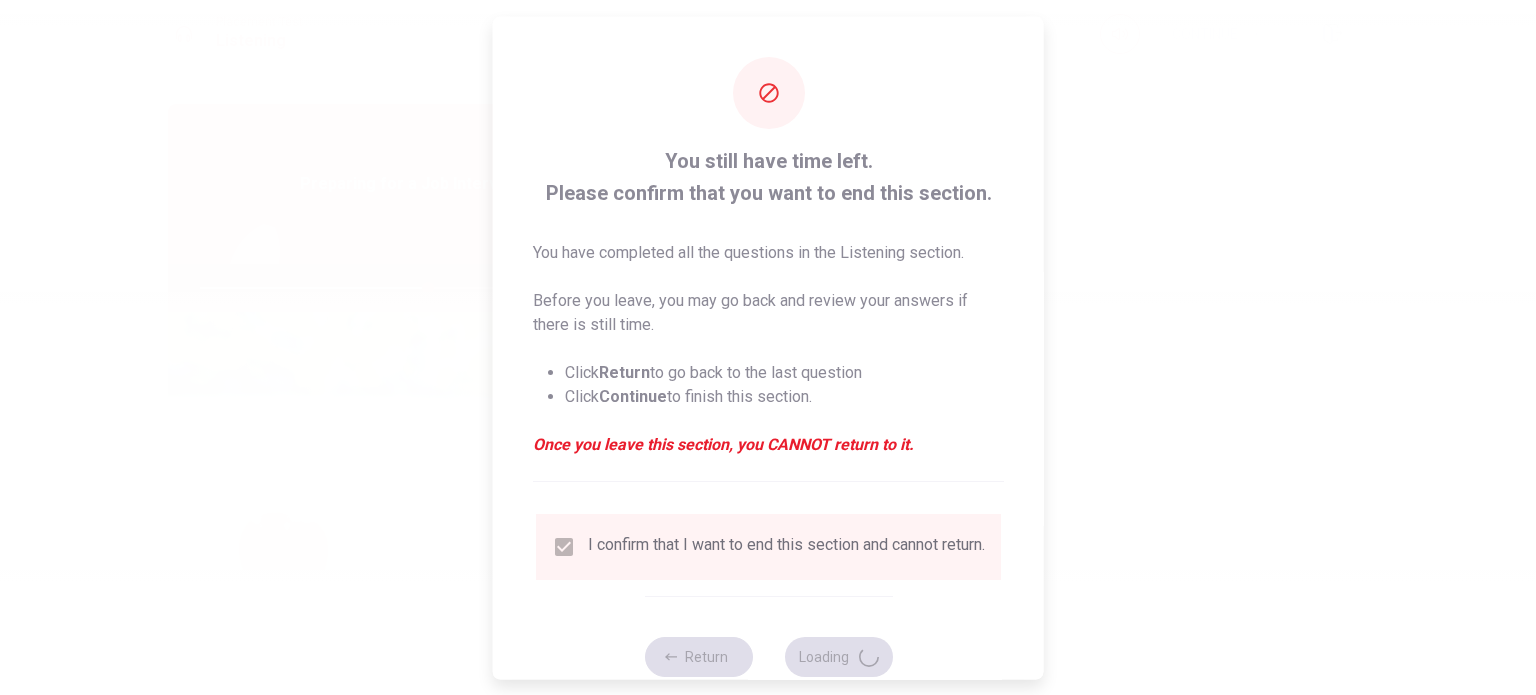 type on "64" 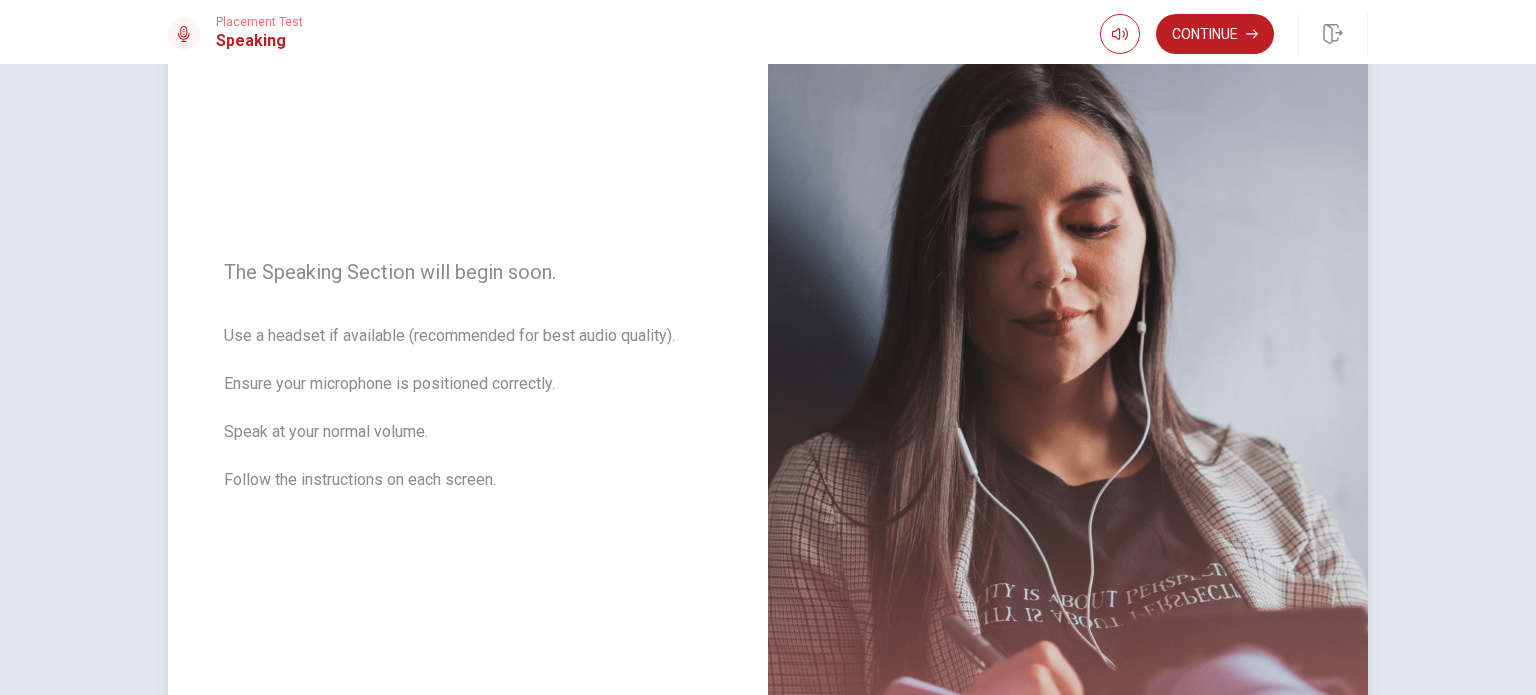 scroll, scrollTop: 200, scrollLeft: 0, axis: vertical 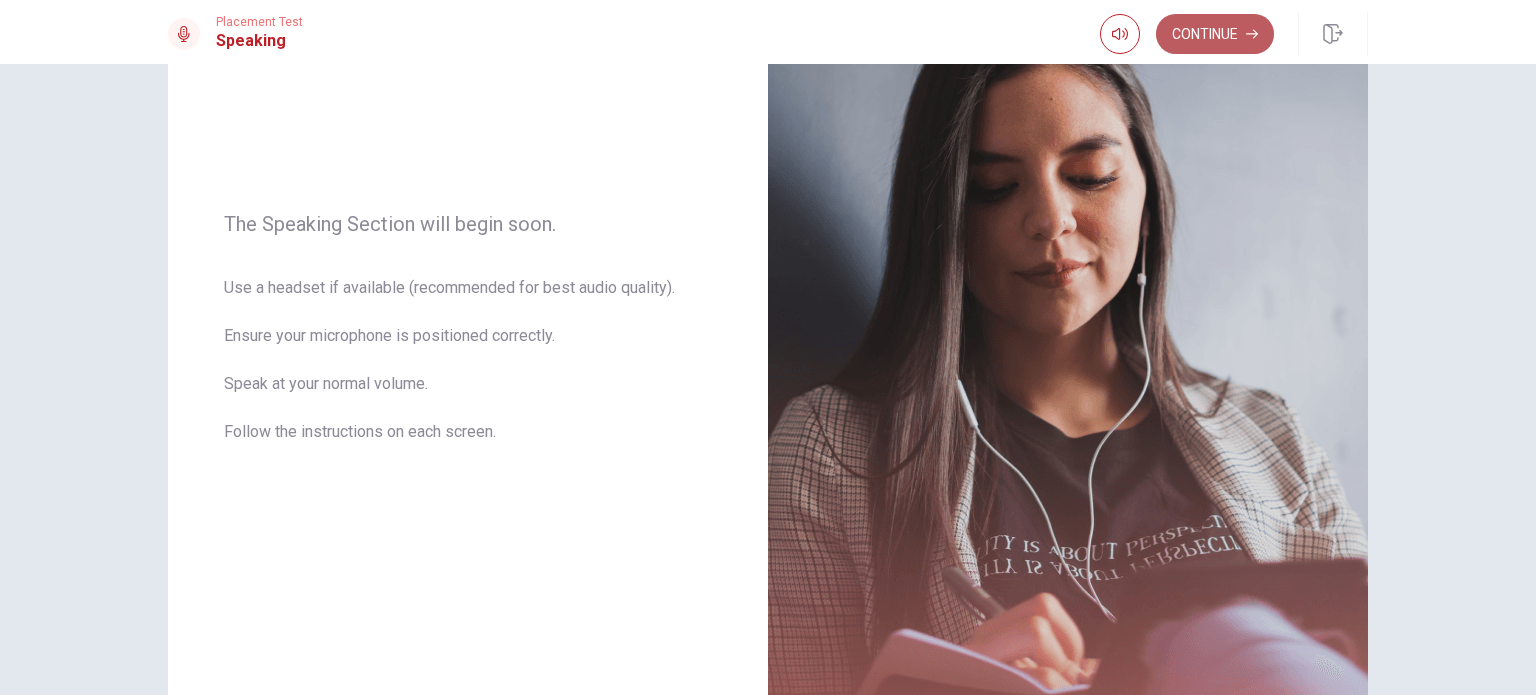 click on "Continue" at bounding box center (1215, 34) 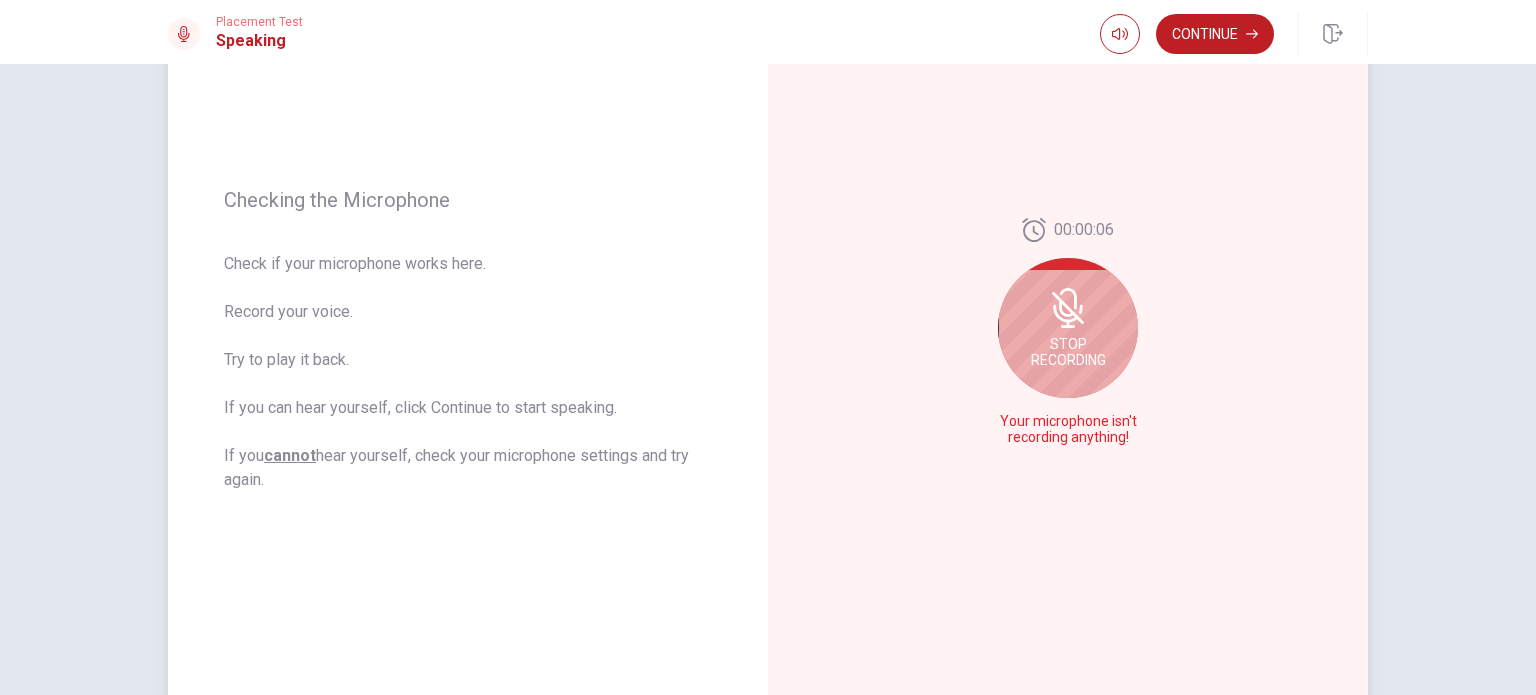 click 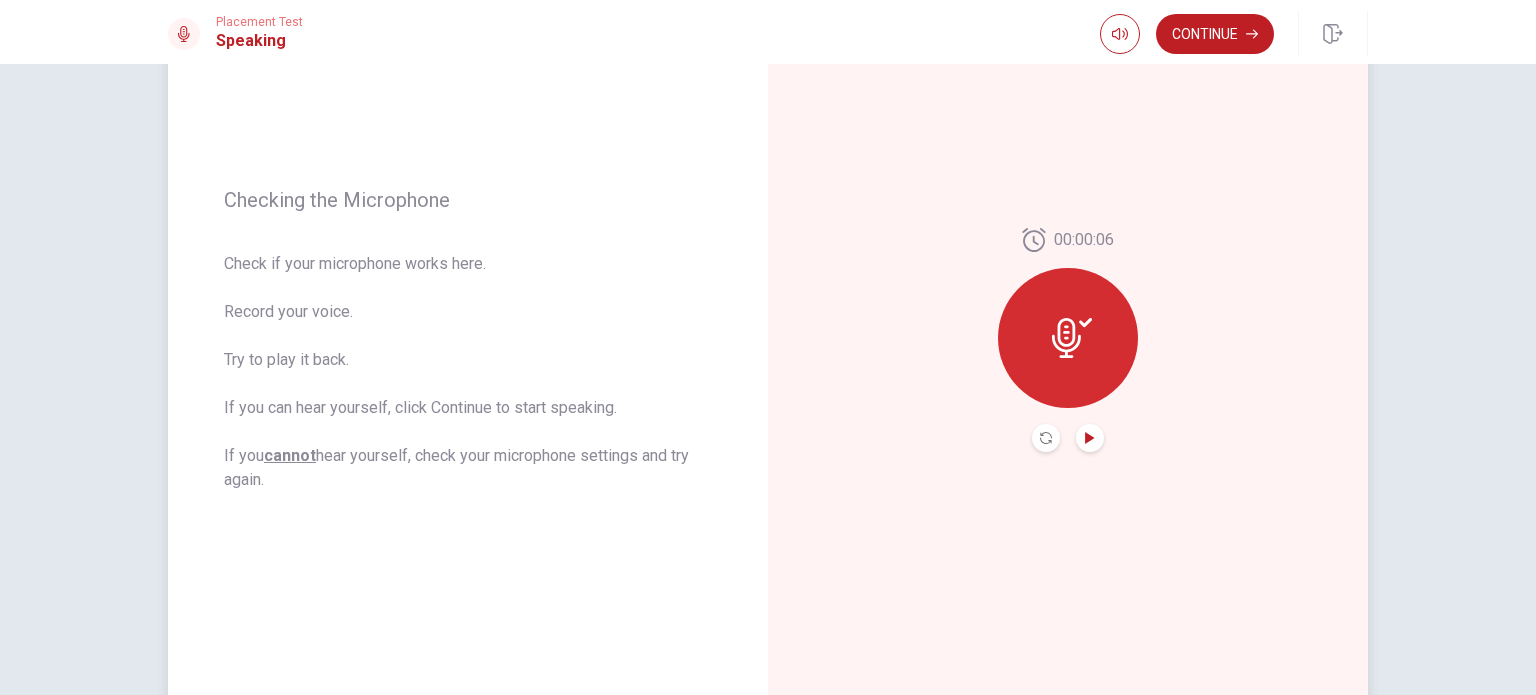 click 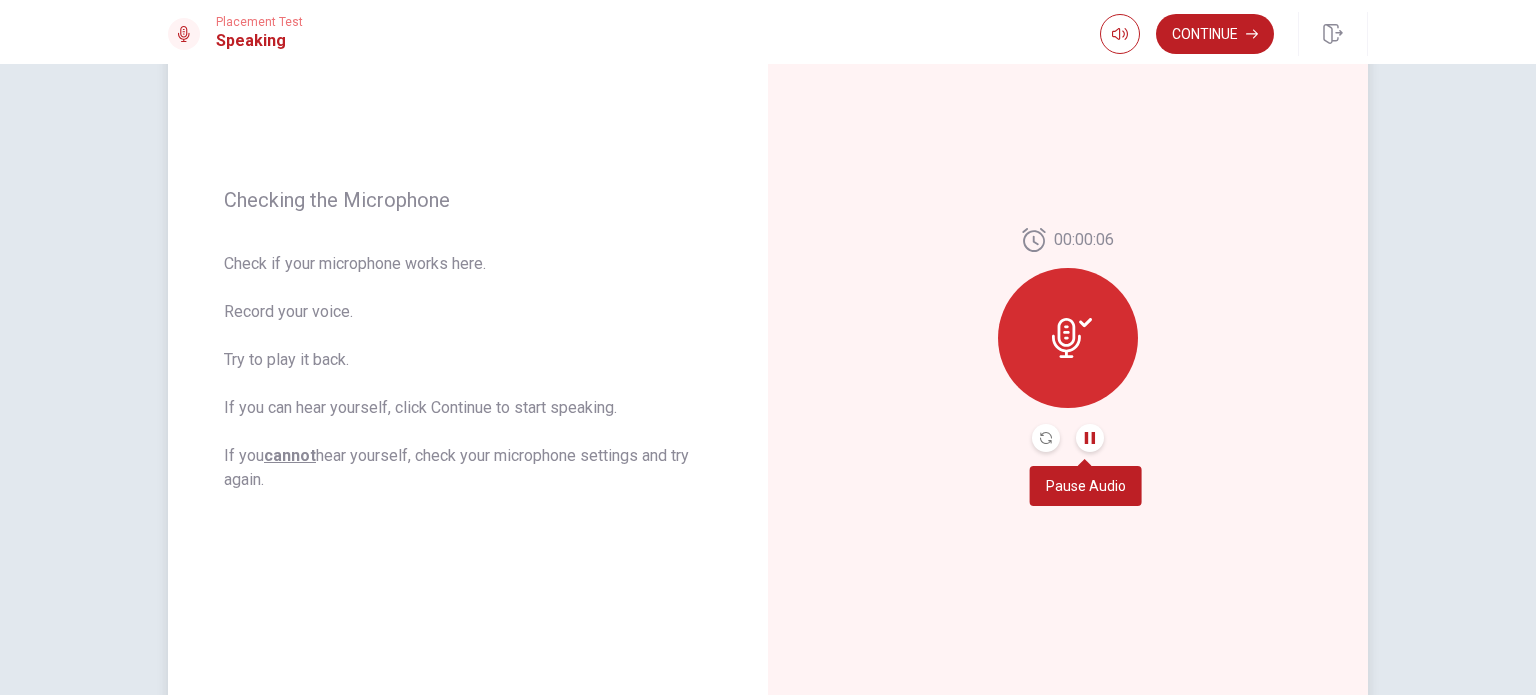 click 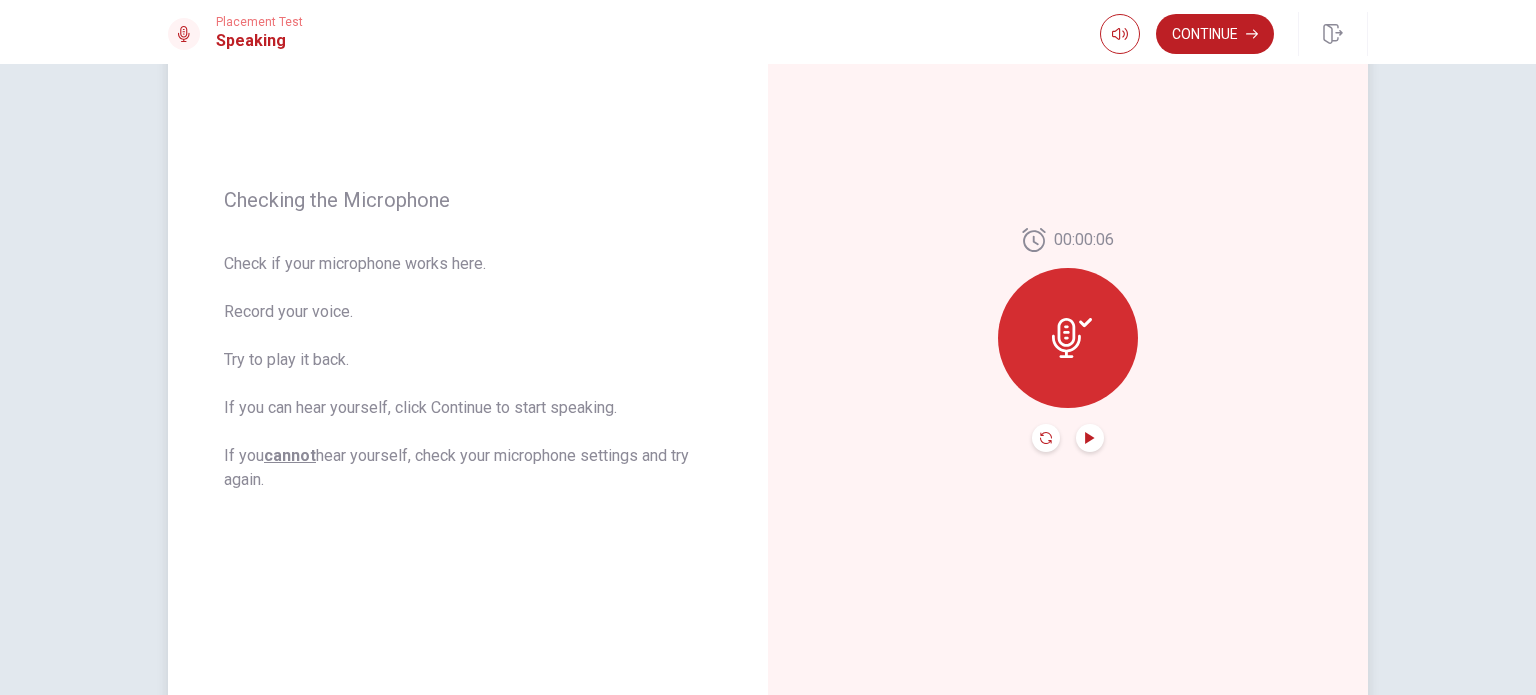 click 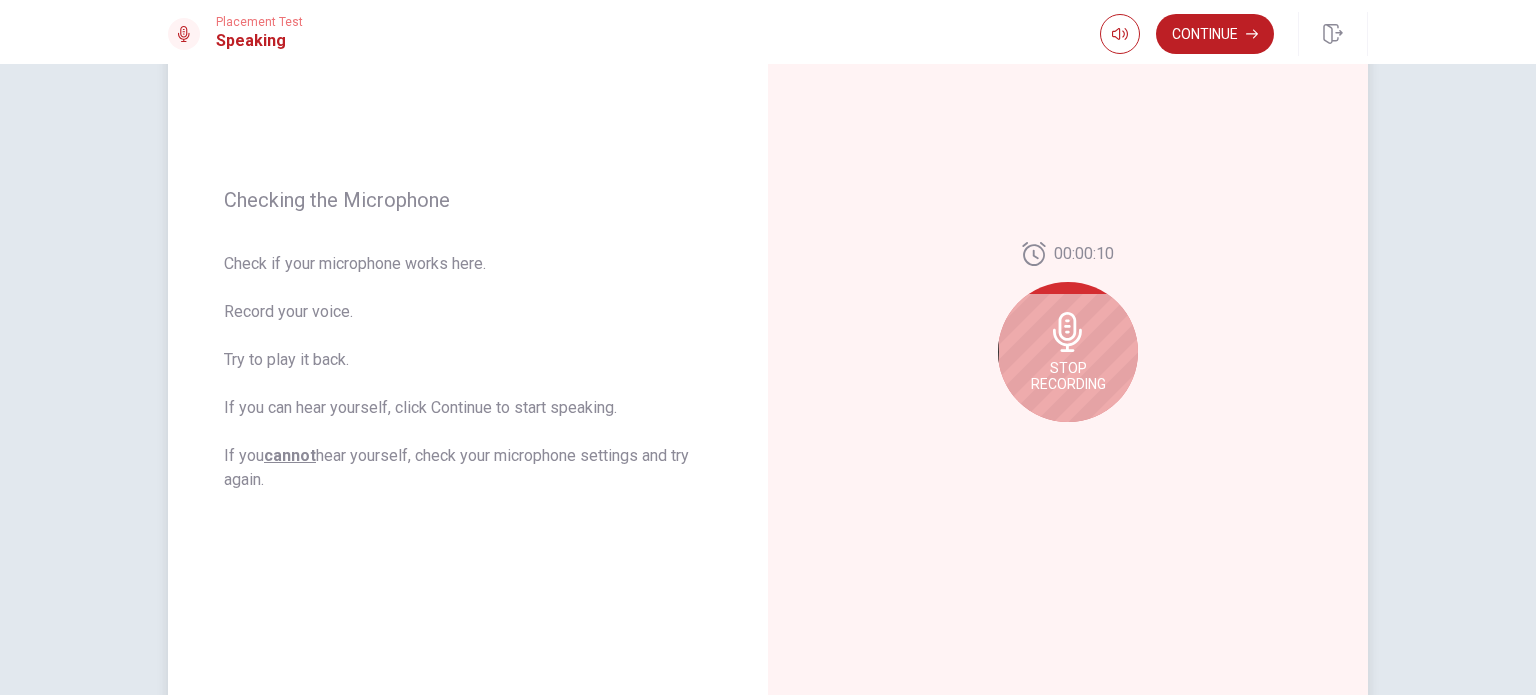 click 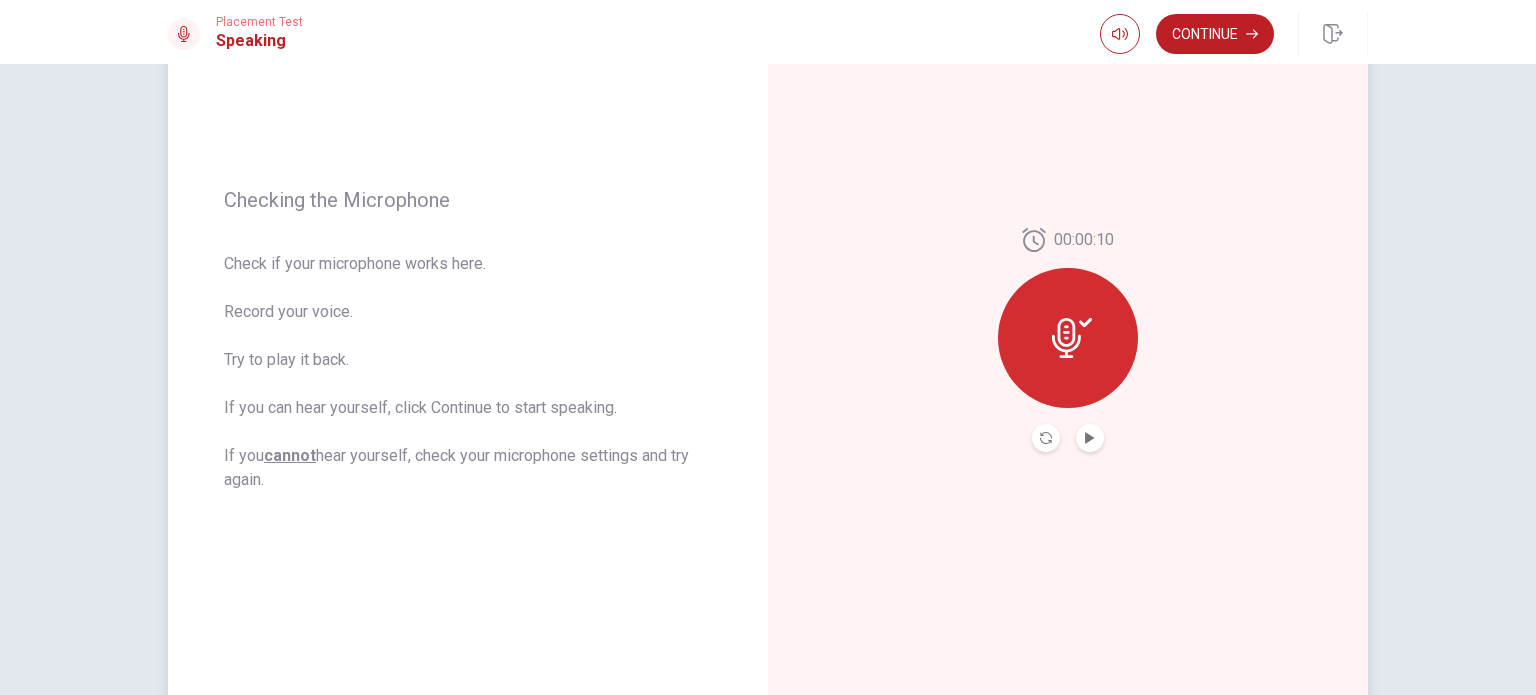 click at bounding box center [1090, 438] 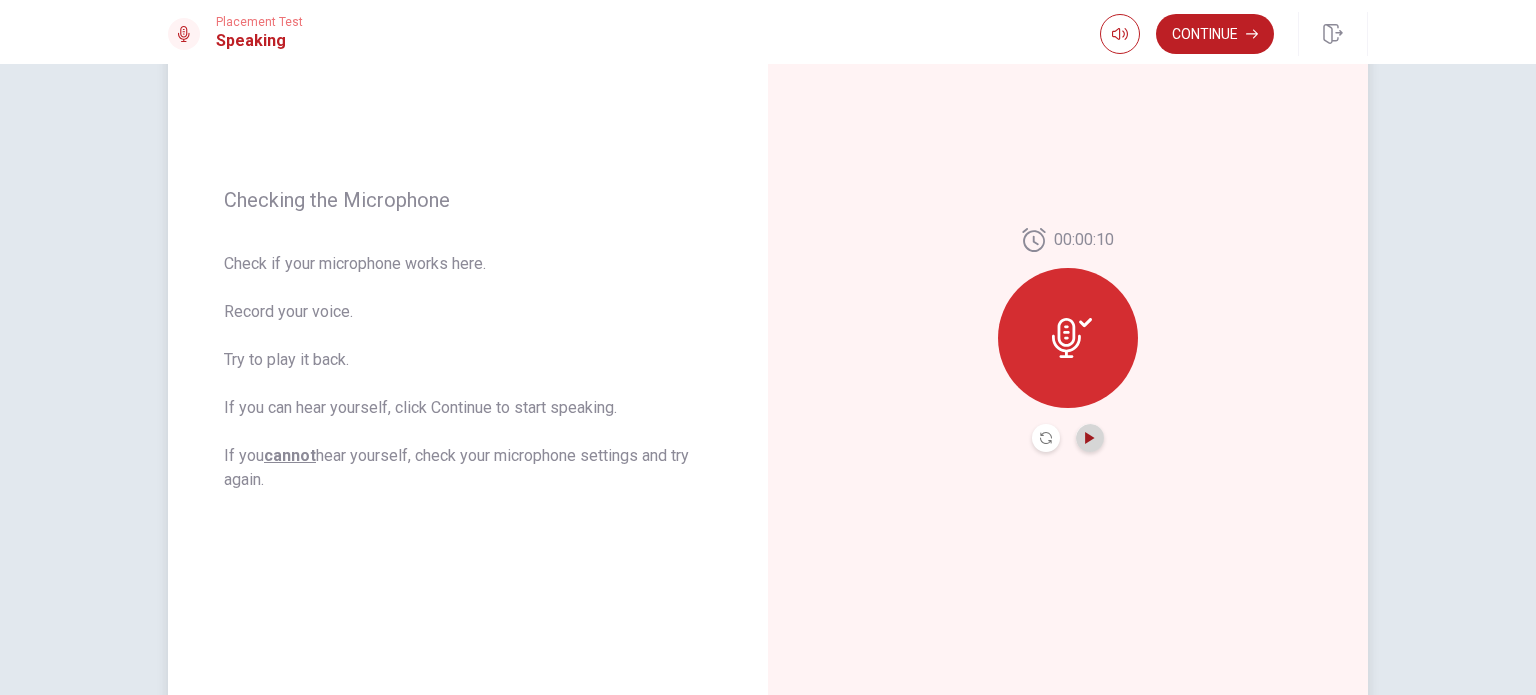 click 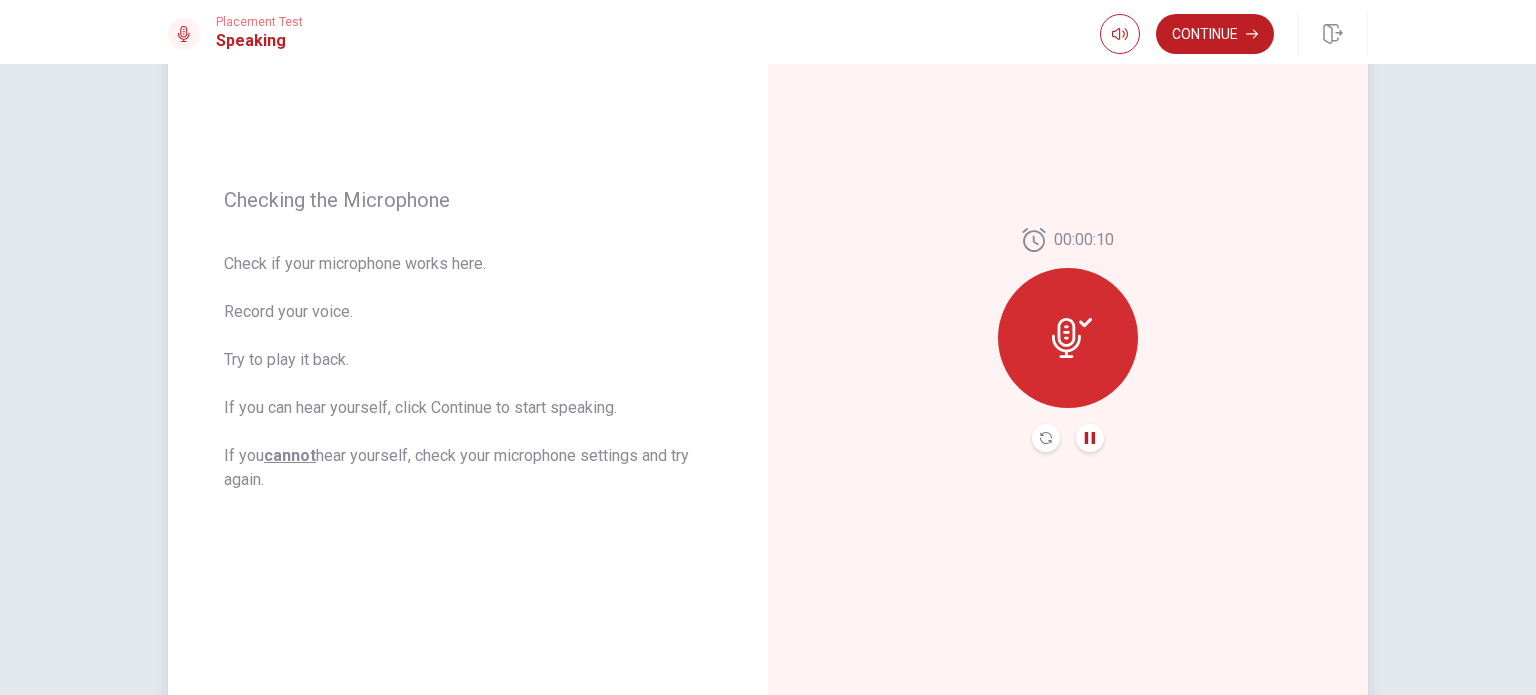 click on "Continue" at bounding box center (1215, 34) 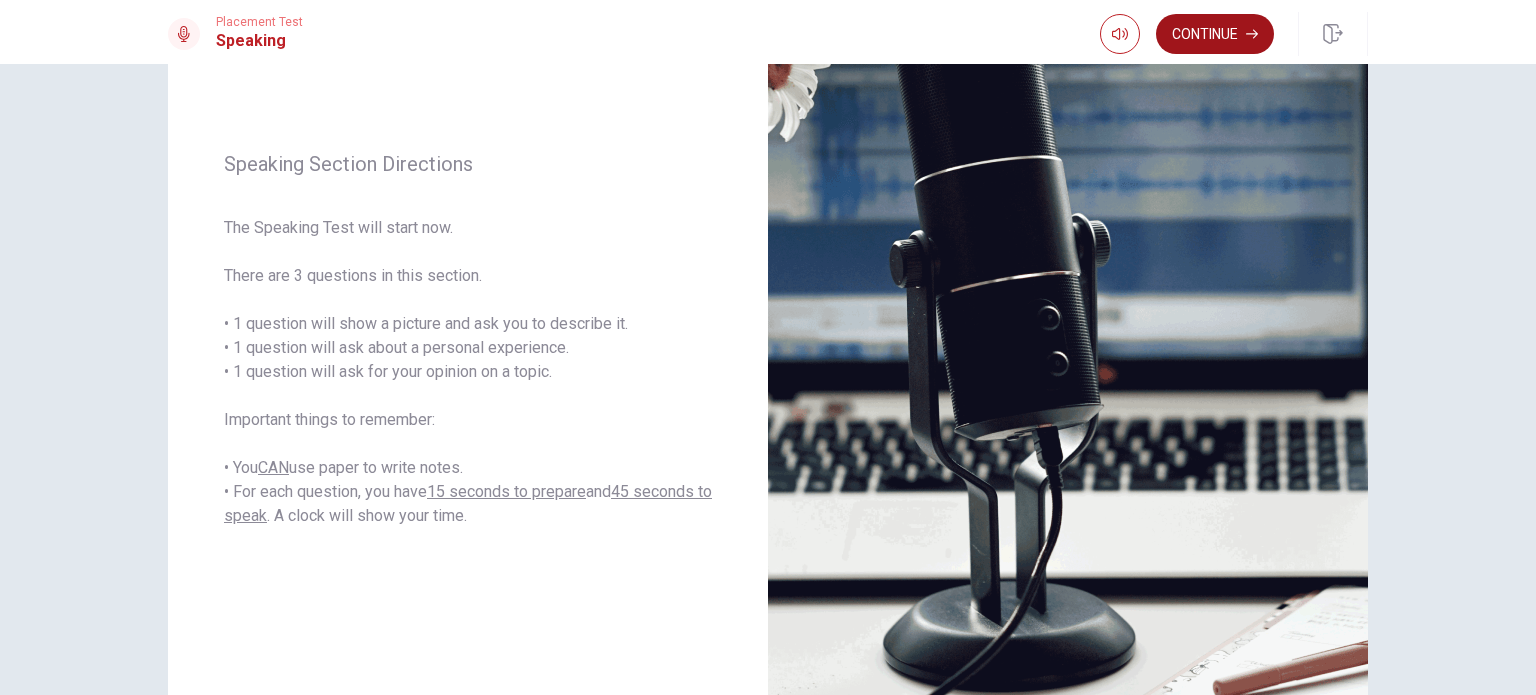 click on "Continue" at bounding box center (1215, 34) 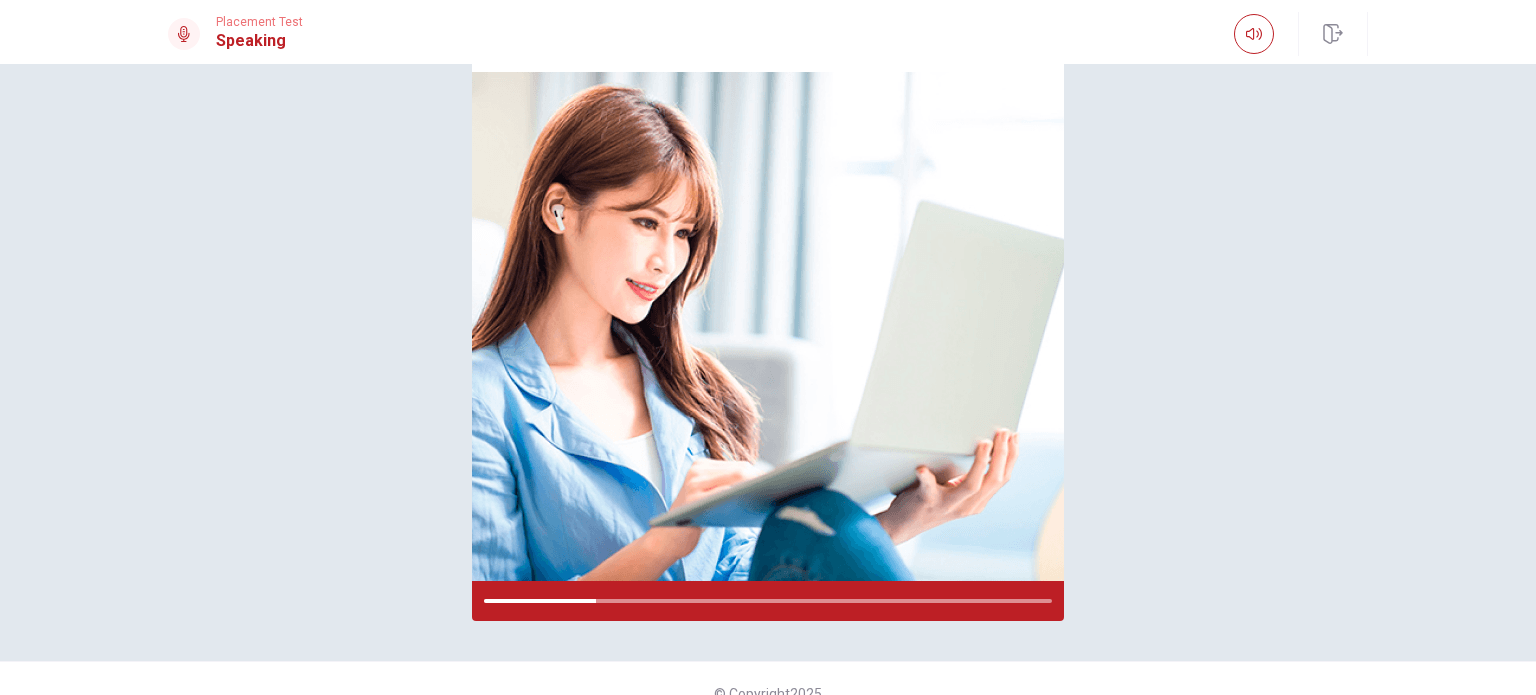 scroll, scrollTop: 181, scrollLeft: 0, axis: vertical 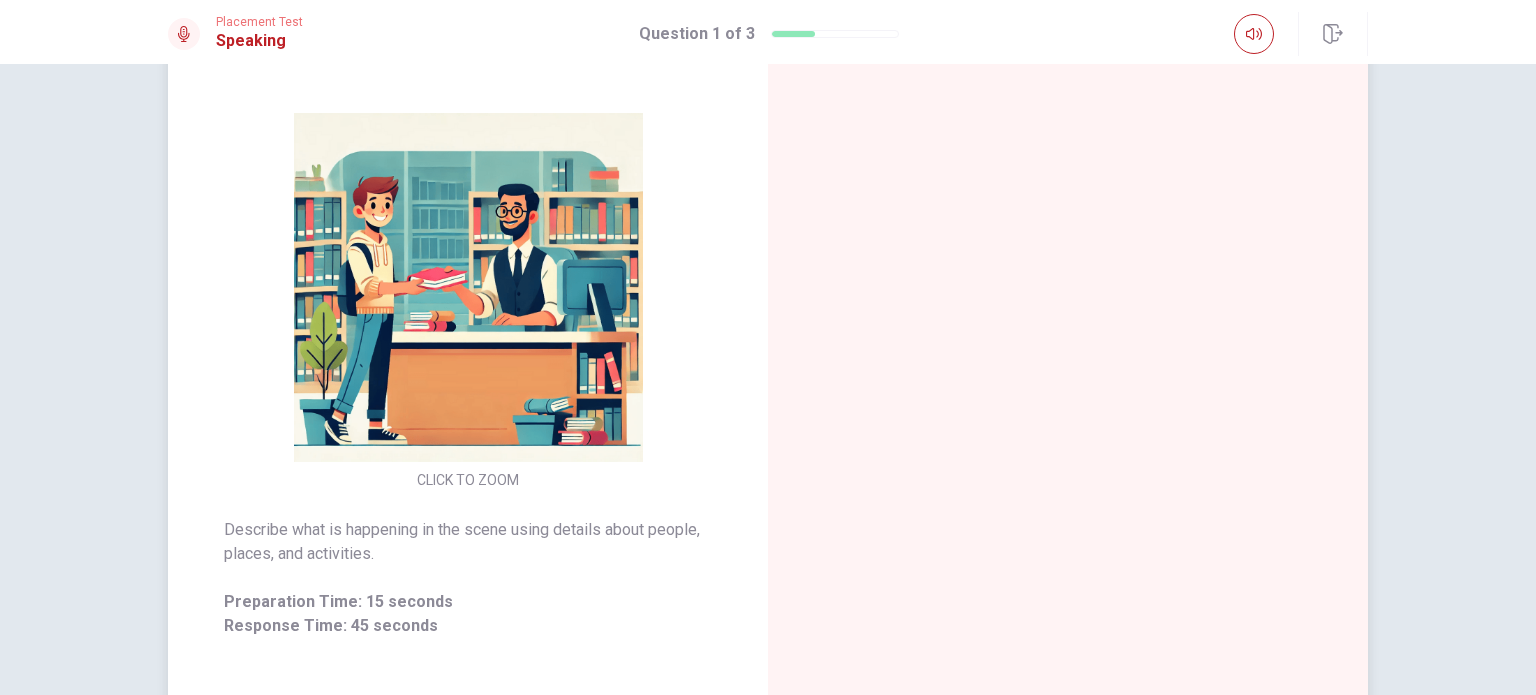click at bounding box center (468, 287) 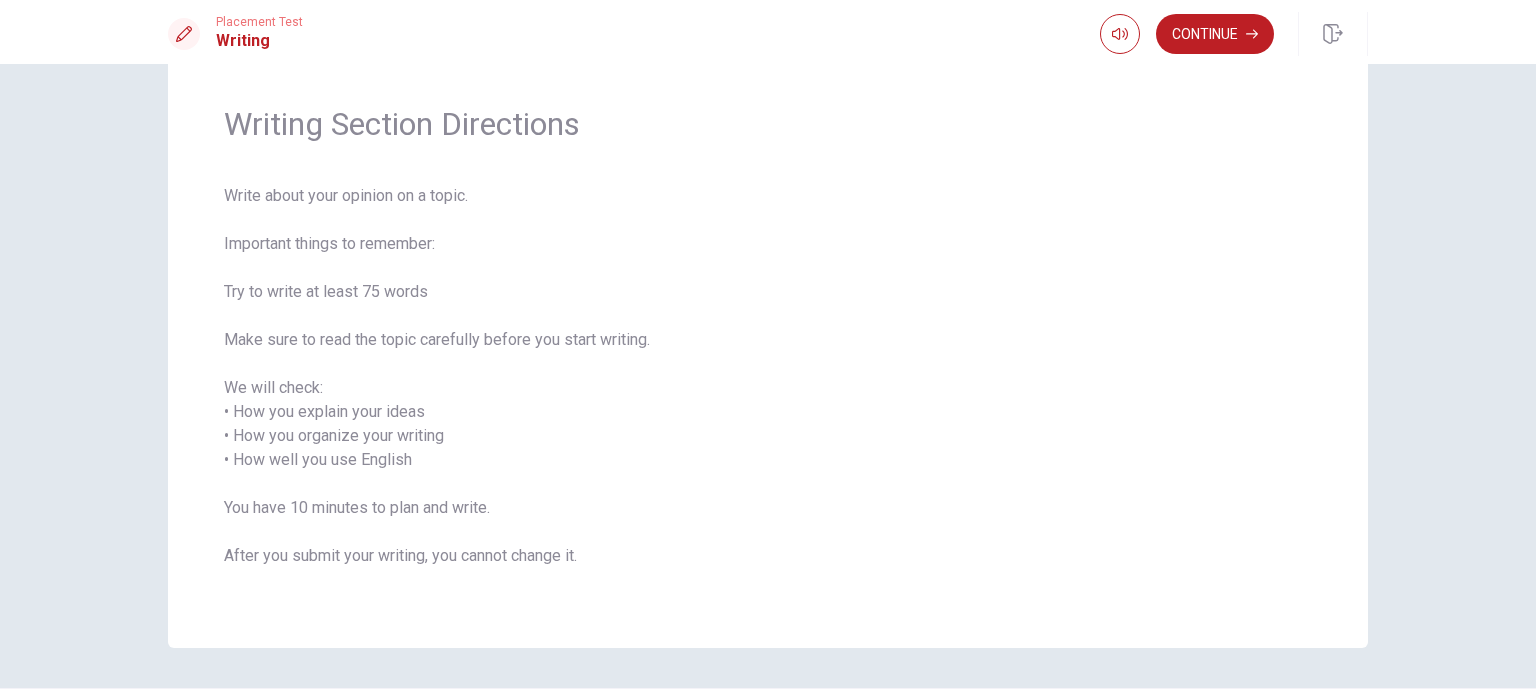 scroll, scrollTop: 100, scrollLeft: 0, axis: vertical 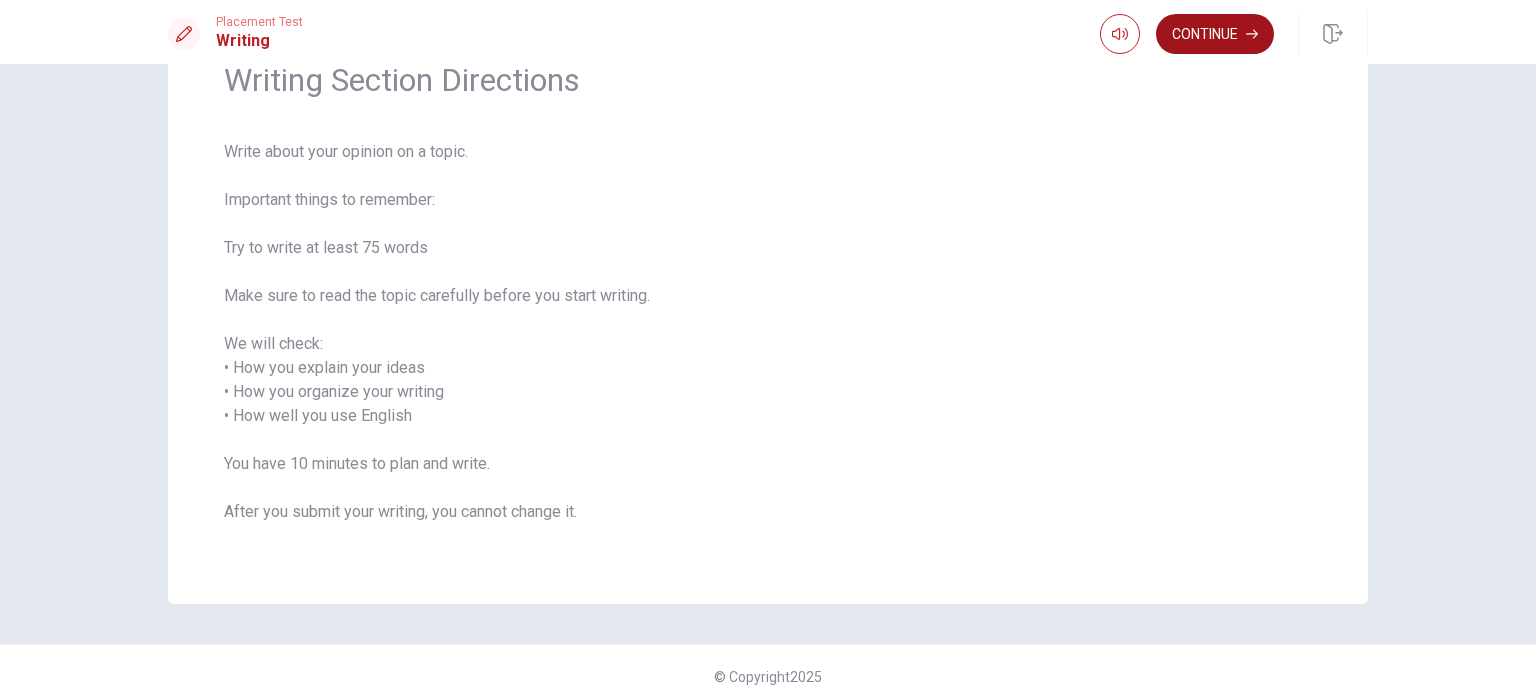 click on "Continue" at bounding box center [1215, 34] 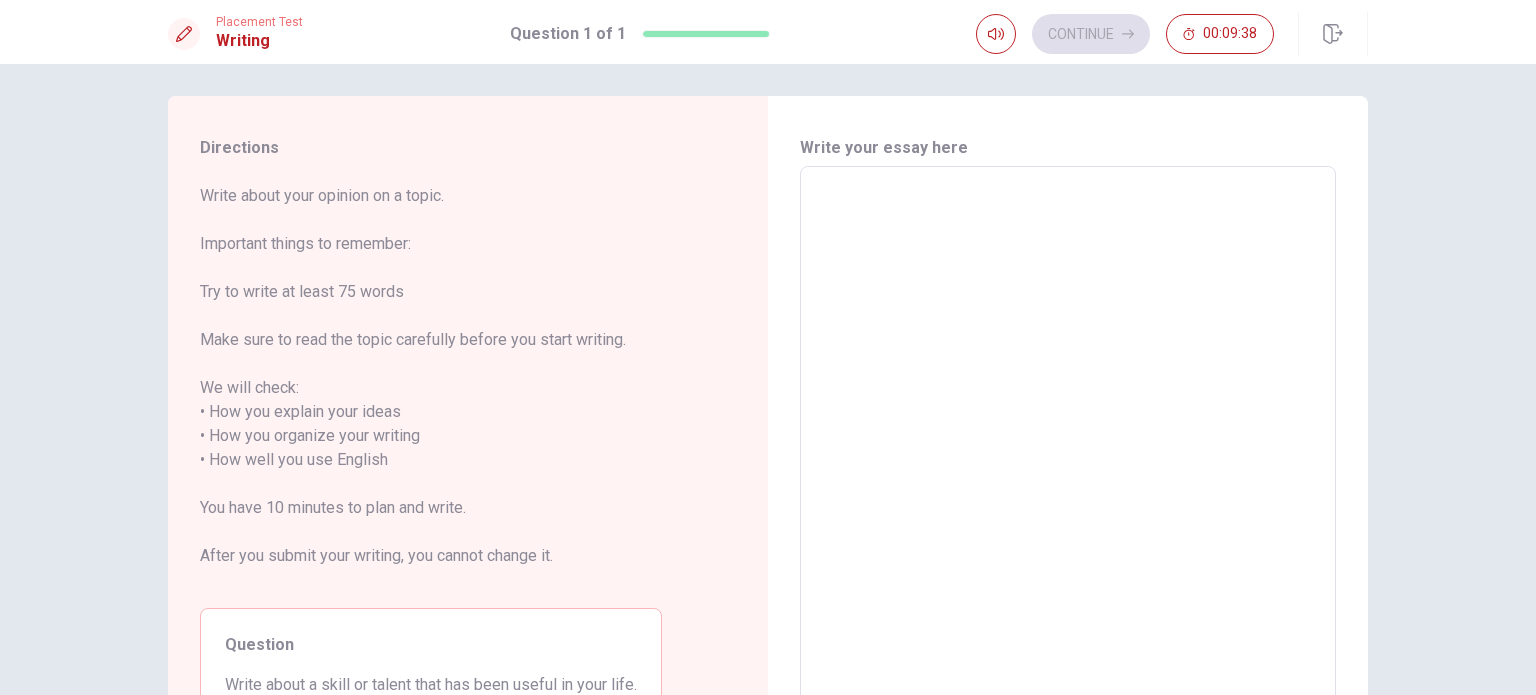 scroll, scrollTop: 0, scrollLeft: 0, axis: both 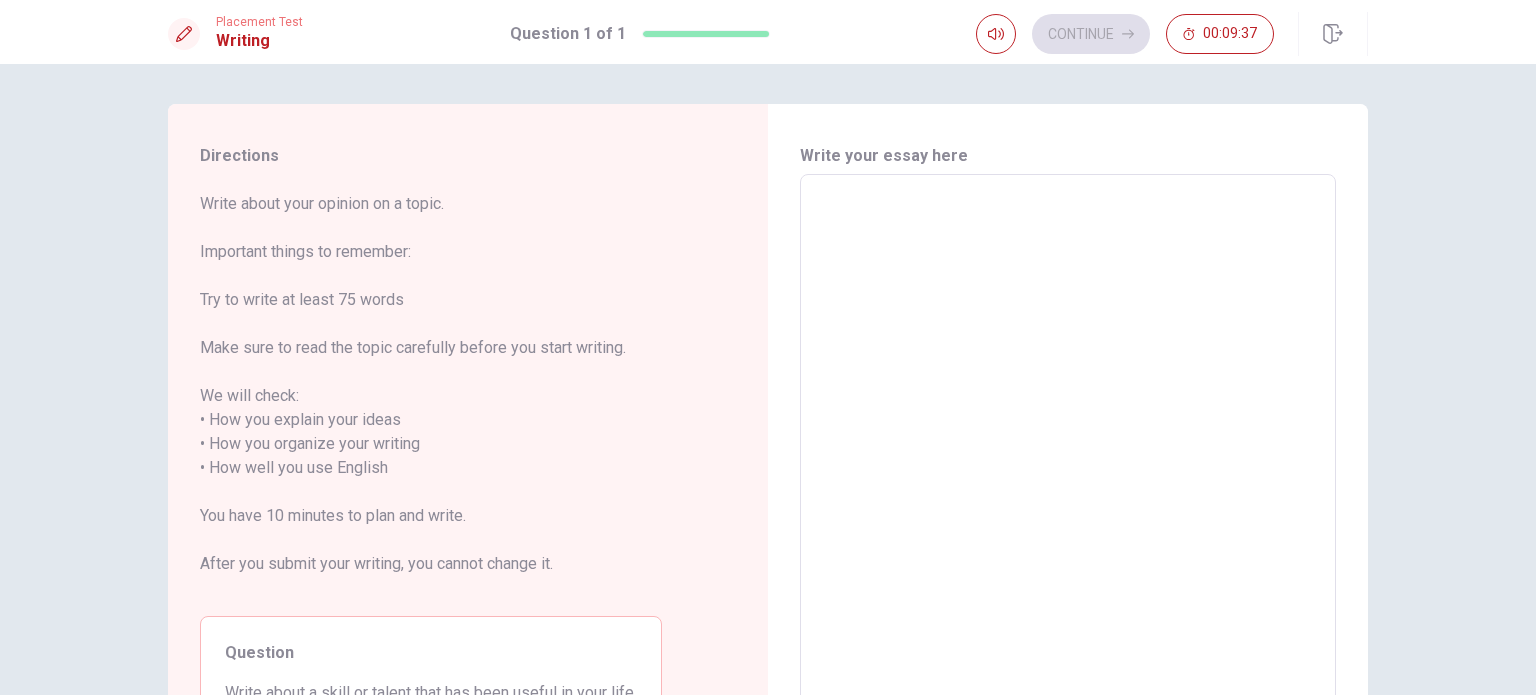 click at bounding box center (1068, 456) 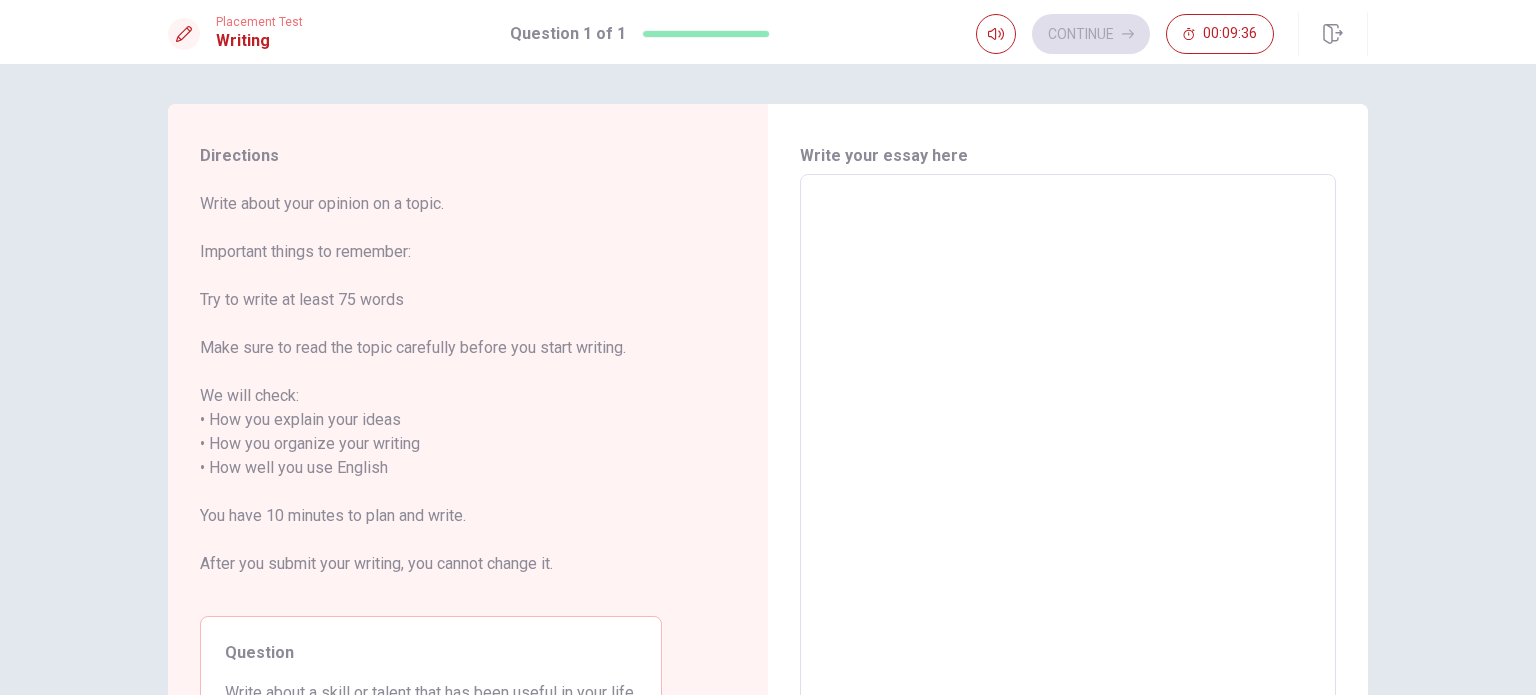 type on "O" 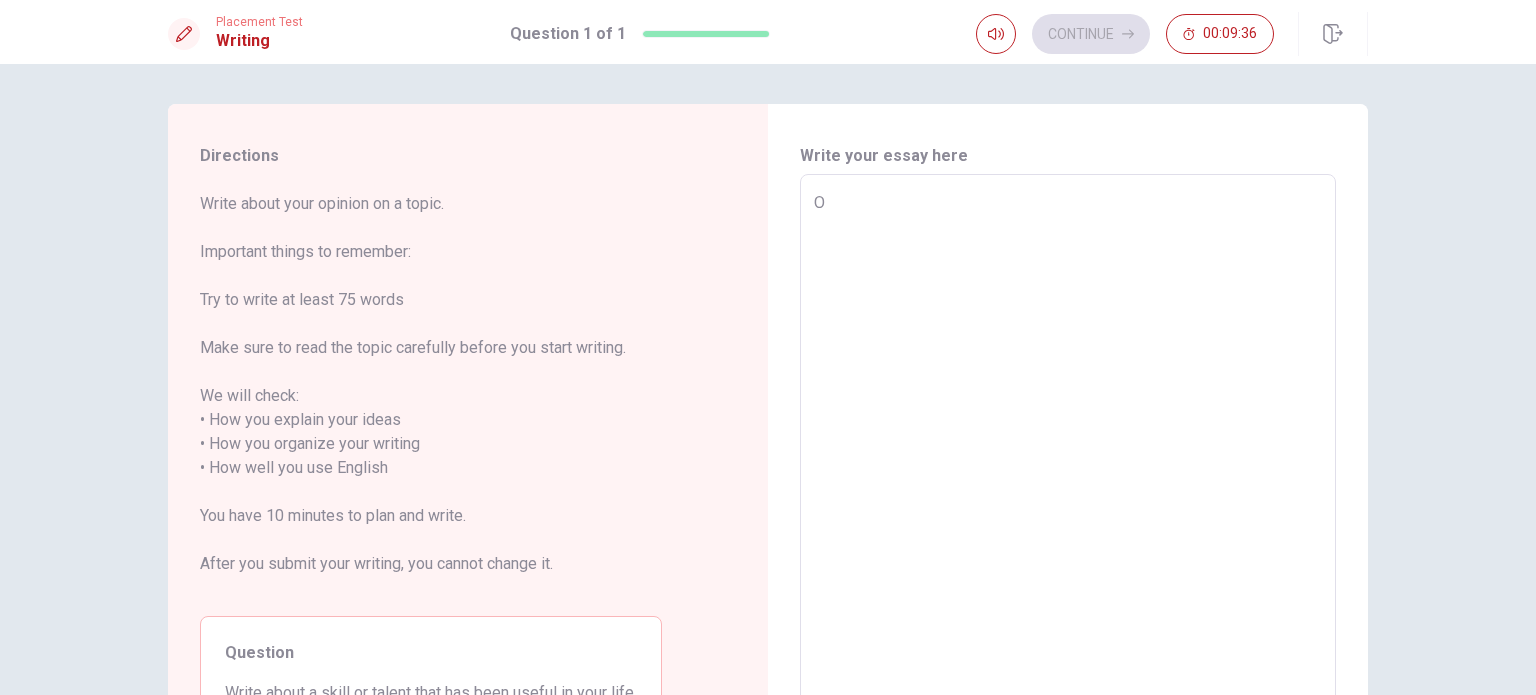 type on "x" 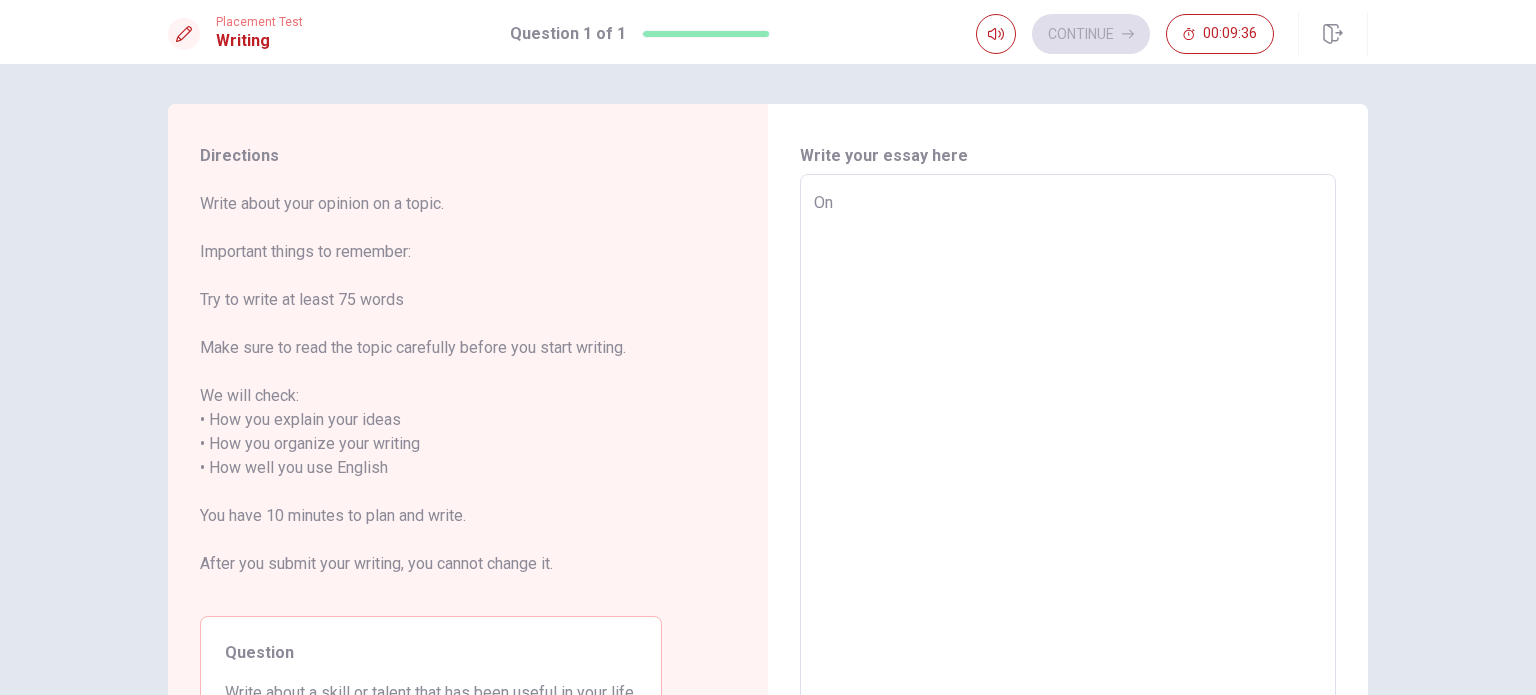 type on "x" 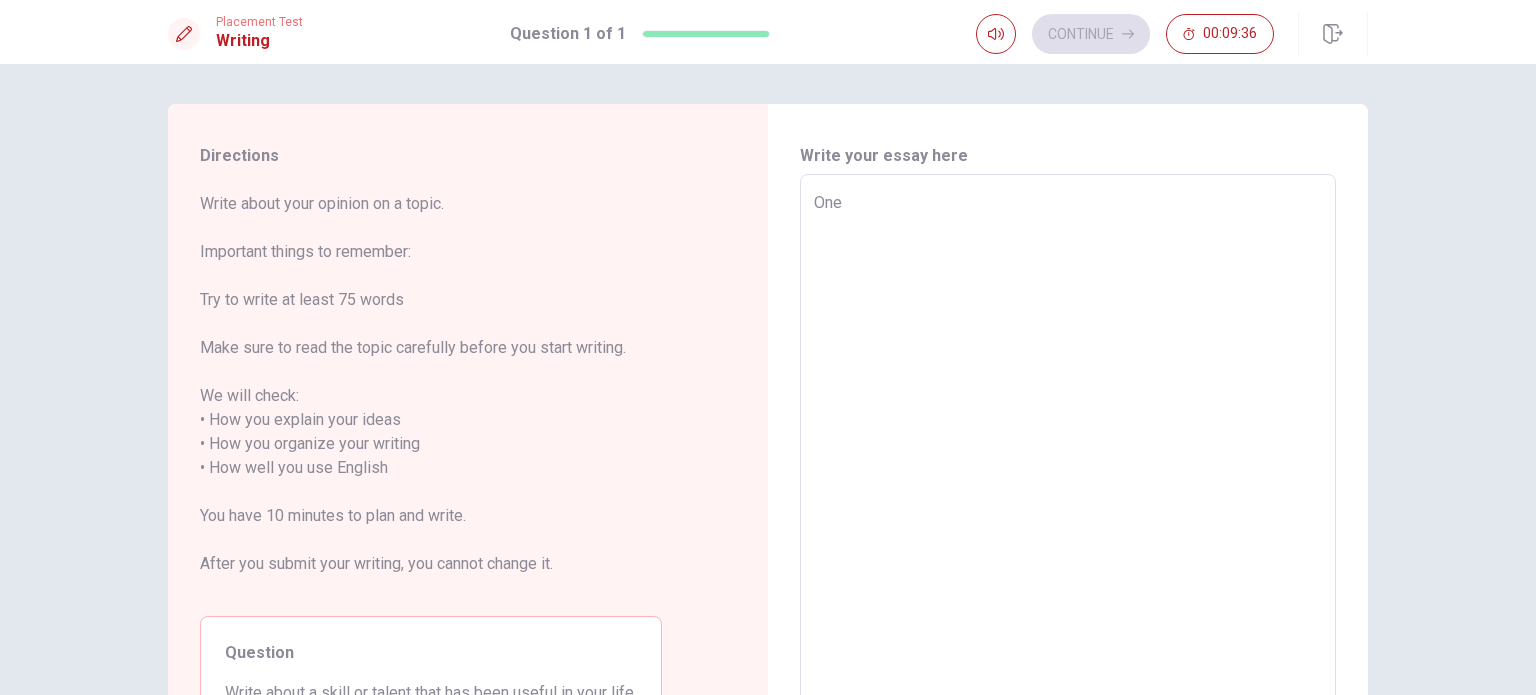 type on "One" 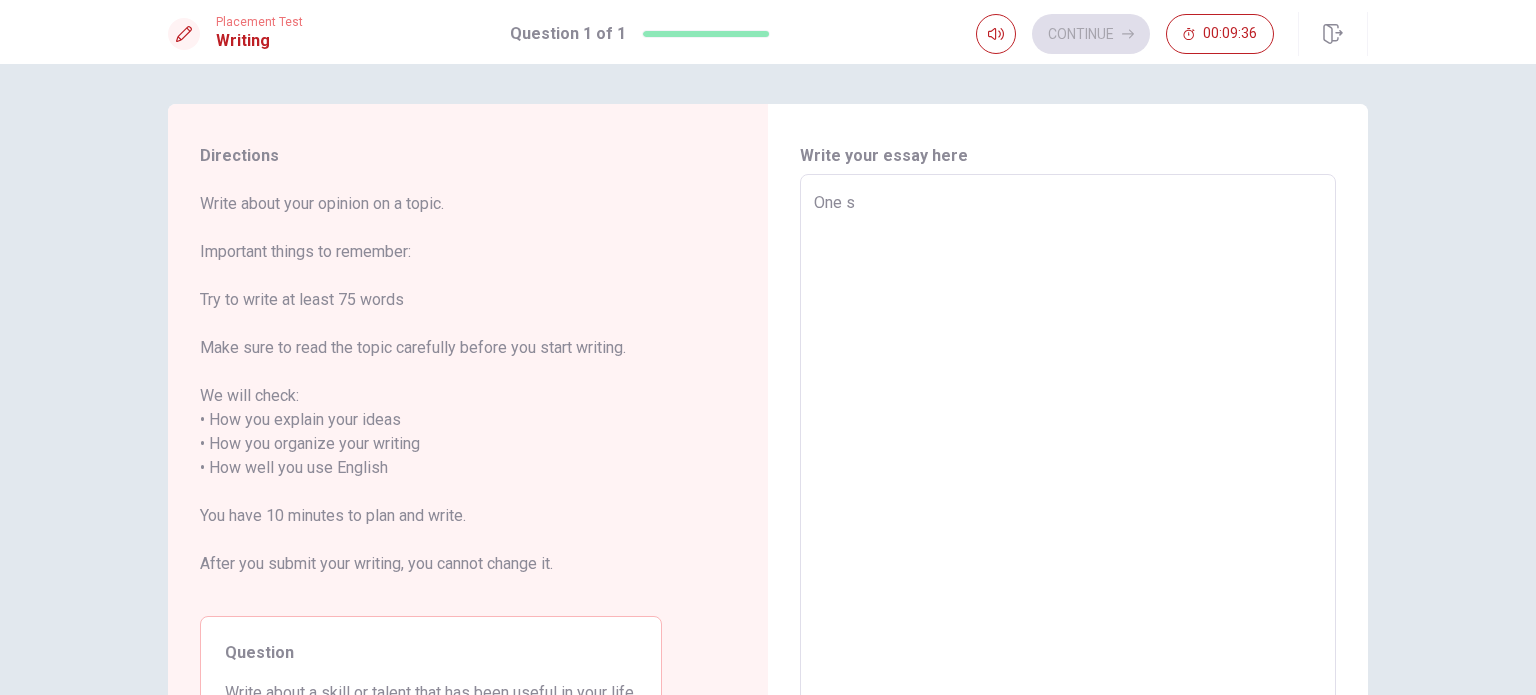type on "x" 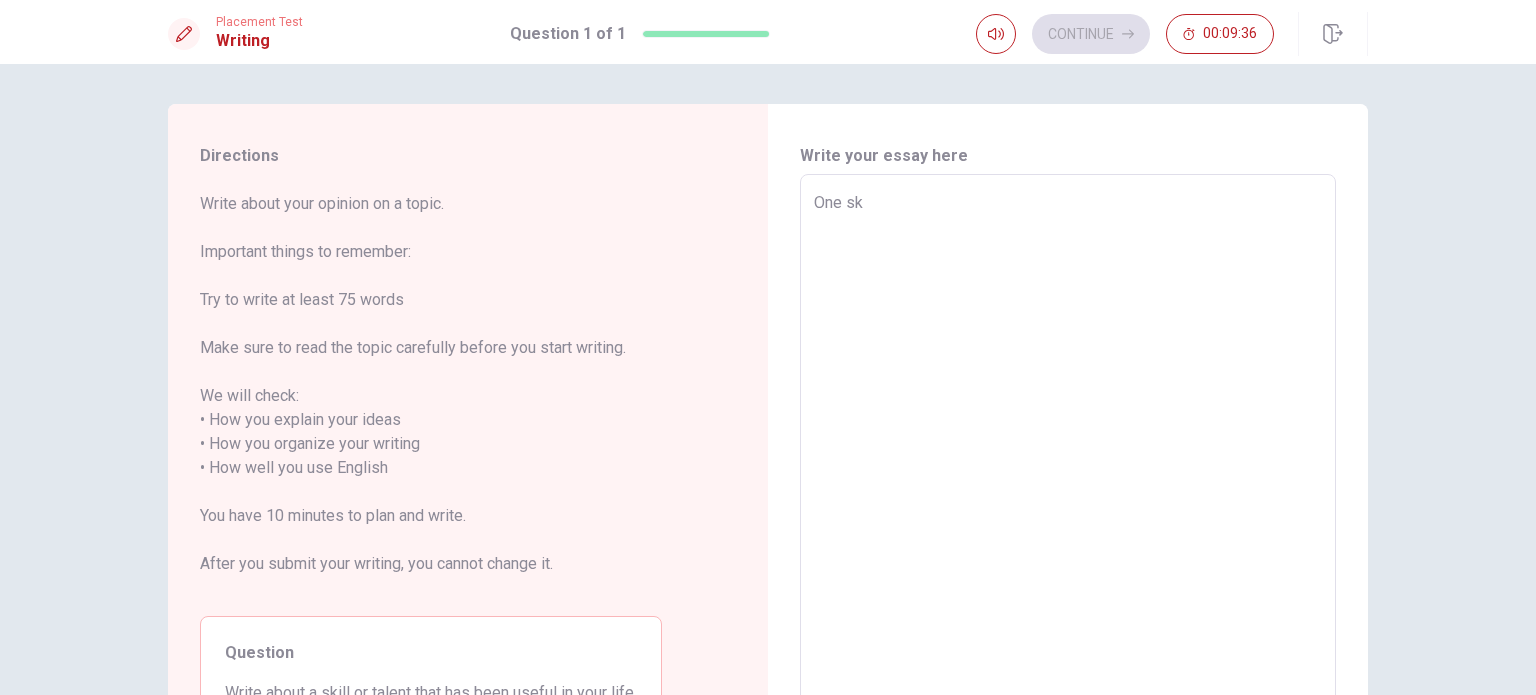 type on "x" 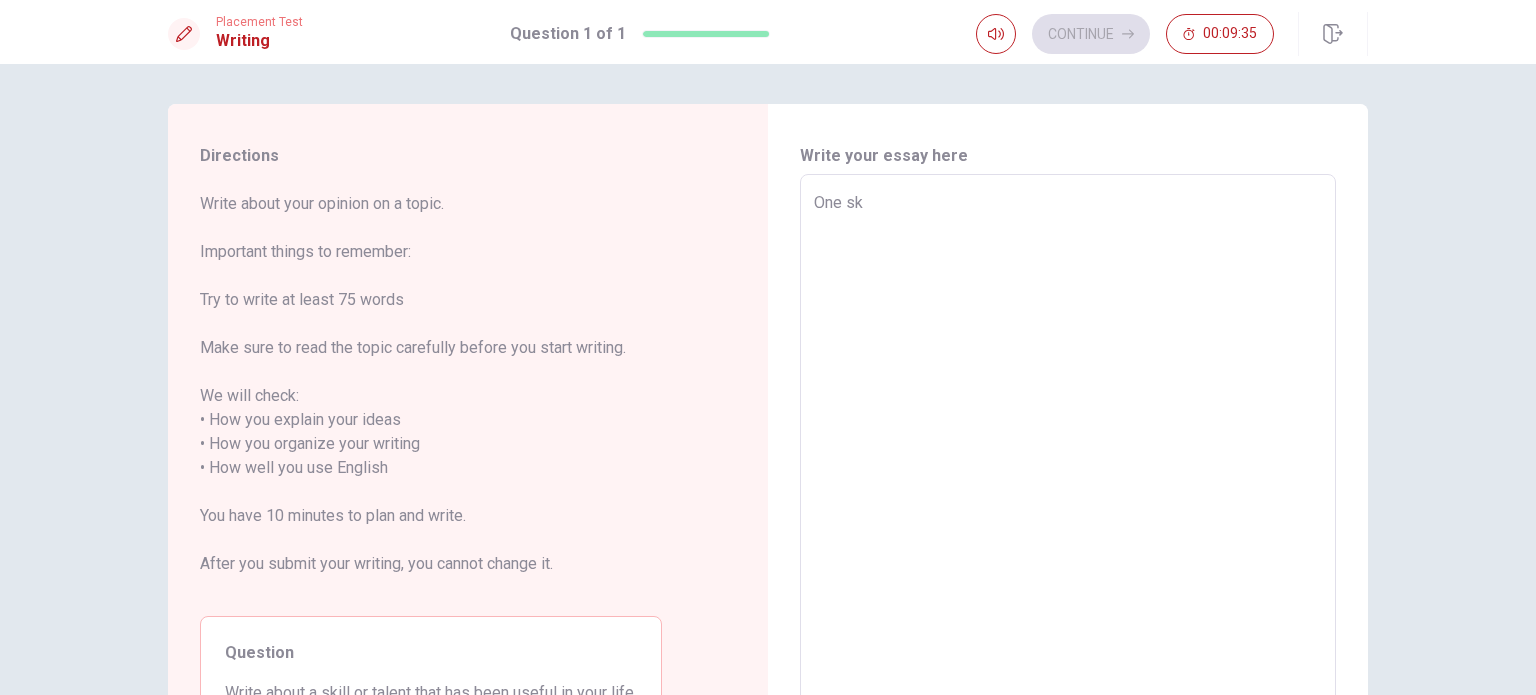 type on "One ski" 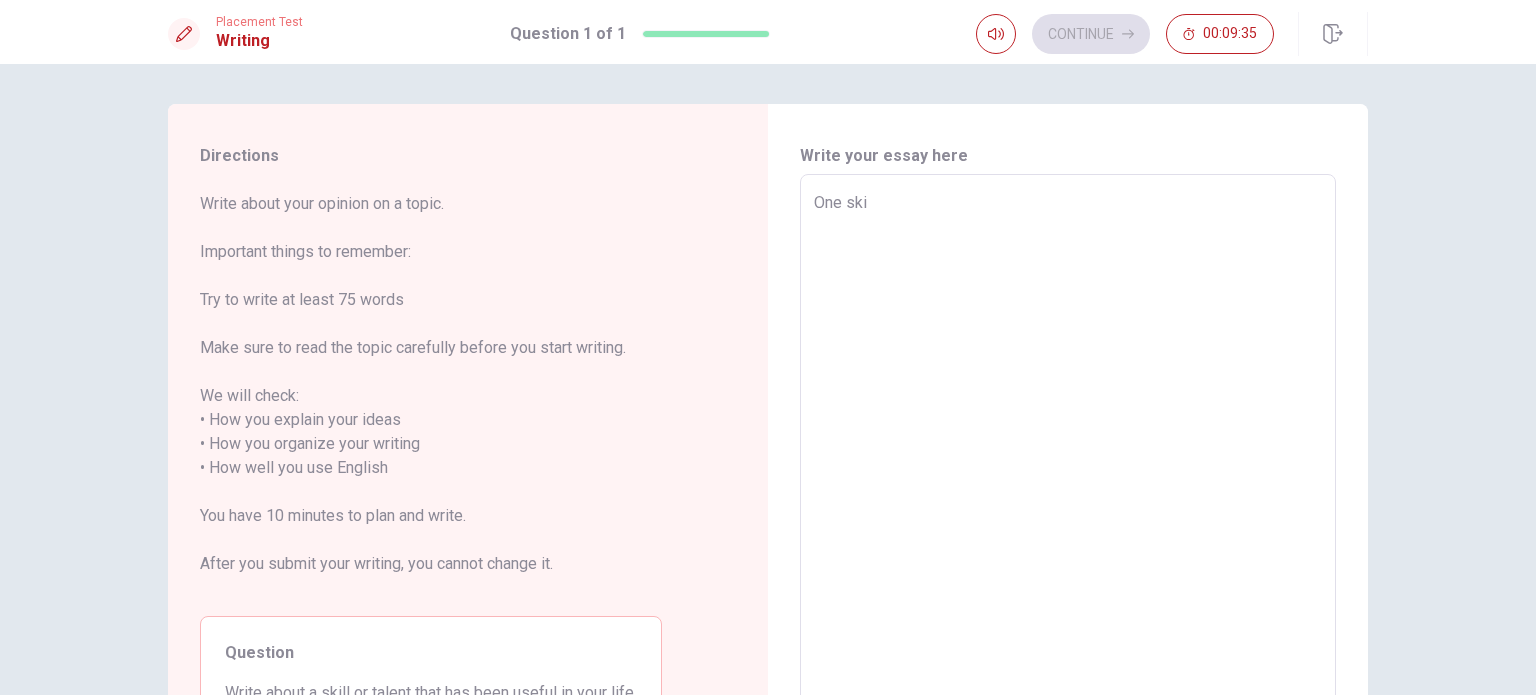 type on "x" 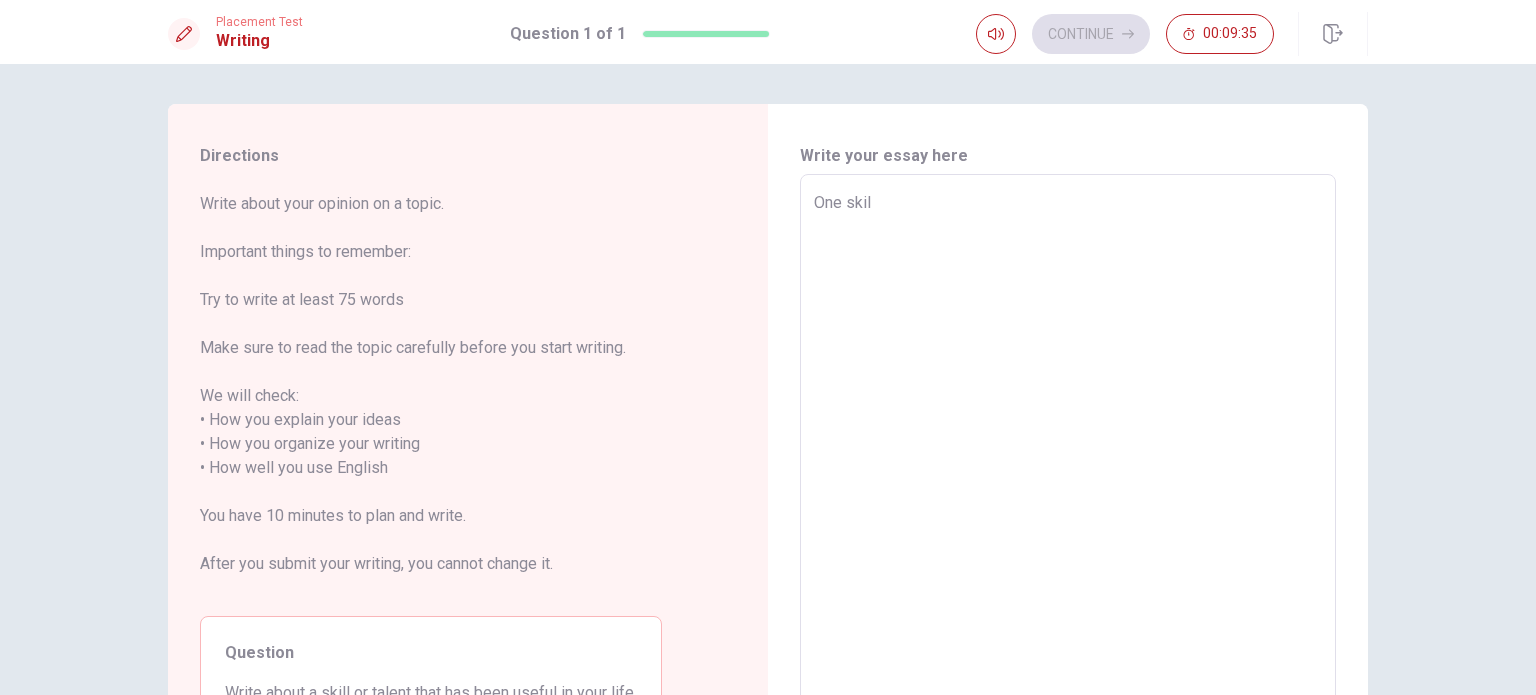 type on "x" 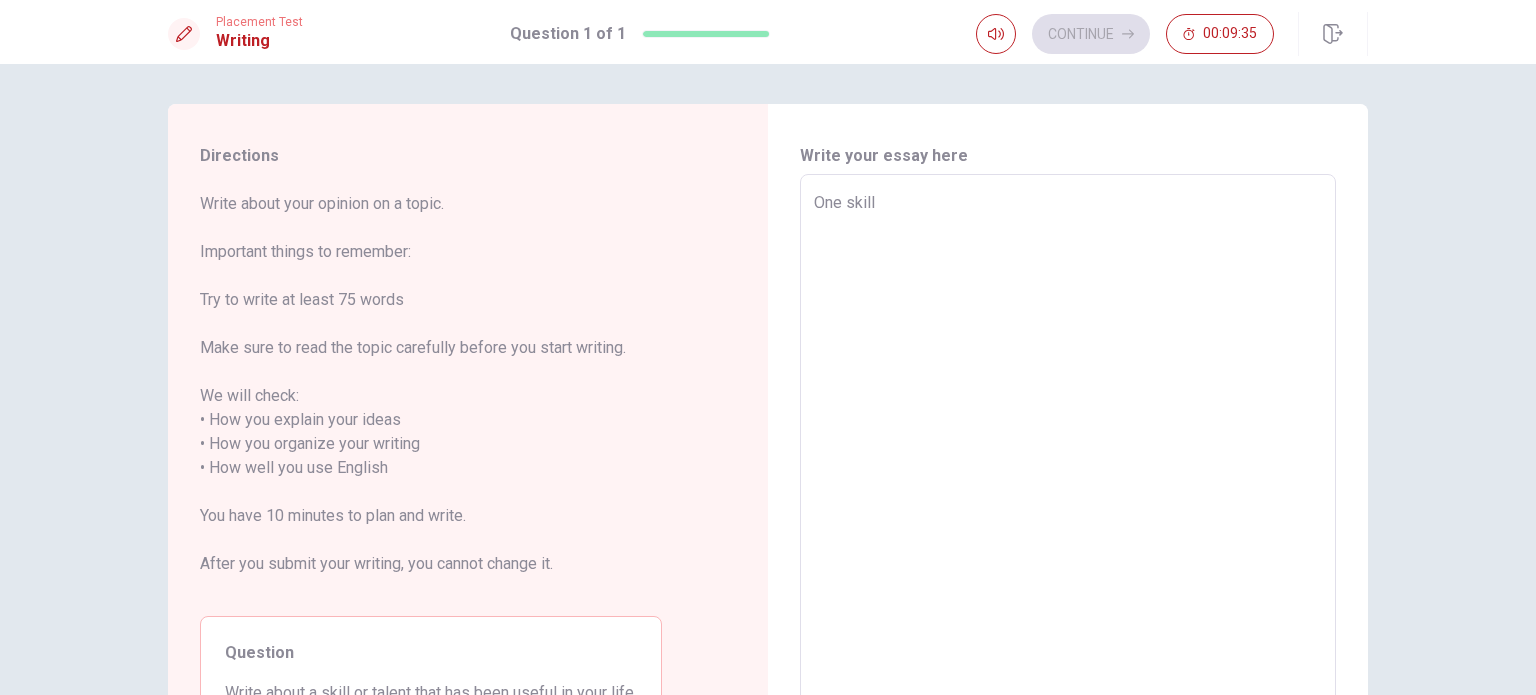 type on "One skill" 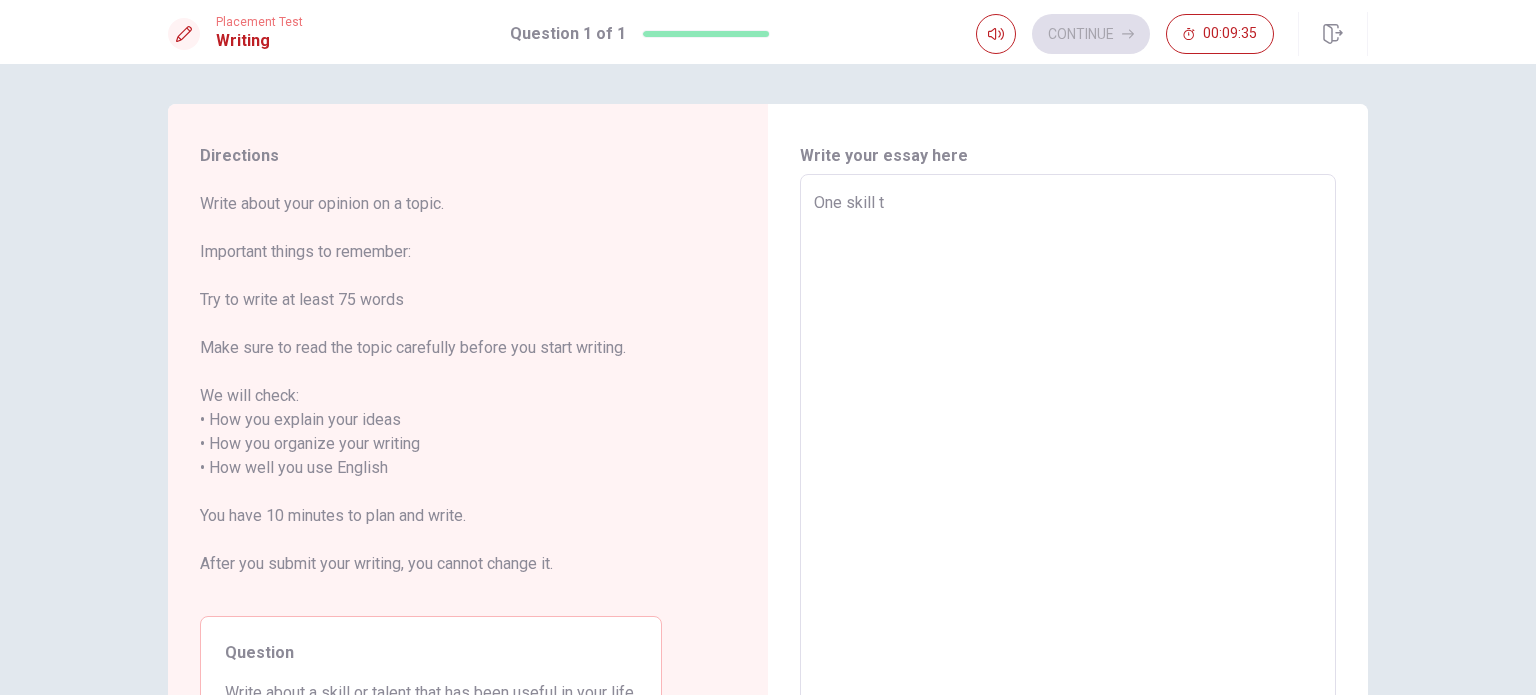 type on "x" 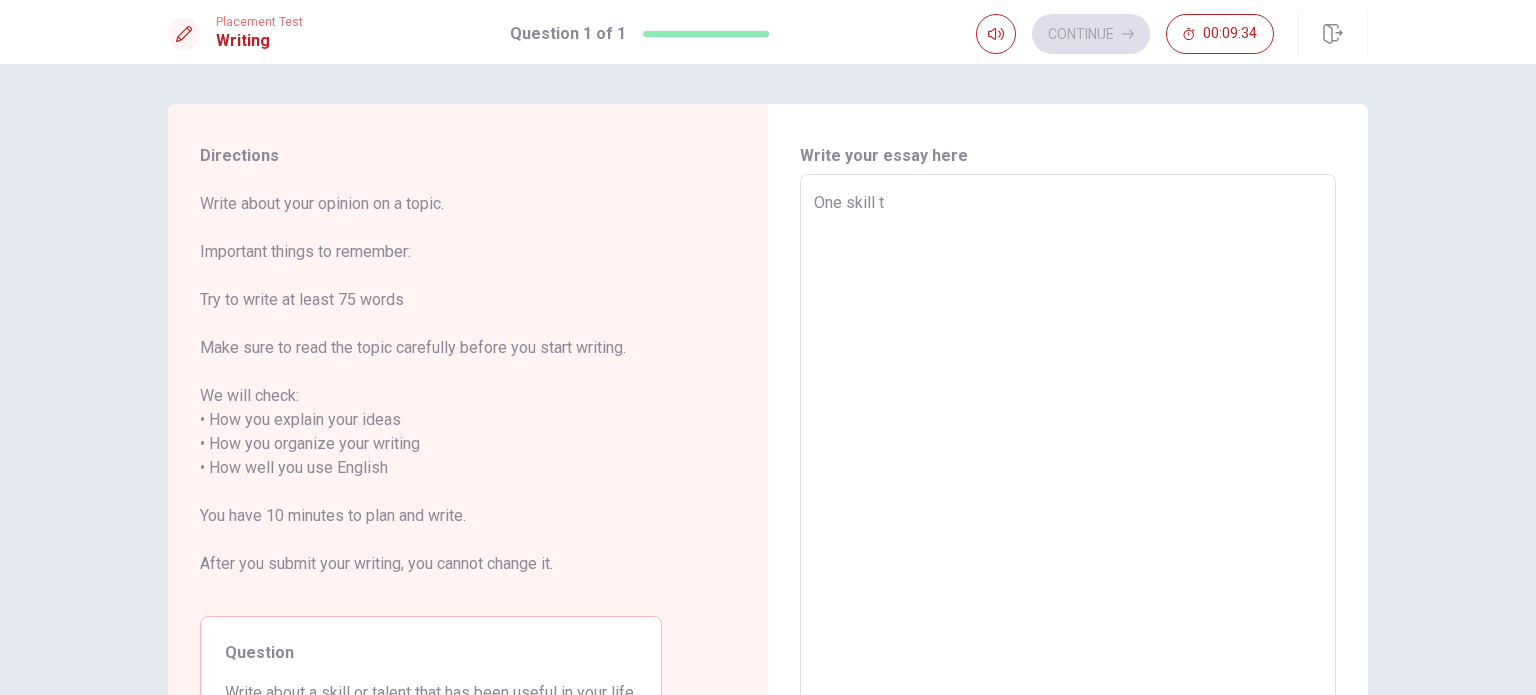 type on "One skill th" 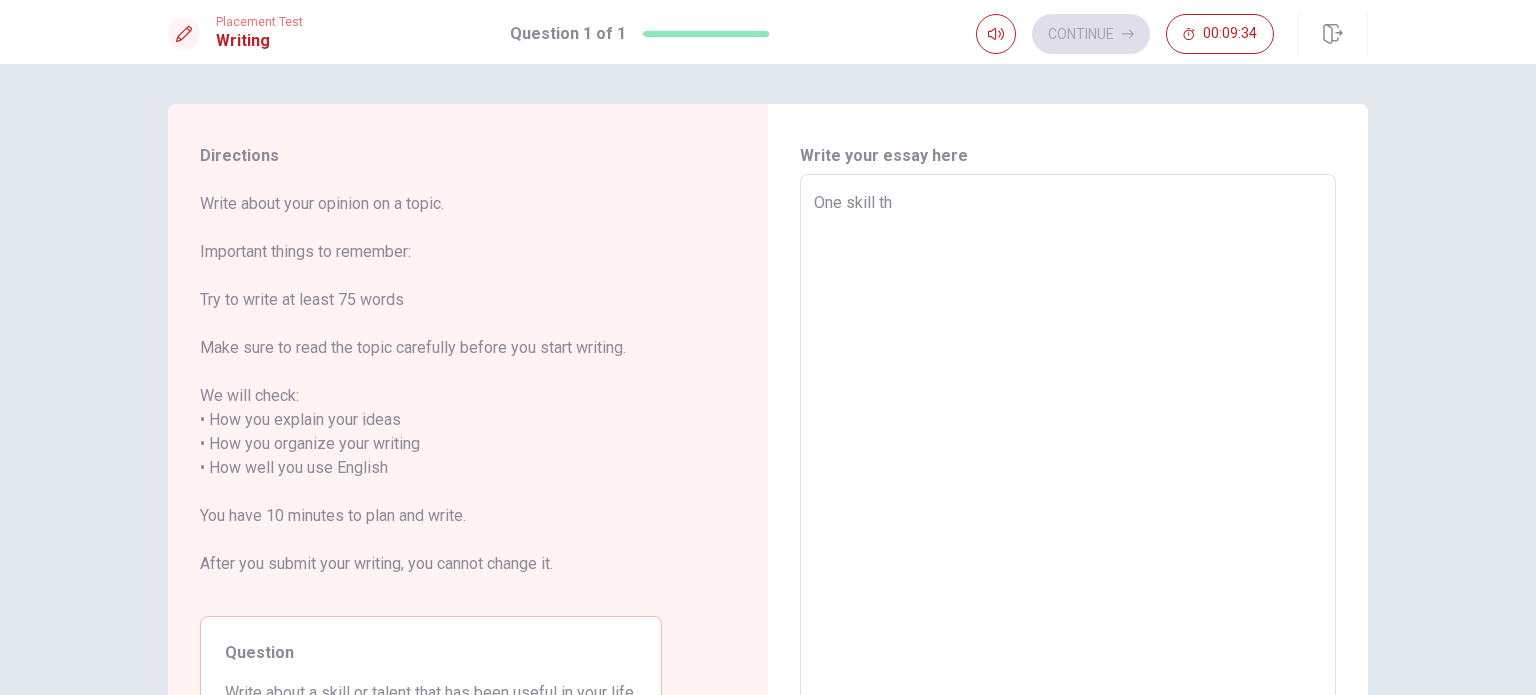 type on "x" 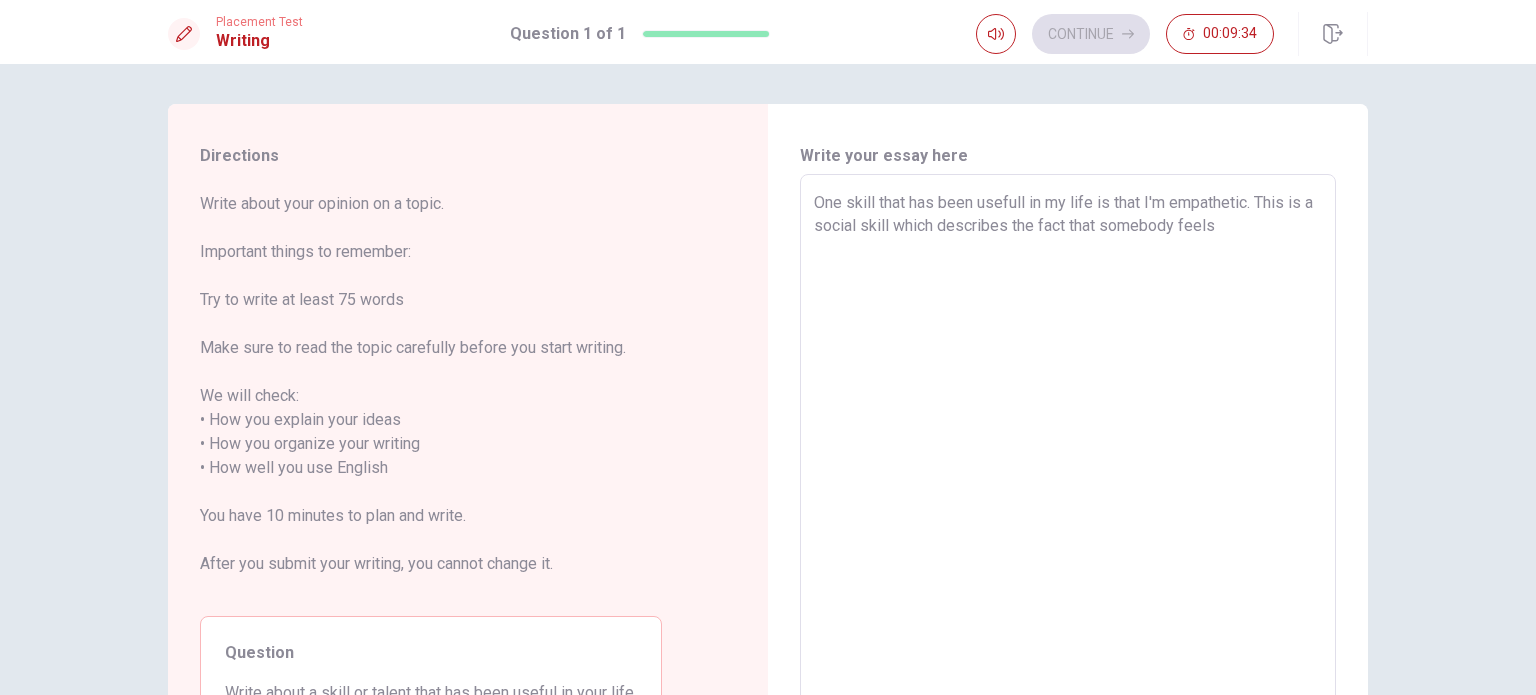 type on "x" 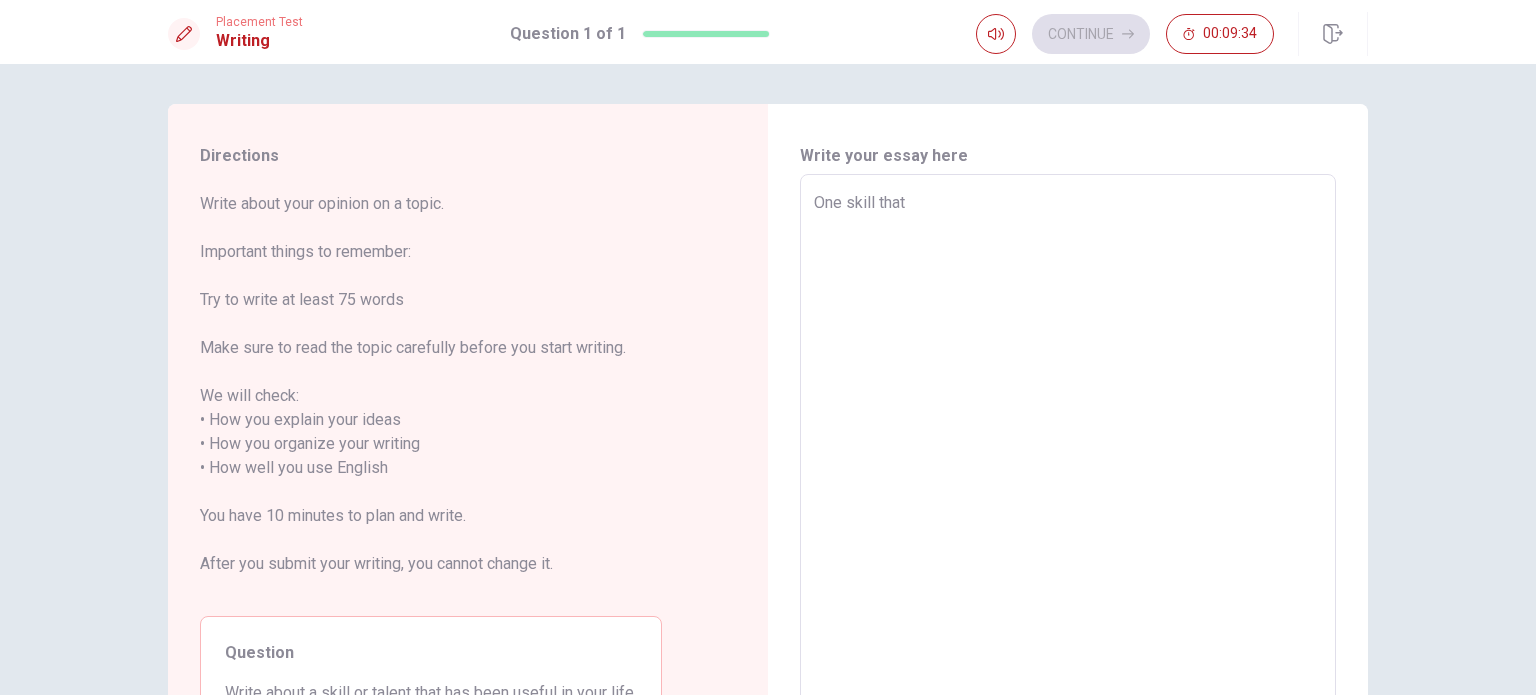 type on "One skill that" 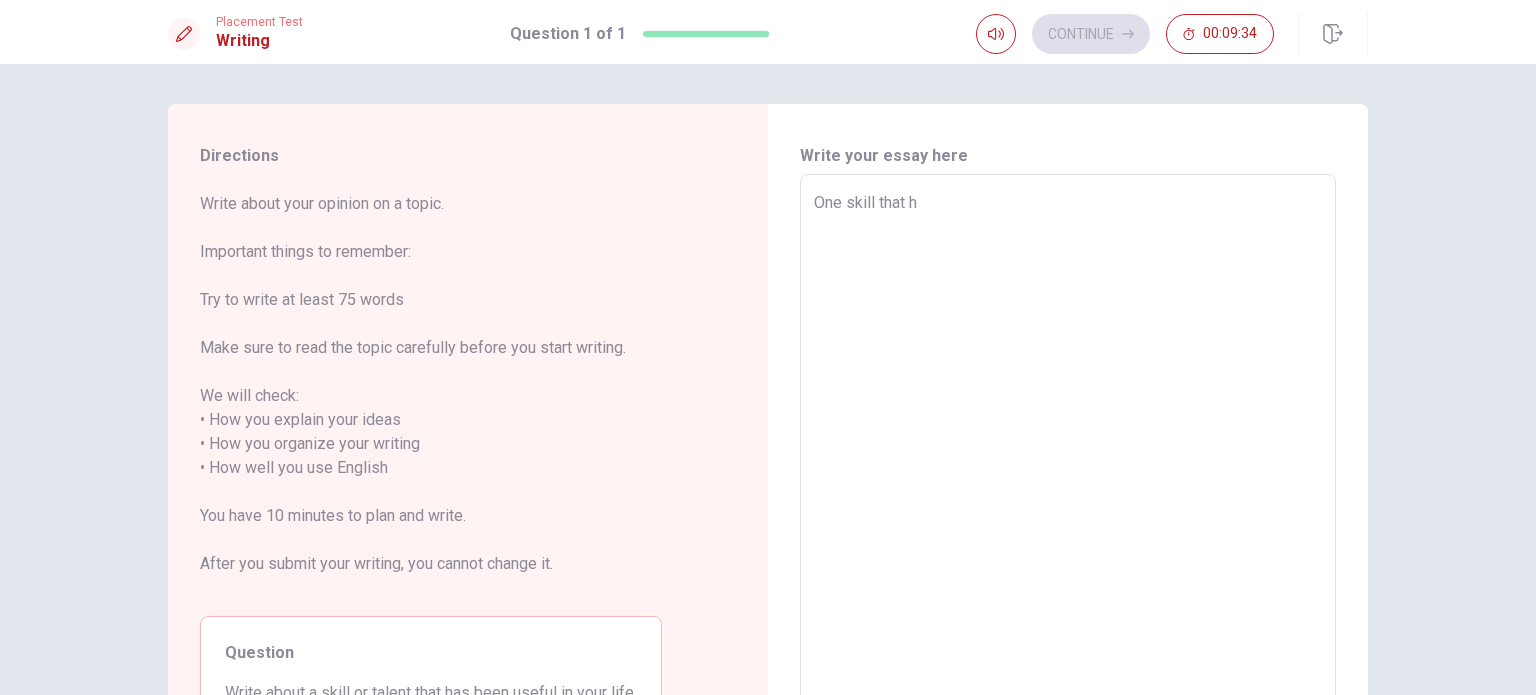 type on "x" 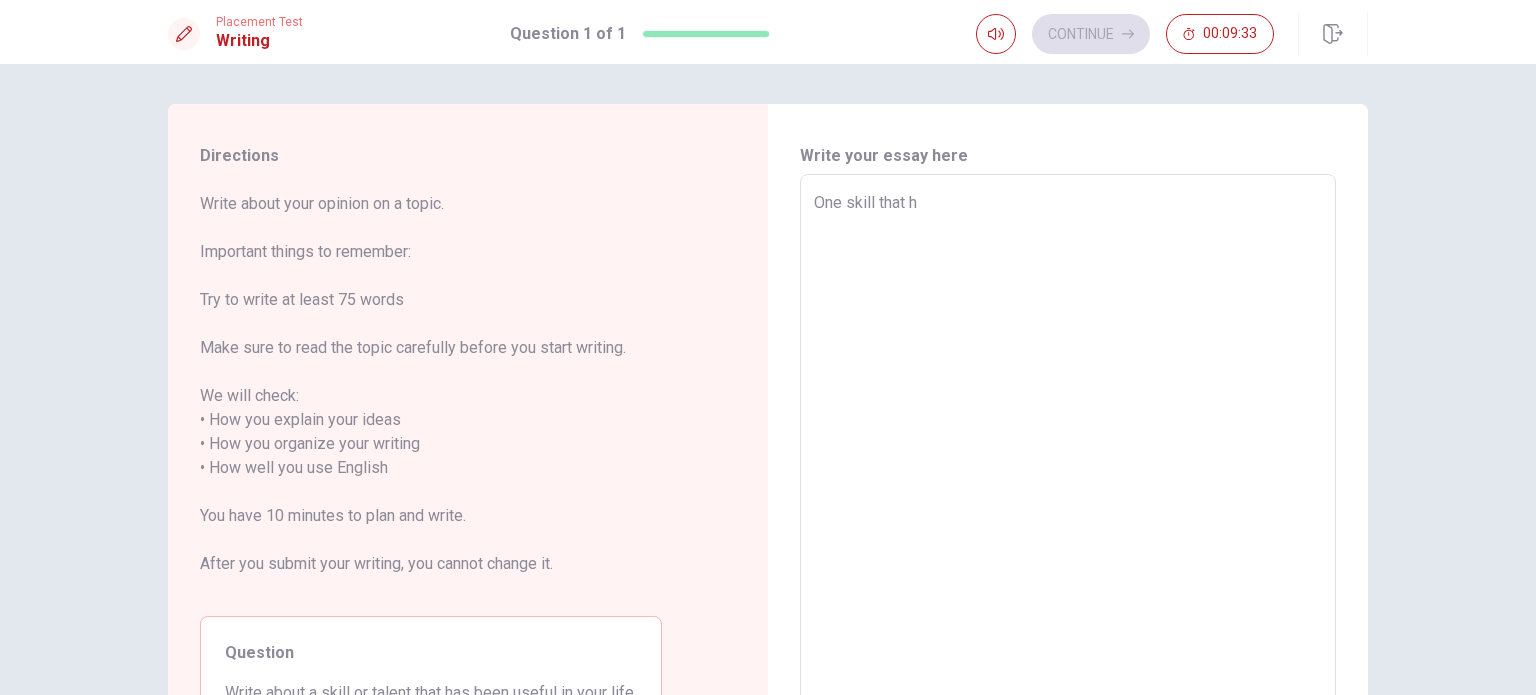 type on "One skill that ha" 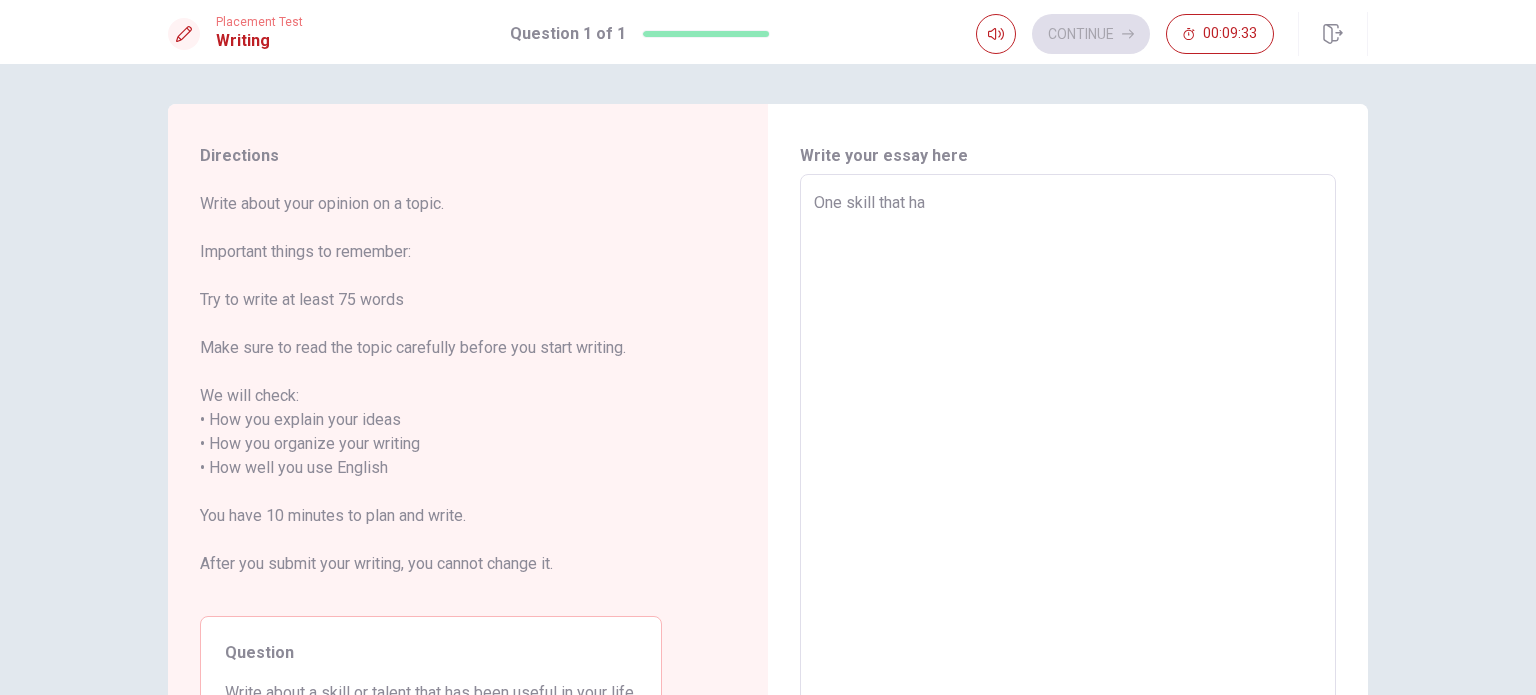 type on "x" 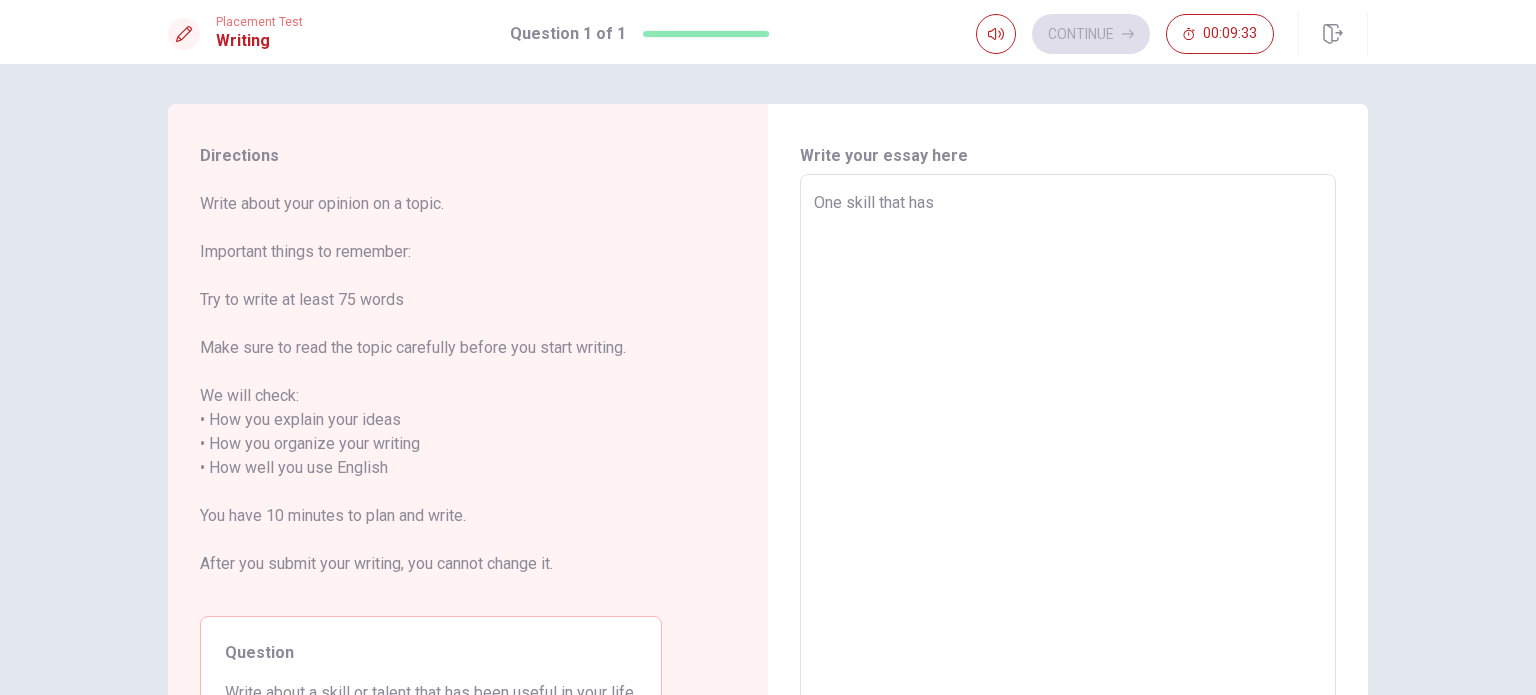 type on "x" 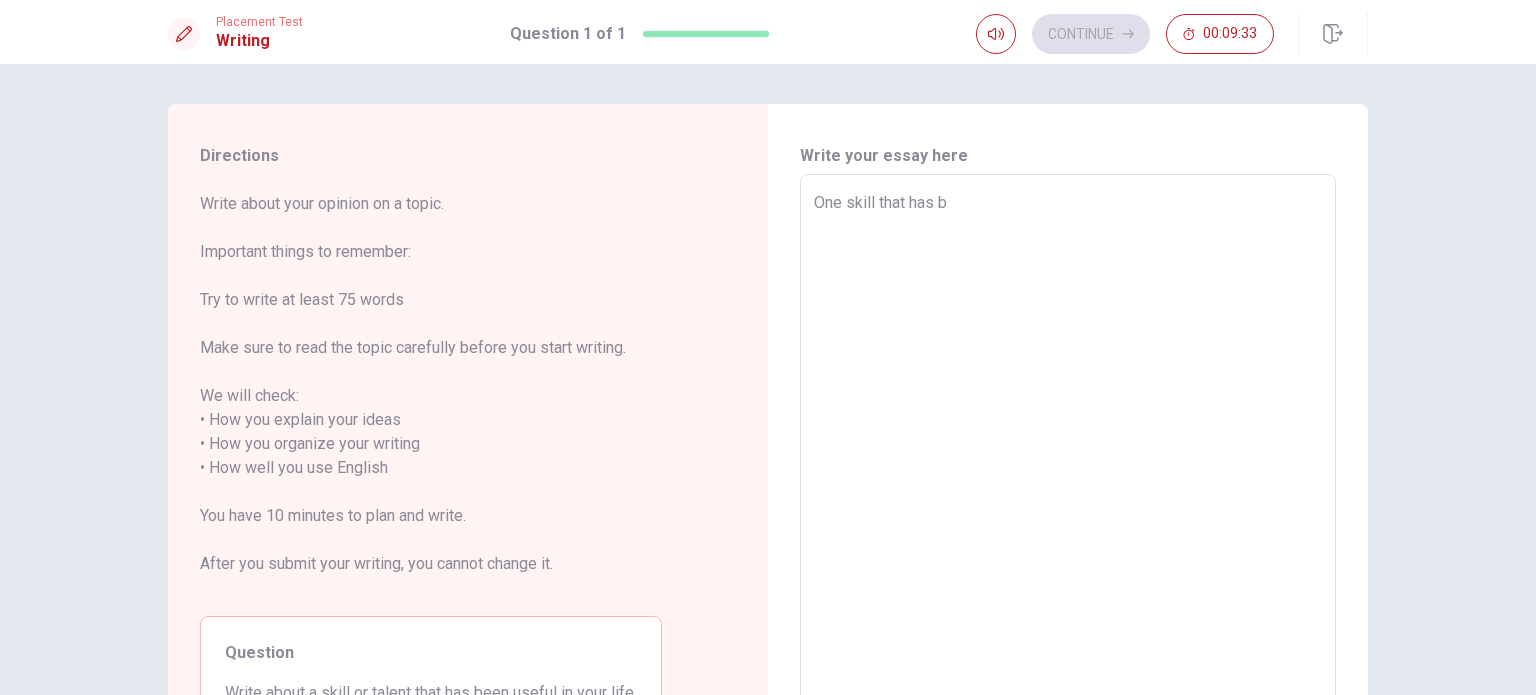 type on "x" 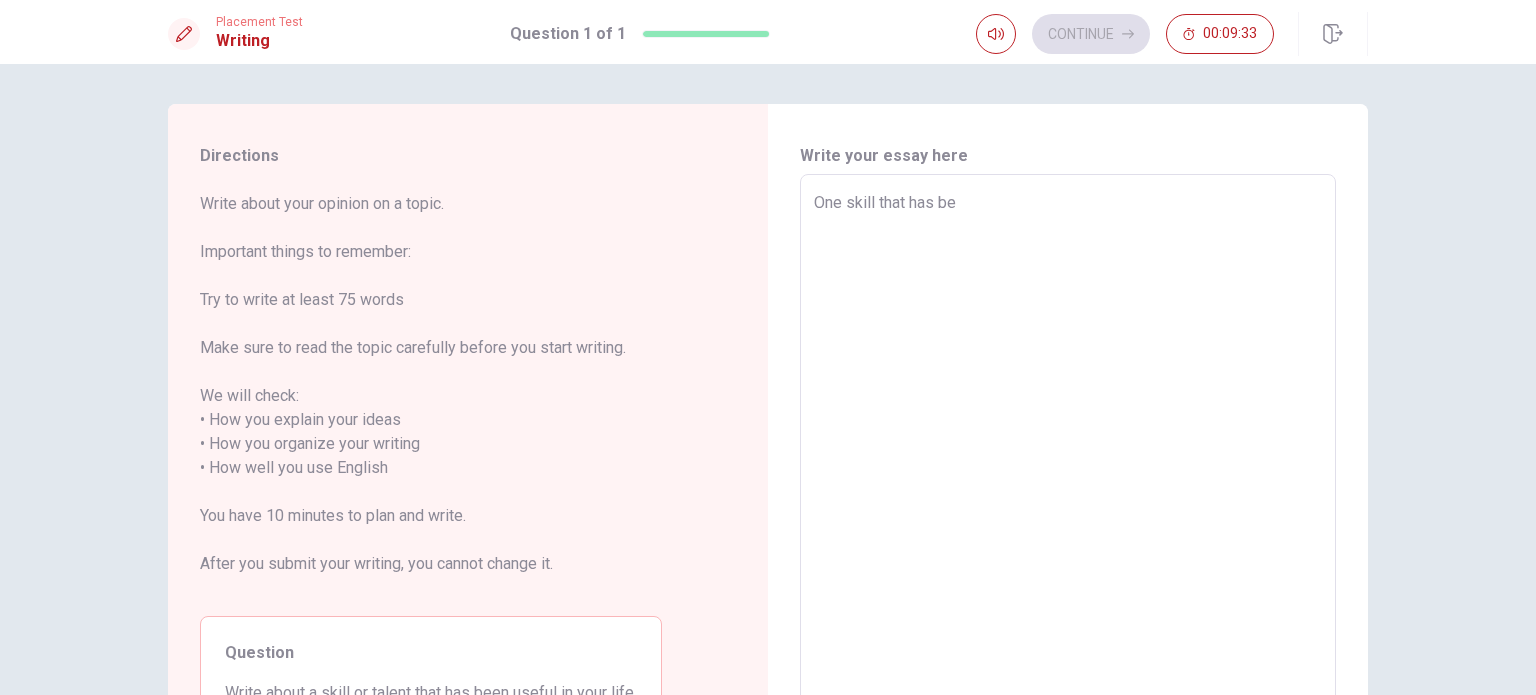 type on "x" 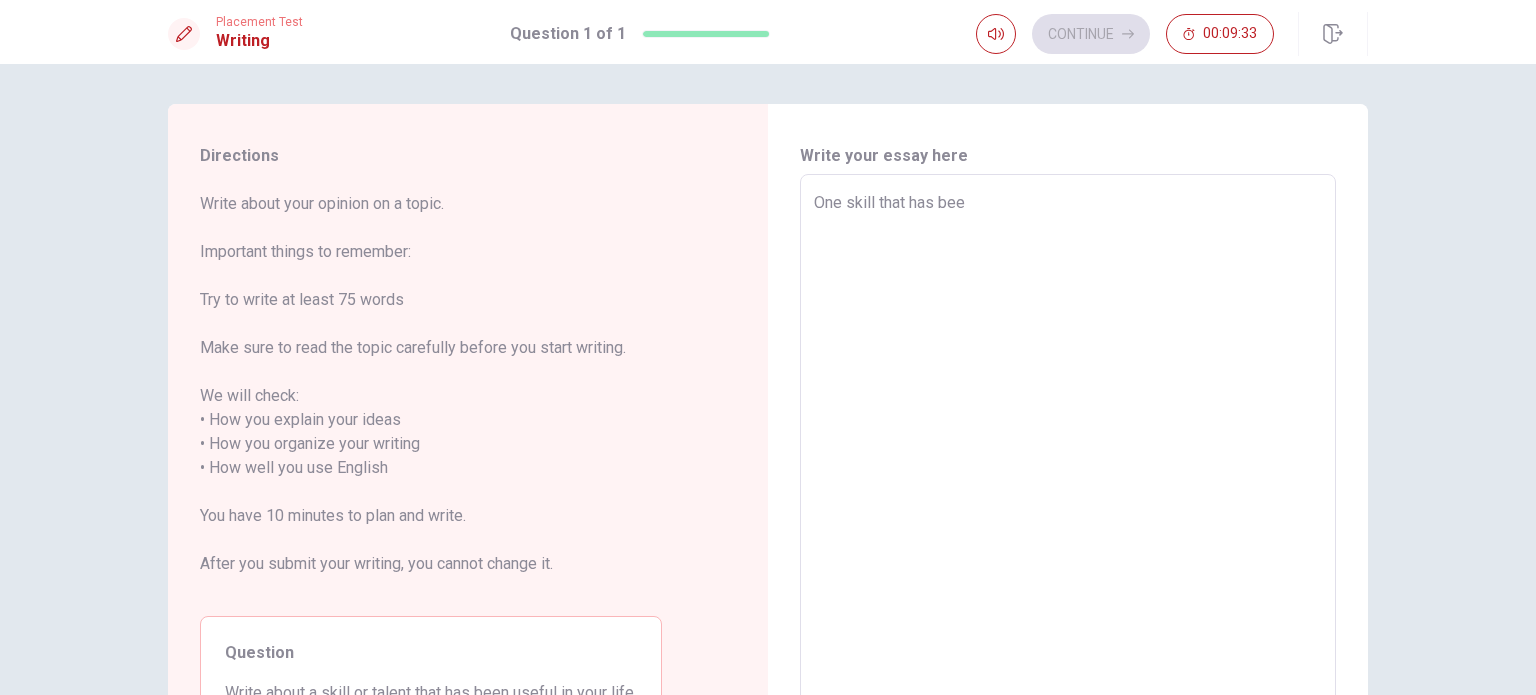 type on "x" 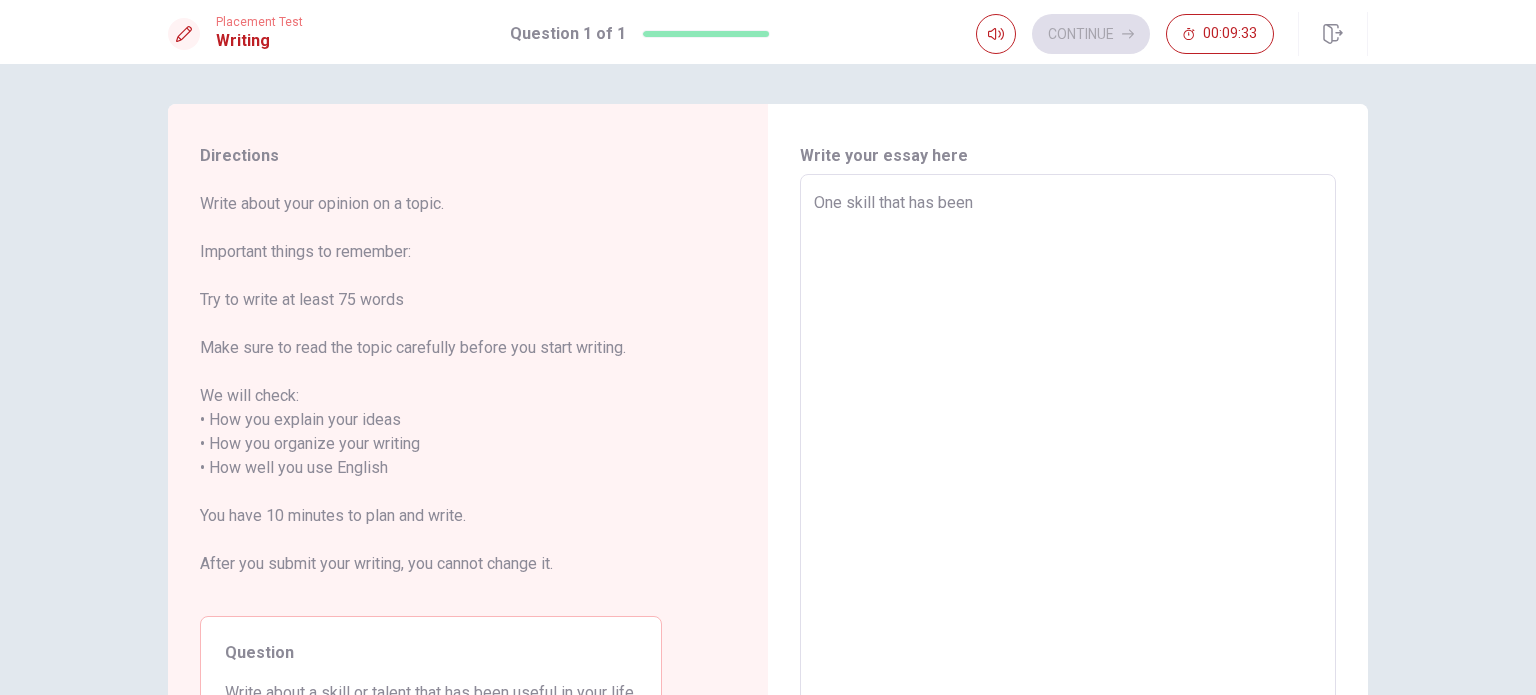 type on "x" 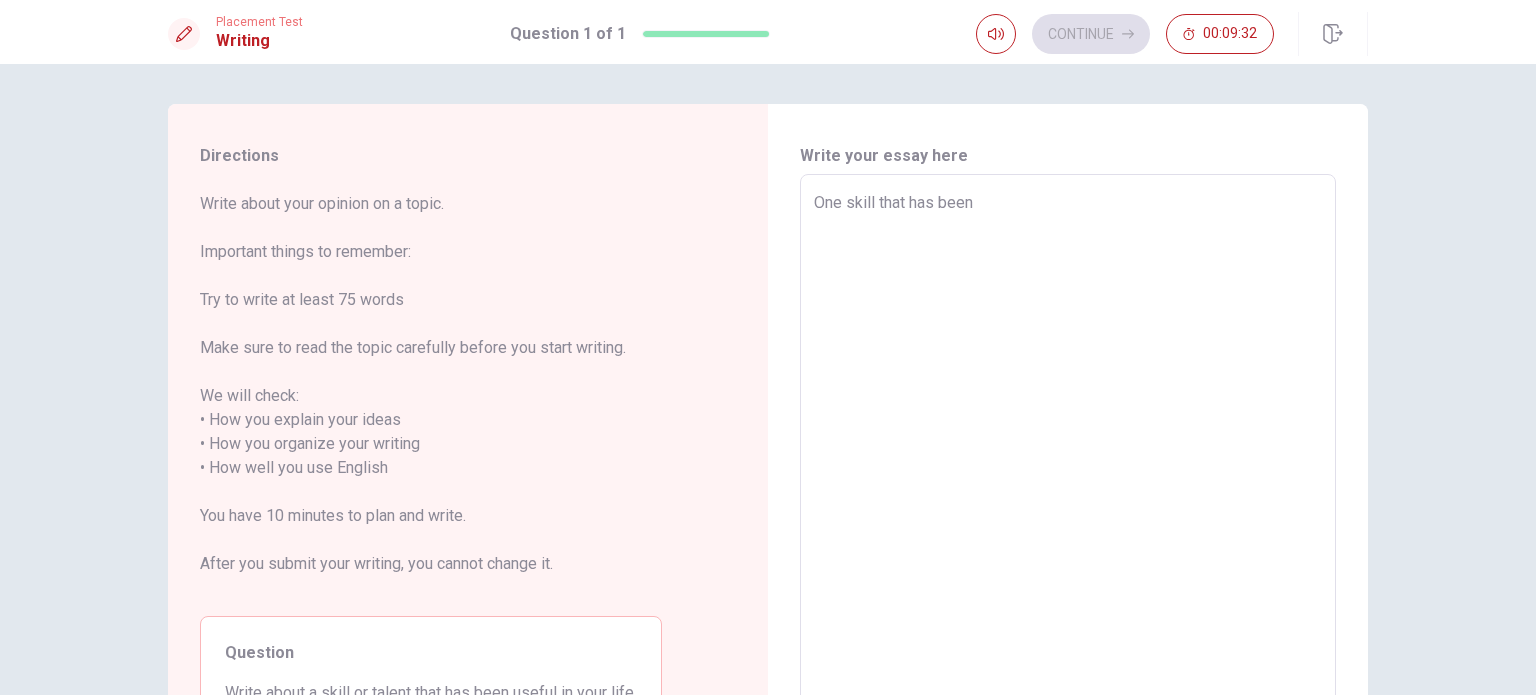 type on "One skill that has been u" 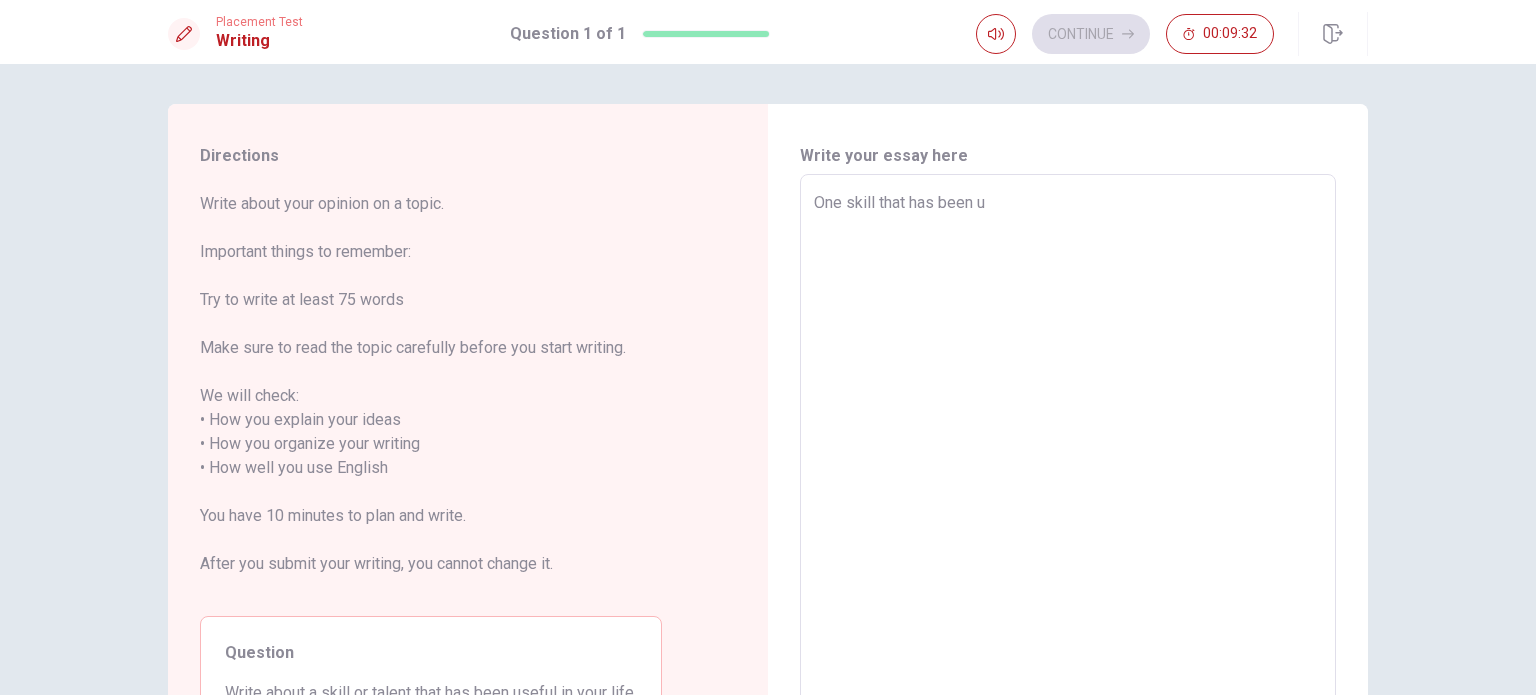 type on "x" 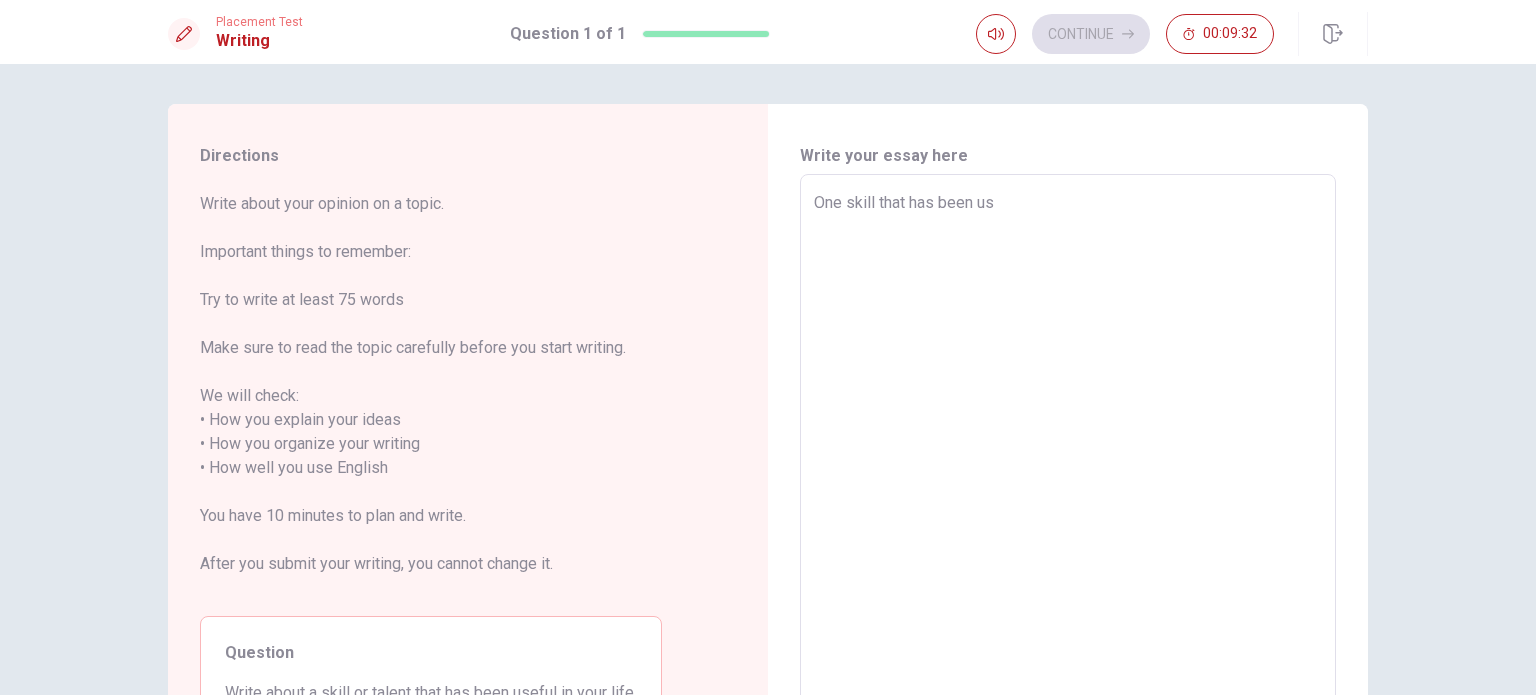 type on "x" 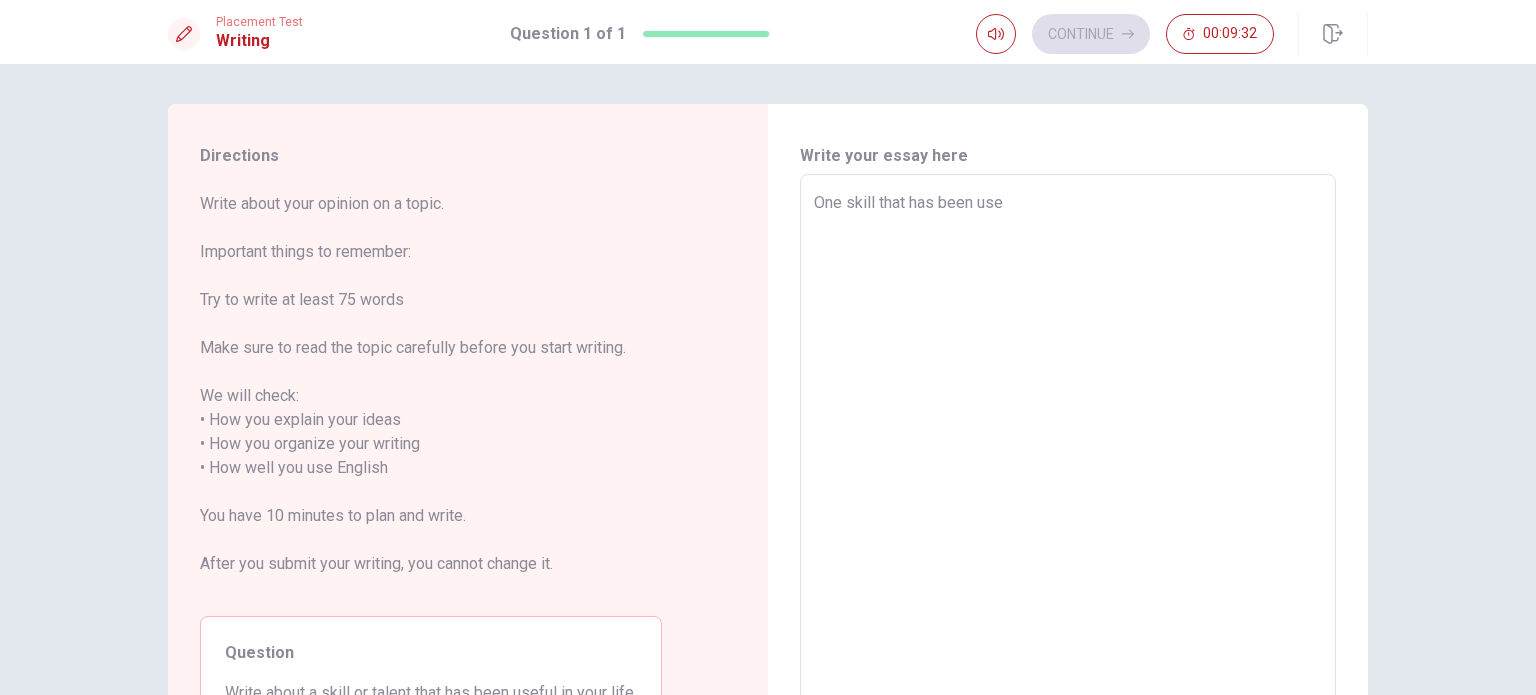 type on "x" 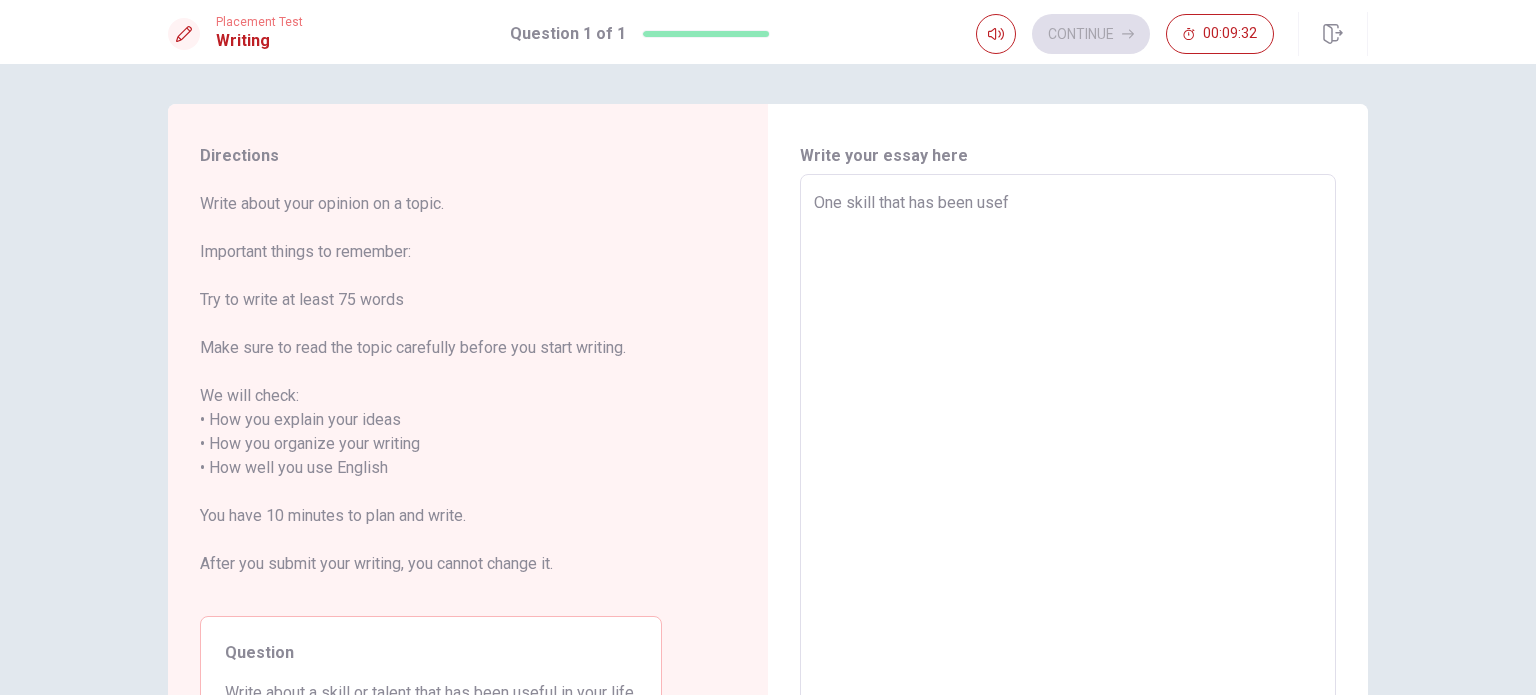 type on "x" 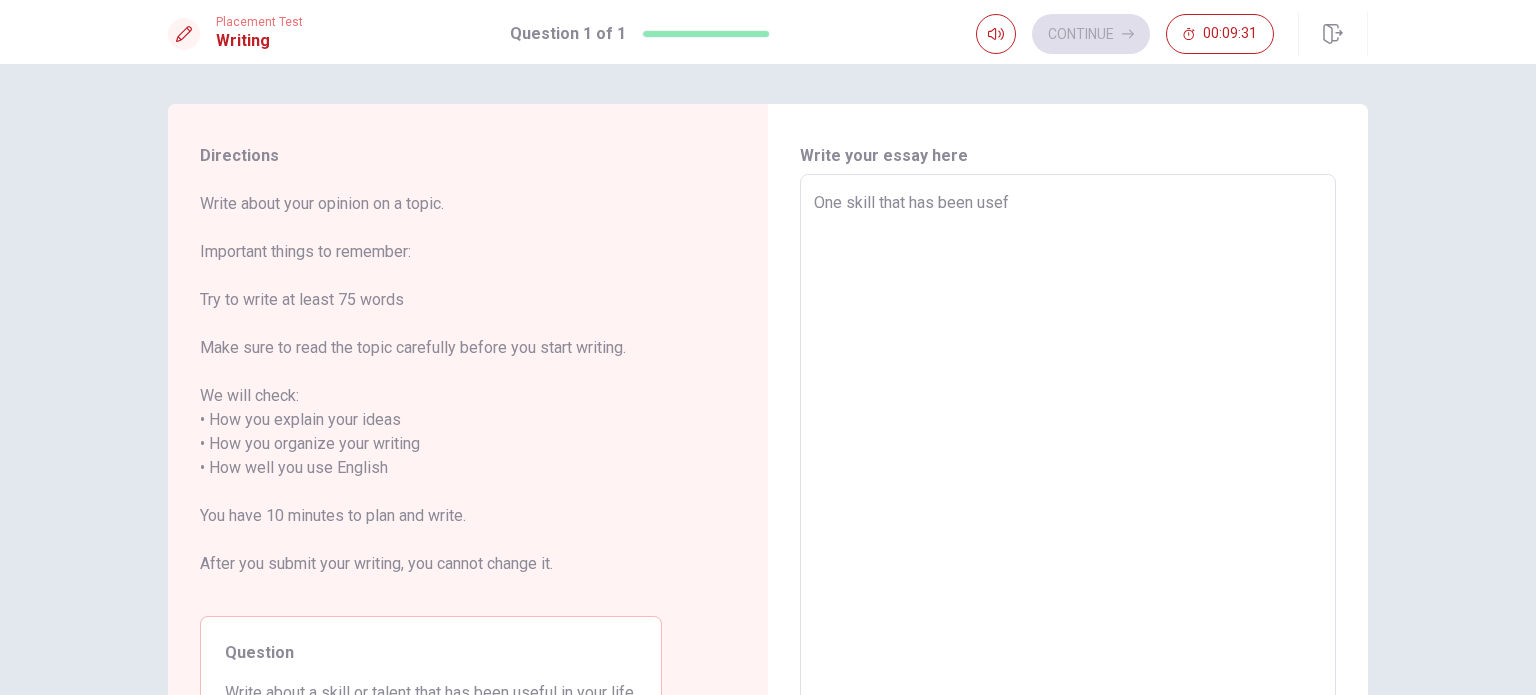 type on "One skill that has been usefu" 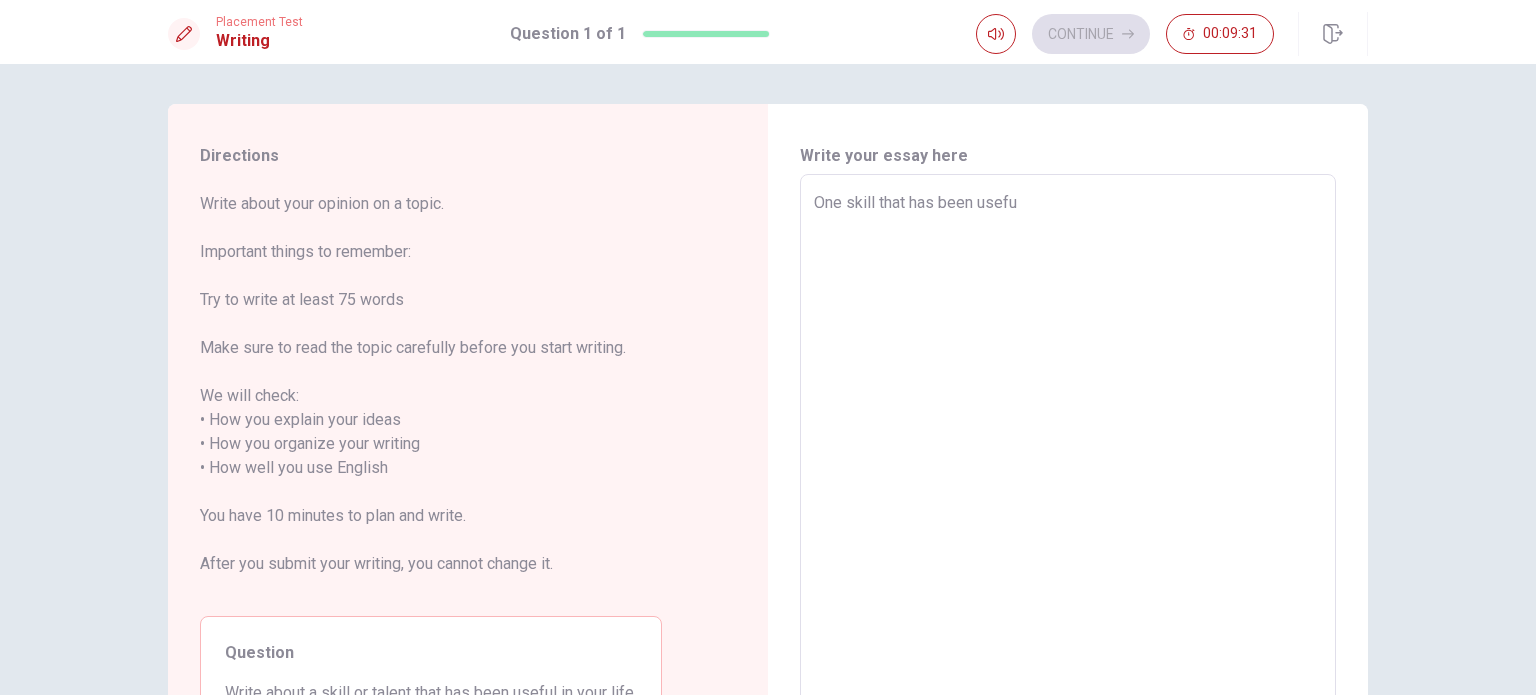 type on "x" 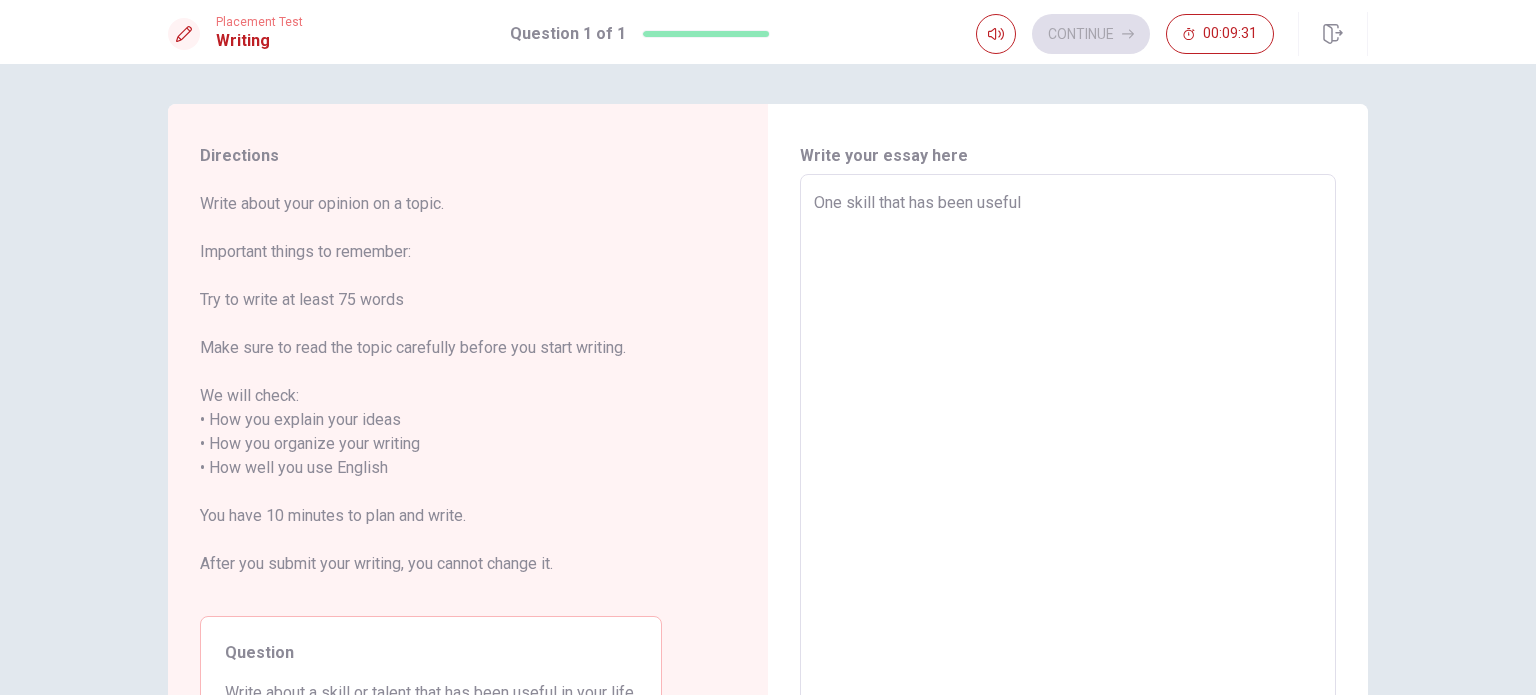 type on "x" 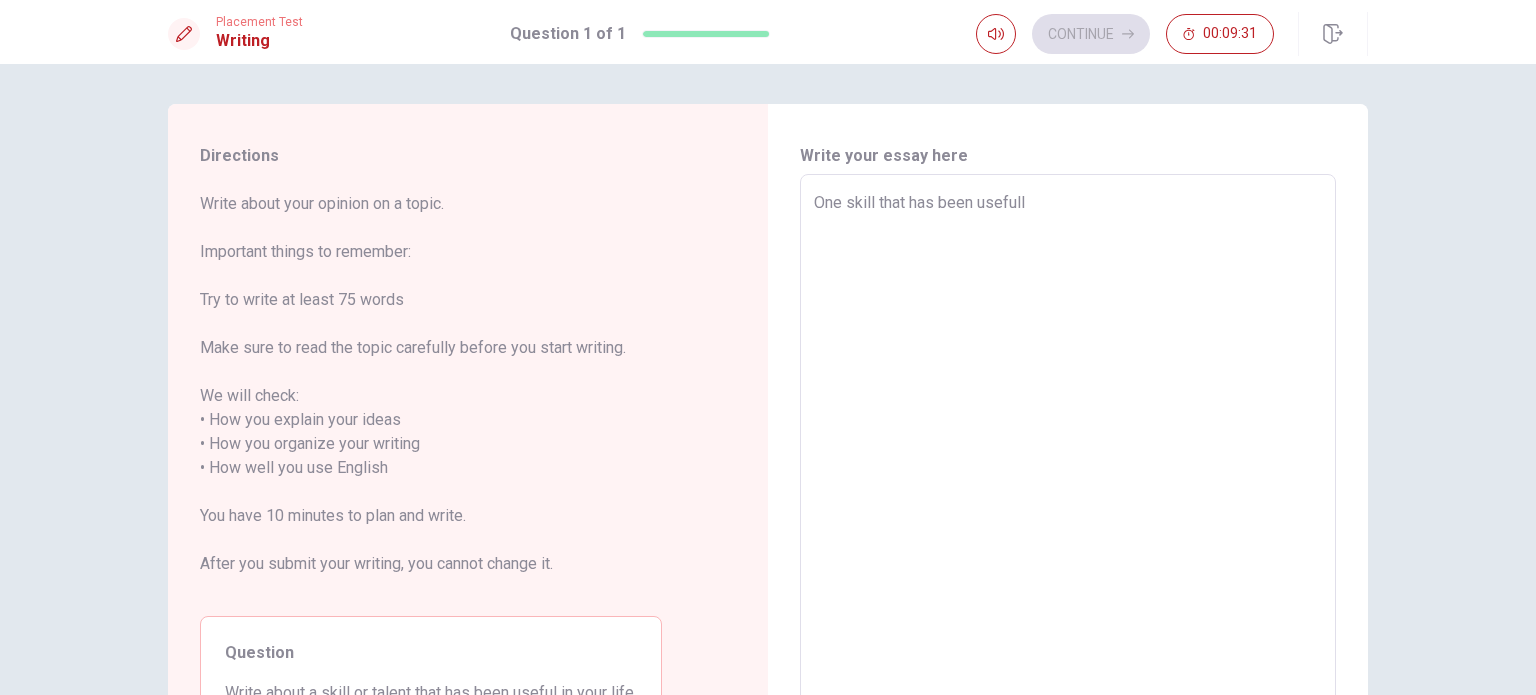 type on "x" 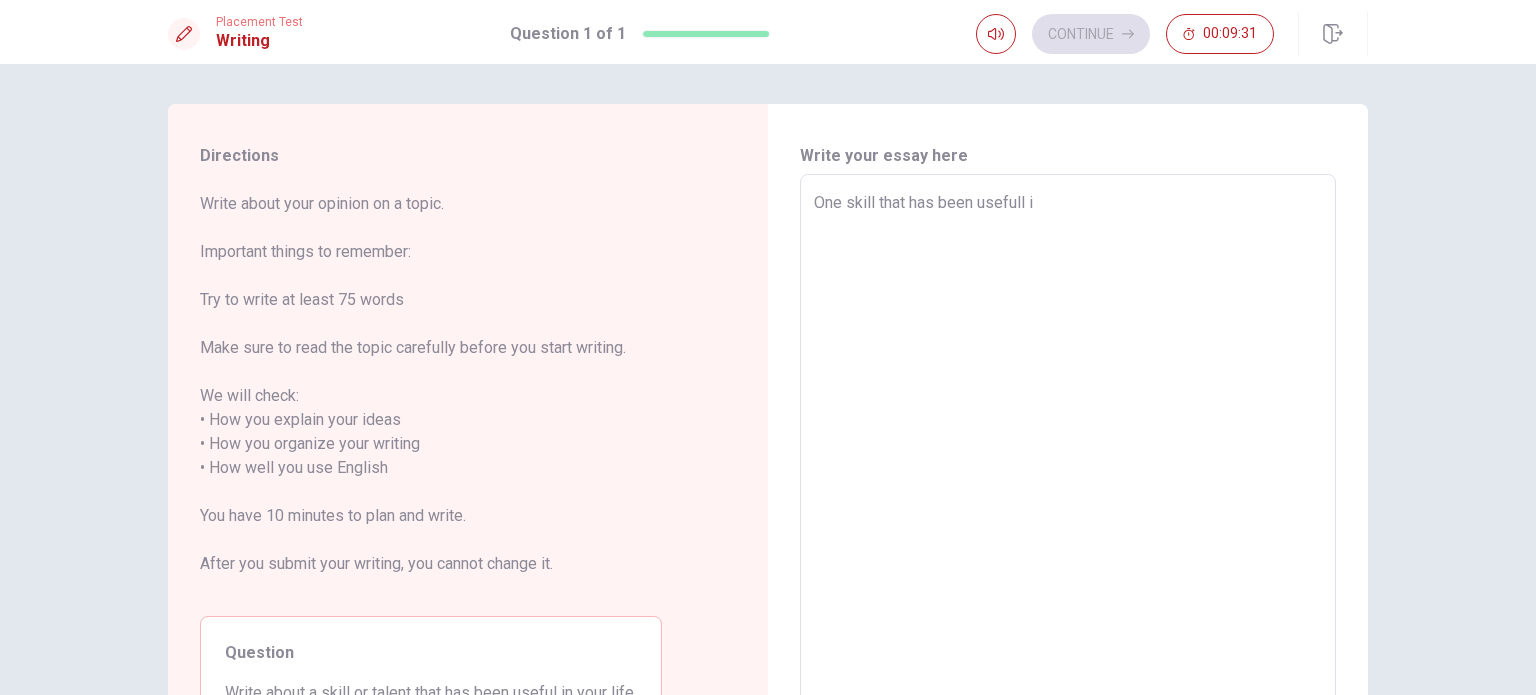 type on "x" 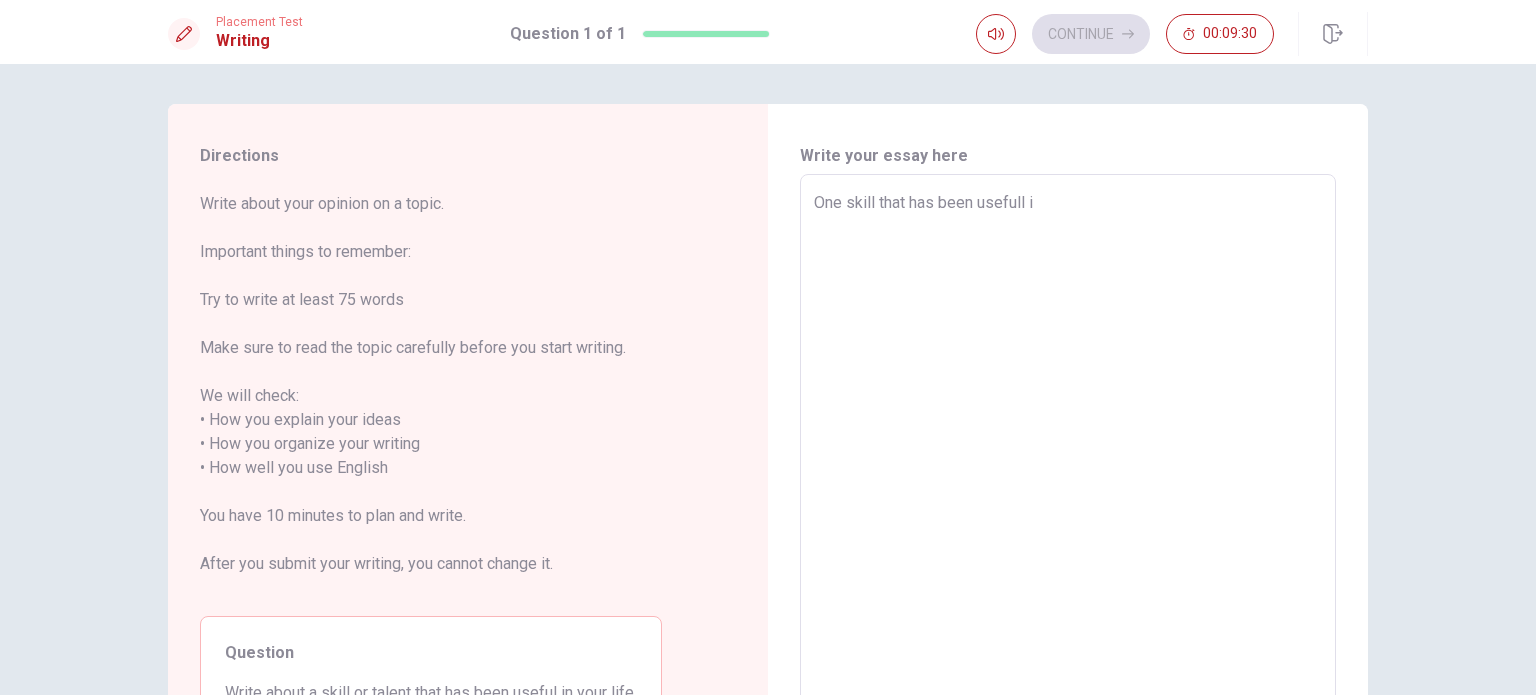 type on "One skill that has been usefull in" 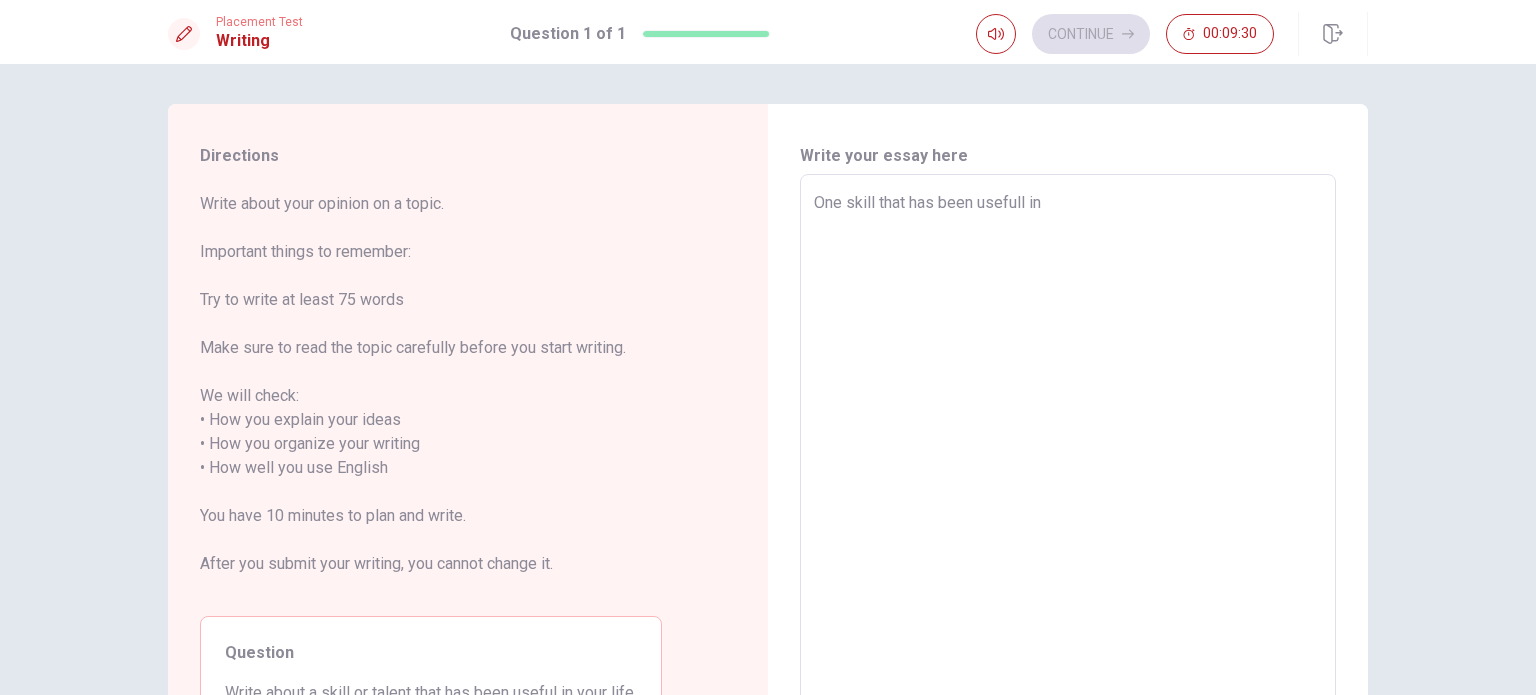 type on "x" 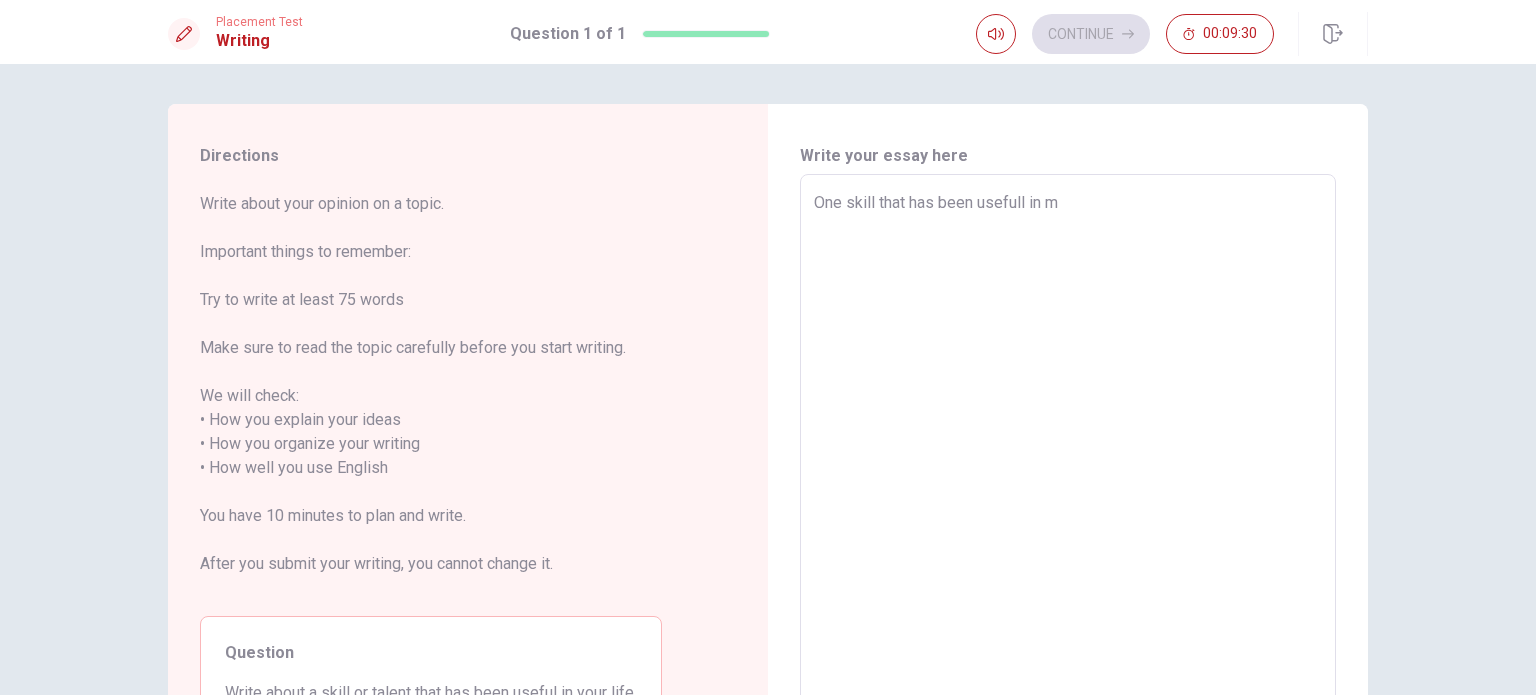 type on "x" 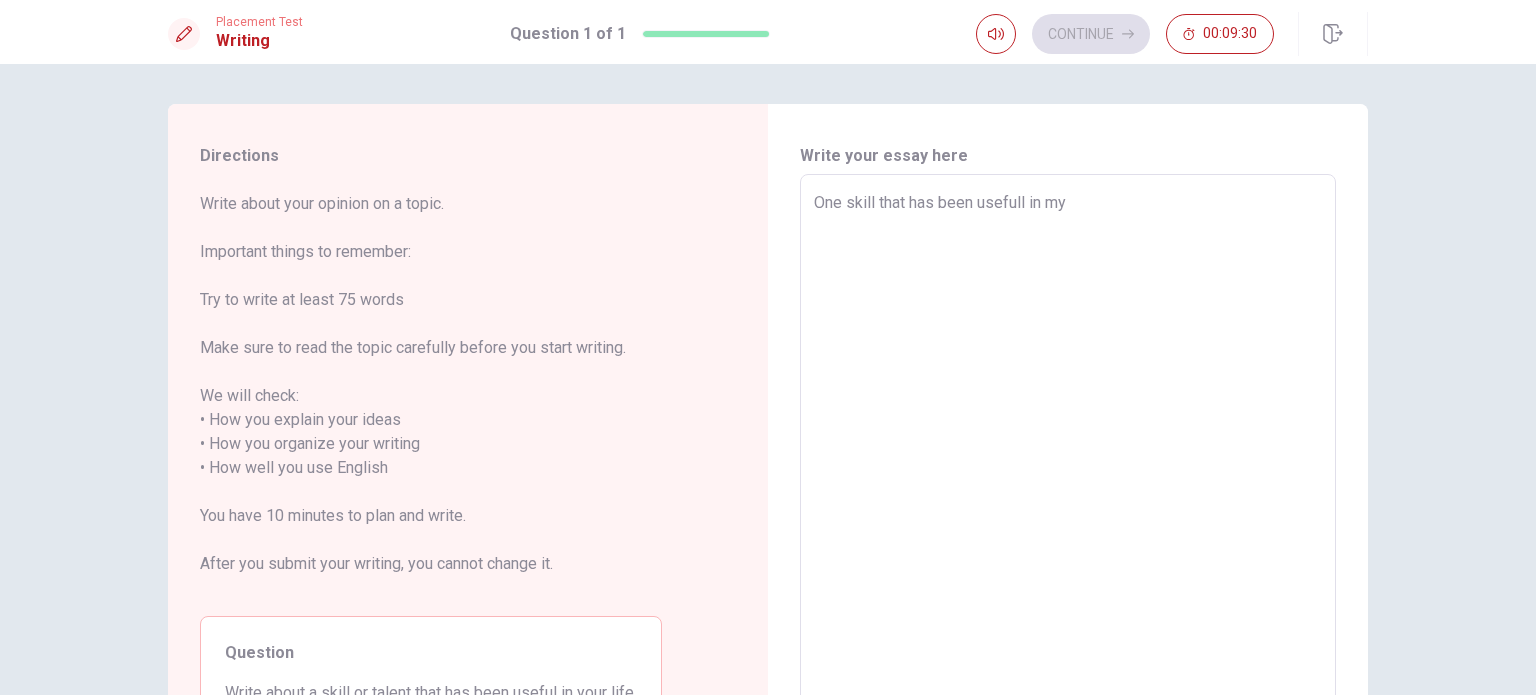 type on "x" 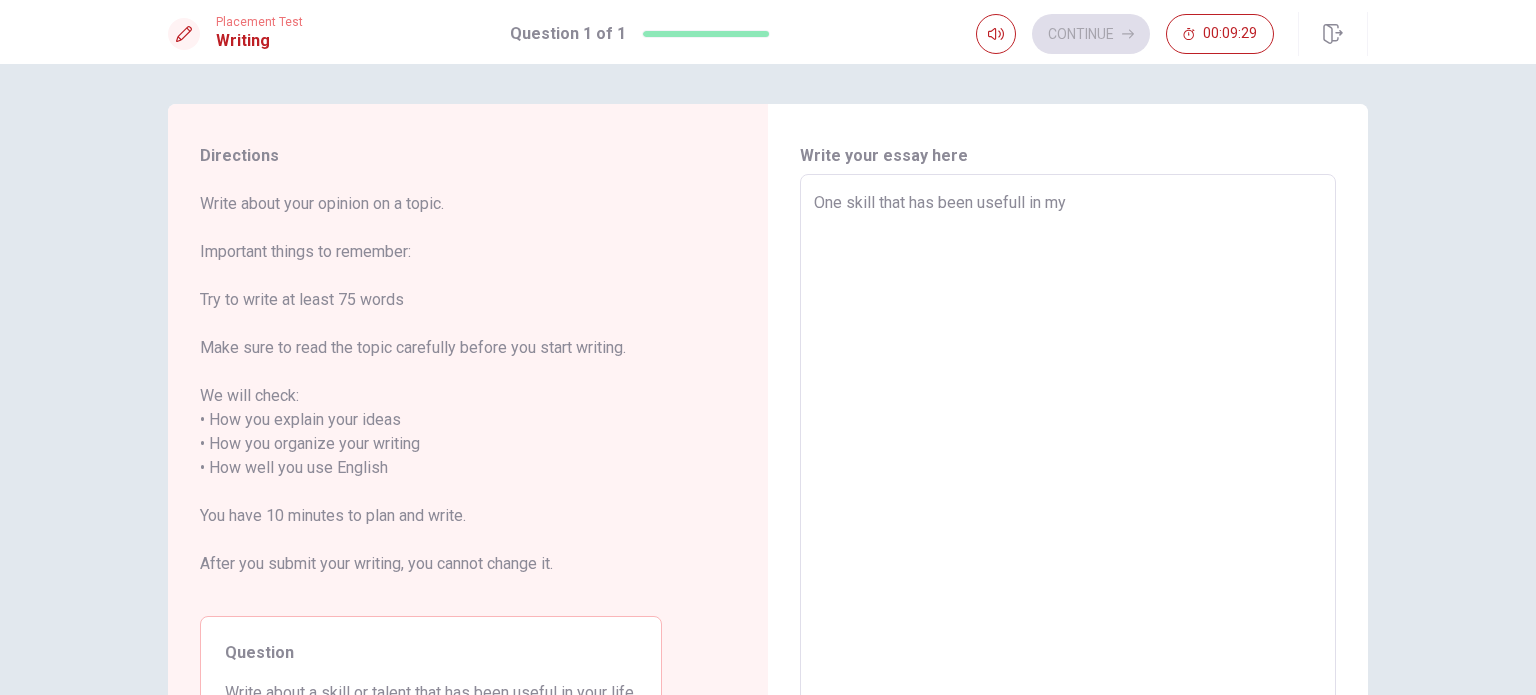 type on "x" 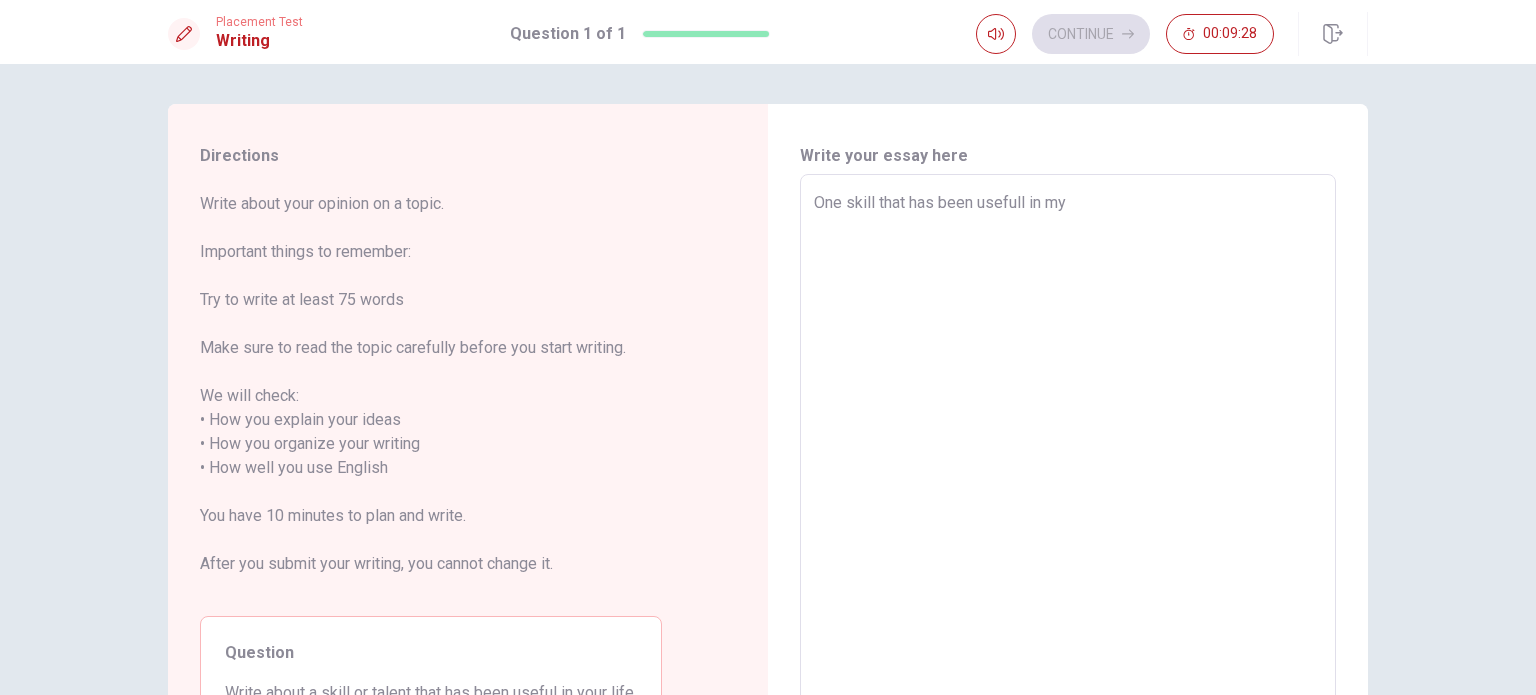 type on "One skill that has been usefull in my l" 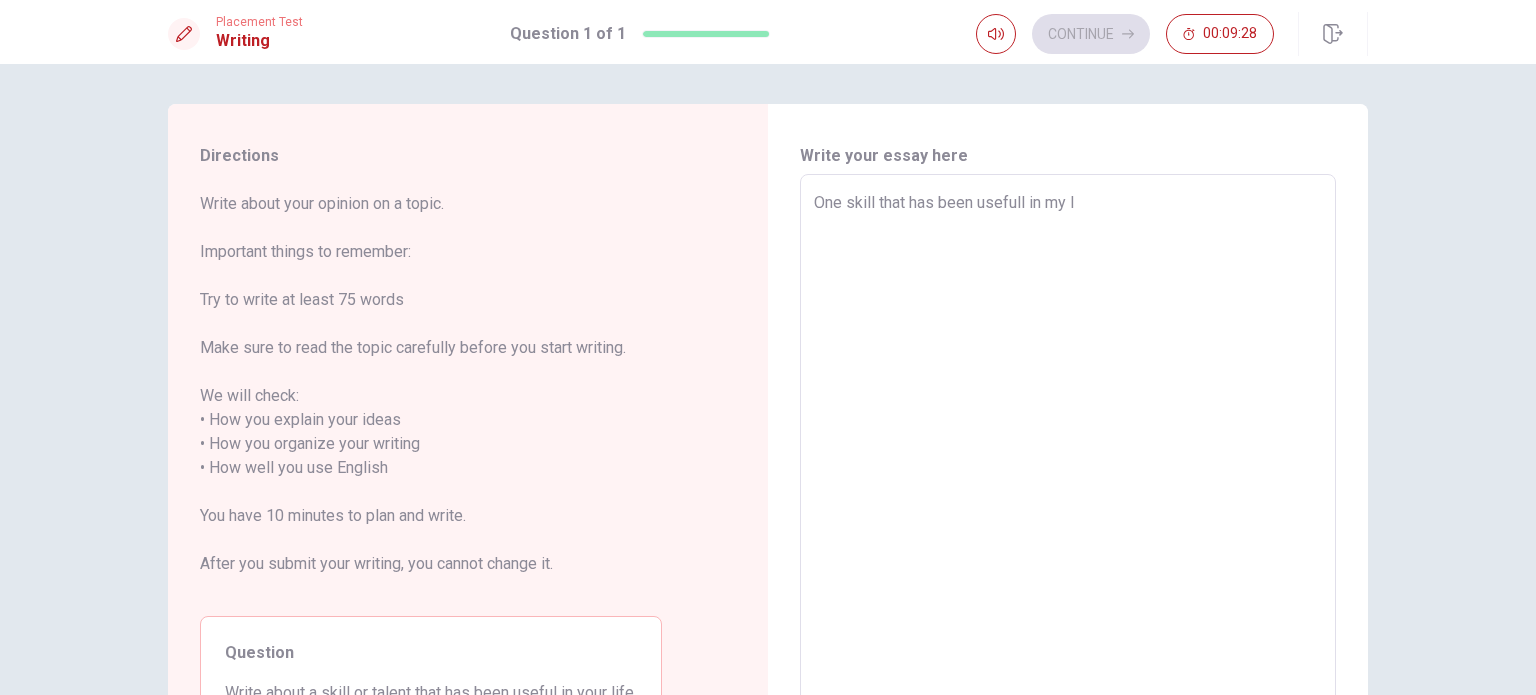 type on "x" 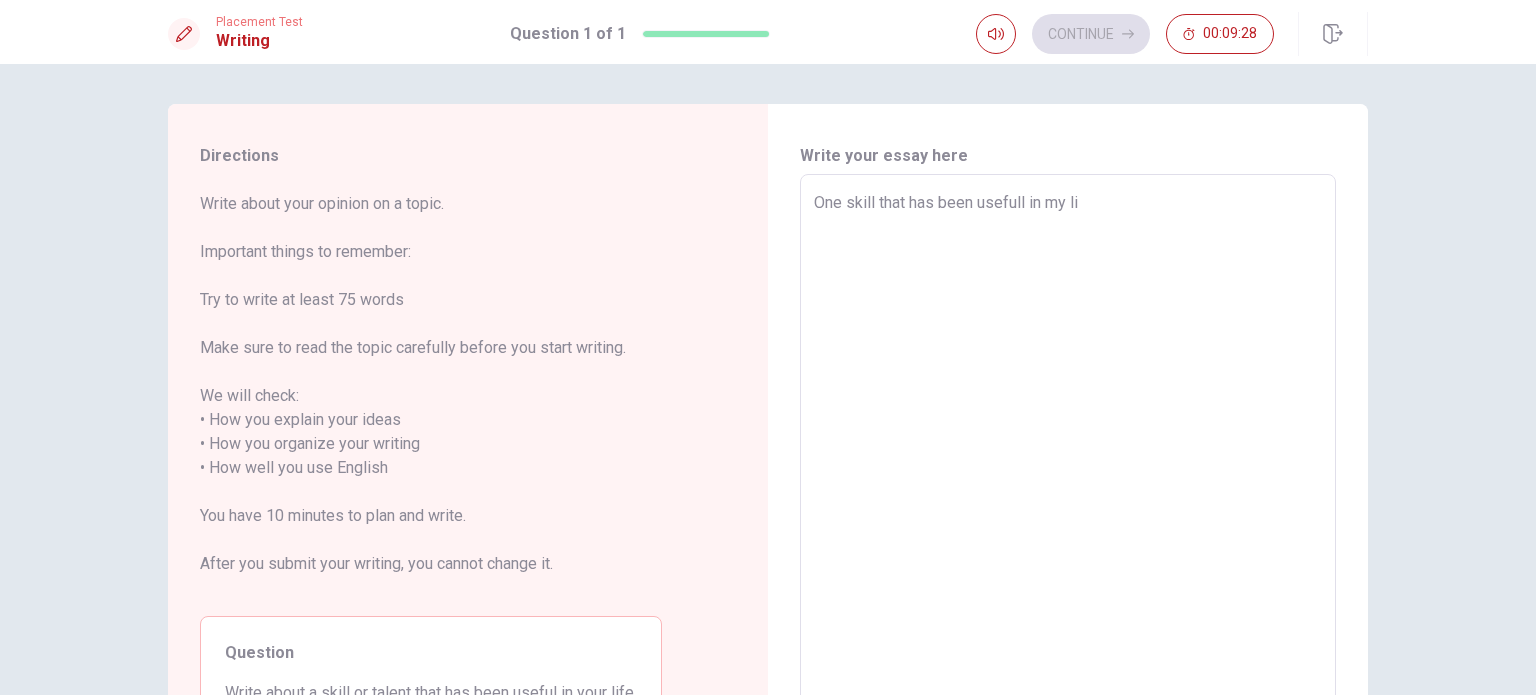 type on "x" 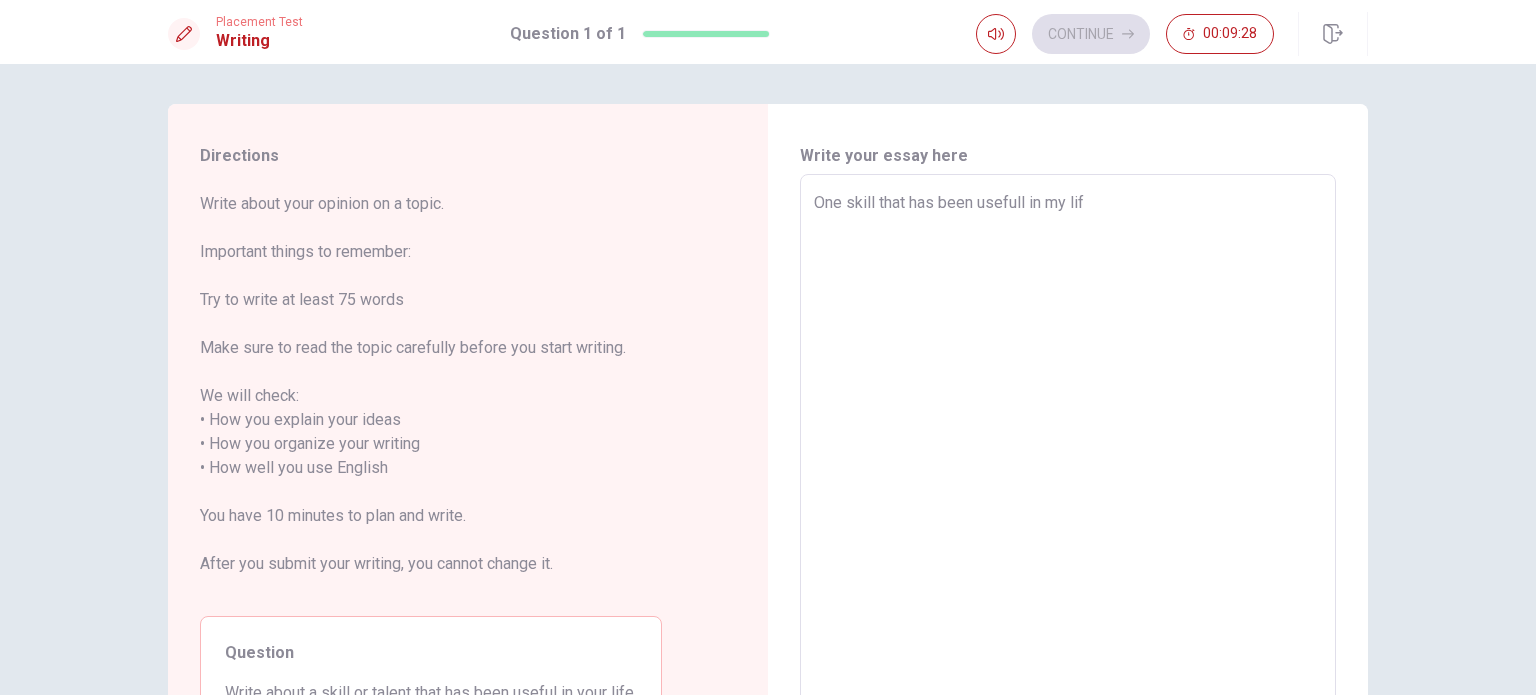 type on "x" 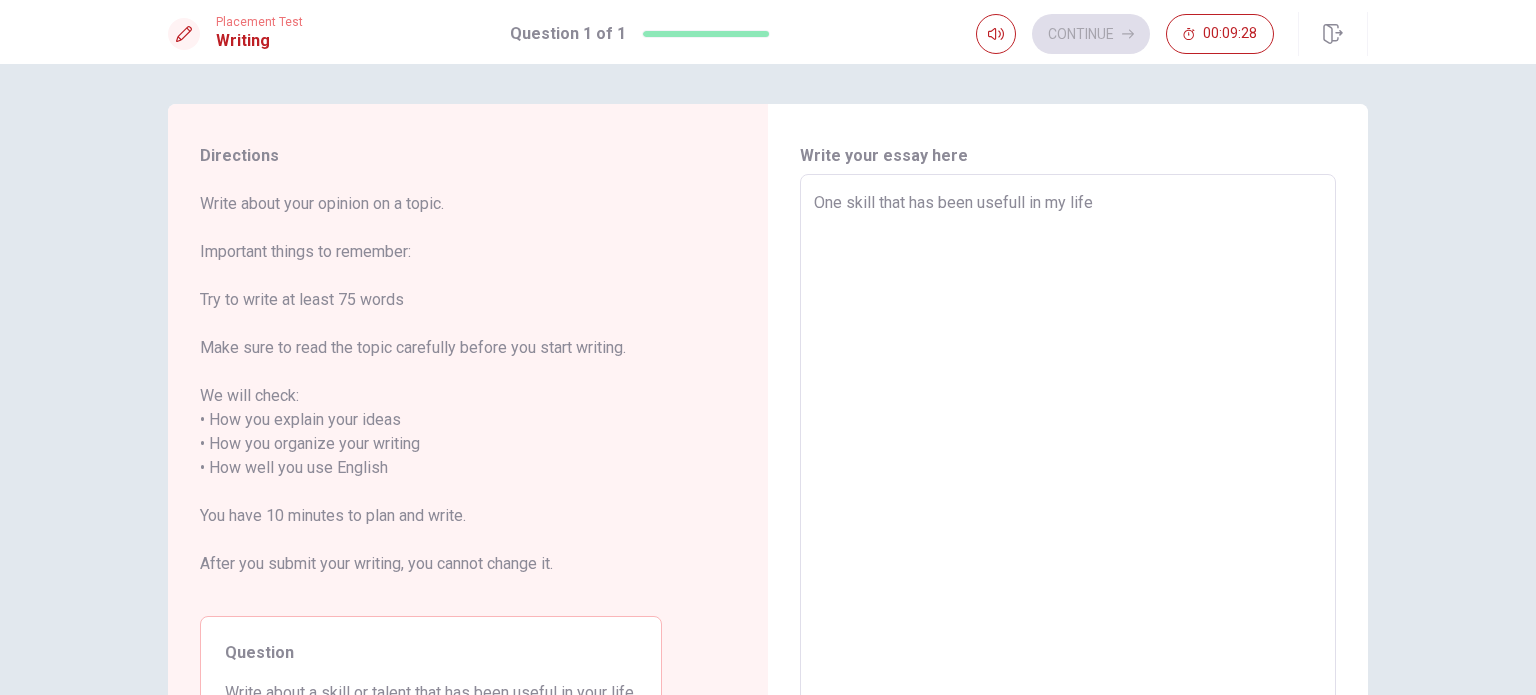 type on "x" 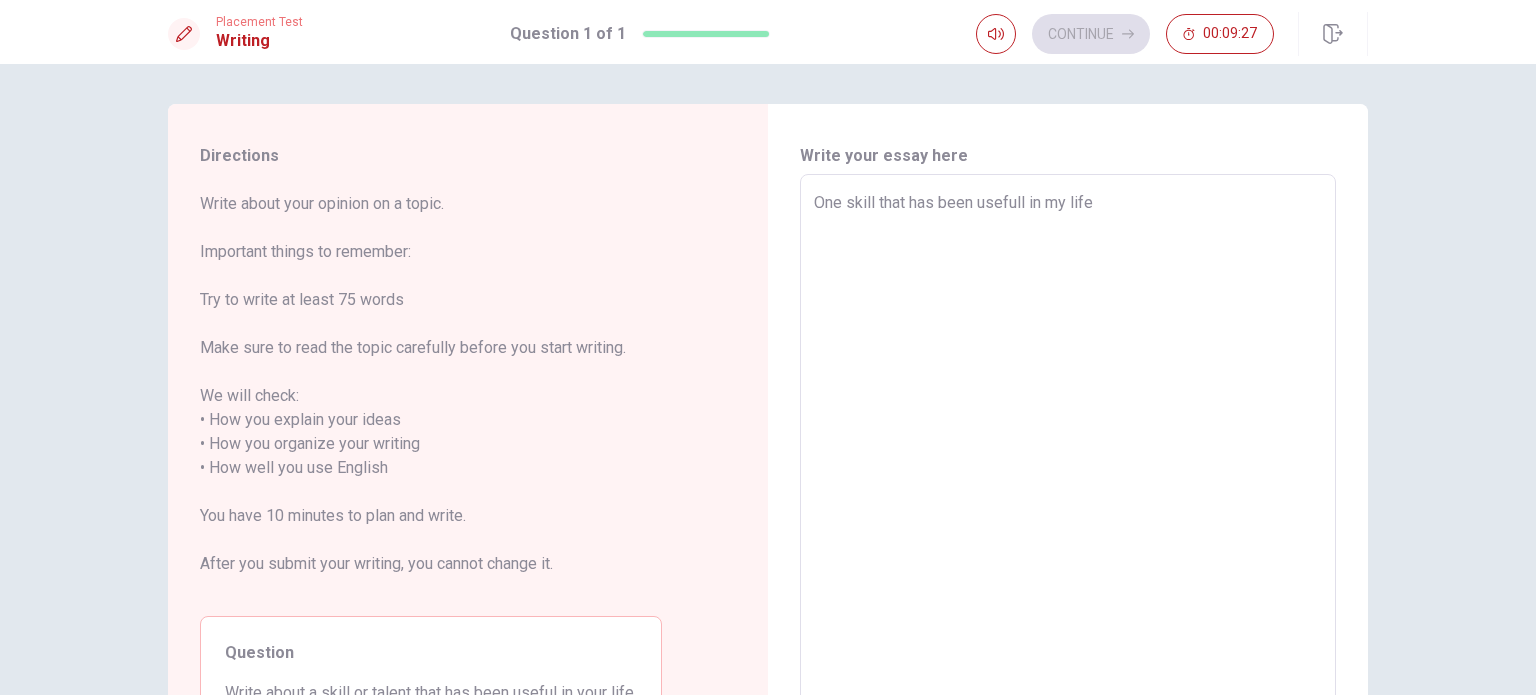 type on "One skill that has been usefull in my life i" 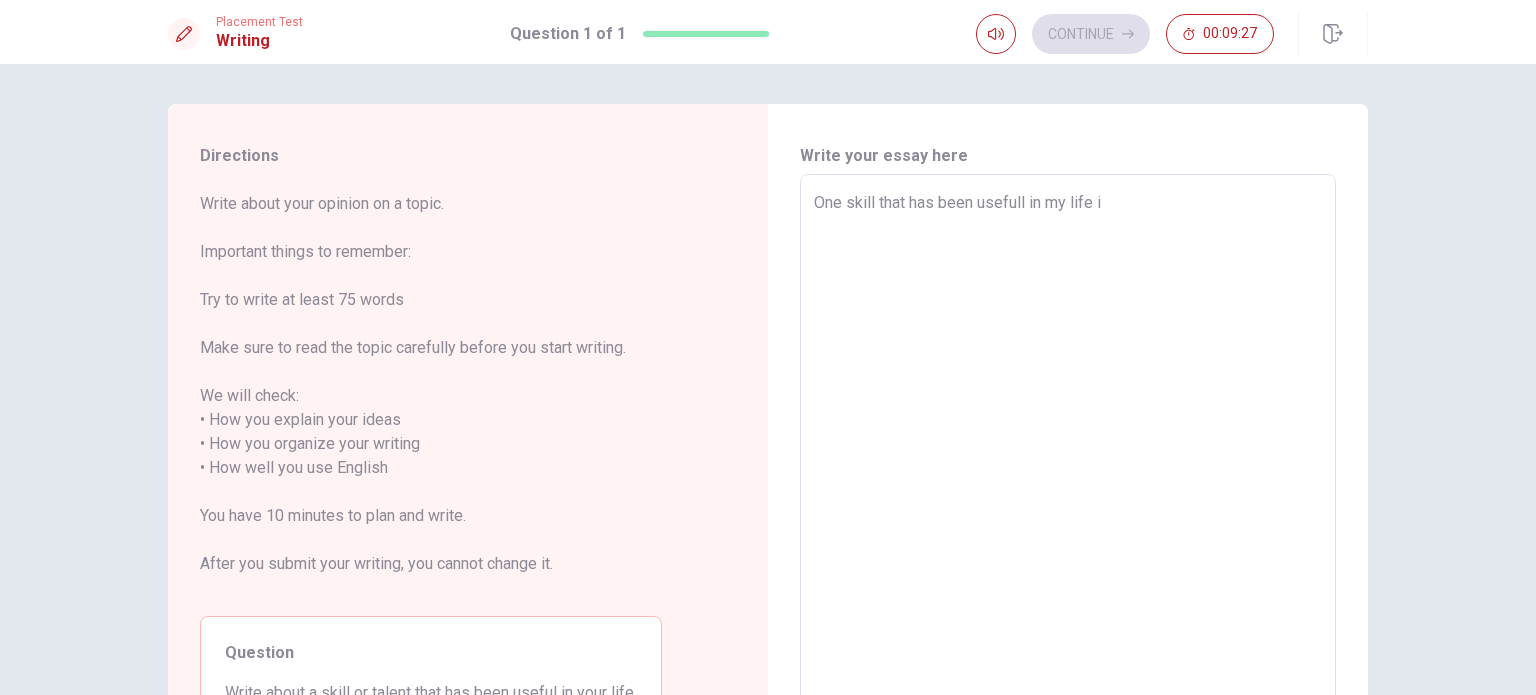 type on "x" 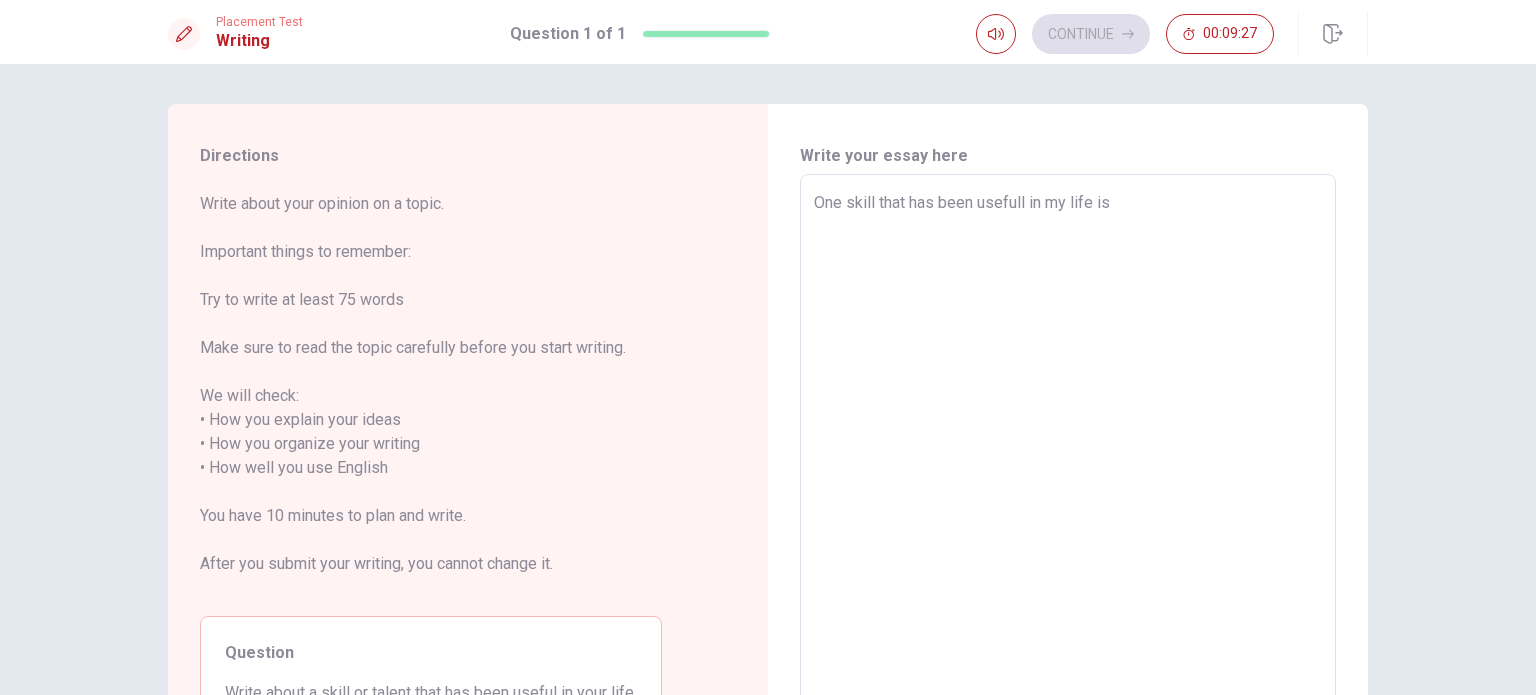 type on "x" 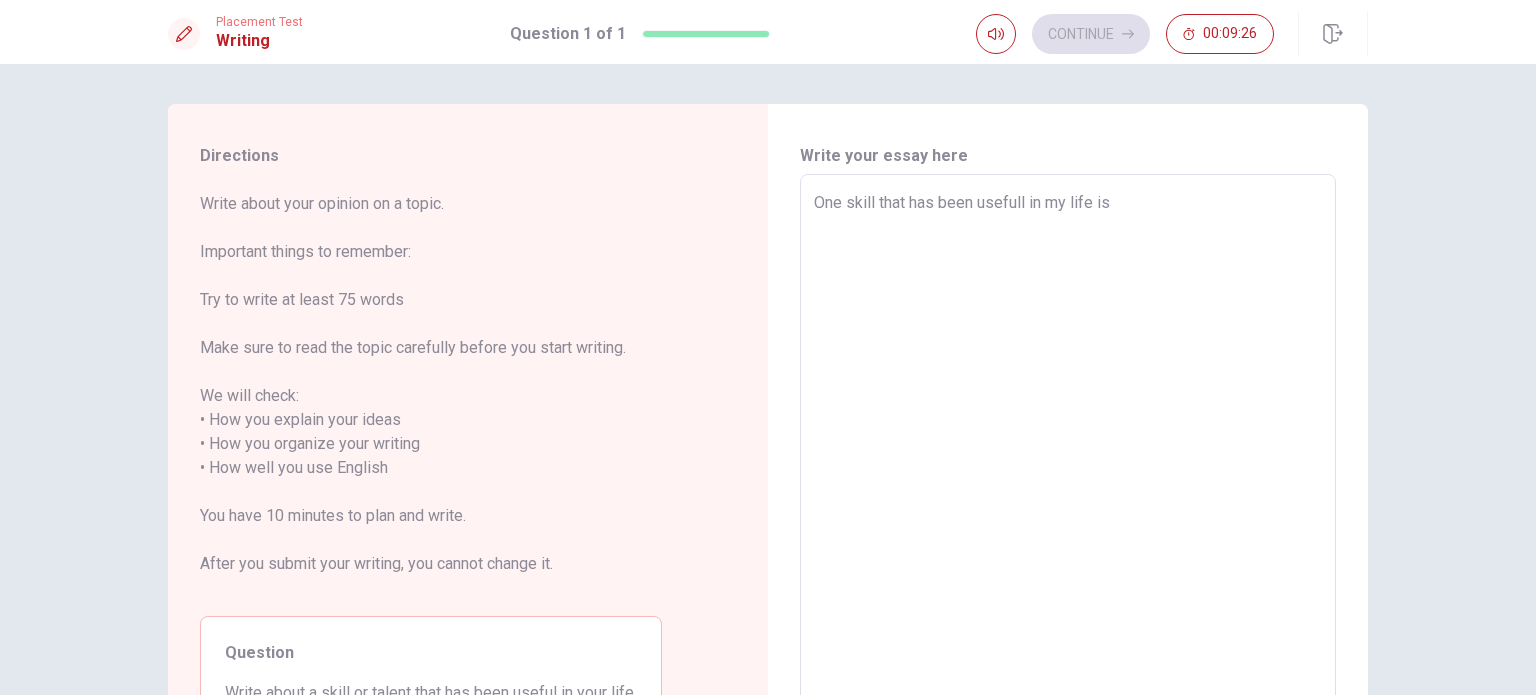 type on "One skill that has been usefull in my life is t" 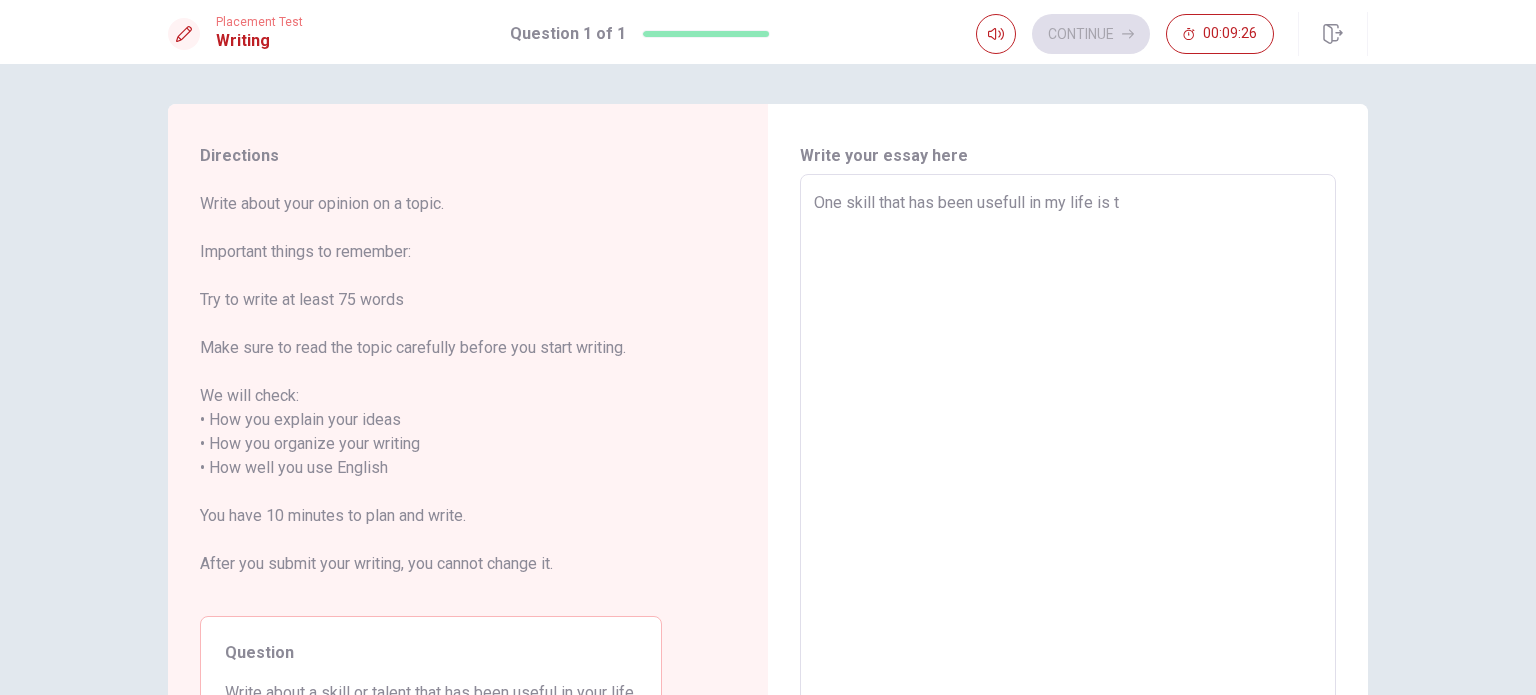type on "x" 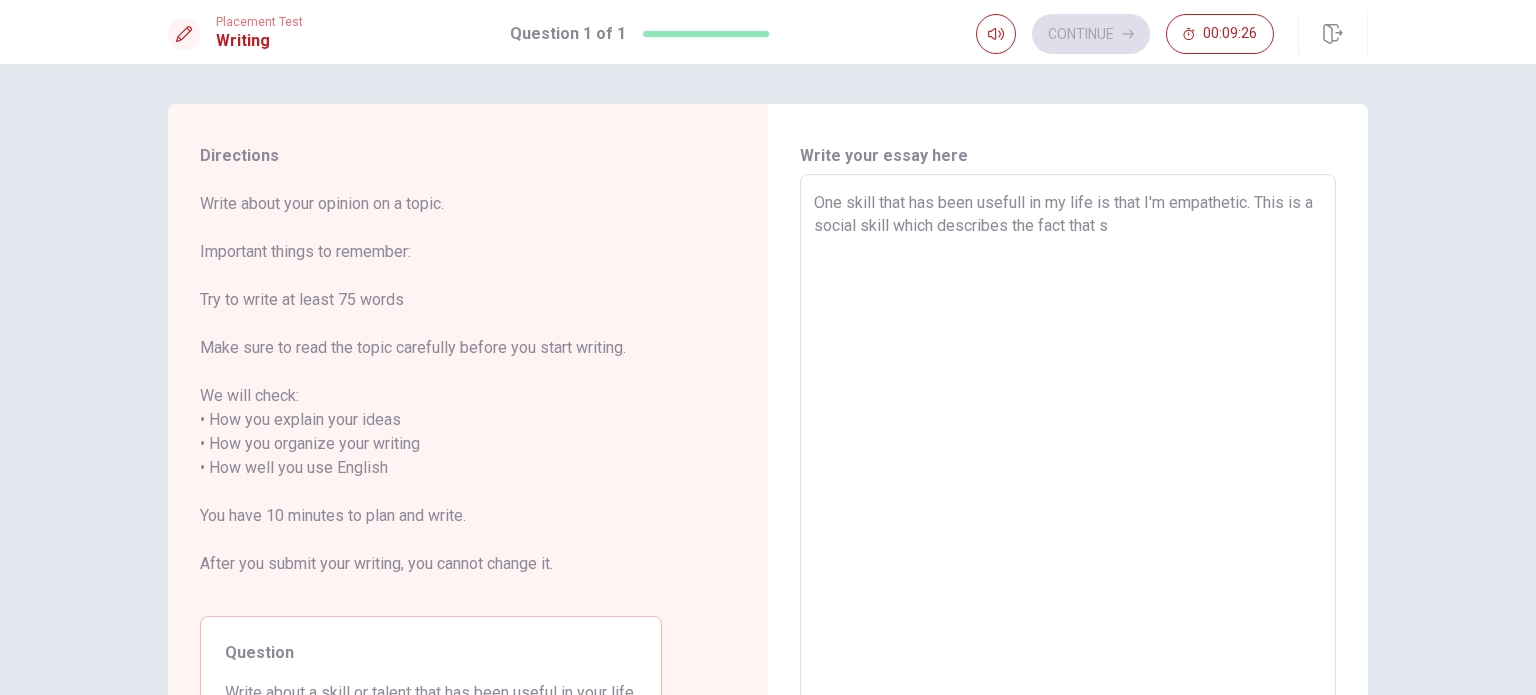 type on "x" 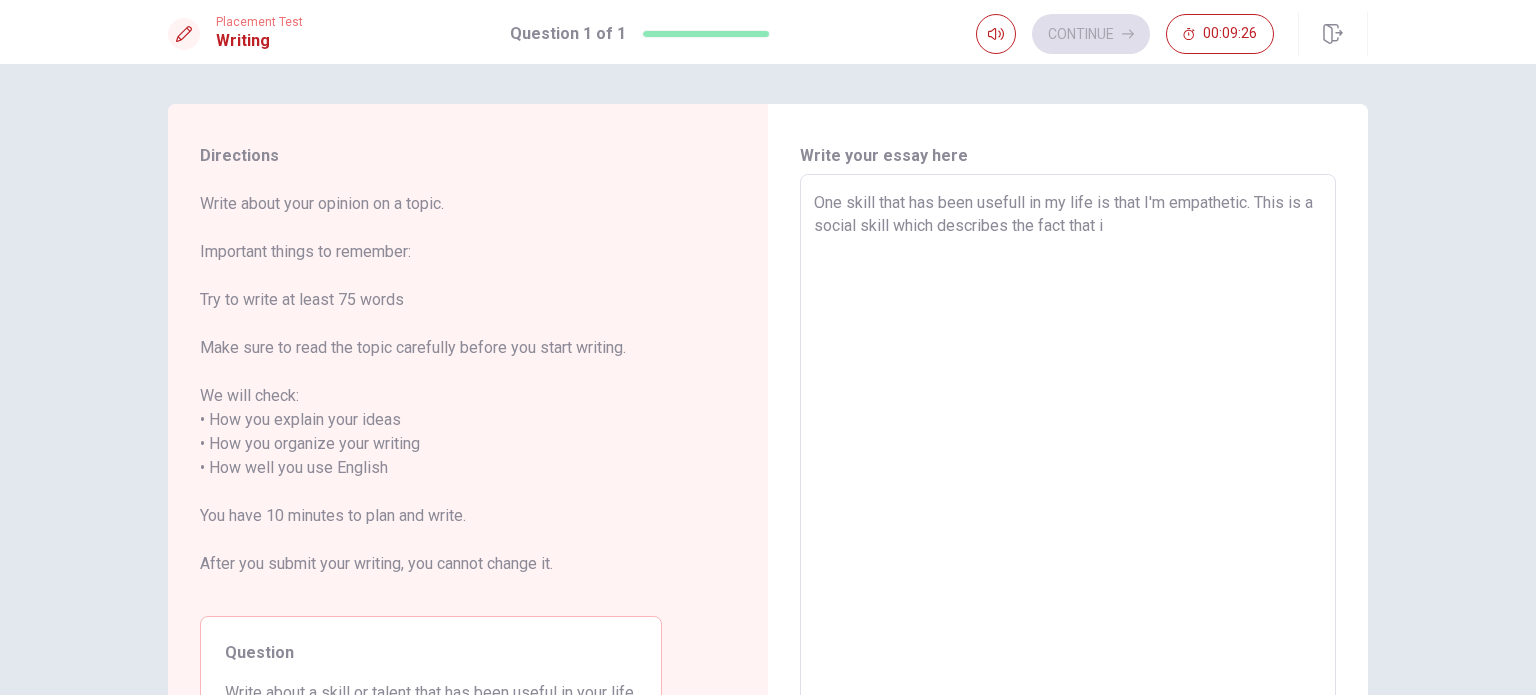type on "x" 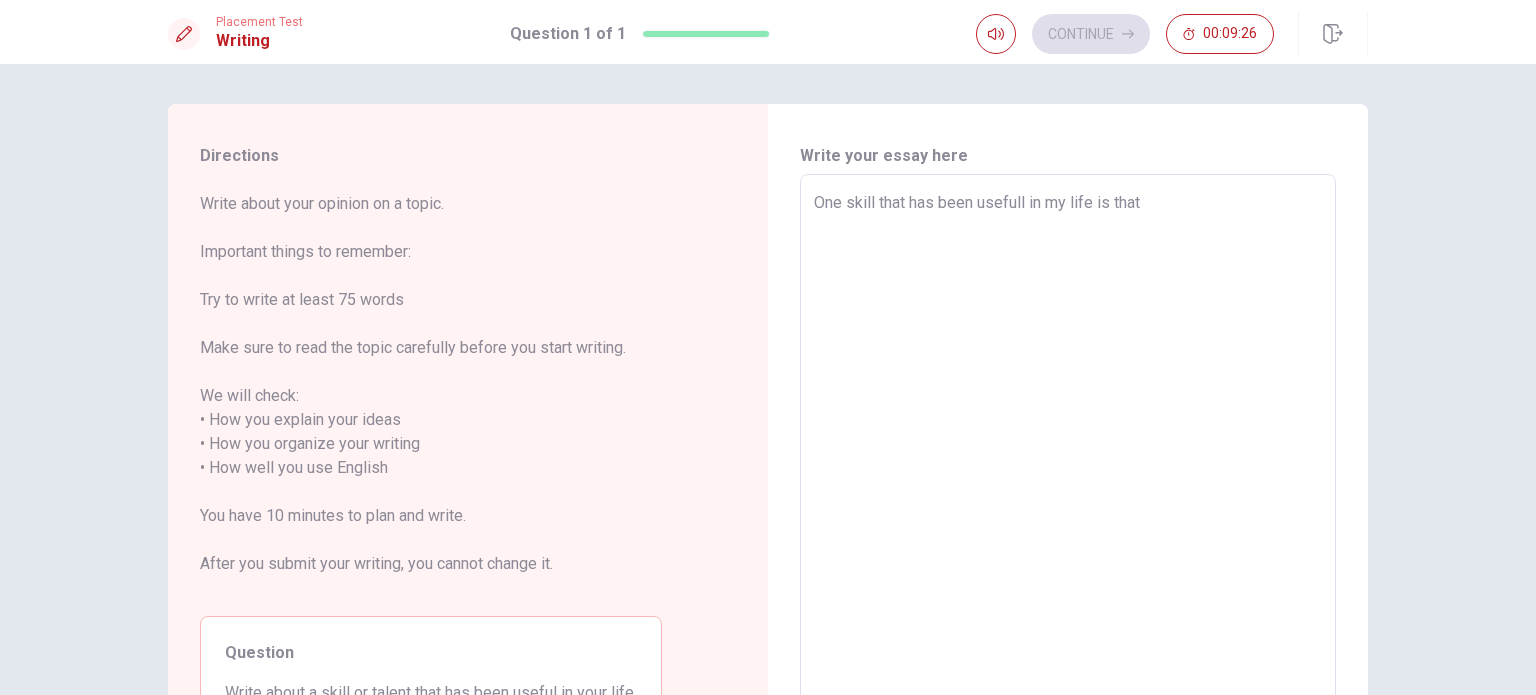 type on "x" 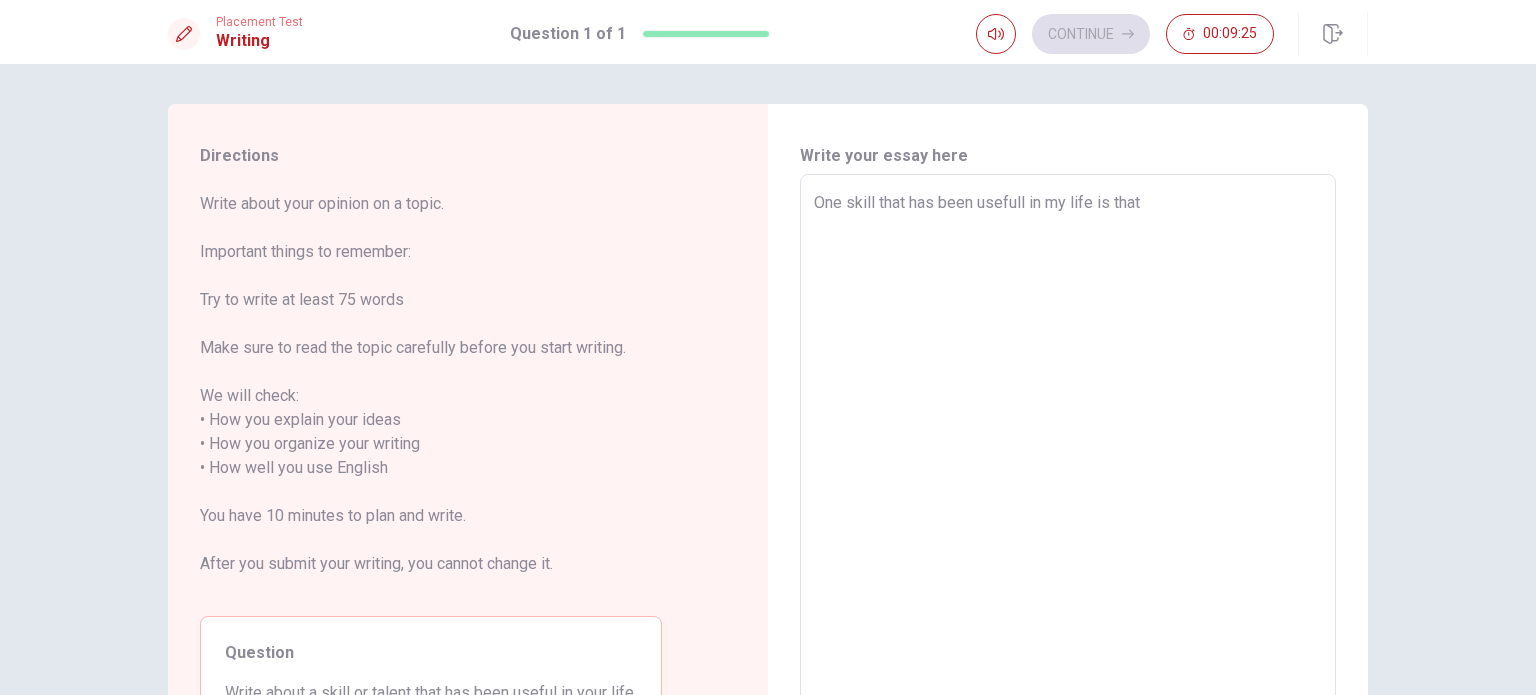 type on "x" 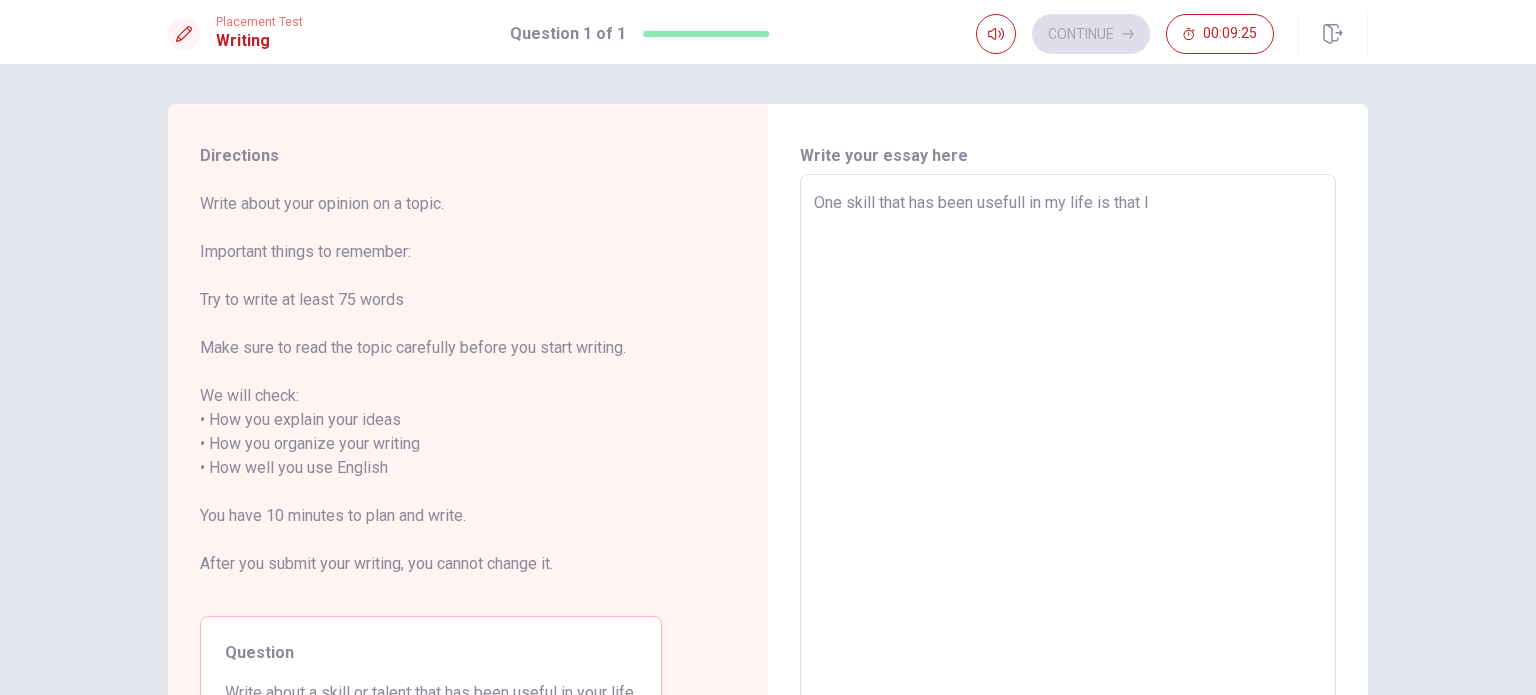 type on "x" 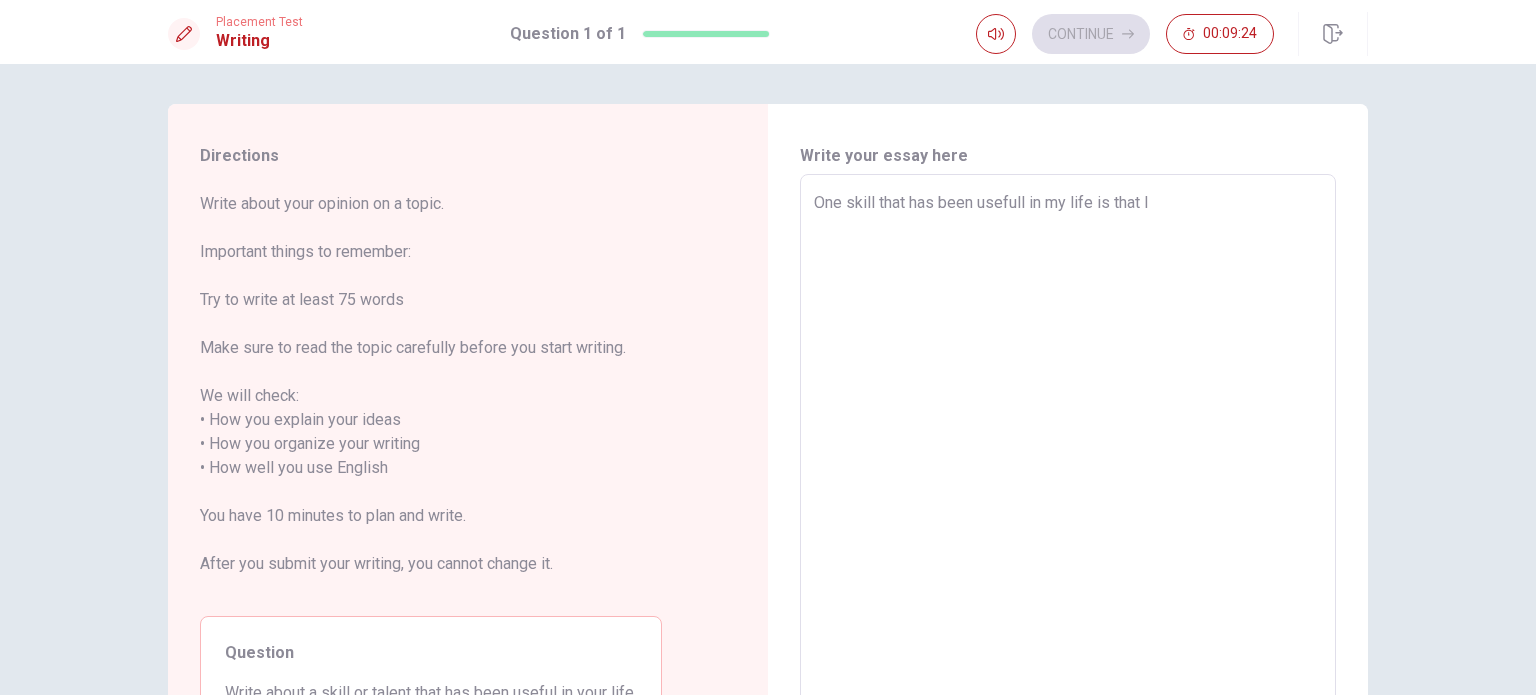 type on "One skill that has been usefull in my life is that I#" 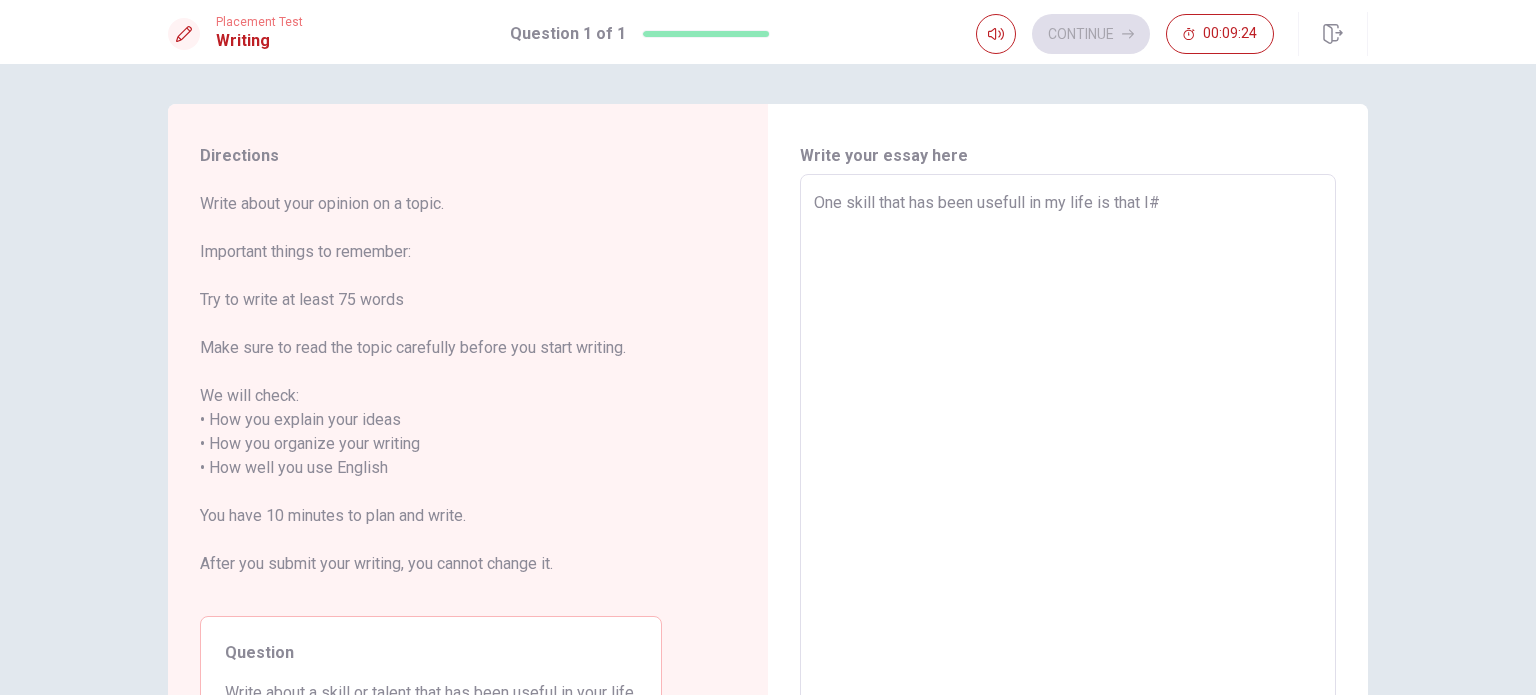 type on "x" 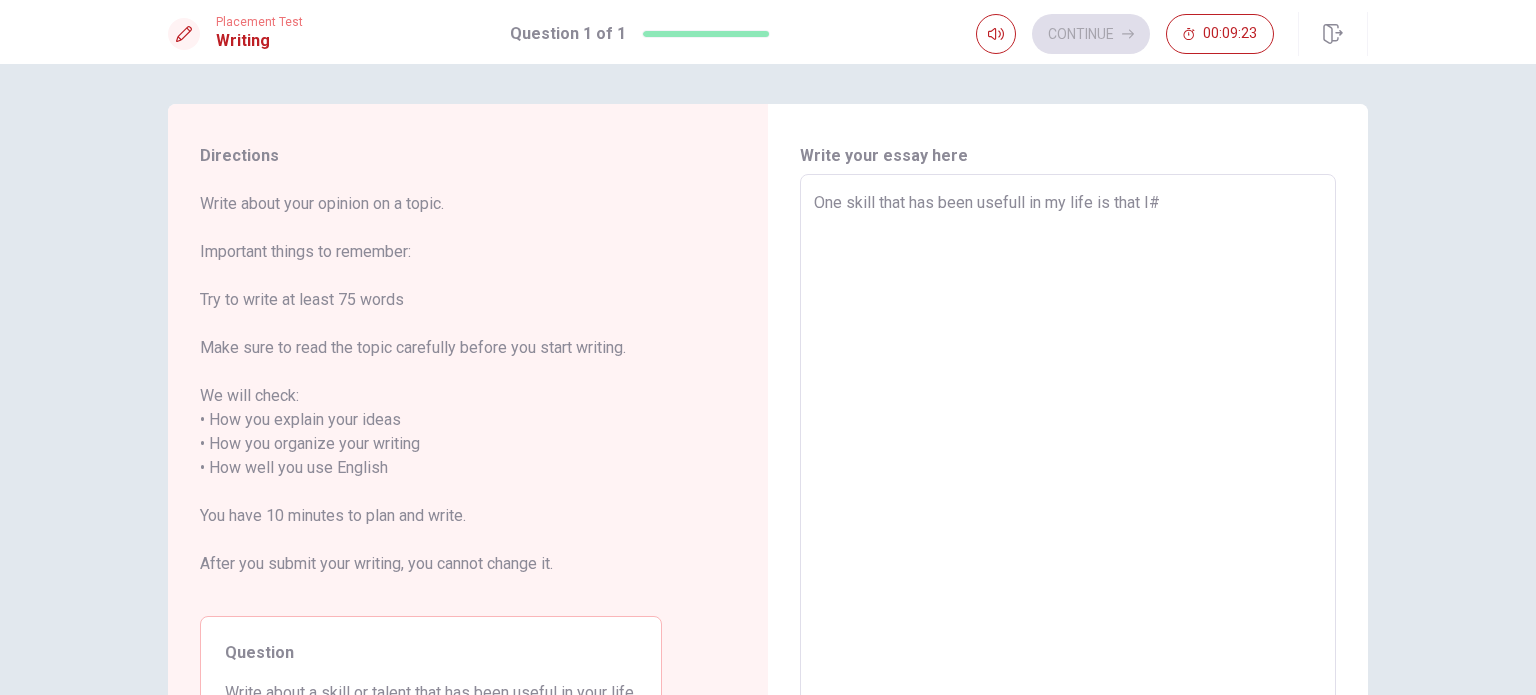 type on "One skill that has been usefull in my life is that I" 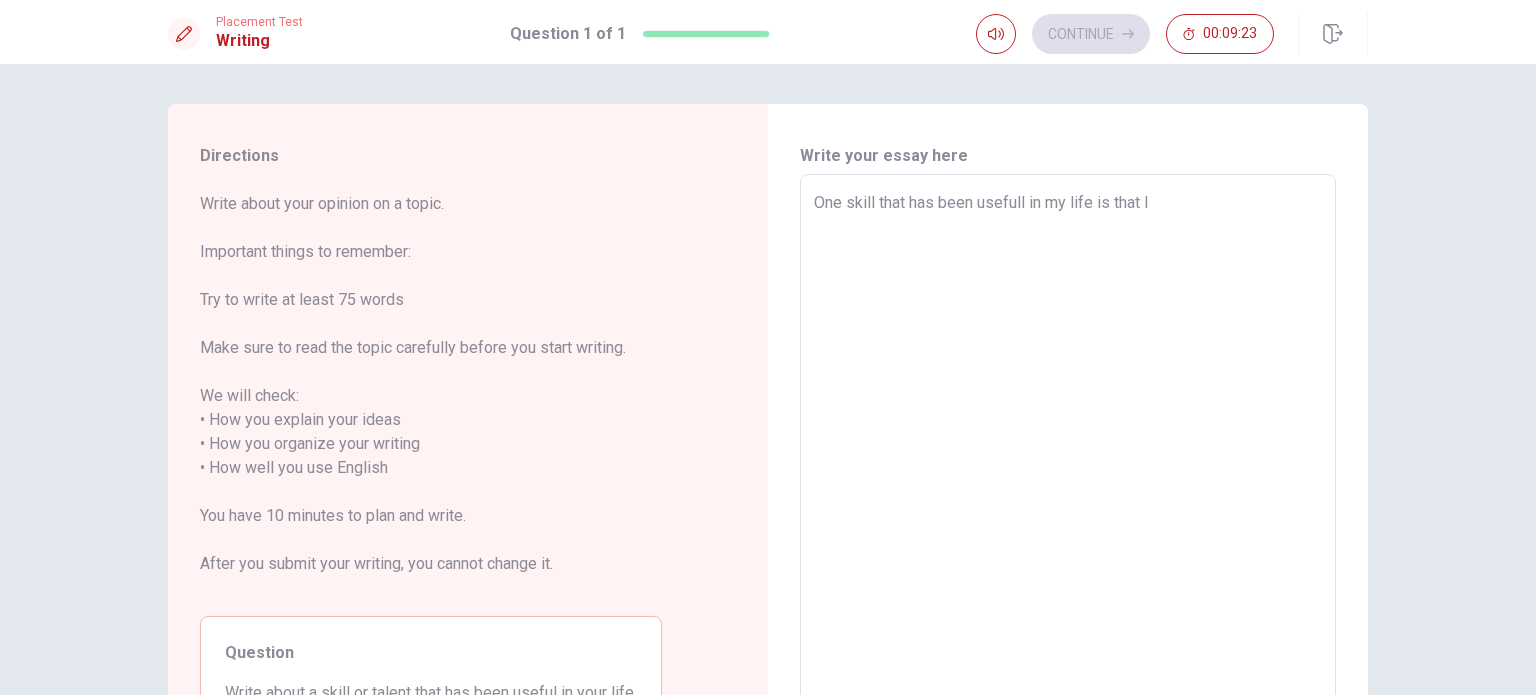 type on "x" 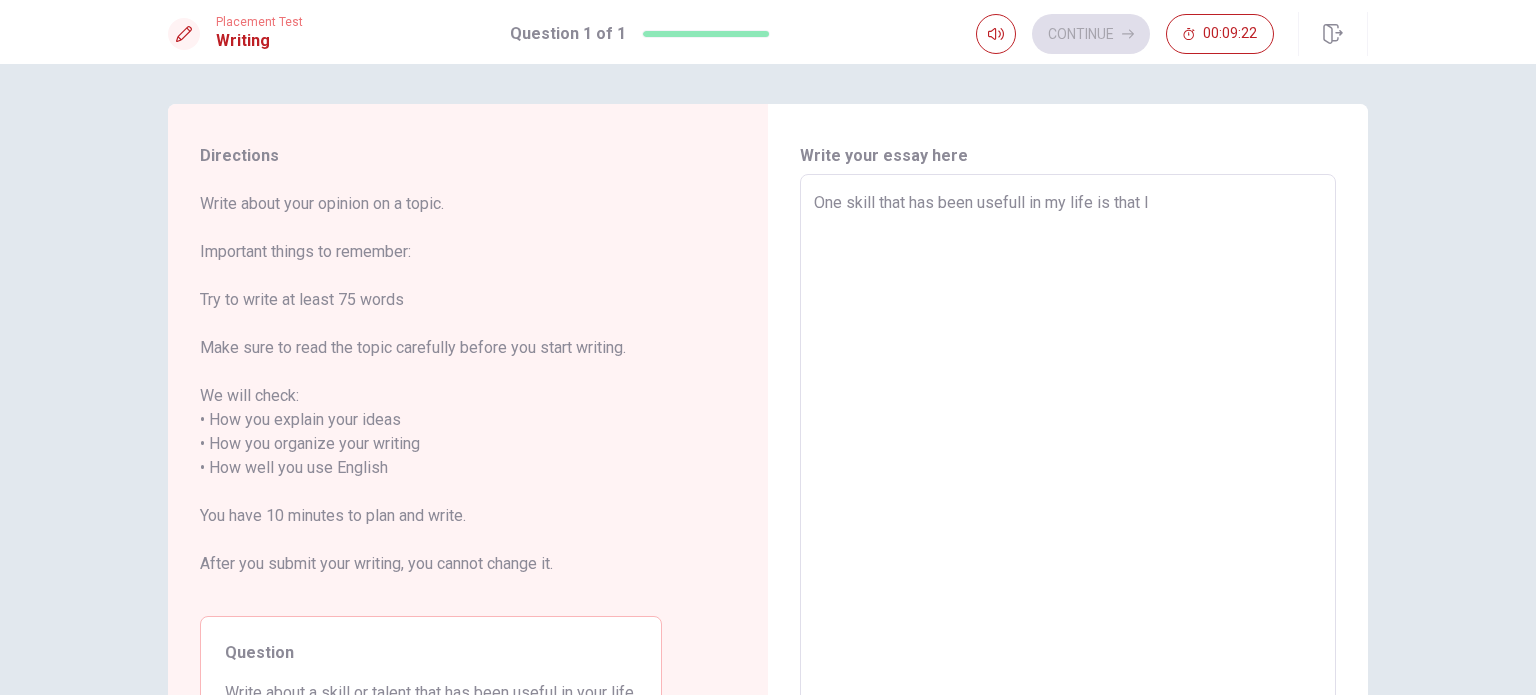 type on "One skill that has been usefull in my life is that I'" 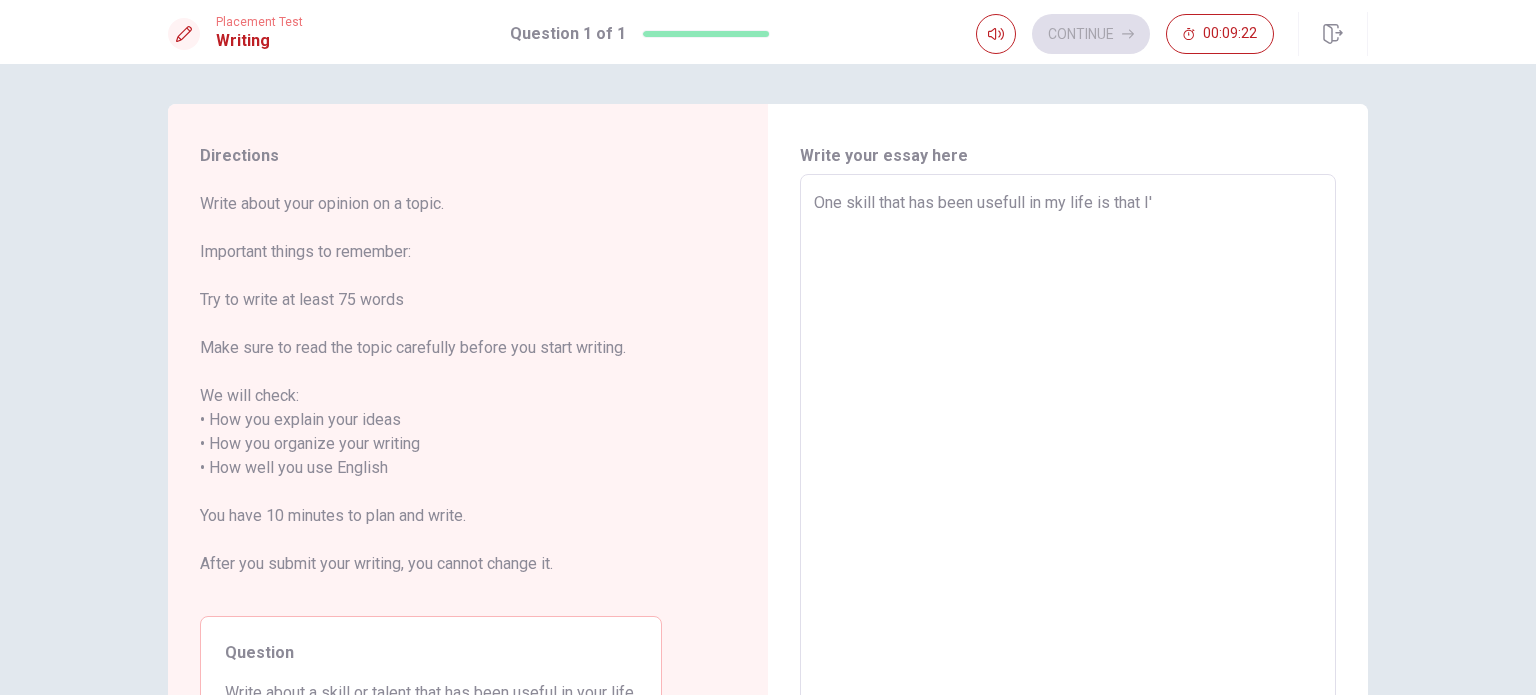 type on "x" 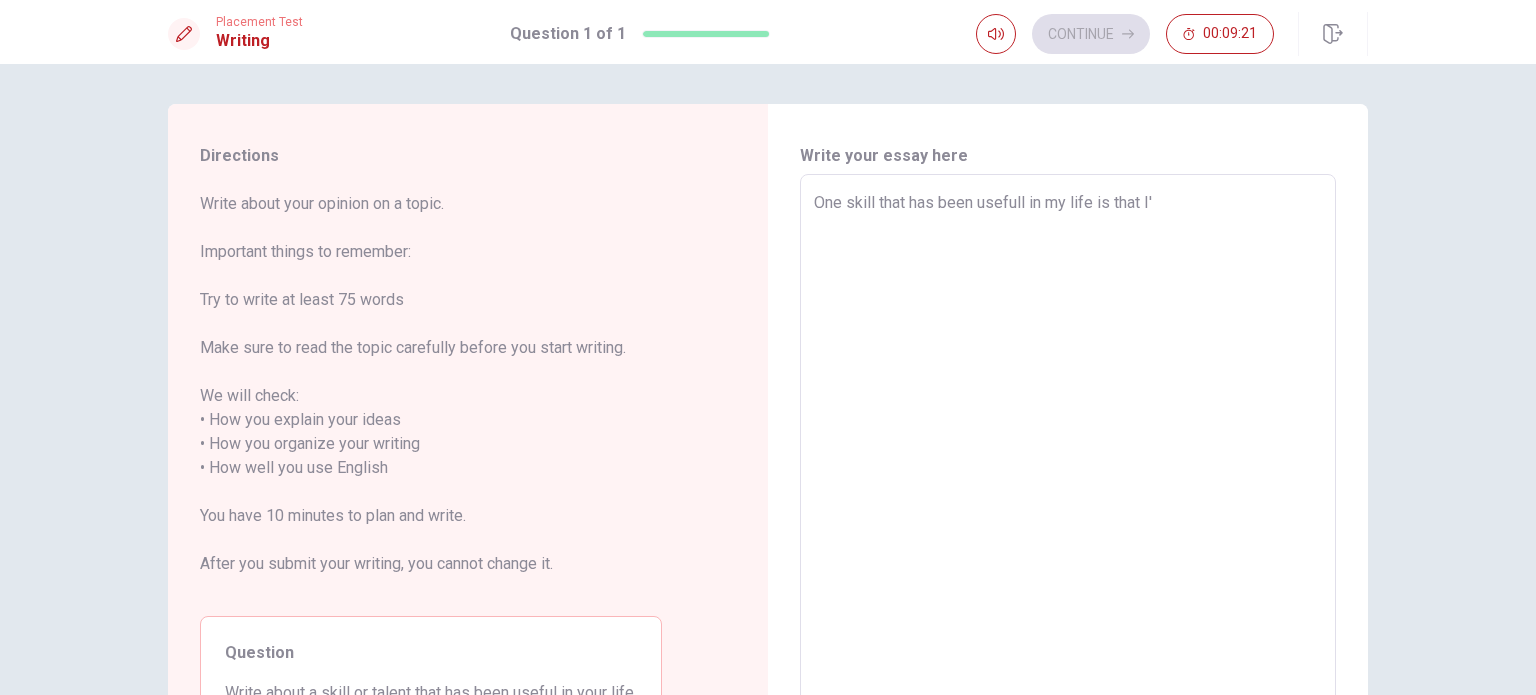 type on "One skill that has been usefull in my life is that I'm" 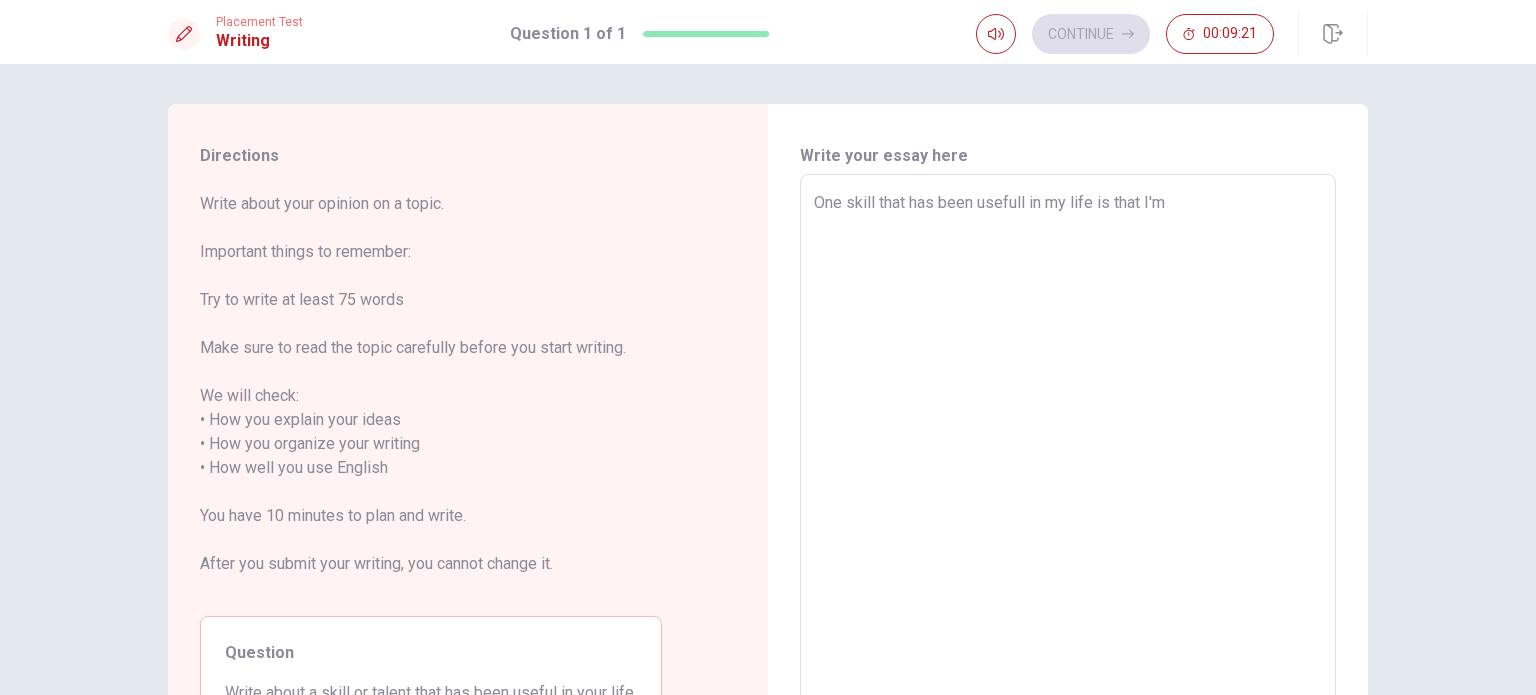 type on "x" 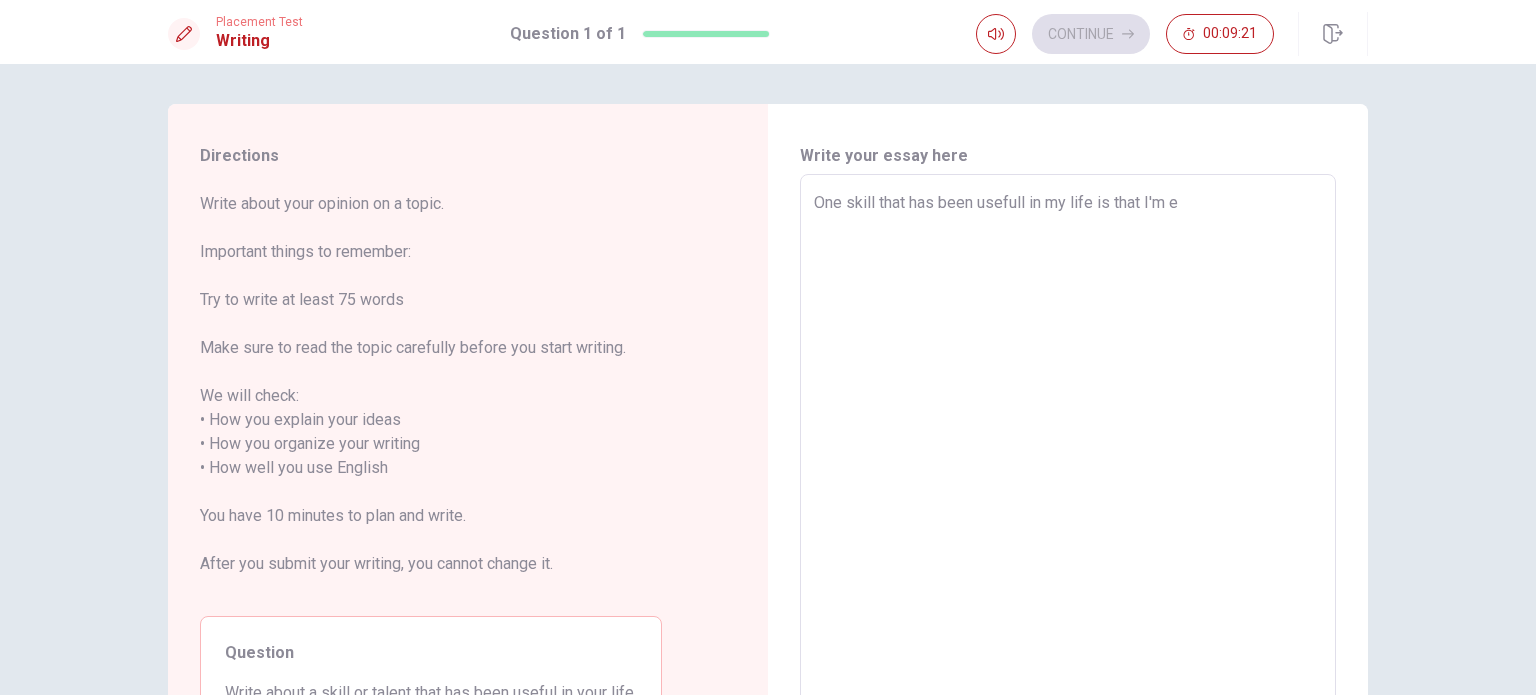 type on "x" 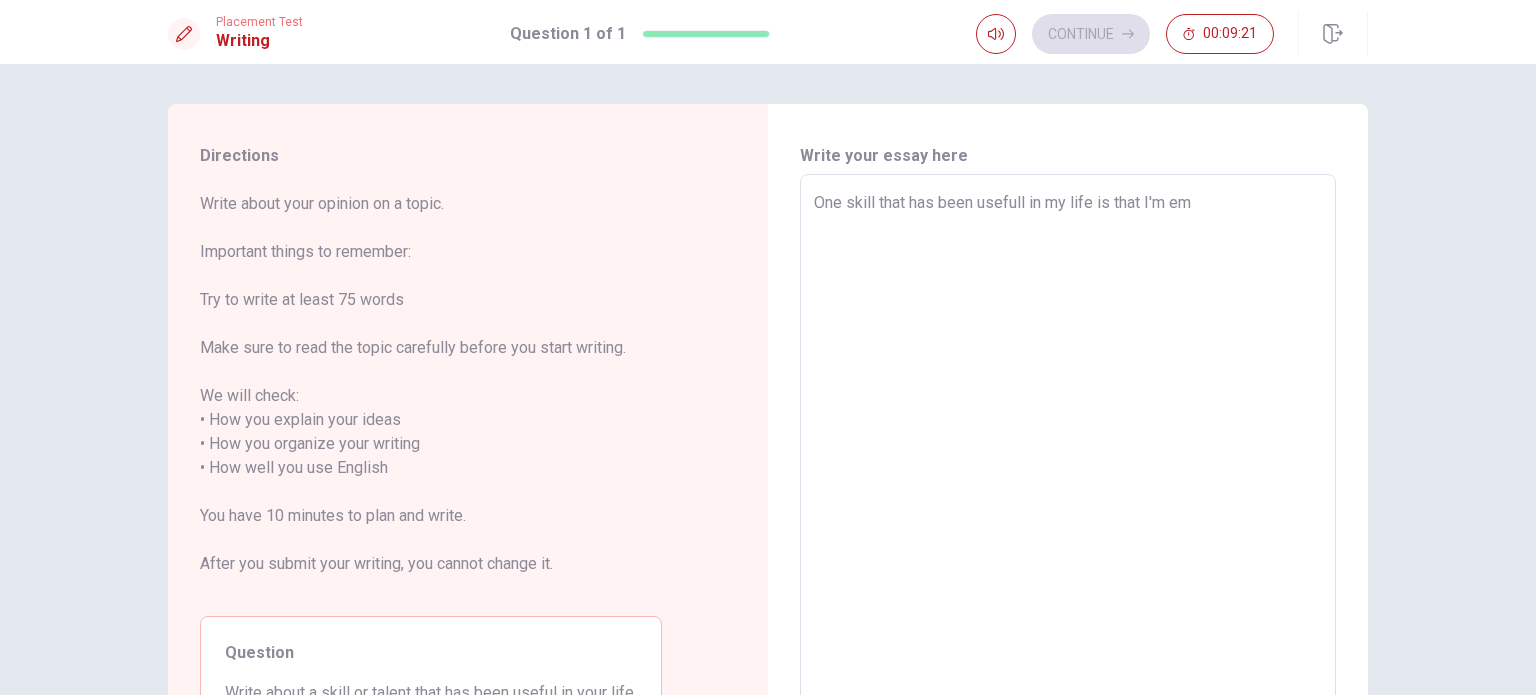 type on "x" 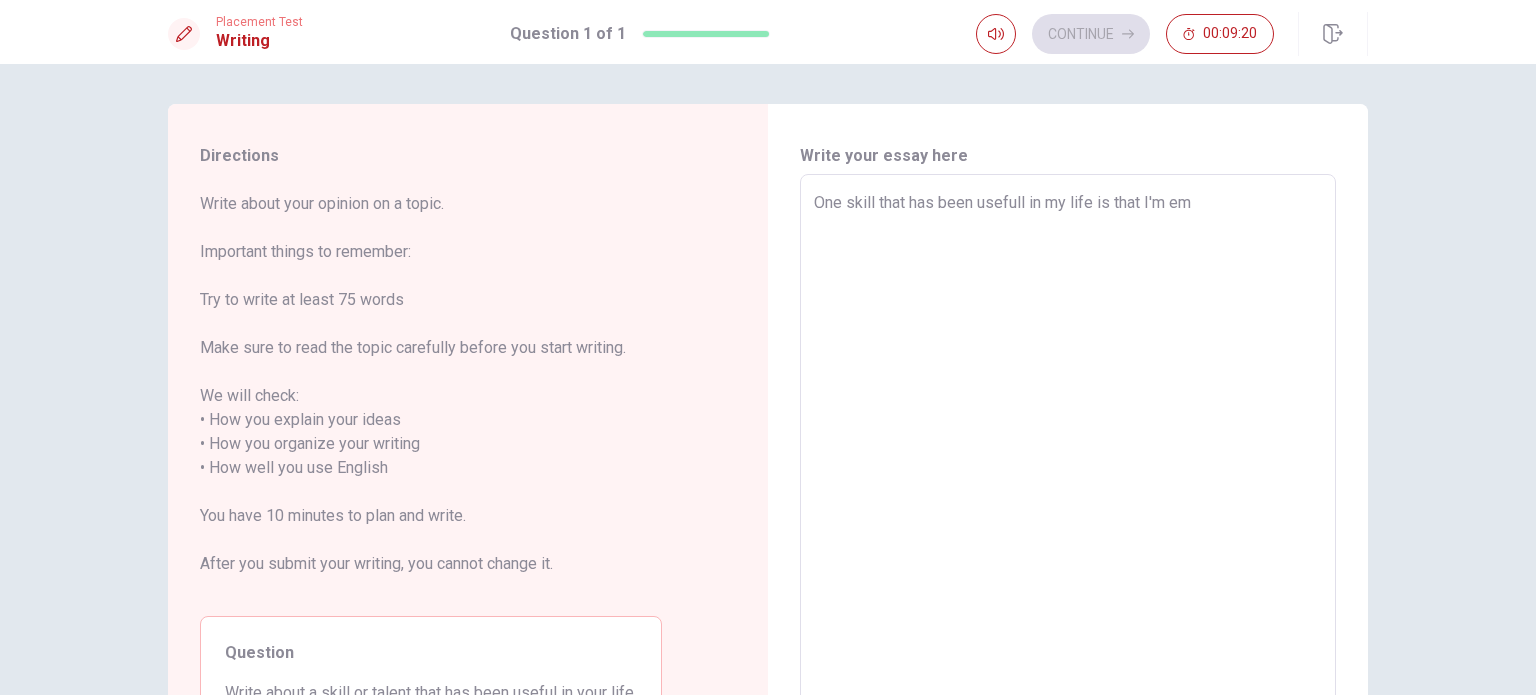 type on "One skill that has been usefull in my life is that I'm emp" 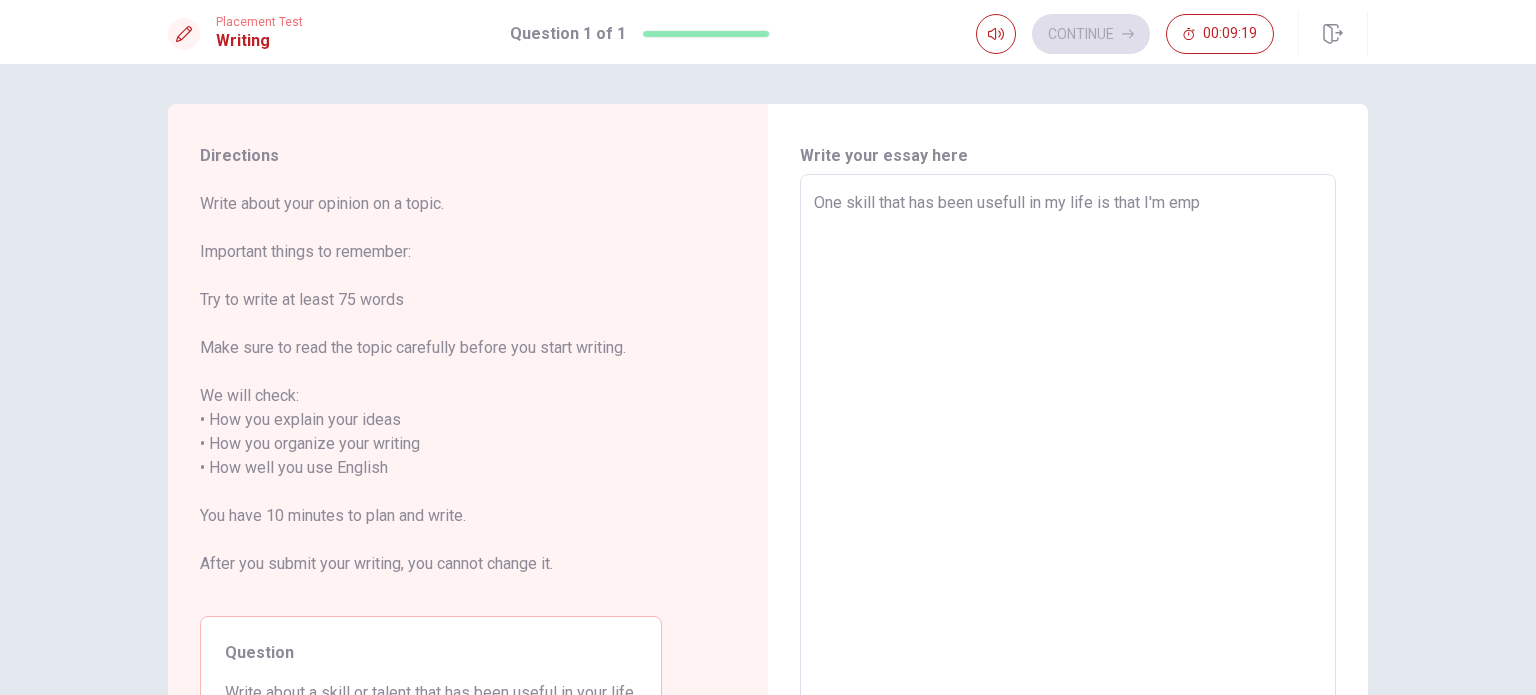 type on "x" 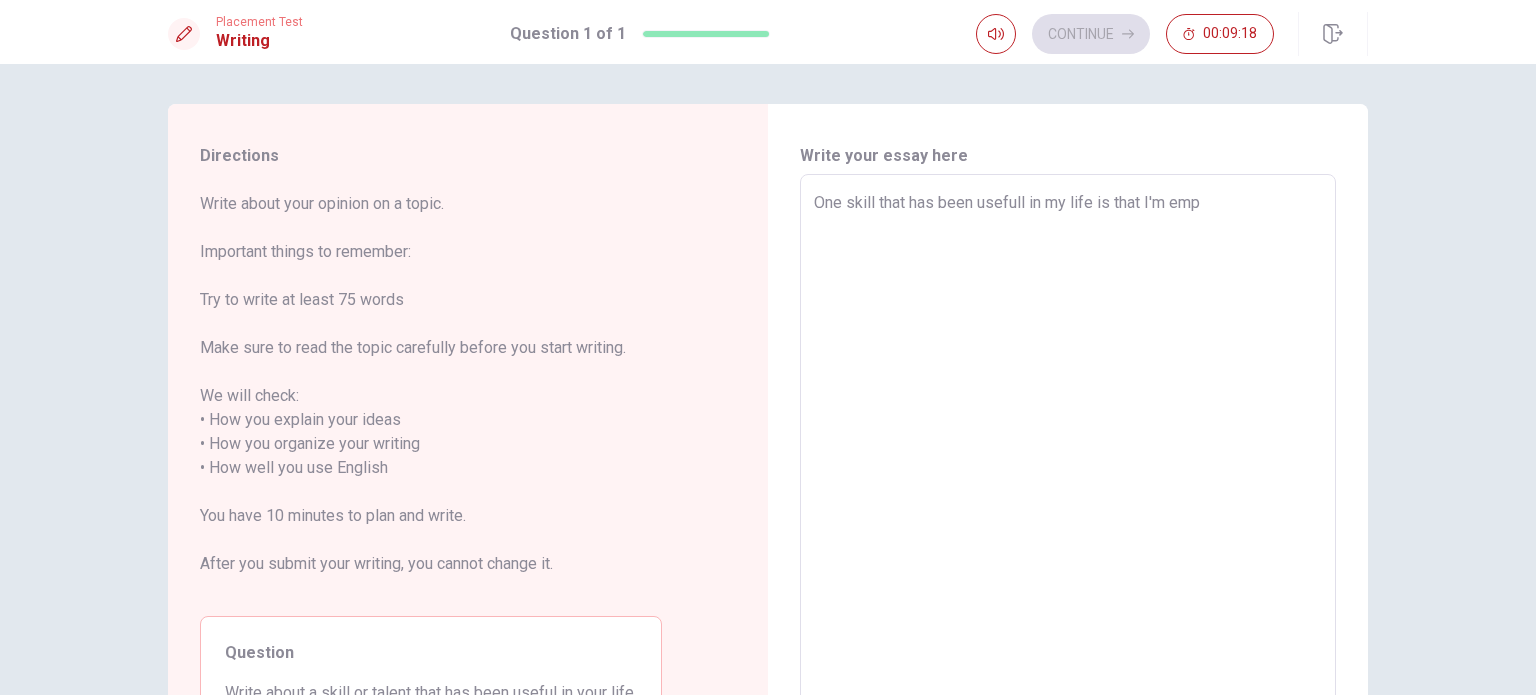 type on "One skill that has been usefull in my life is that I'm empa" 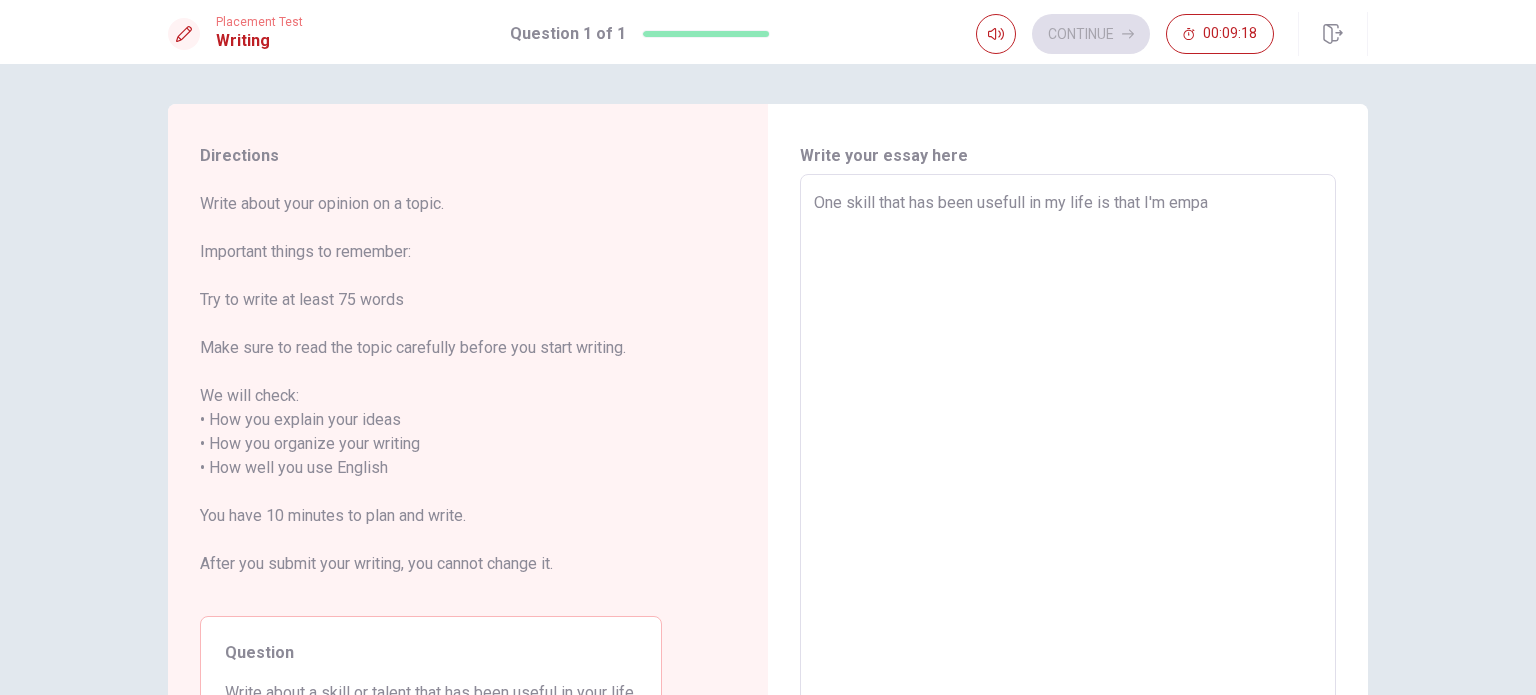 type on "x" 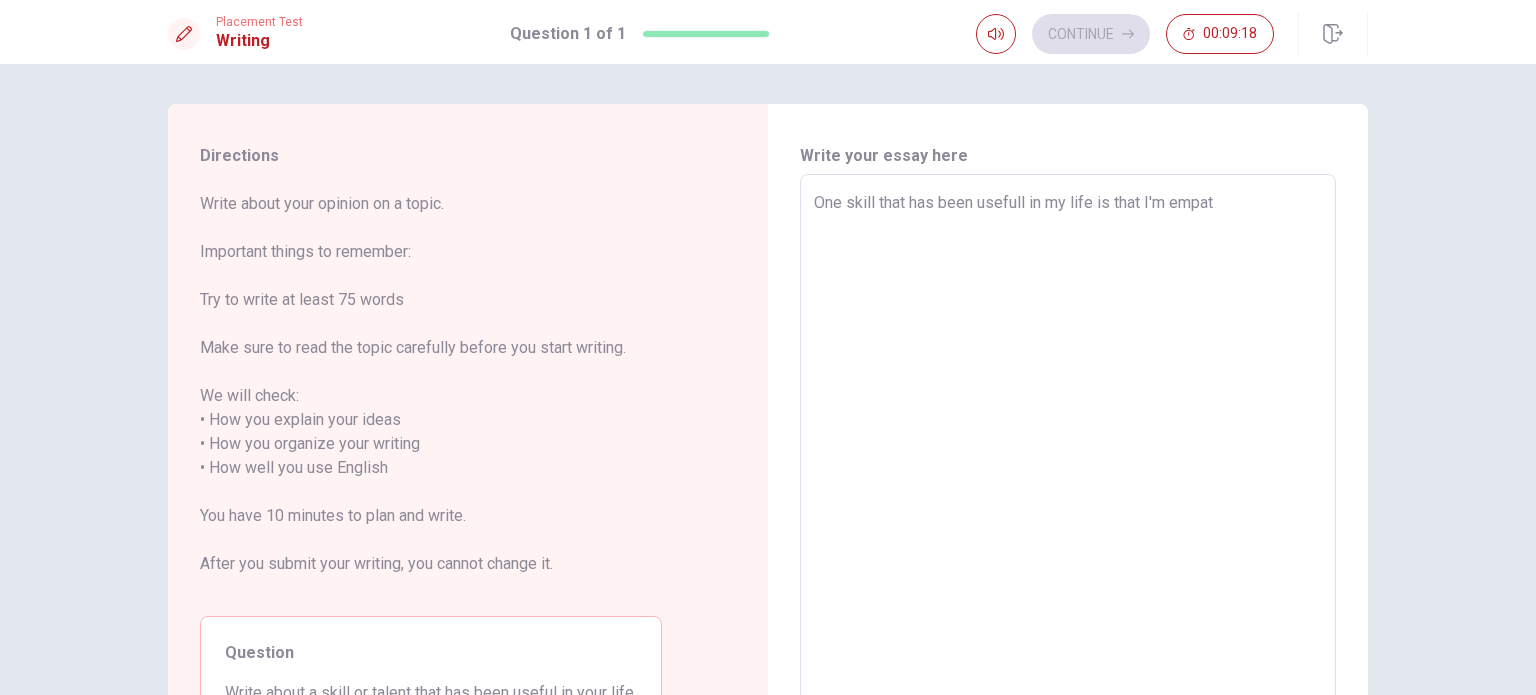 type on "x" 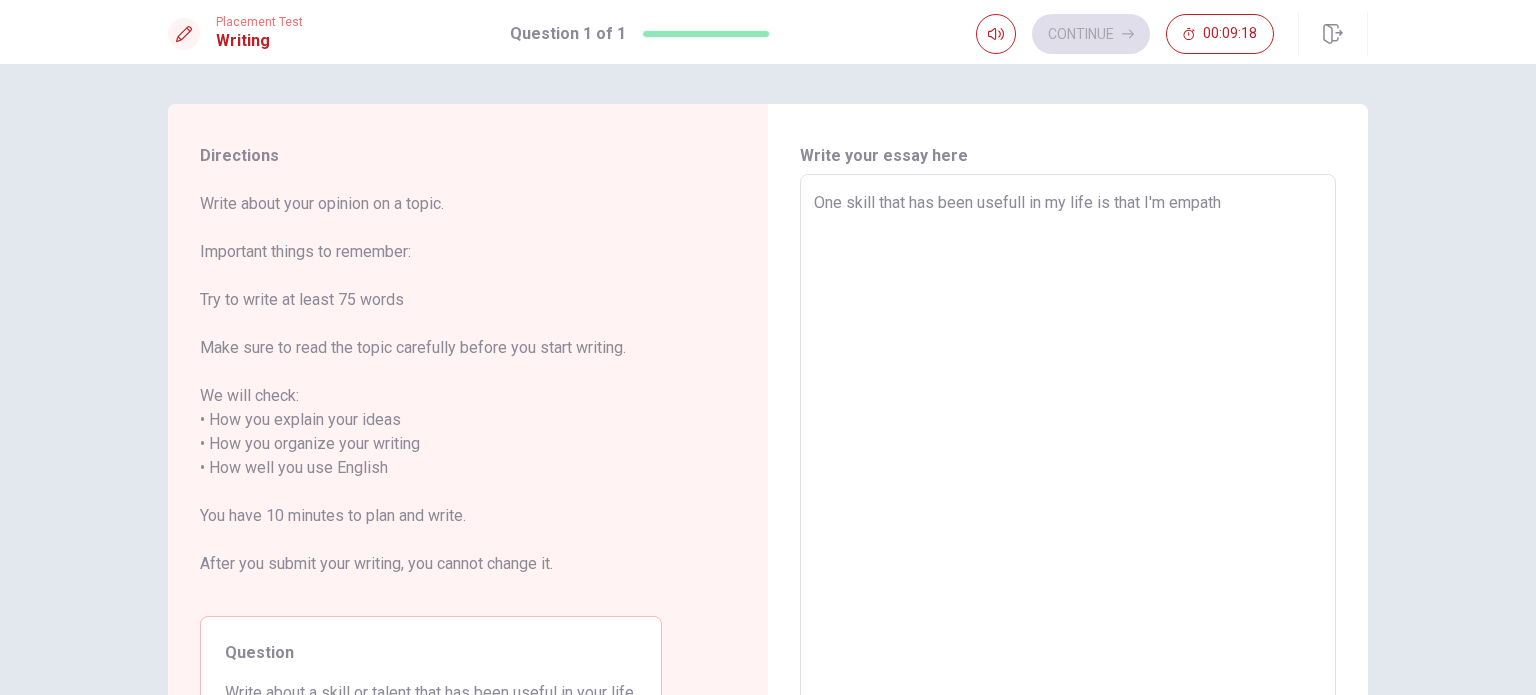 type on "x" 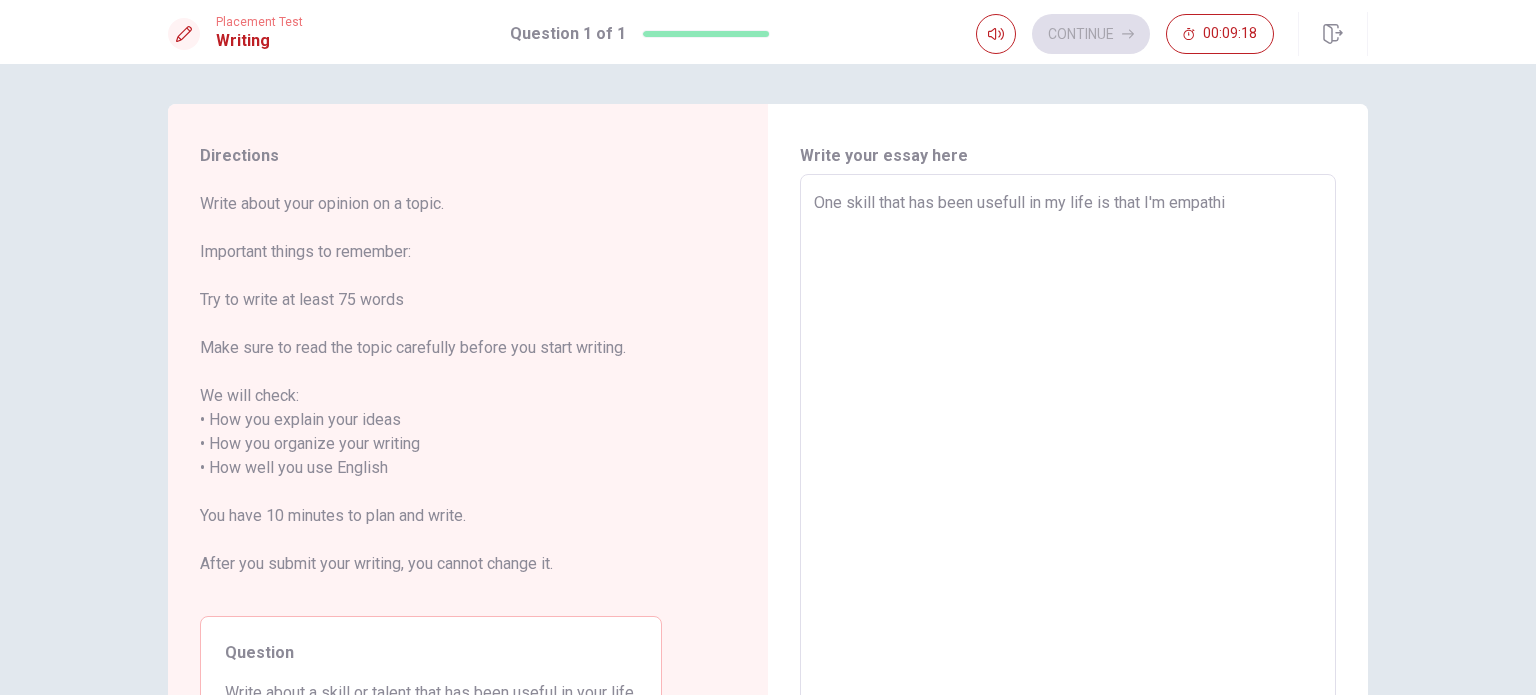 type on "x" 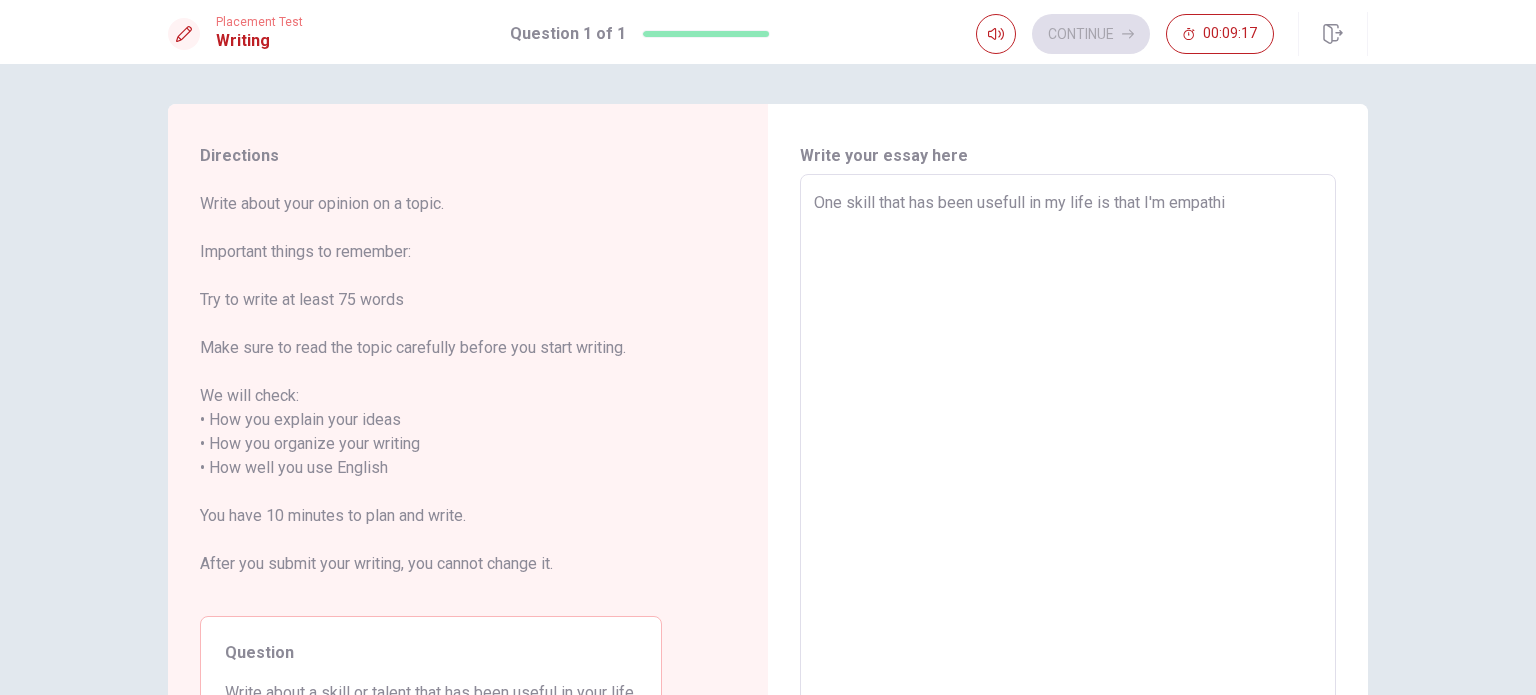 type on "One skill that has been usefull in my life is that I'm empathic" 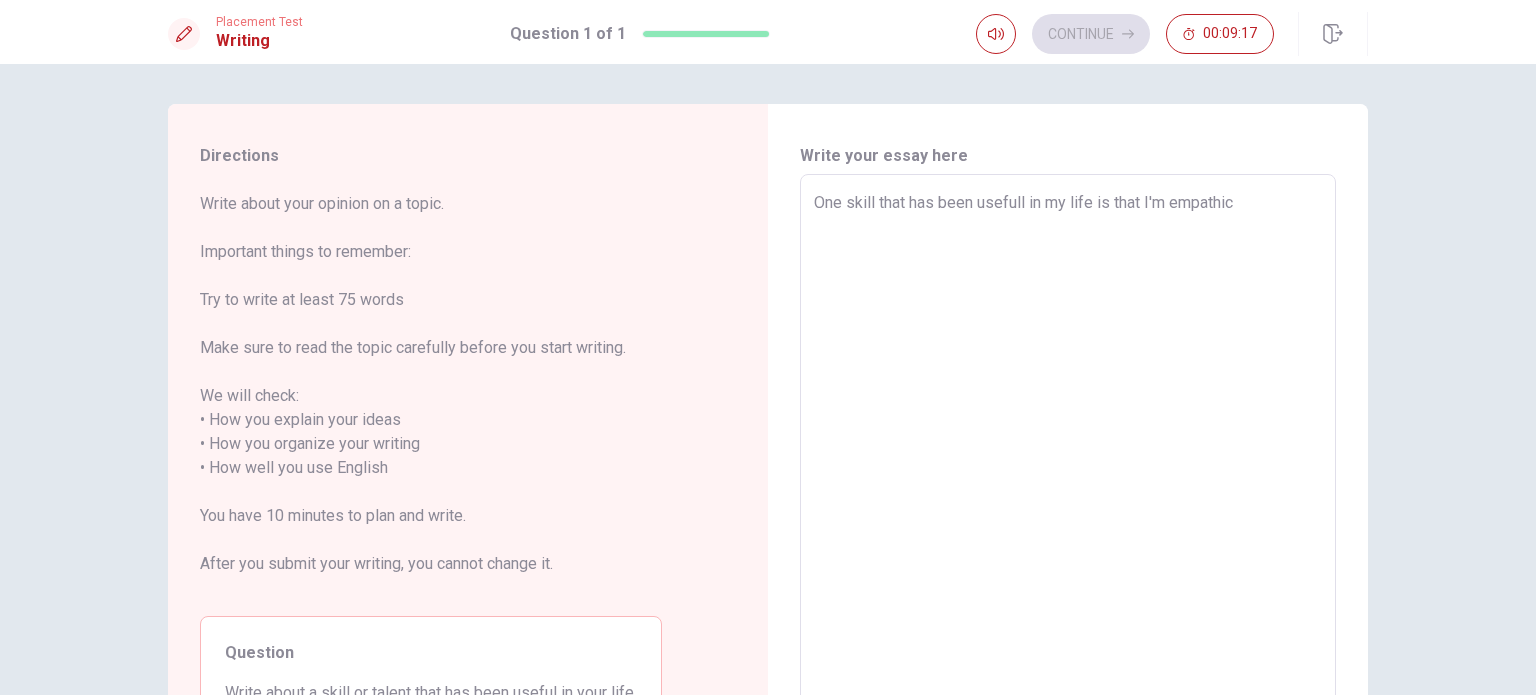 type on "x" 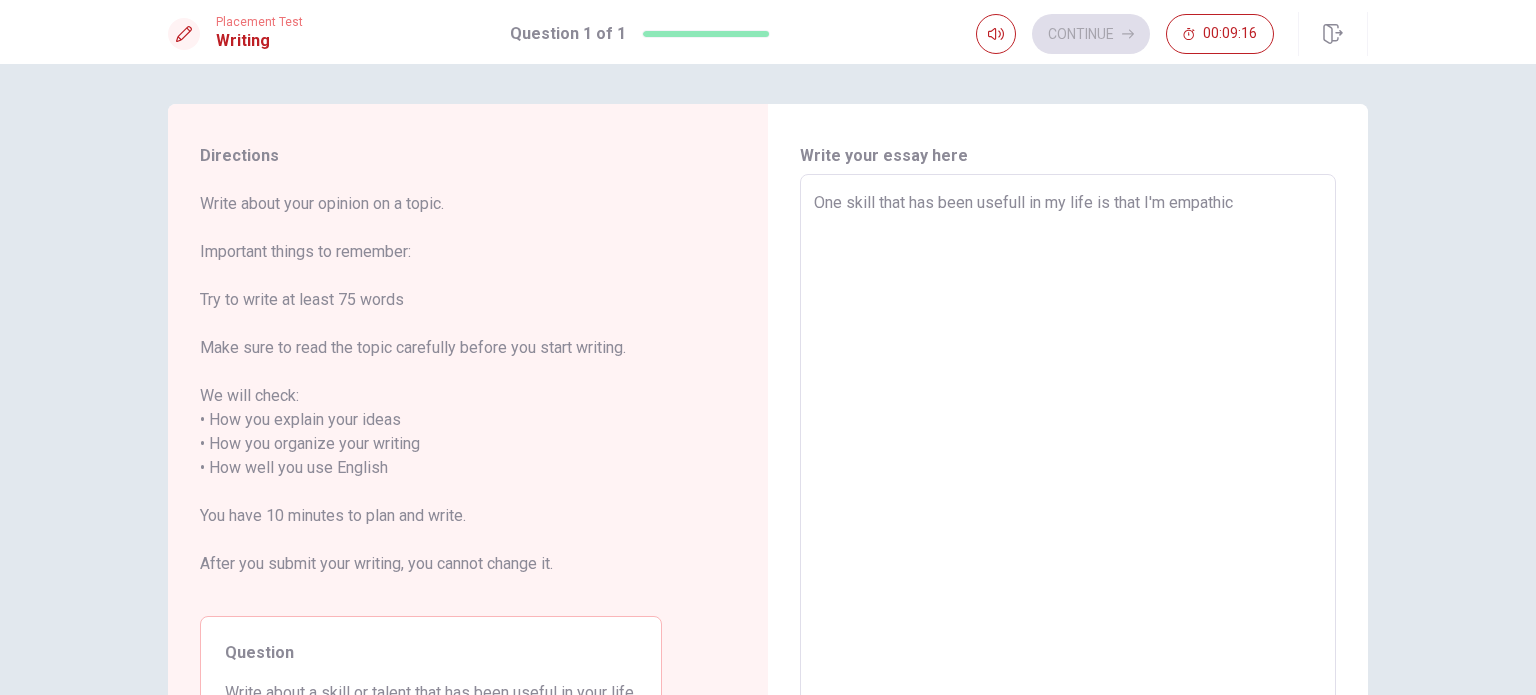 type on "One skill that has been usefull in my life is that I'm empathic." 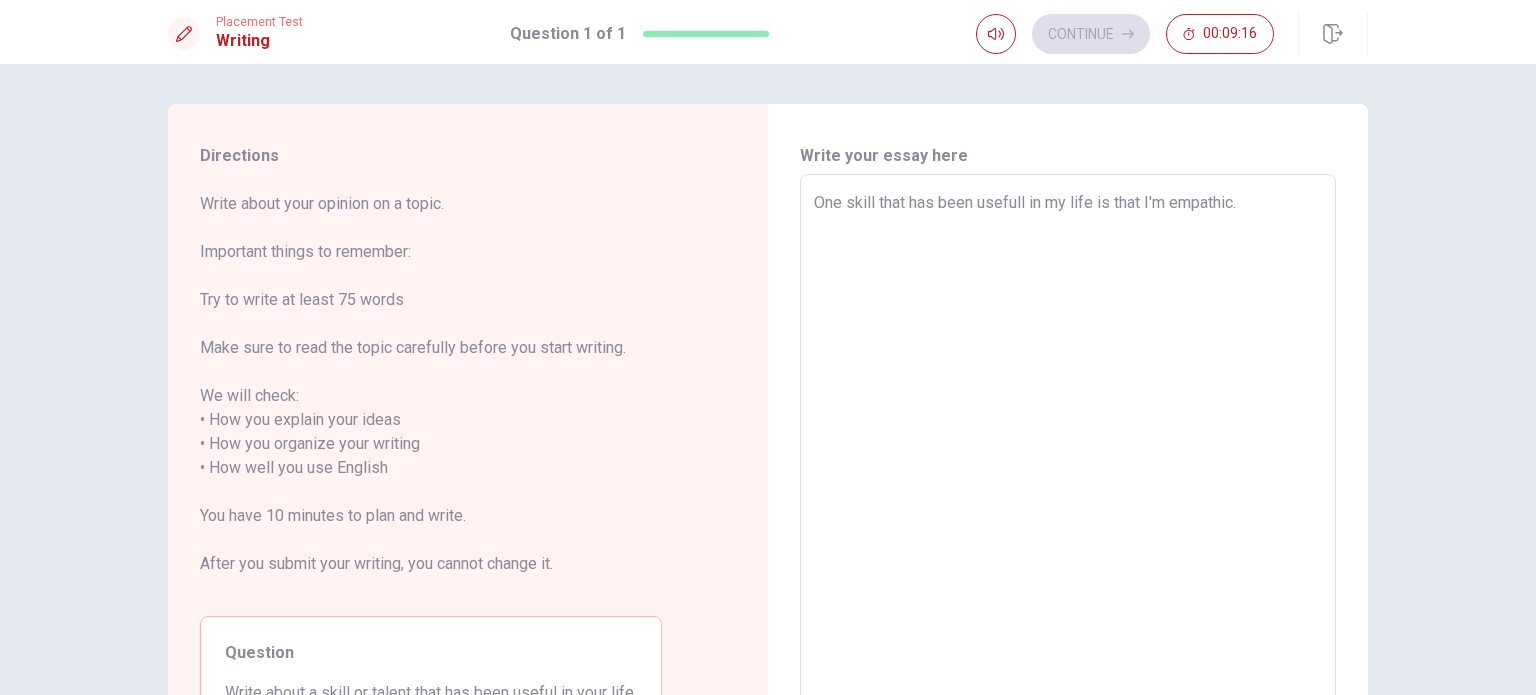 type on "x" 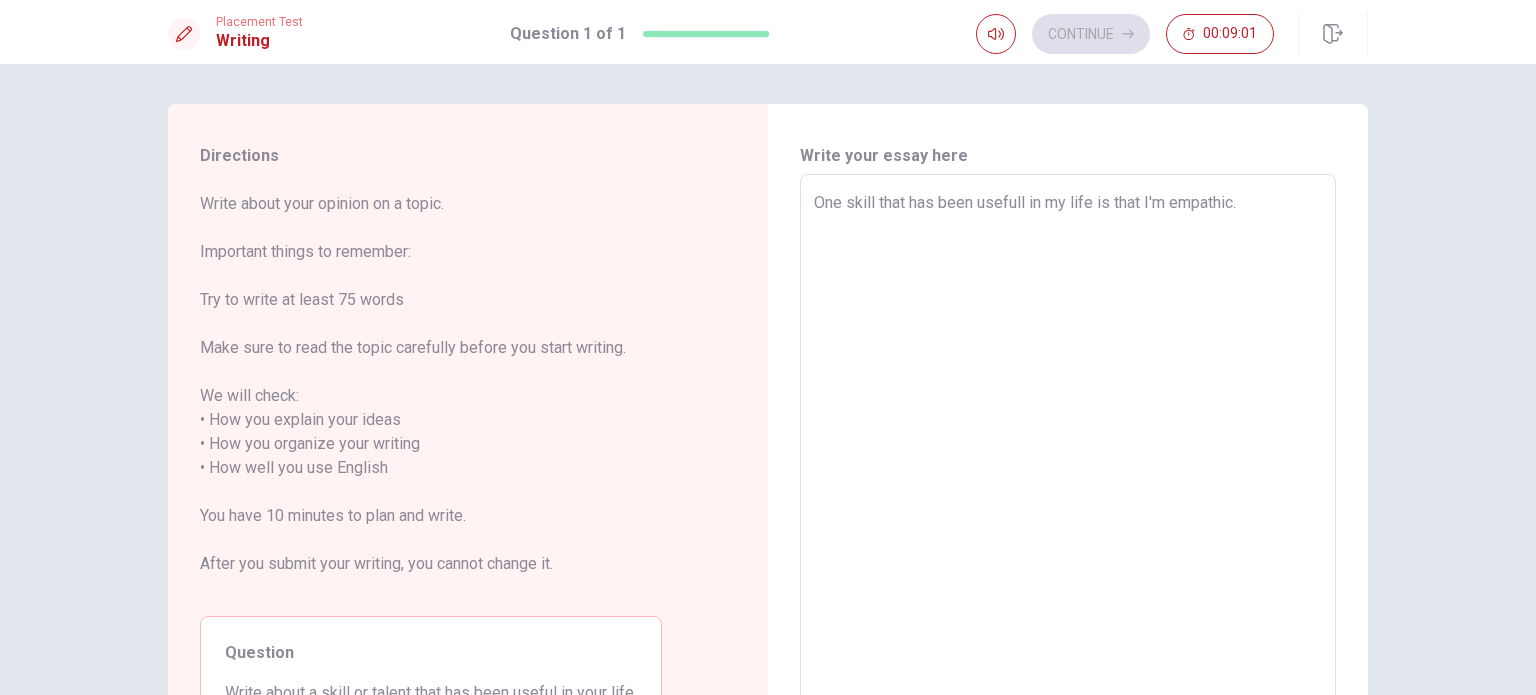 click on "One skill that has been usefull in my life is that I'm empathic." at bounding box center [1068, 456] 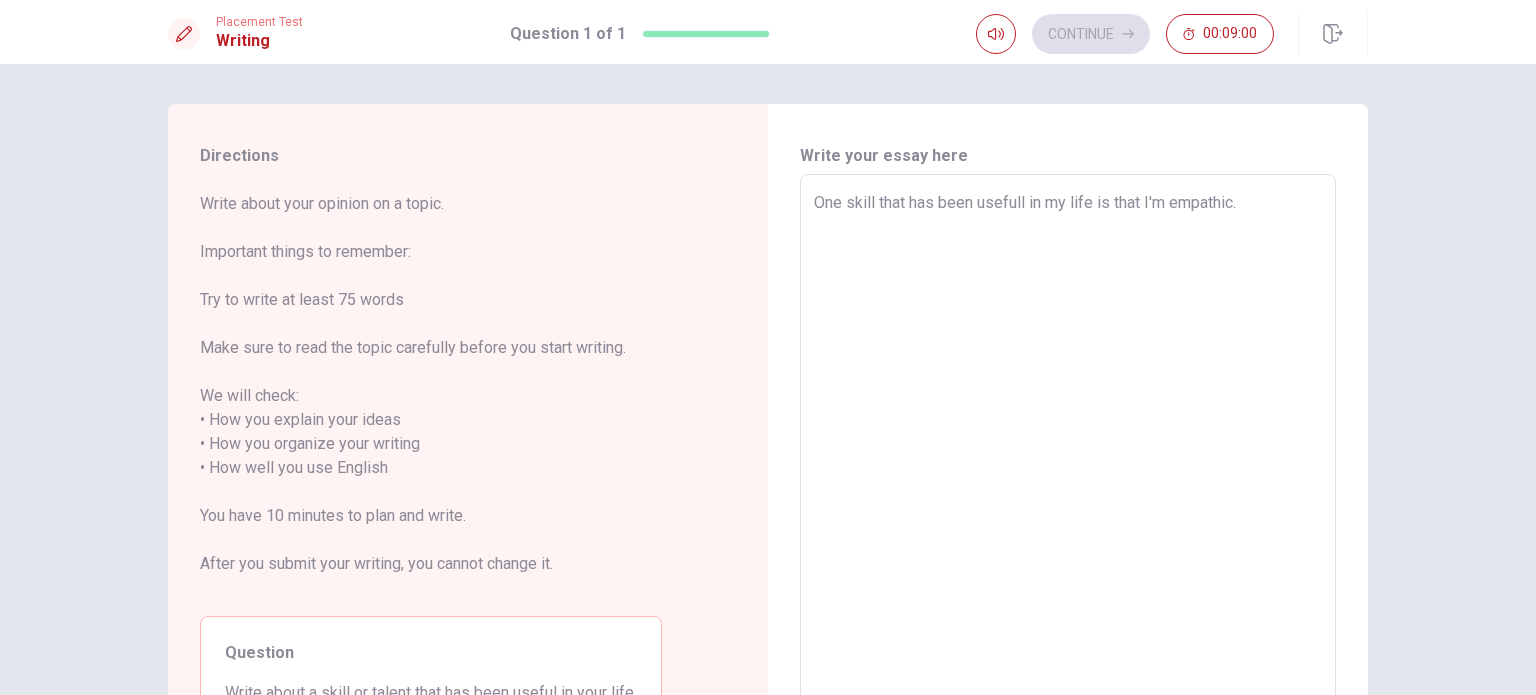 type on "One skill that has been usefull in my life is that I'm empathic." 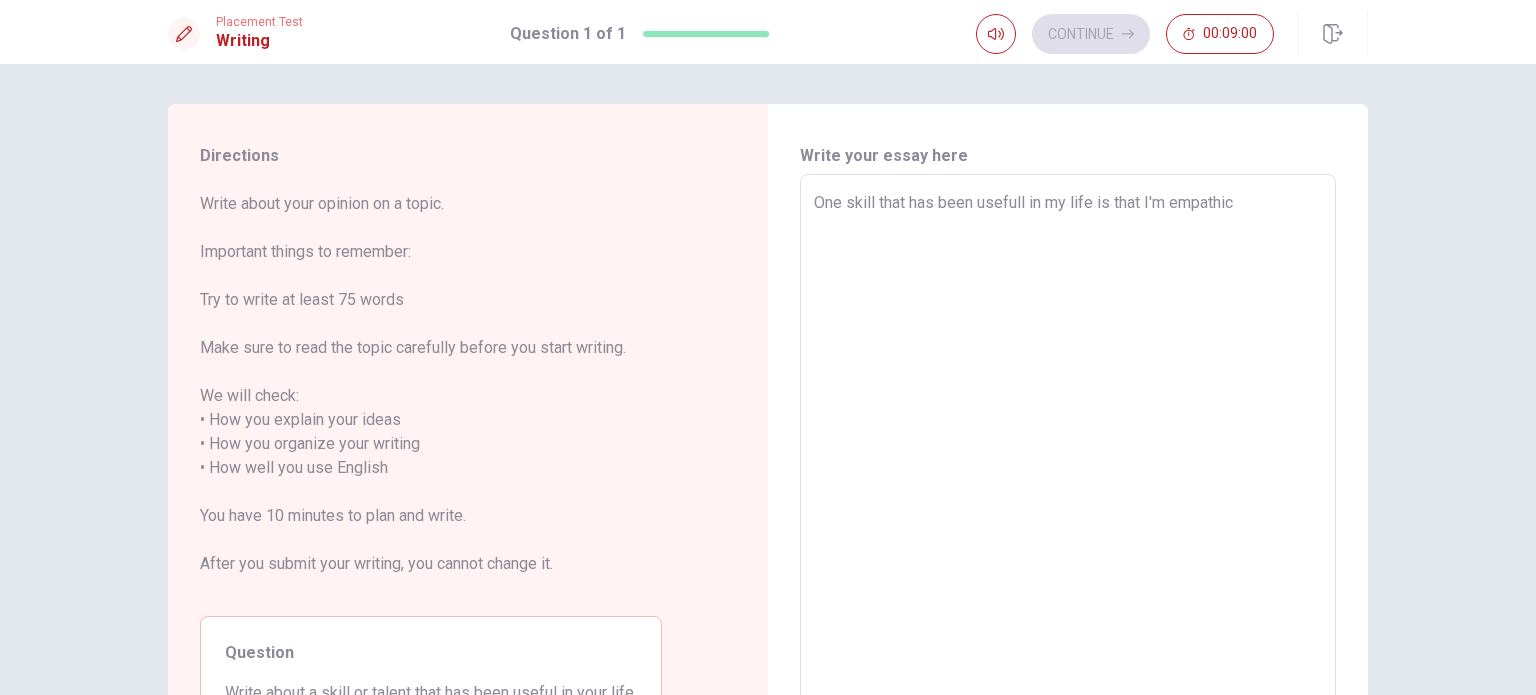 type on "x" 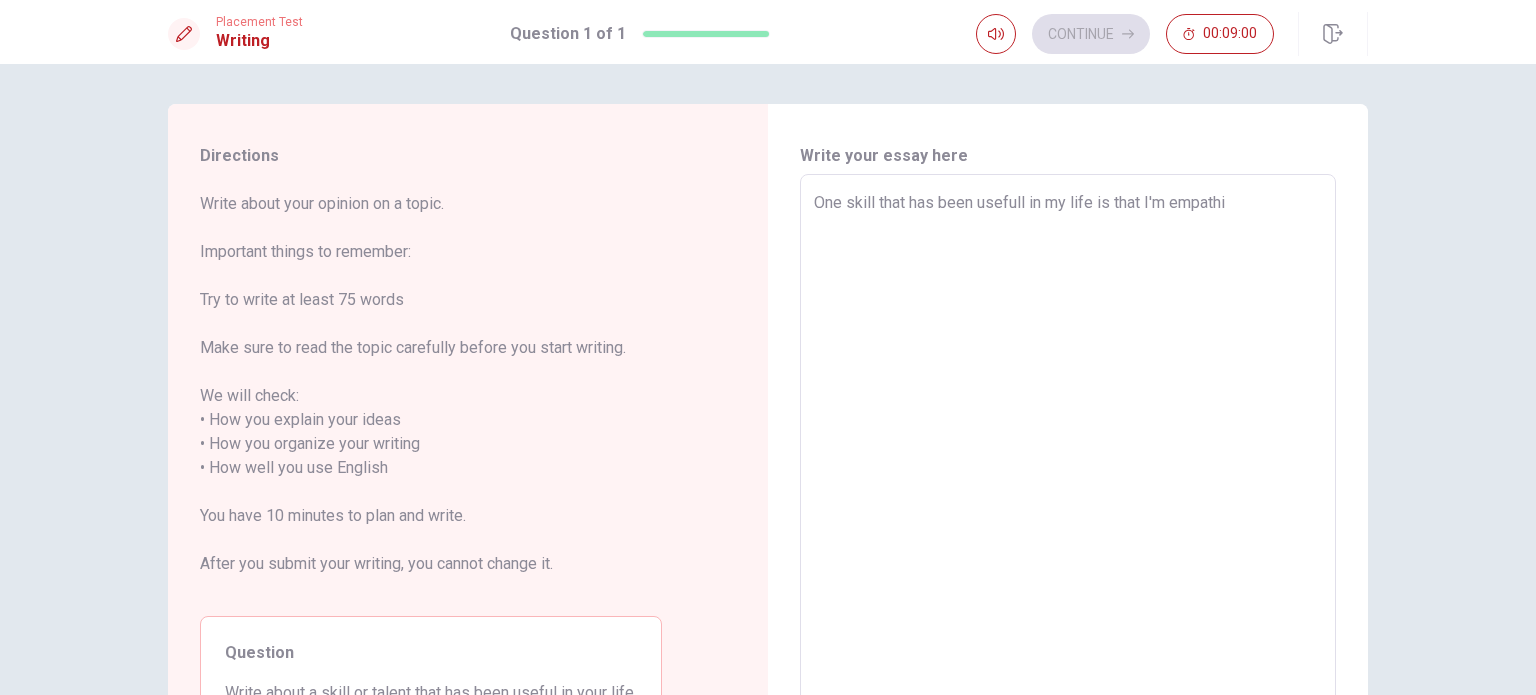 type on "x" 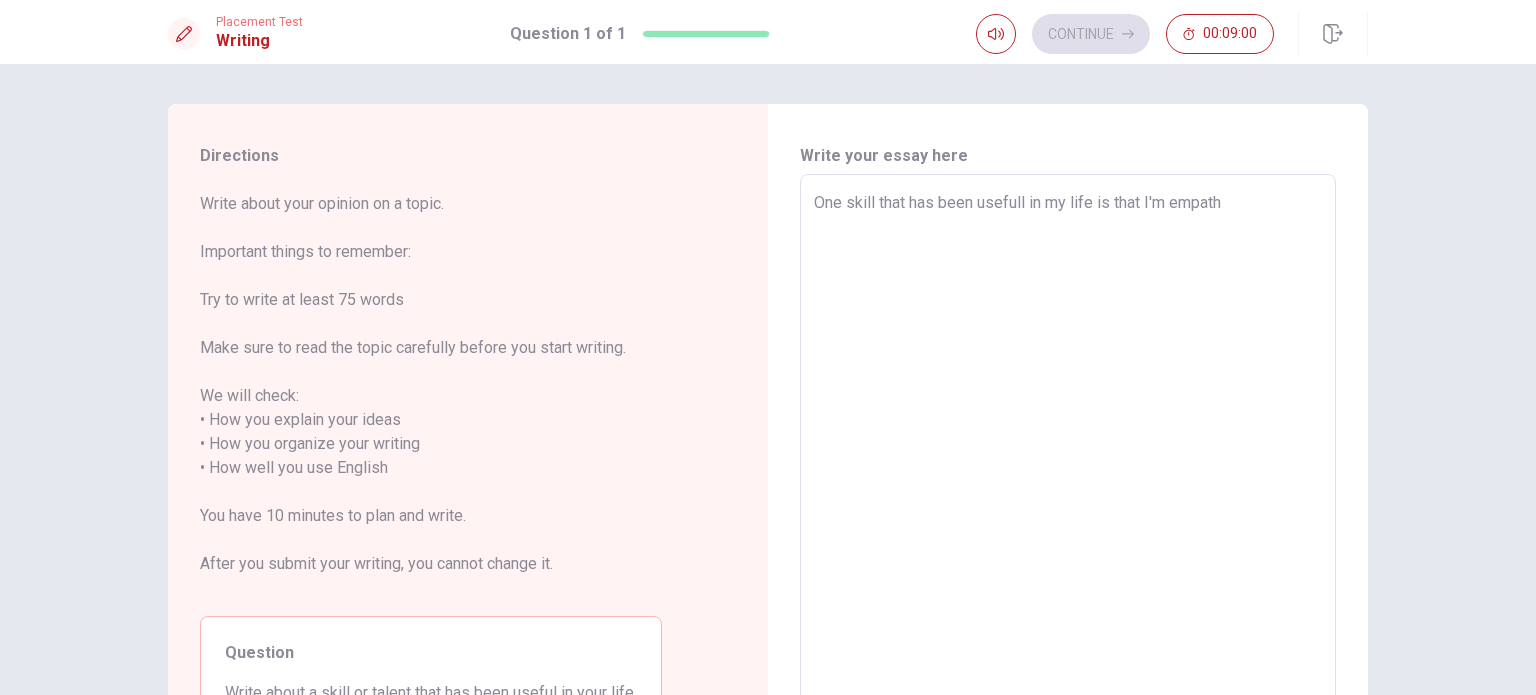 type on "x" 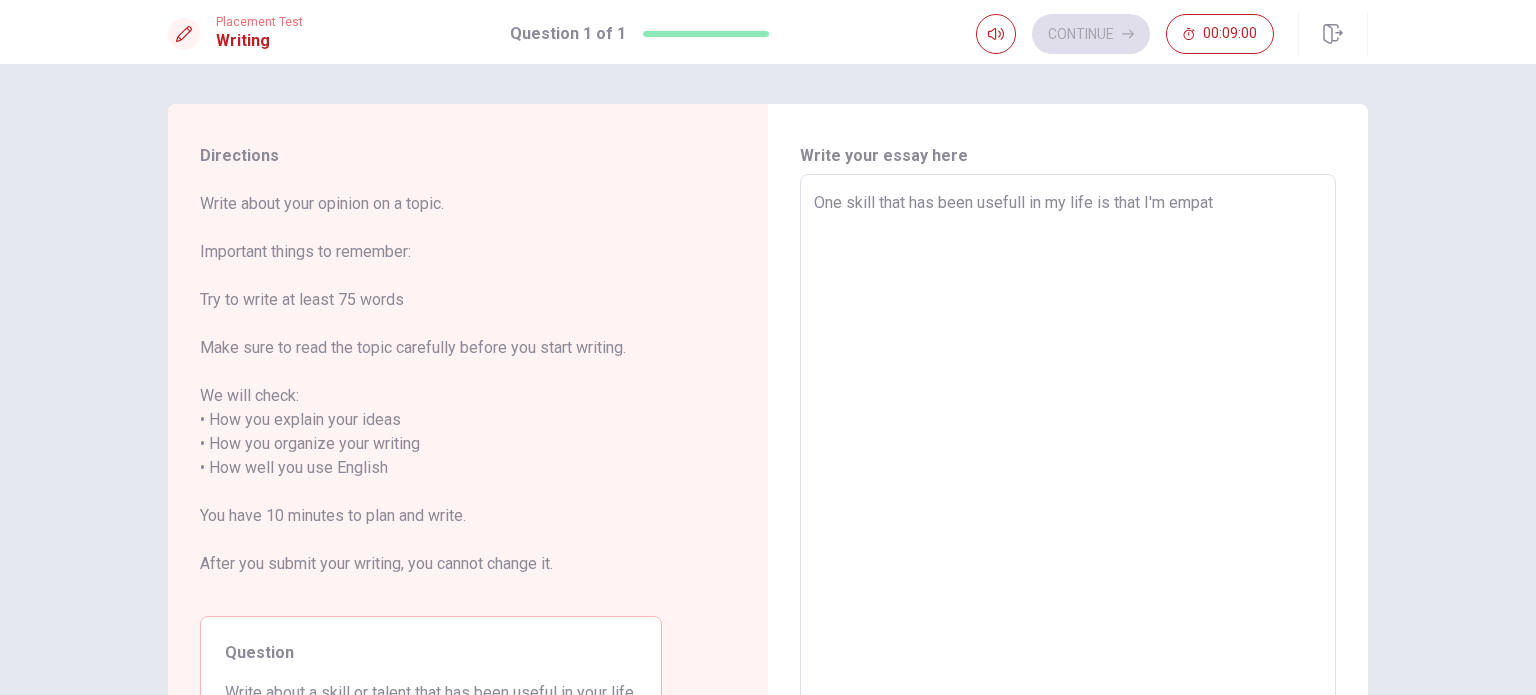 type on "x" 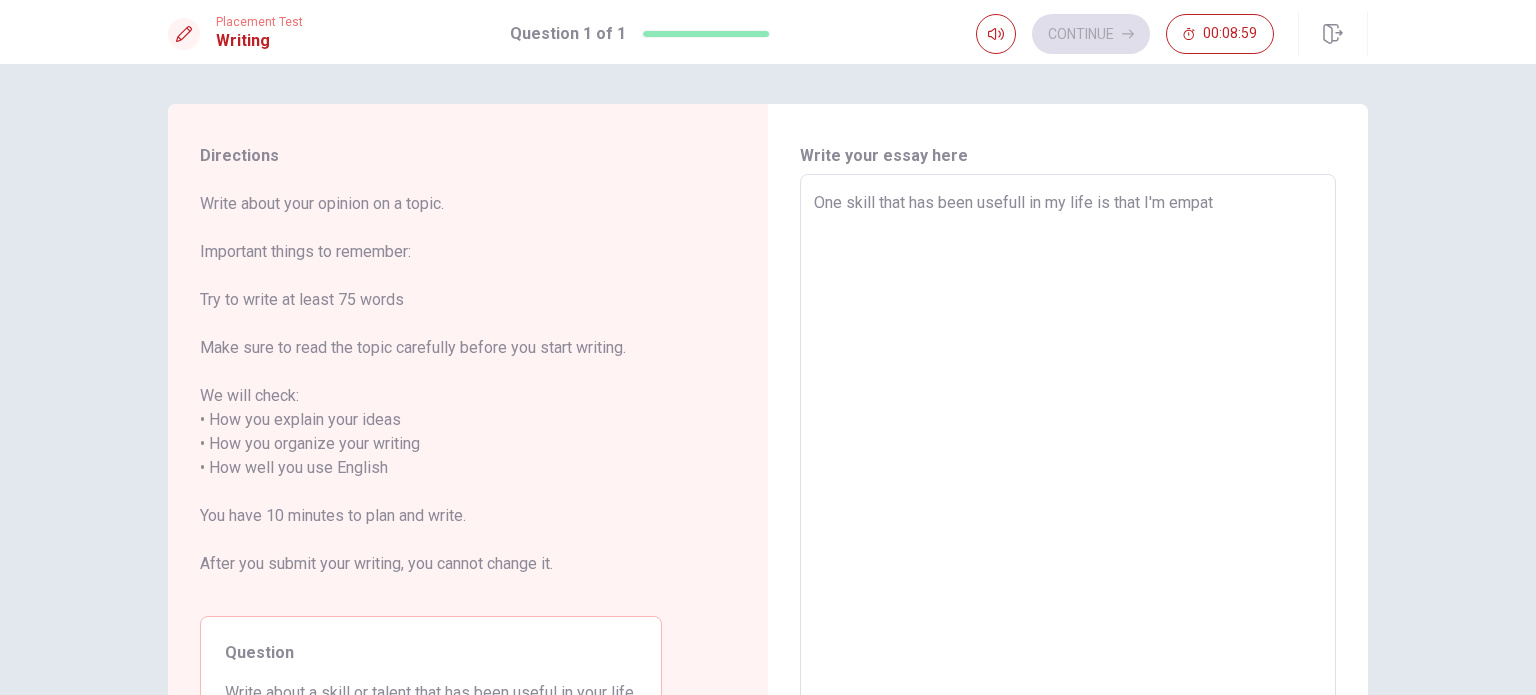 type on "One skill that has been usefull in my life is that I'm empath" 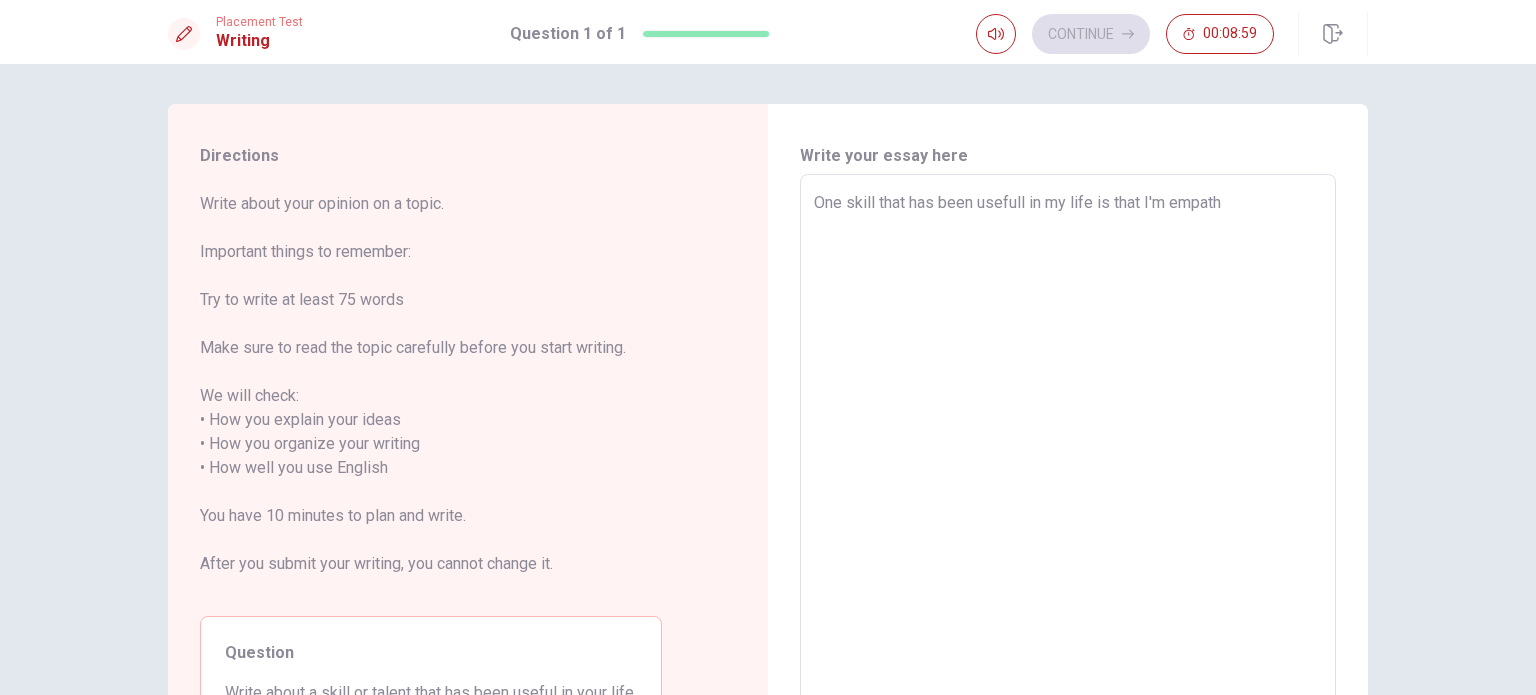 type on "x" 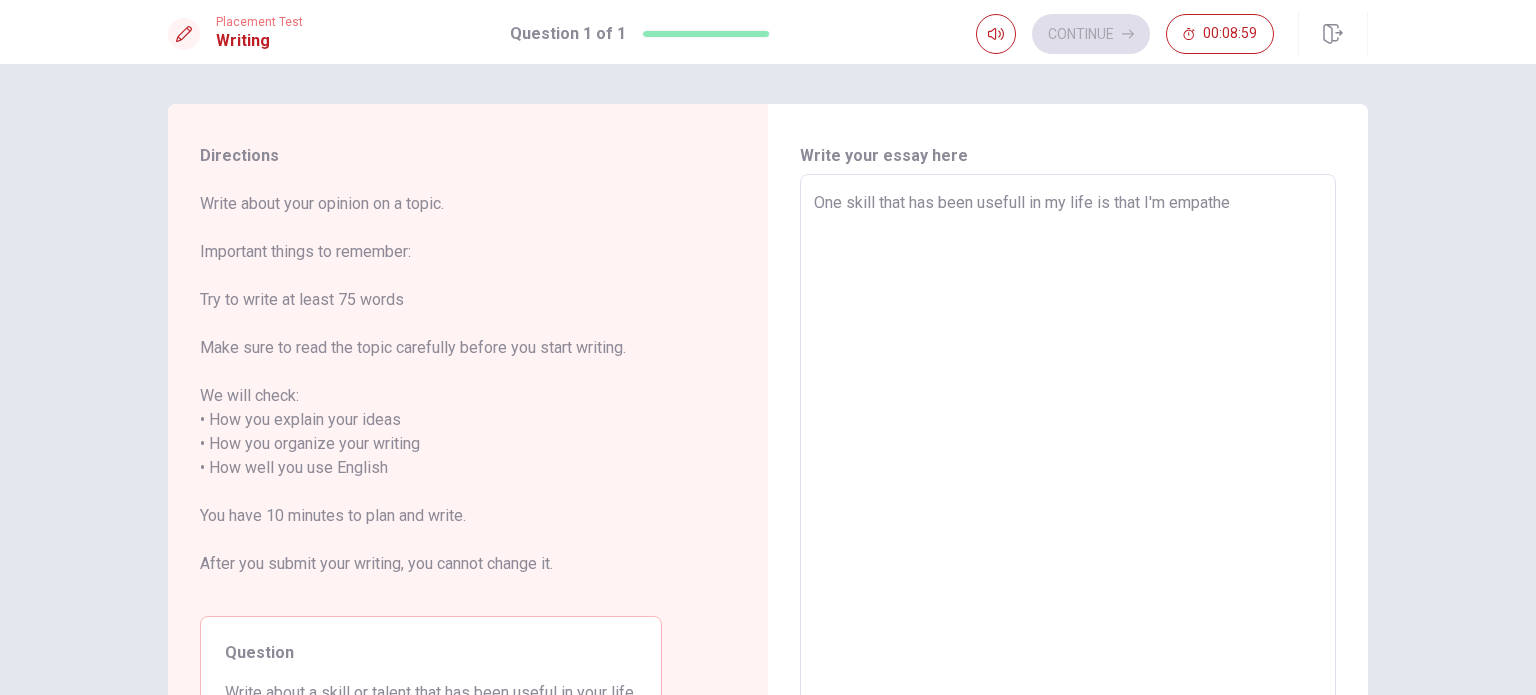 type on "x" 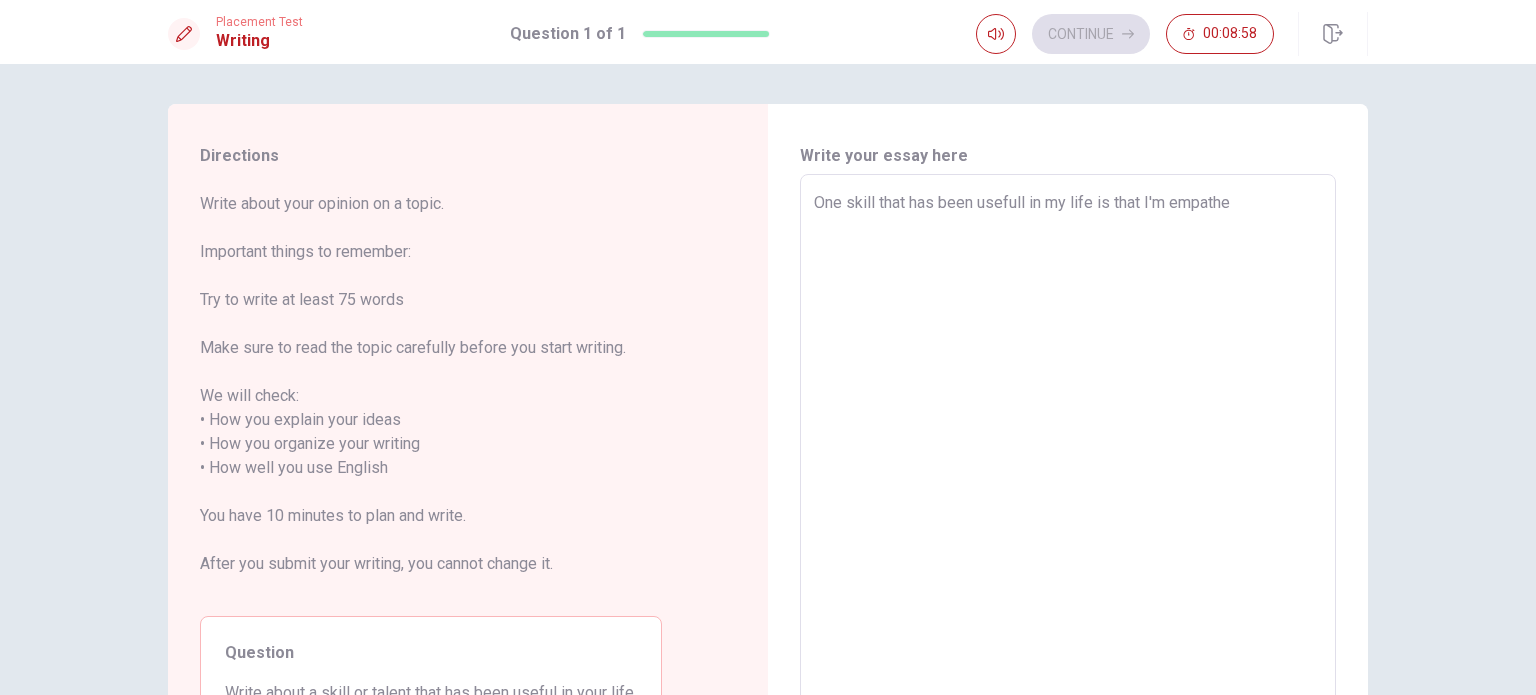 type on "One skill that has been usefull in my life is that I'm empathet" 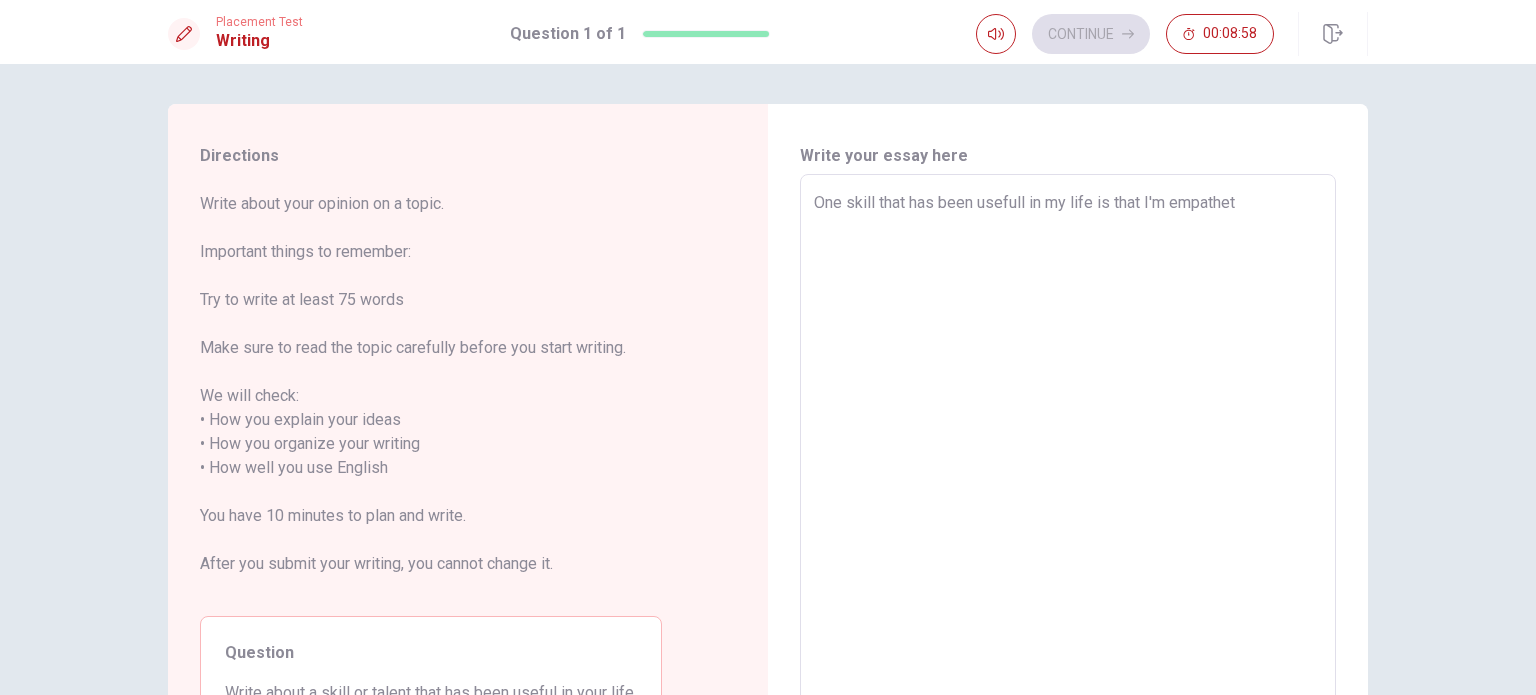 type on "x" 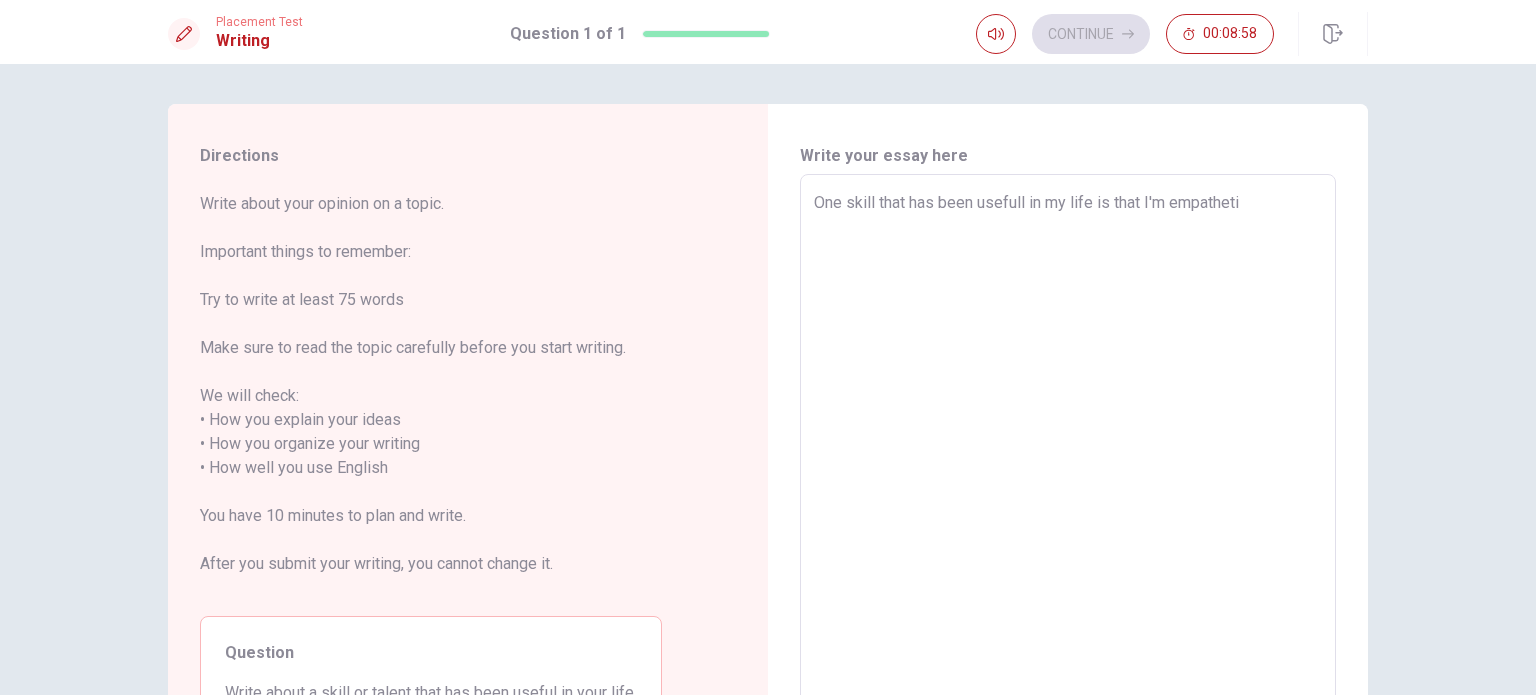 type on "One skill that has been usefull in my life is that I'm empathetic" 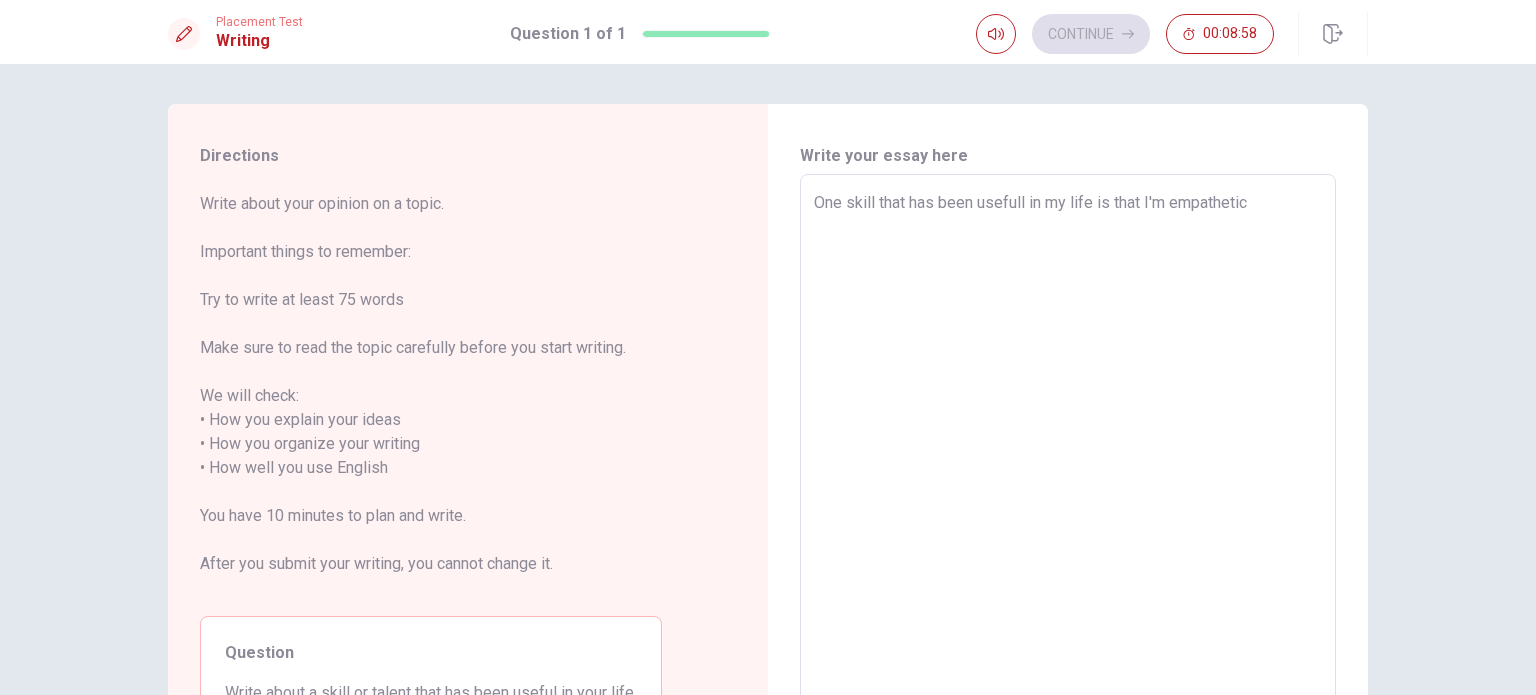 type on "x" 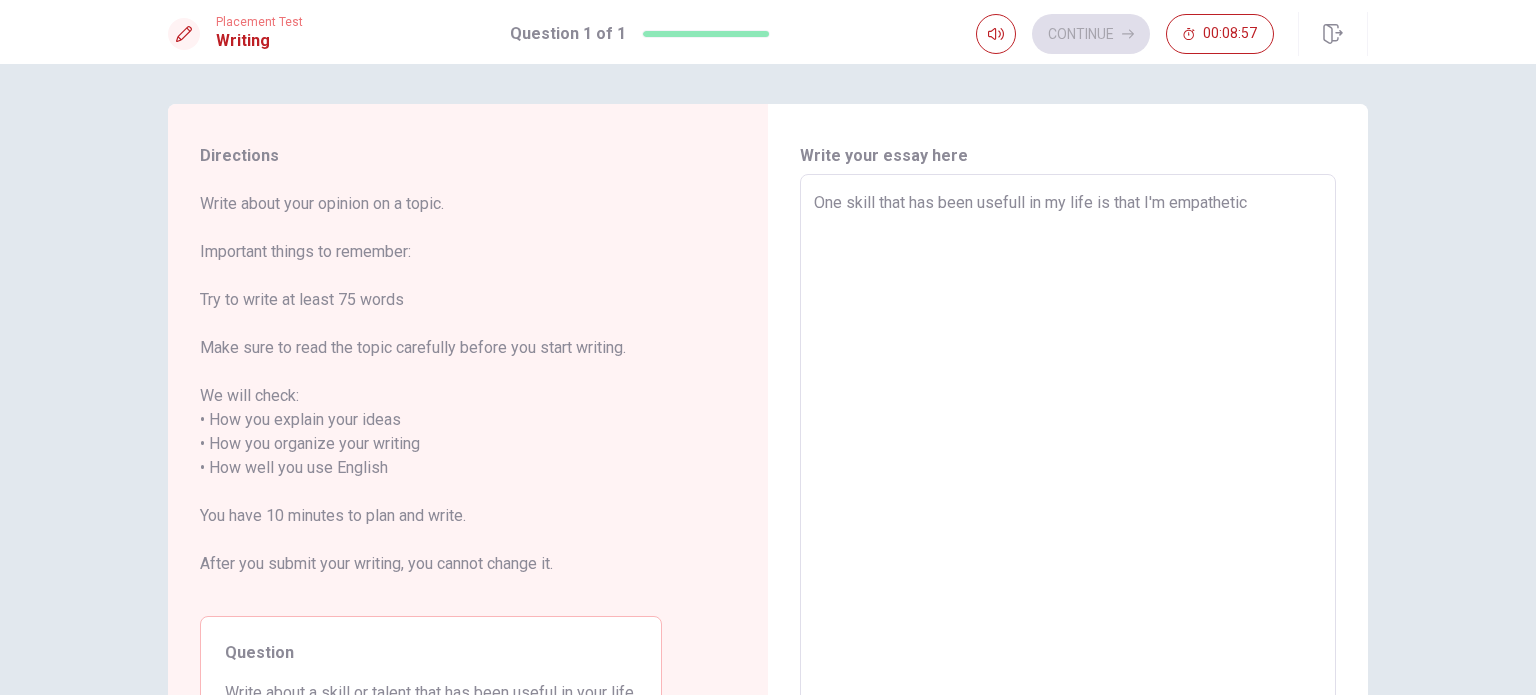 type on "One skill that has been usefull in my life is that I'm empathetic," 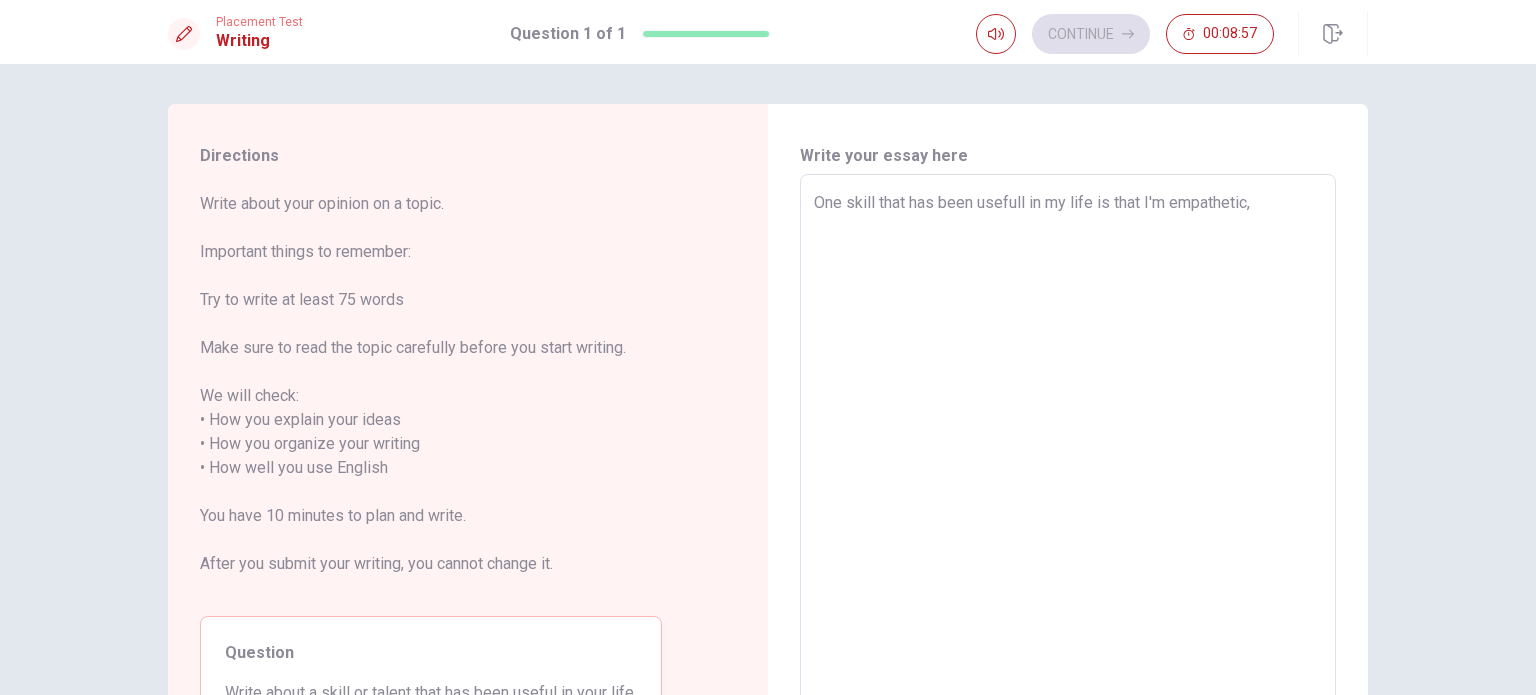 type on "x" 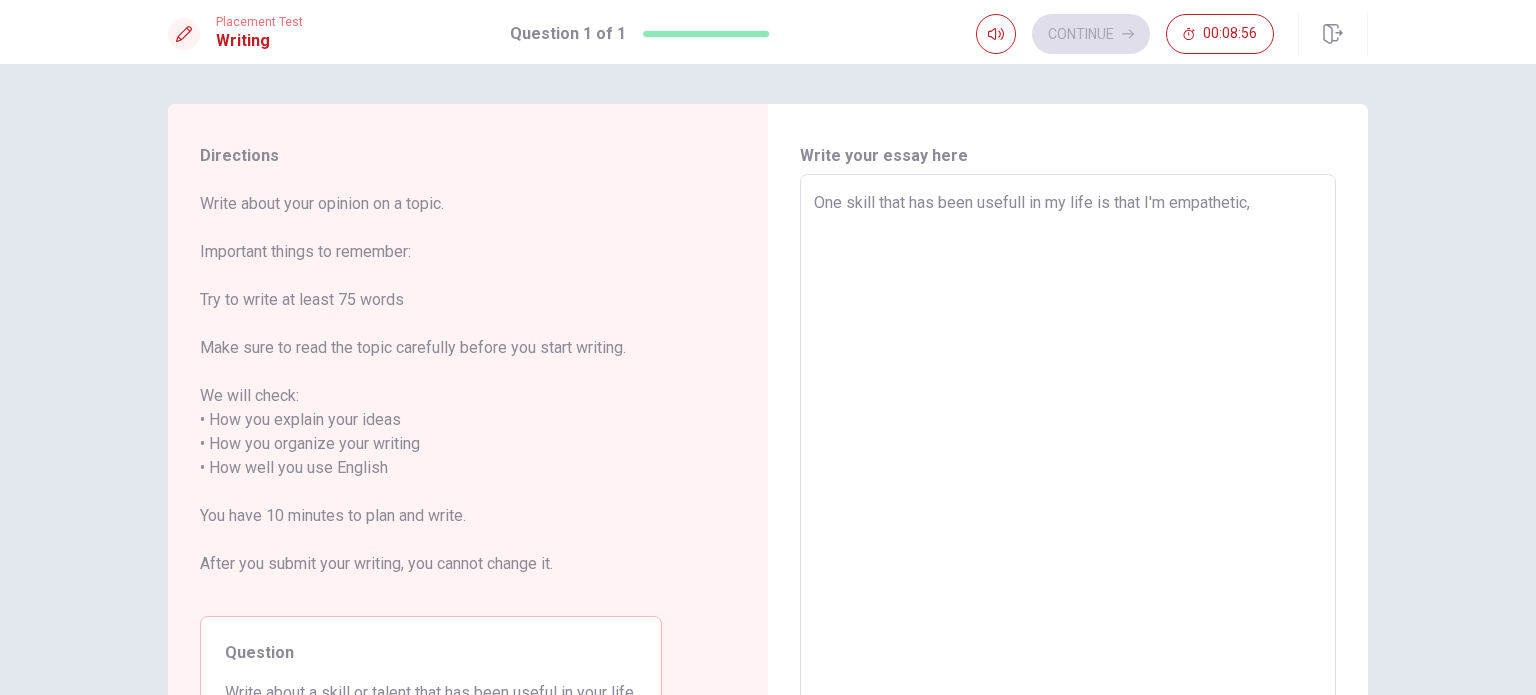 type on "One skill that has been usefull in my life is that I'm empathetic," 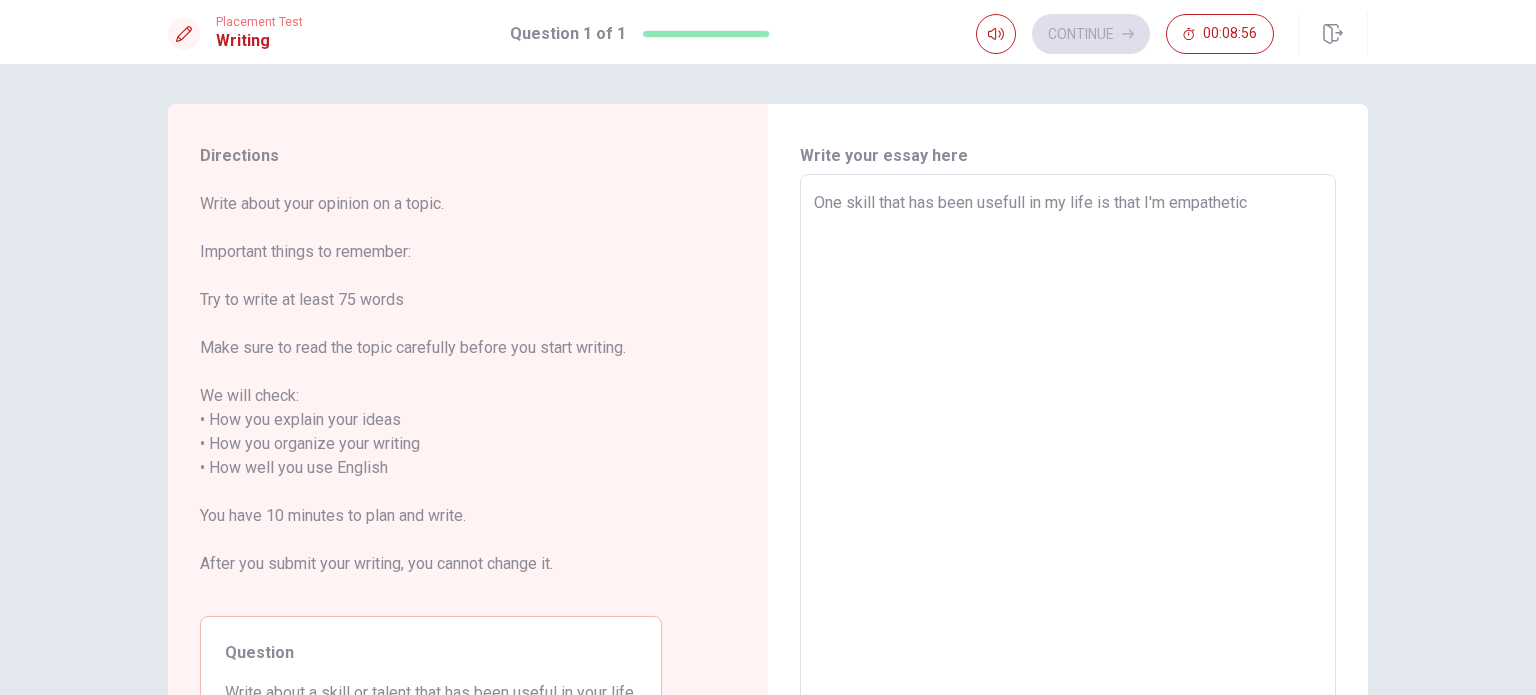 type on "x" 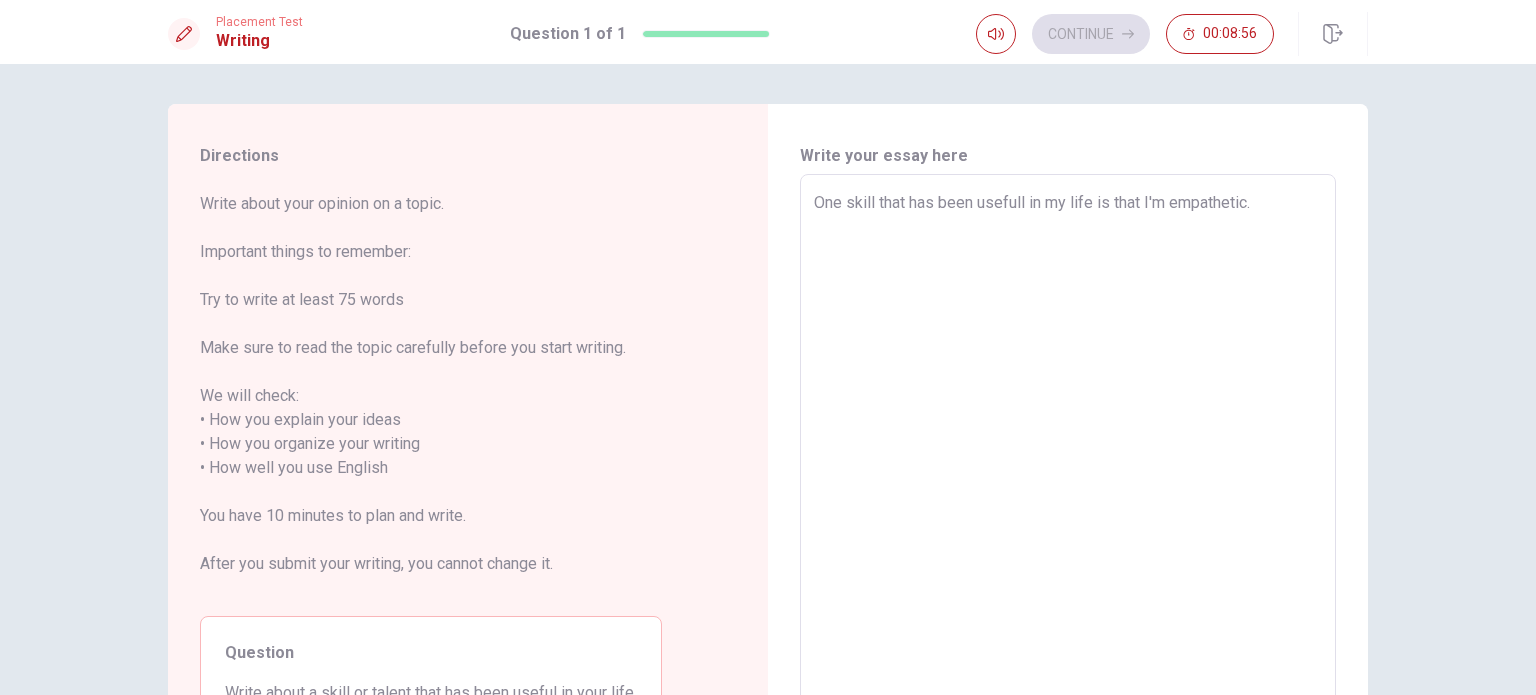 type on "x" 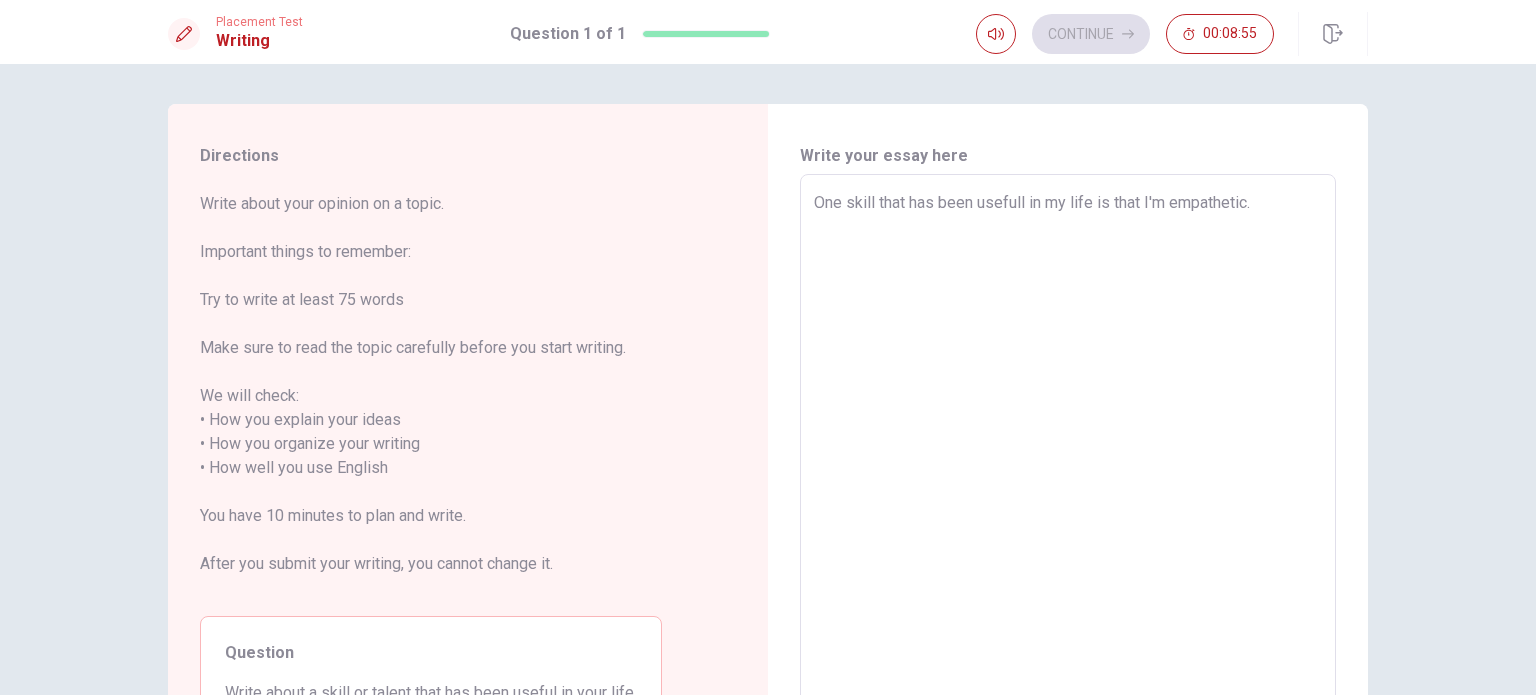 type on "One skill that has been usefull in my life is that I'm empathetic. T" 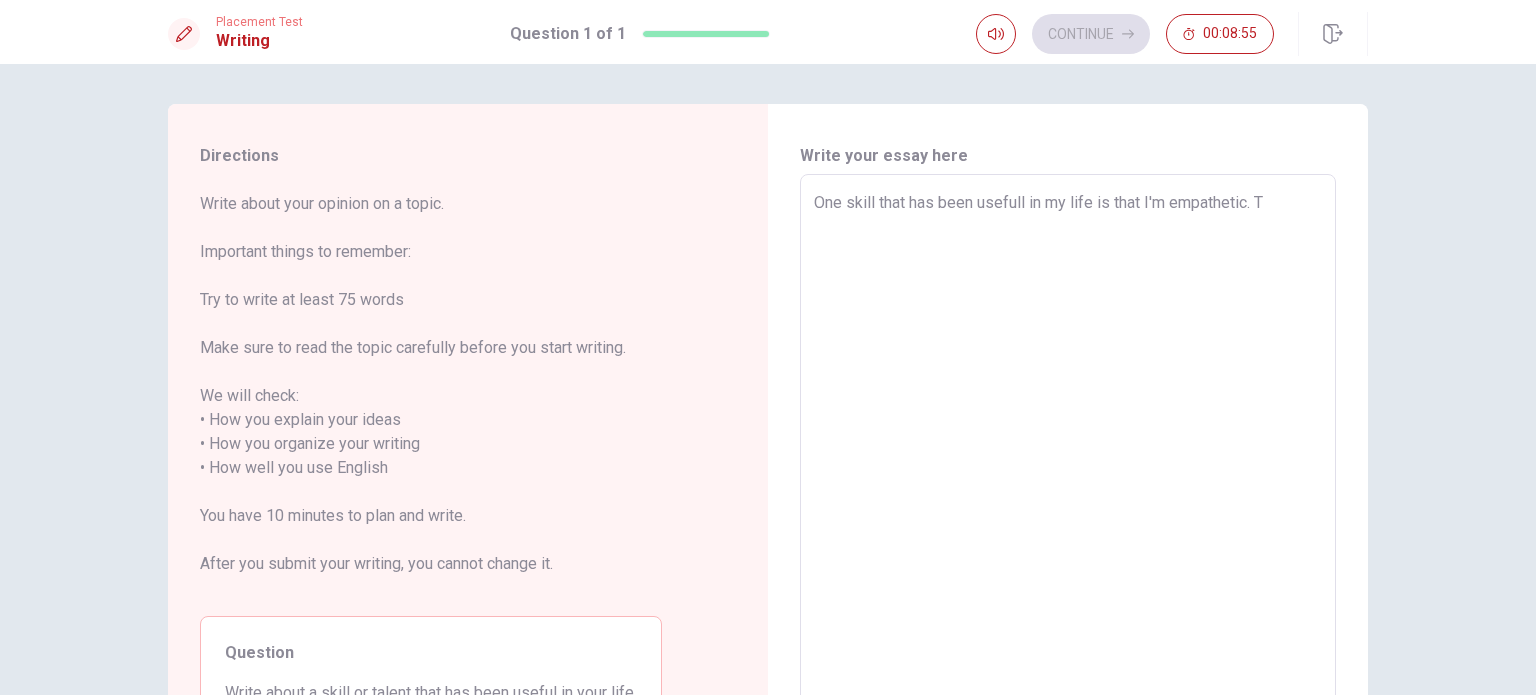 type on "x" 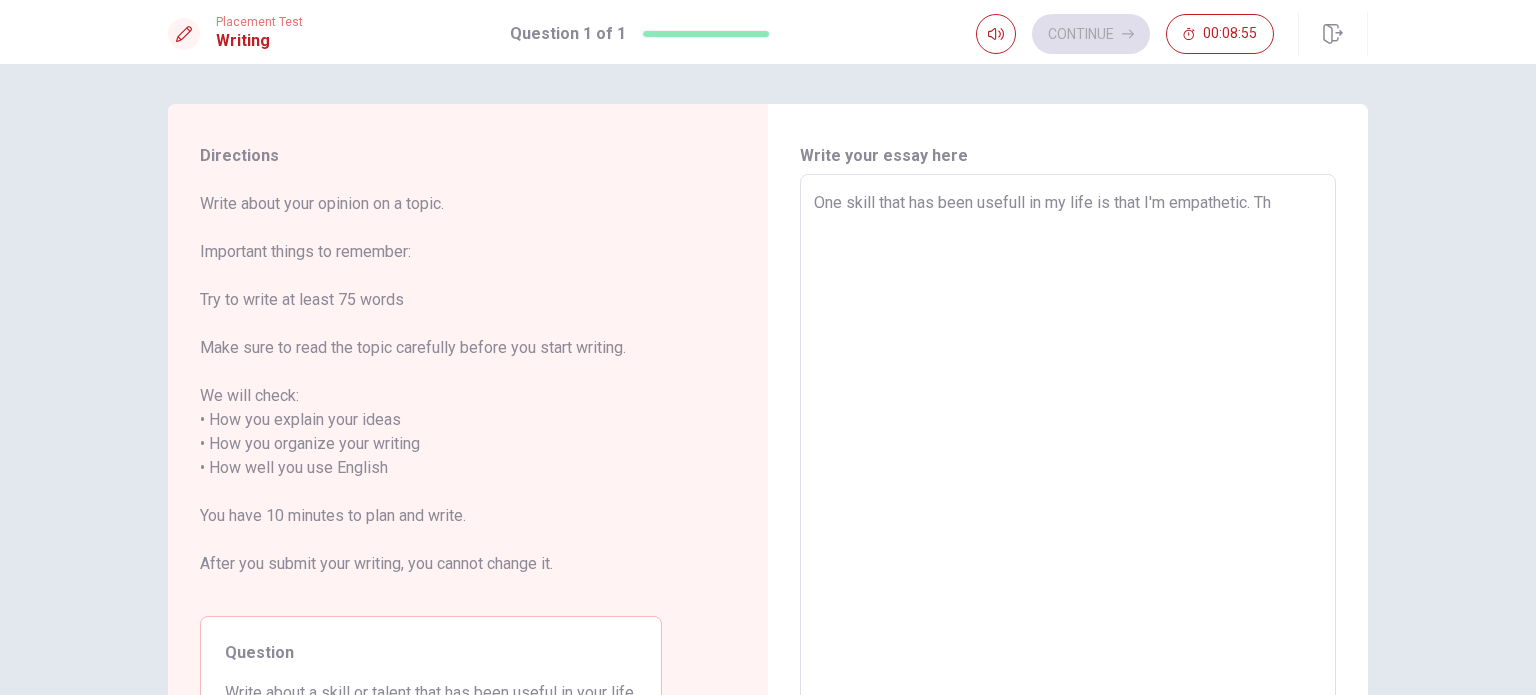 type on "x" 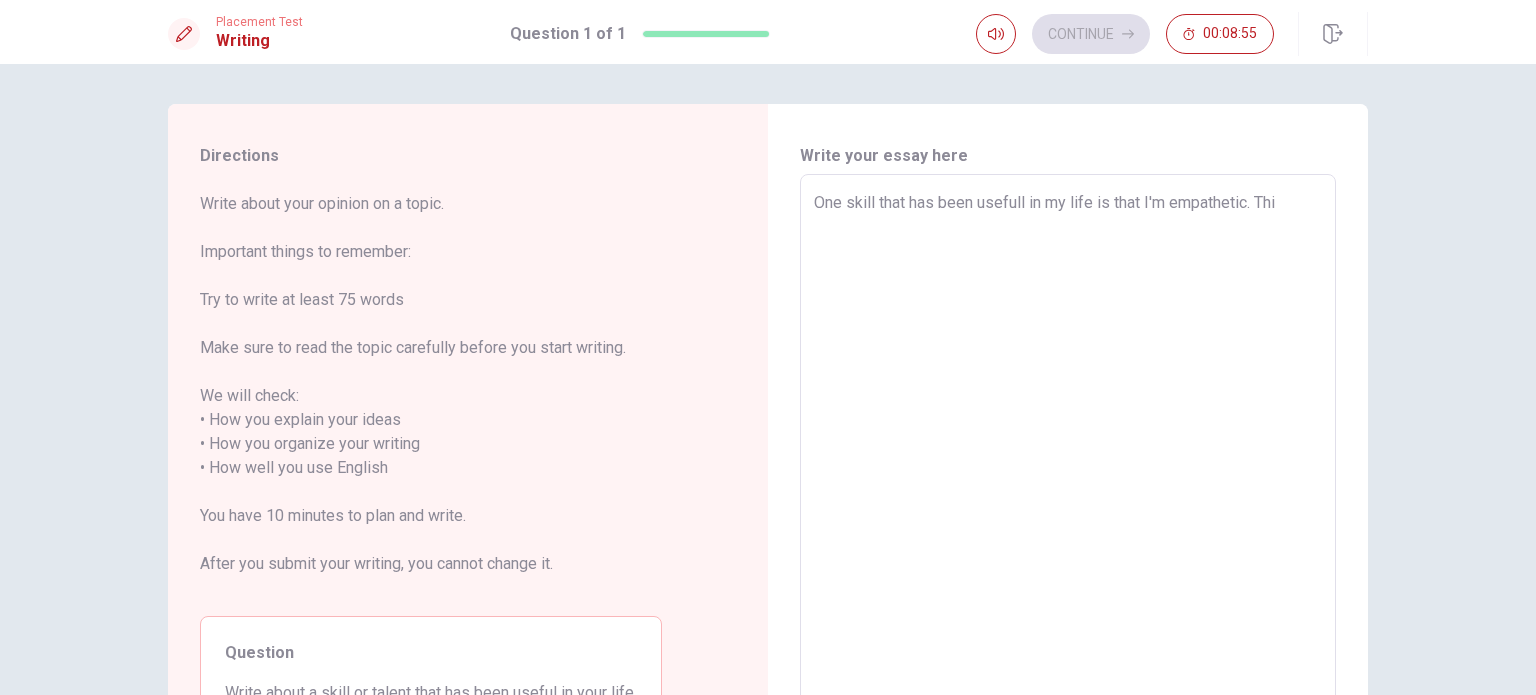 type on "x" 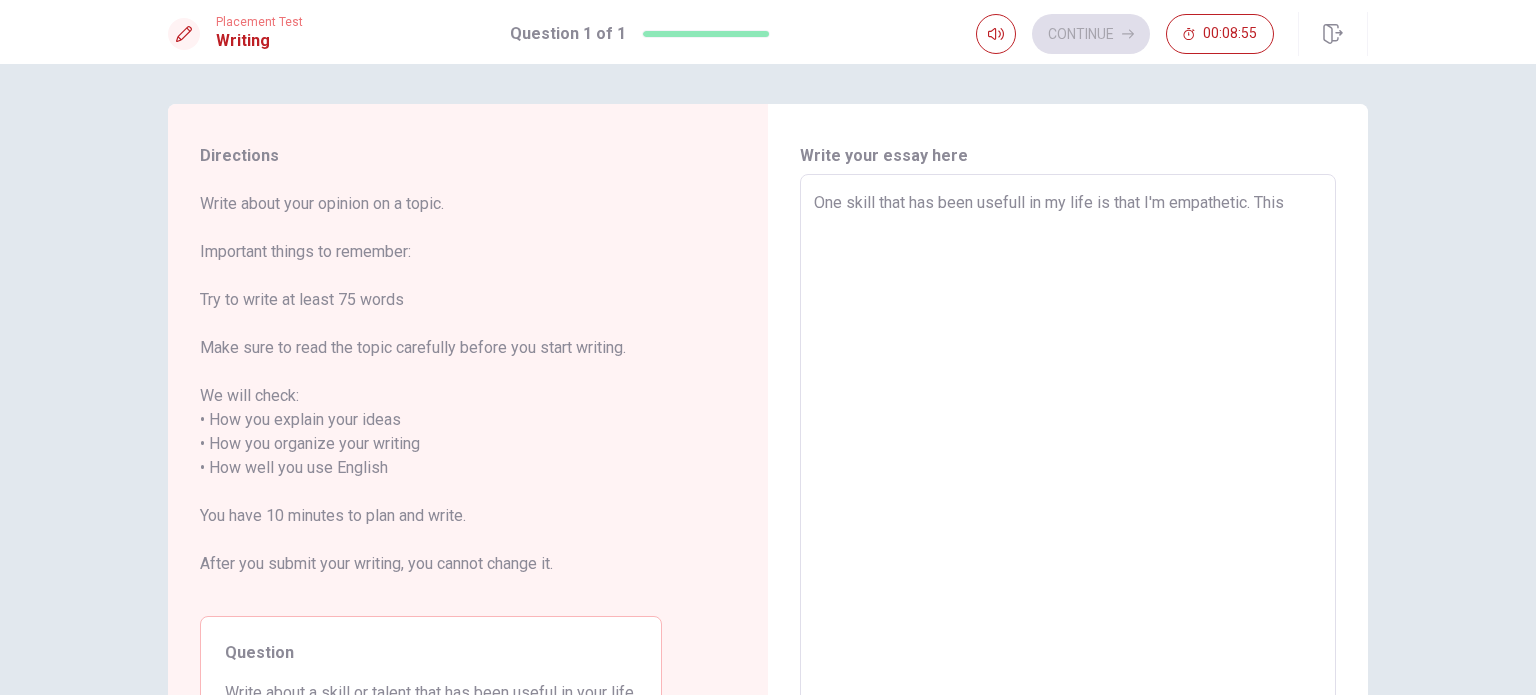 type on "x" 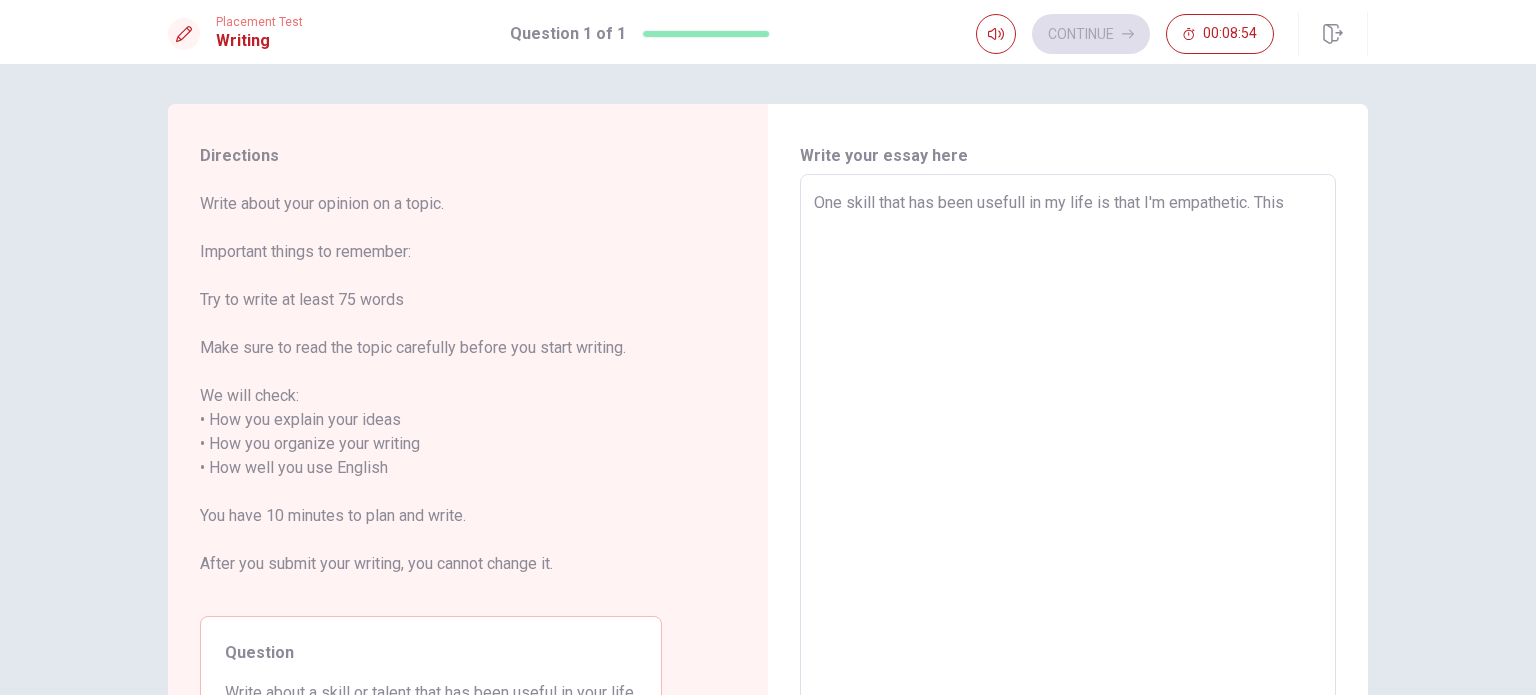 type on "One skill that has been usefull in my life is that I'm empathetic. This i" 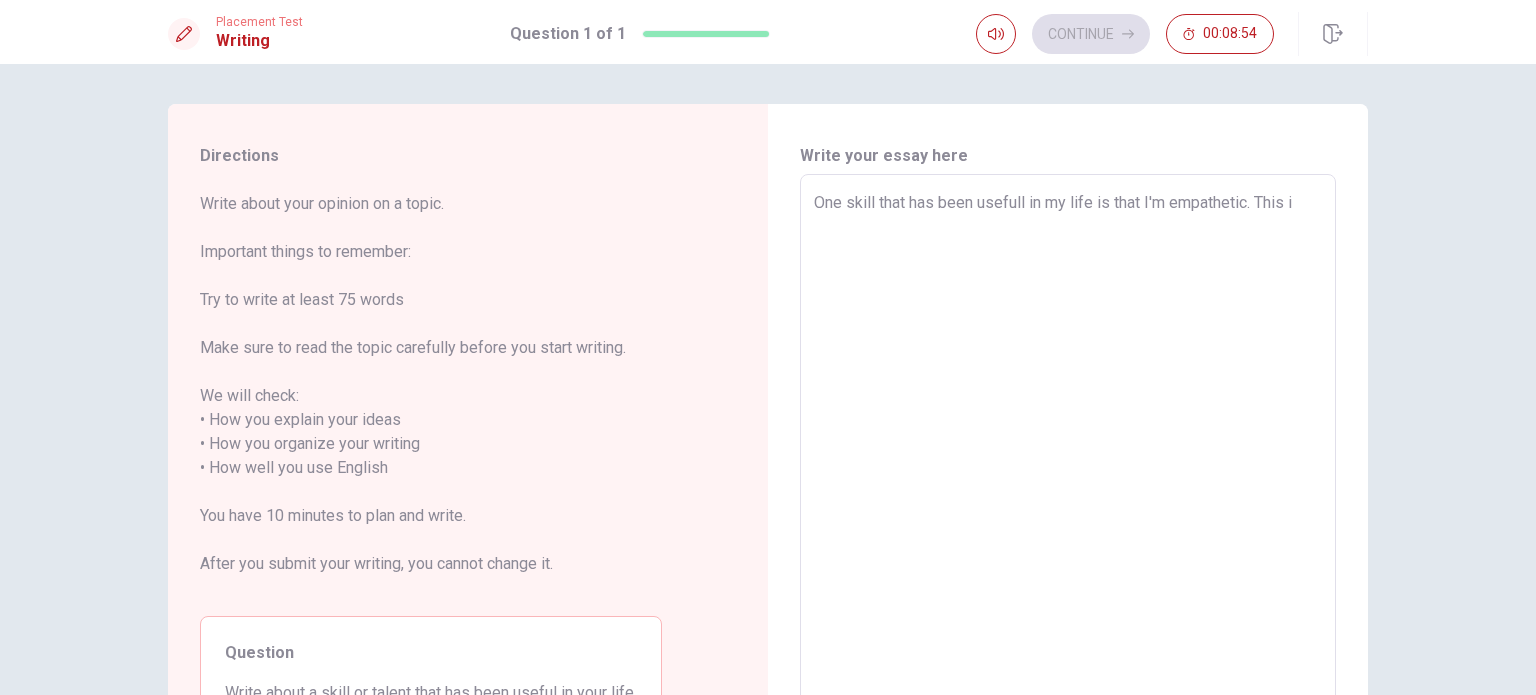 type on "x" 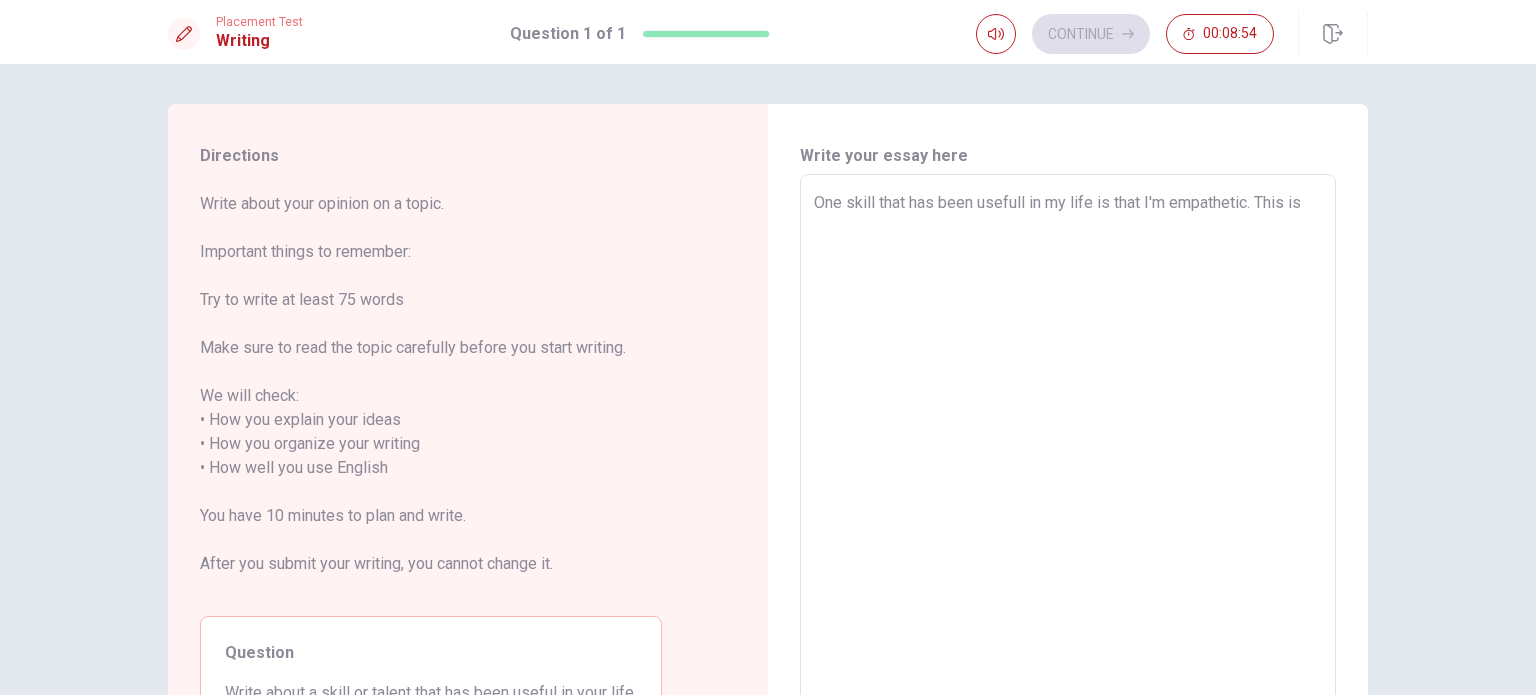 type on "x" 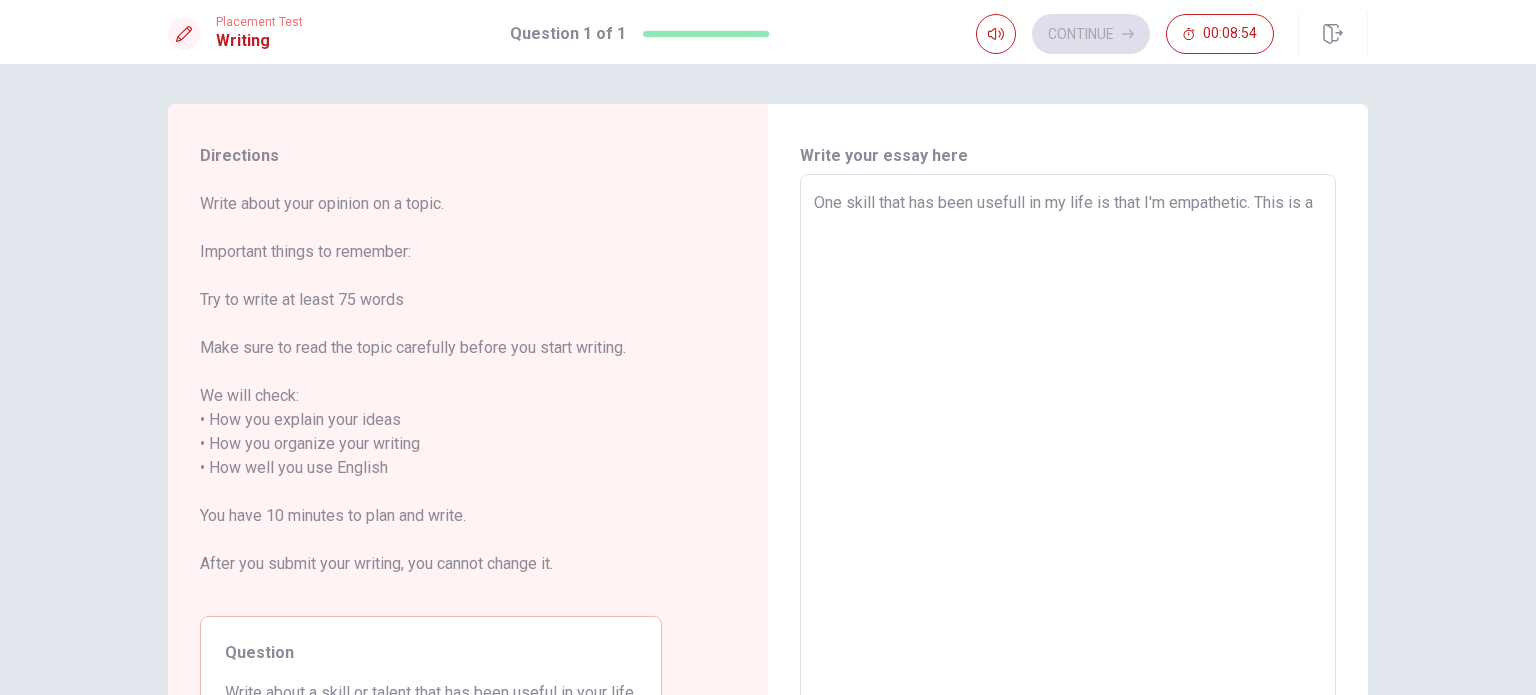 type on "x" 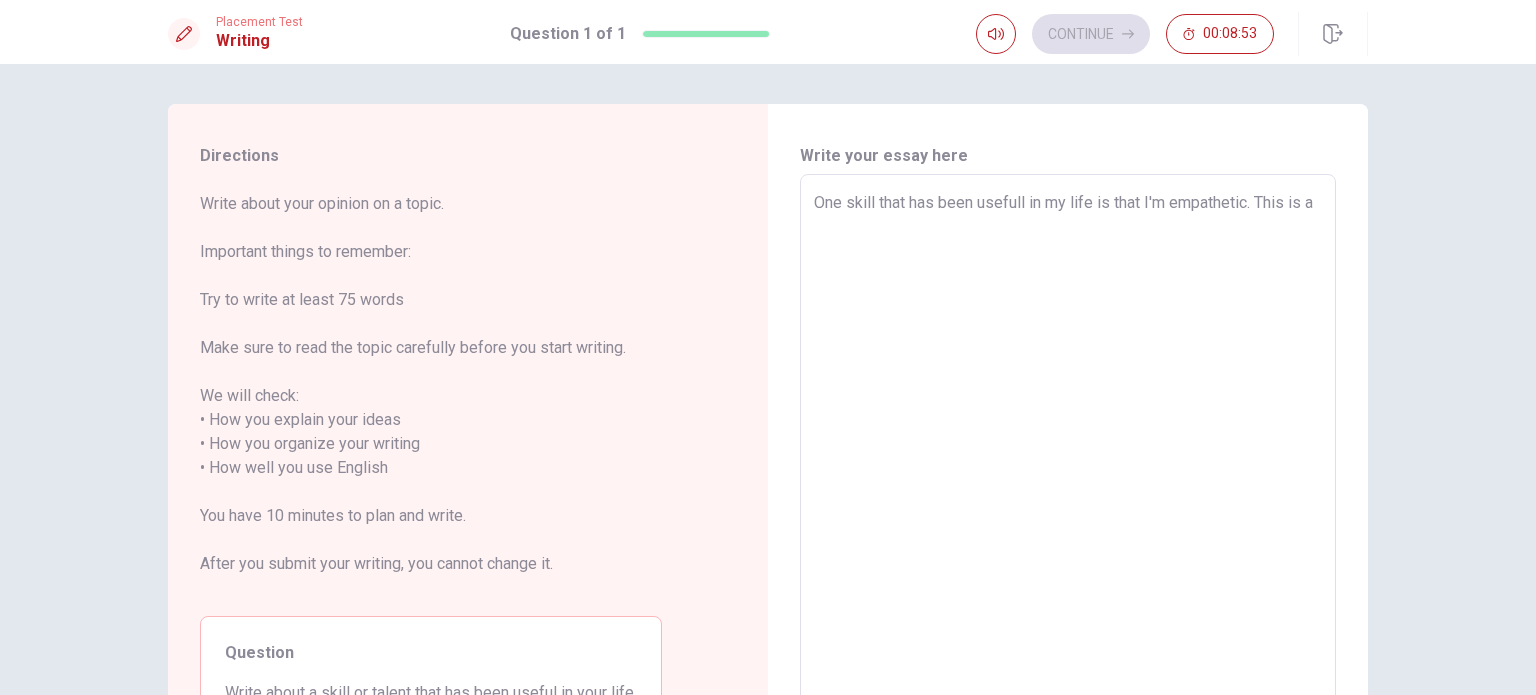 type on "One skill that has been usefull in my life is that I'm empathetic. This is a s" 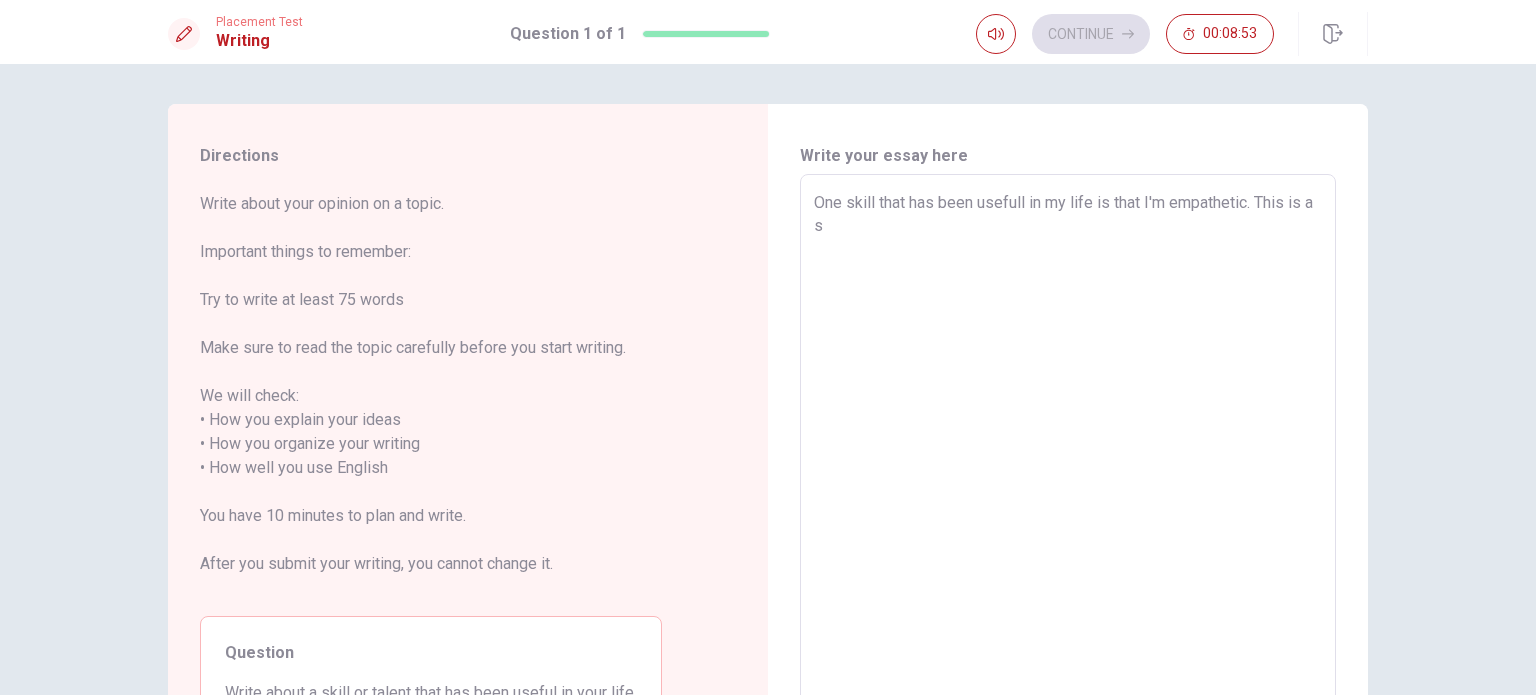 type on "x" 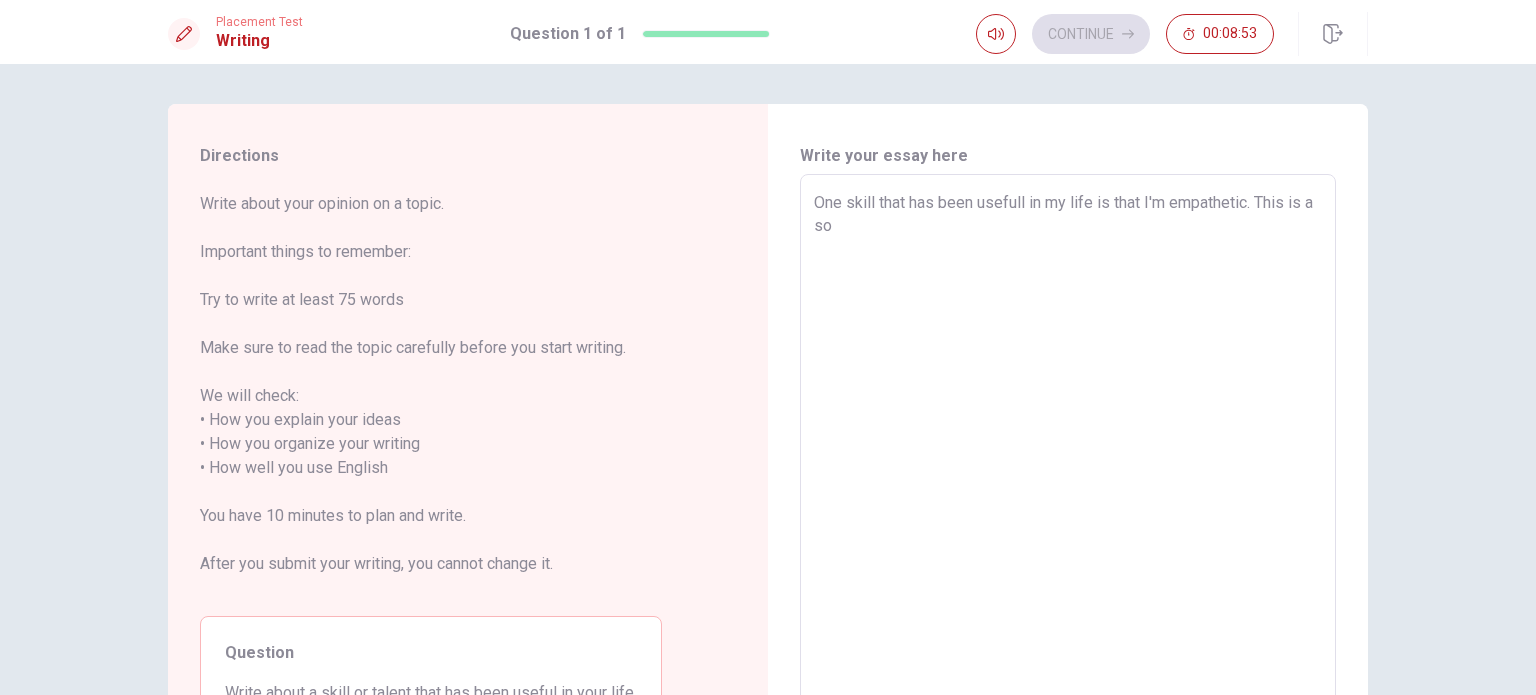 type on "x" 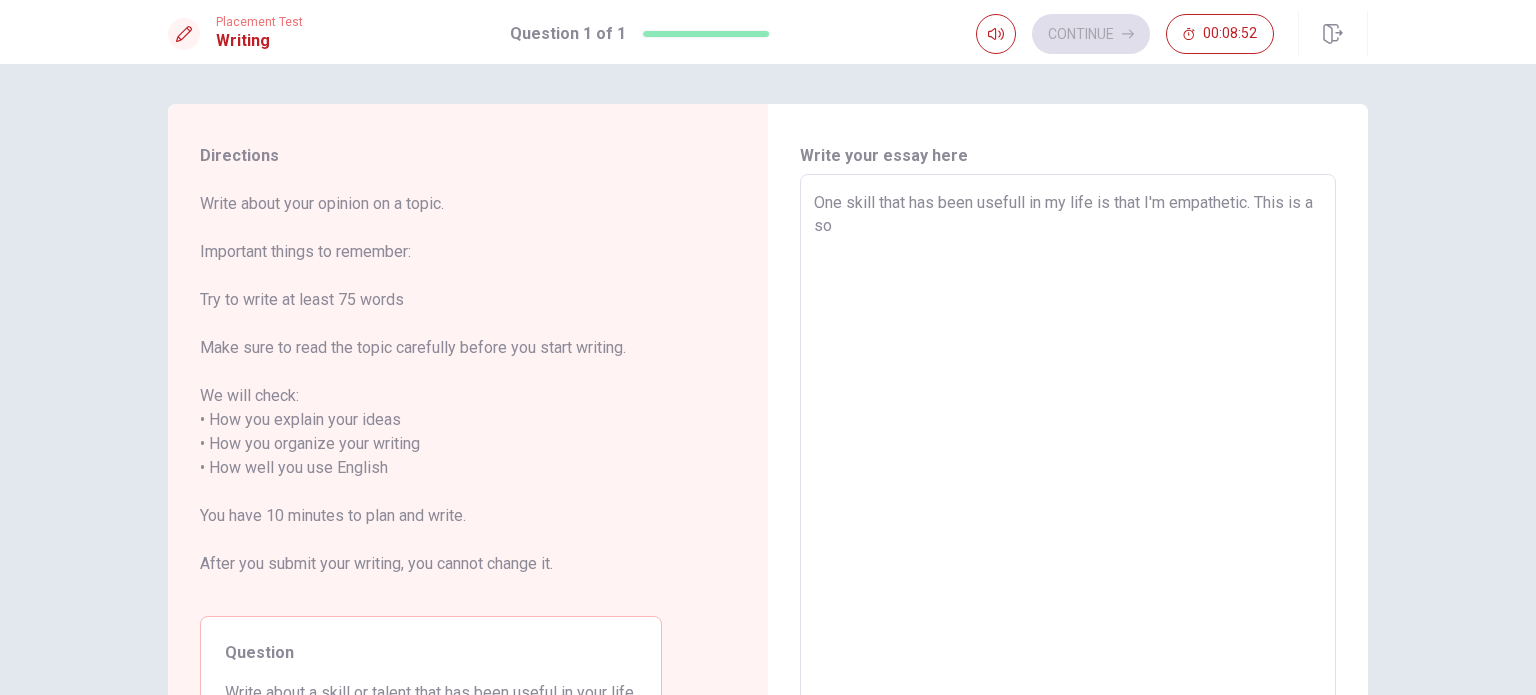 type on "One skill that has been usefull in my life is that I'm empathetic. This is a soc" 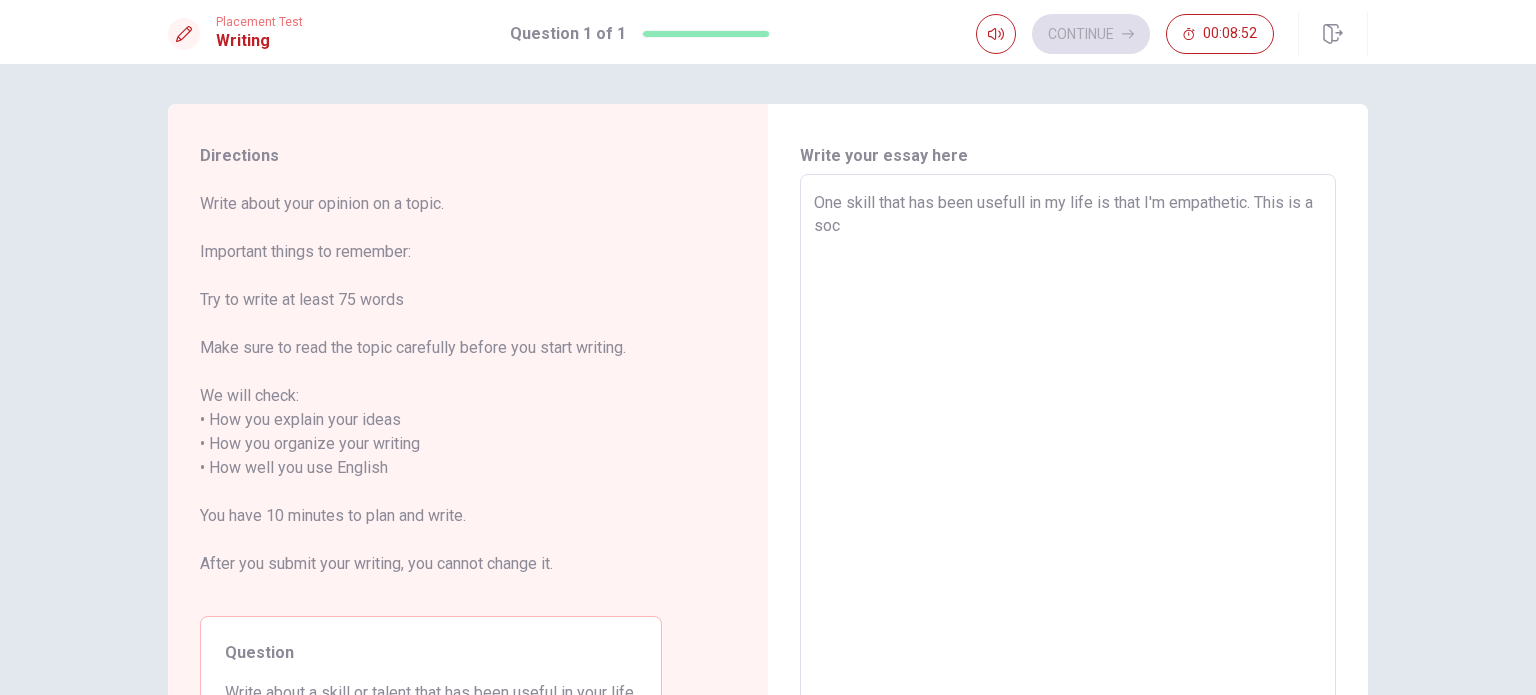 type on "x" 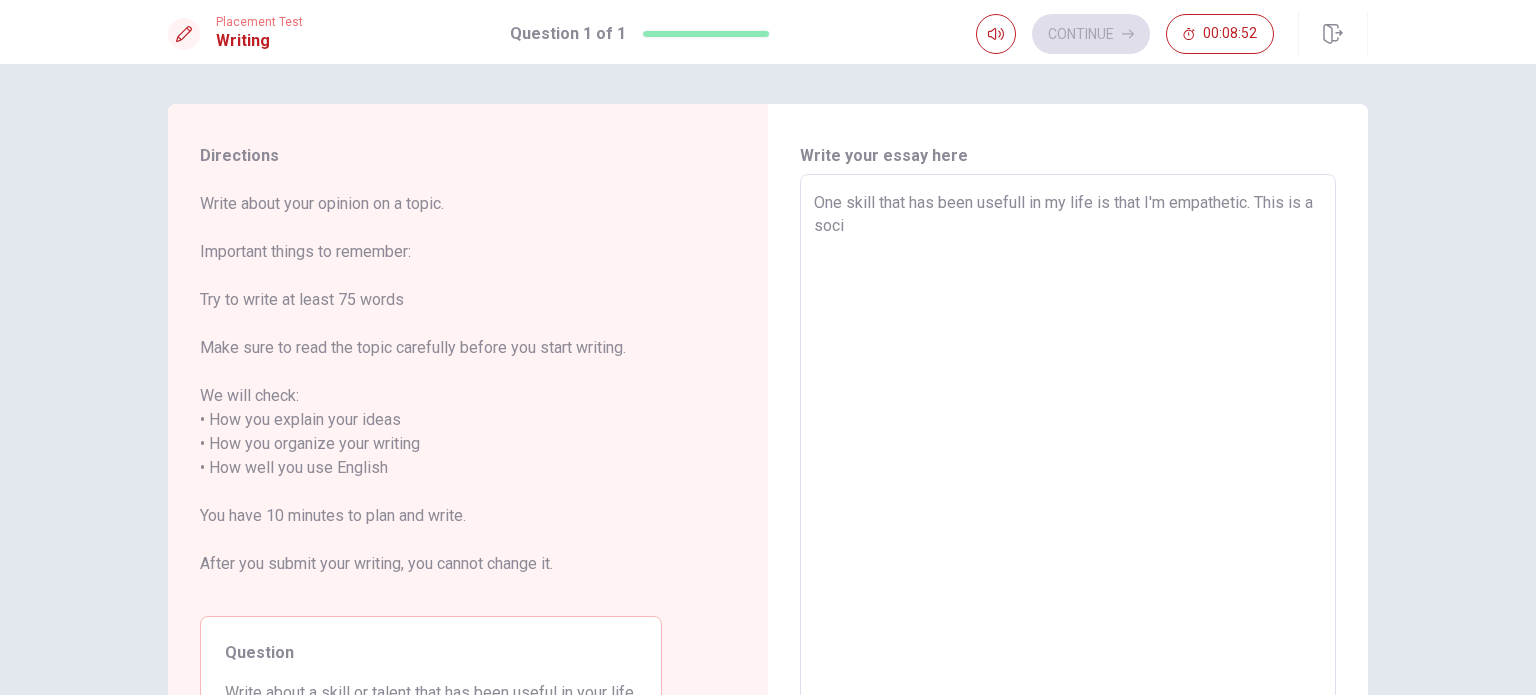 type on "x" 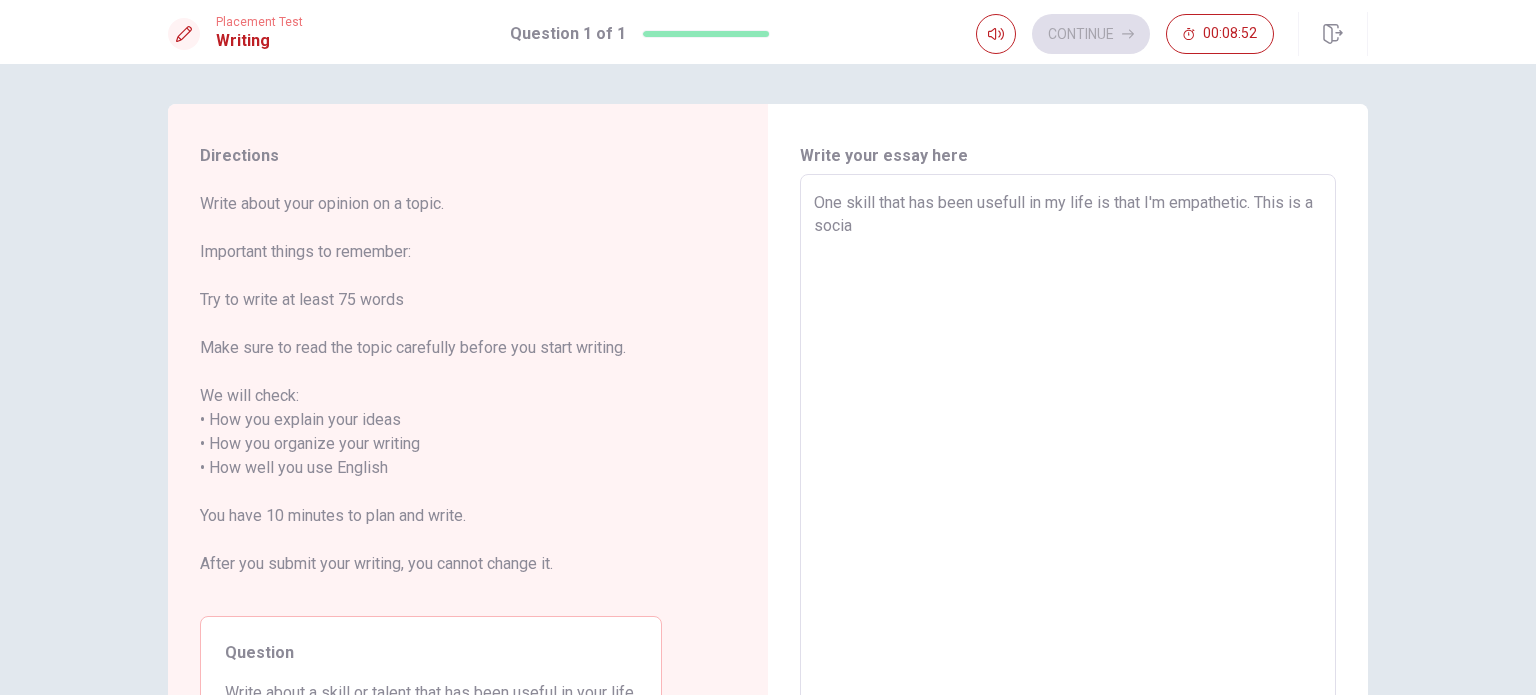 type on "x" 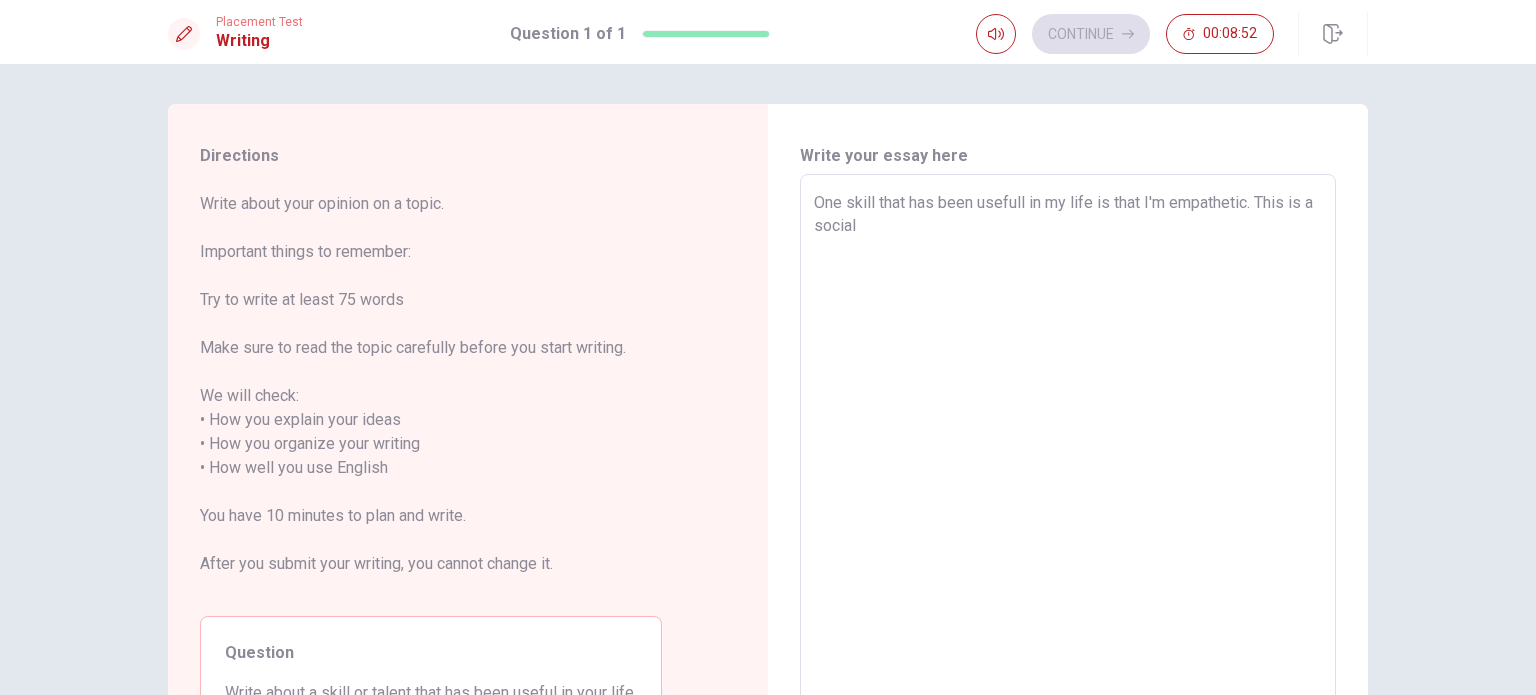 type 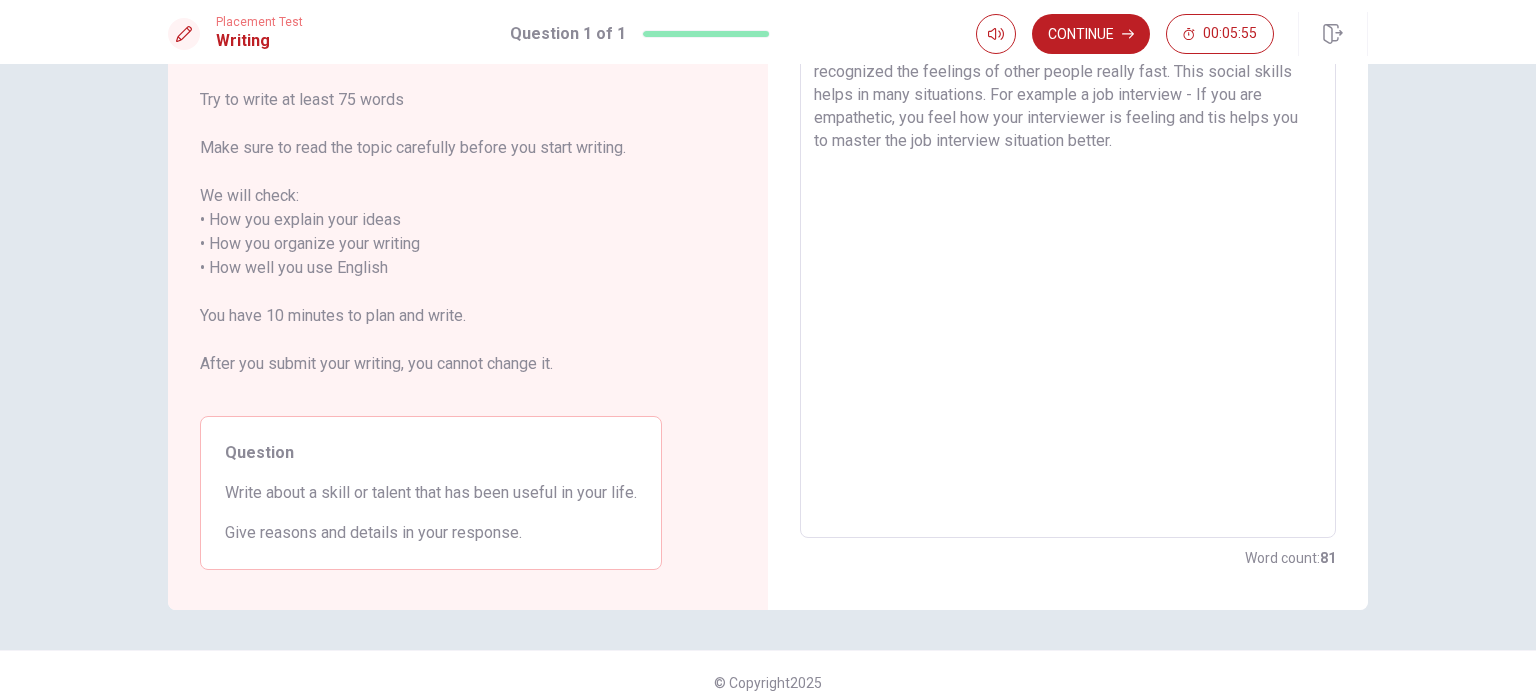scroll, scrollTop: 100, scrollLeft: 0, axis: vertical 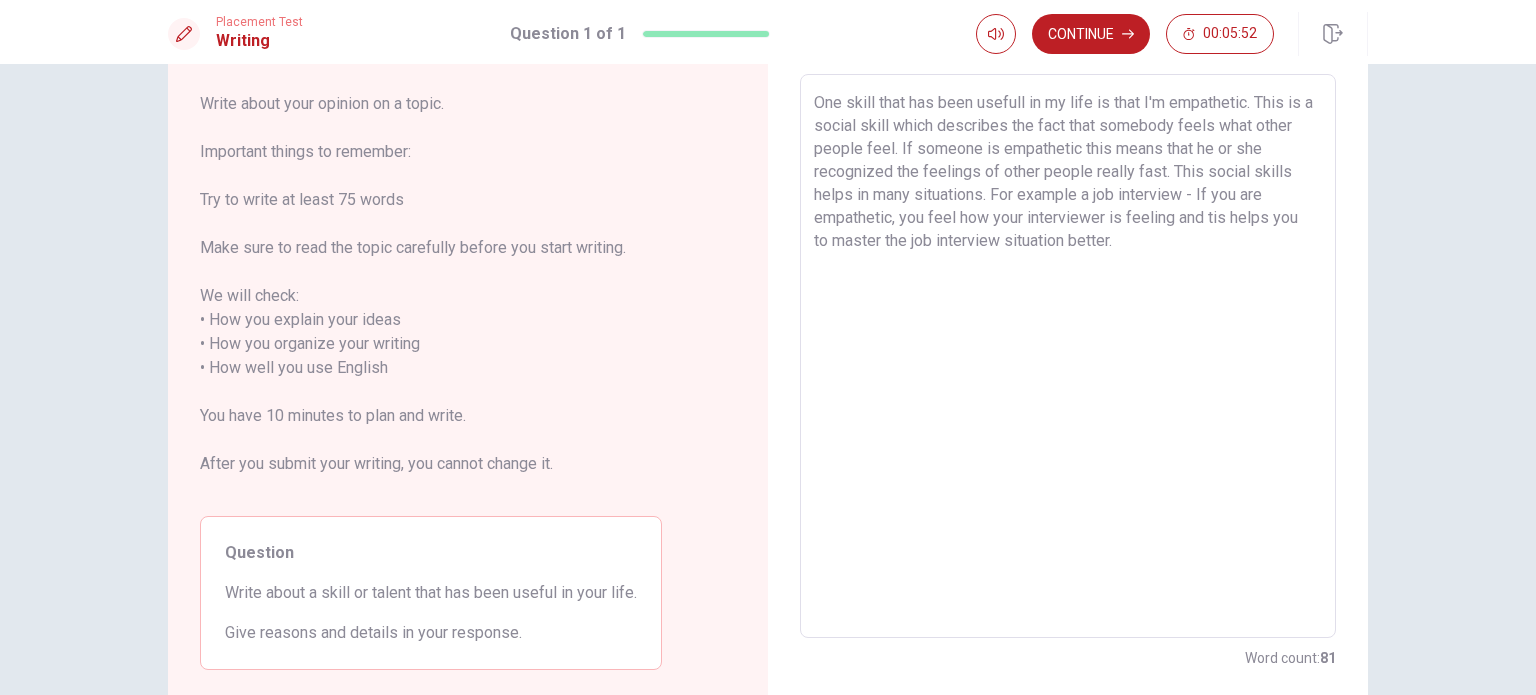 click on "One skill that has been usefull in my life is that I'm empathetic. This is a social skill which describes the fact that somebody feels what other people feel. If someone is empathetic this means that he or she recognized the feelings of other people really fast. This social skills helps in many situations. For example a job interview - If you are empathetic, you feel how your interviewer is feeling and tis helps you to master the job interview situation better." at bounding box center [1068, 356] 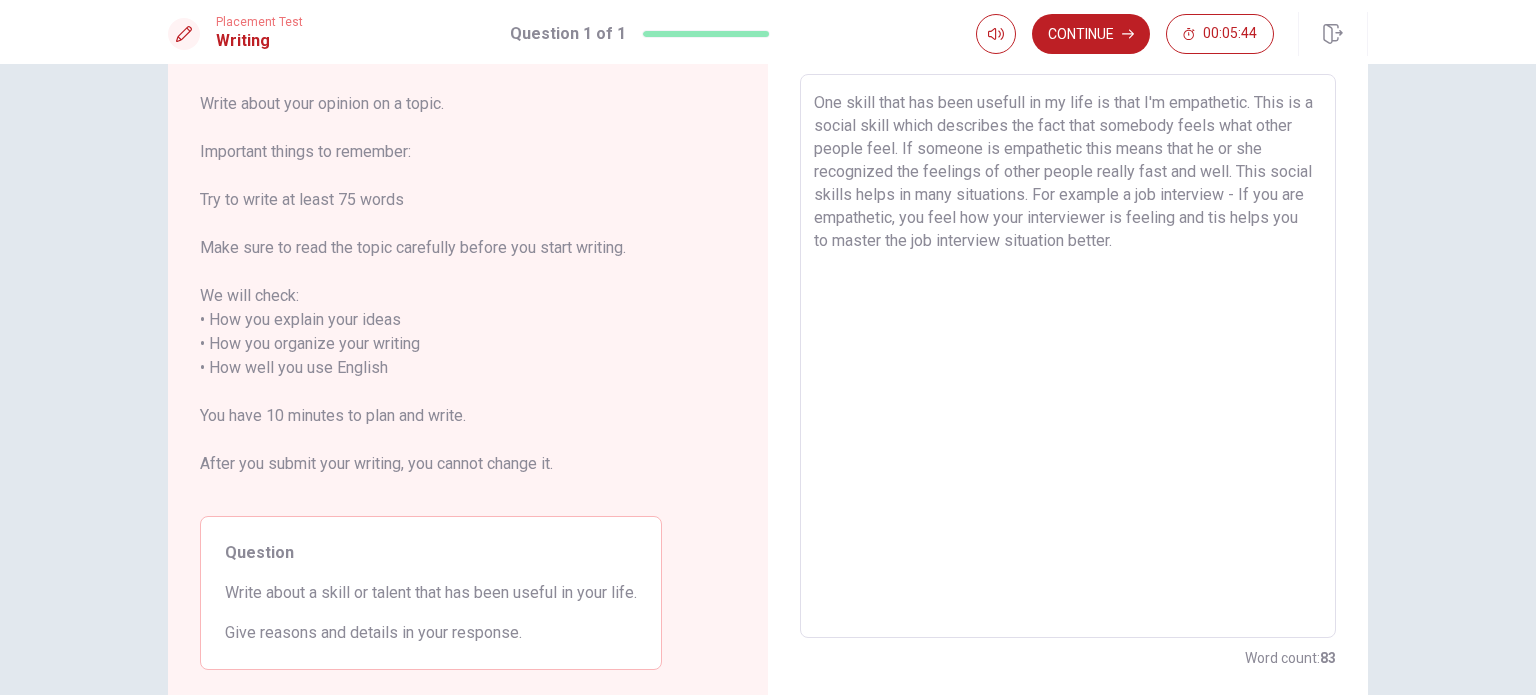 click on "One skill that has been usefull in my life is that I'm empathetic. This is a social skill which describes the fact that somebody feels what other people feel. If someone is empathetic this means that he or she recognized the feelings of other people really fast and well. This social skills helps in many situations. For example a job interview - If you are empathetic, you feel how your interviewer is feeling and tis helps you to master the job interview situation better." at bounding box center (1068, 356) 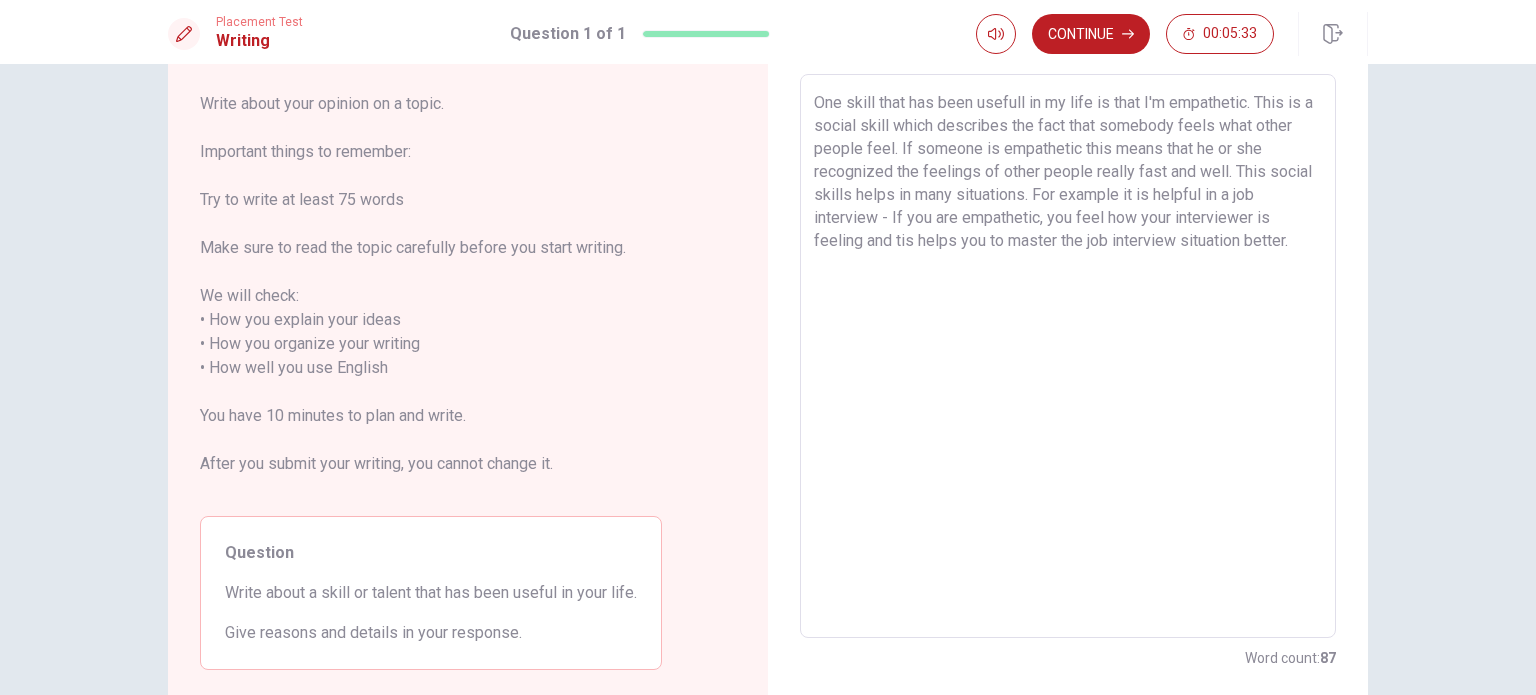 click on "One skill that has been usefull in my life is that I'm empathetic. This is a social skill which describes the fact that somebody feels what other people feel. If someone is empathetic this means that he or she recognized the feelings of other people really fast and well. This social skills helps in many situations. For example it is helpful in a job interview - If you are empathetic, you feel how your interviewer is feeling and tis helps you to master the job interview situation better." at bounding box center [1068, 356] 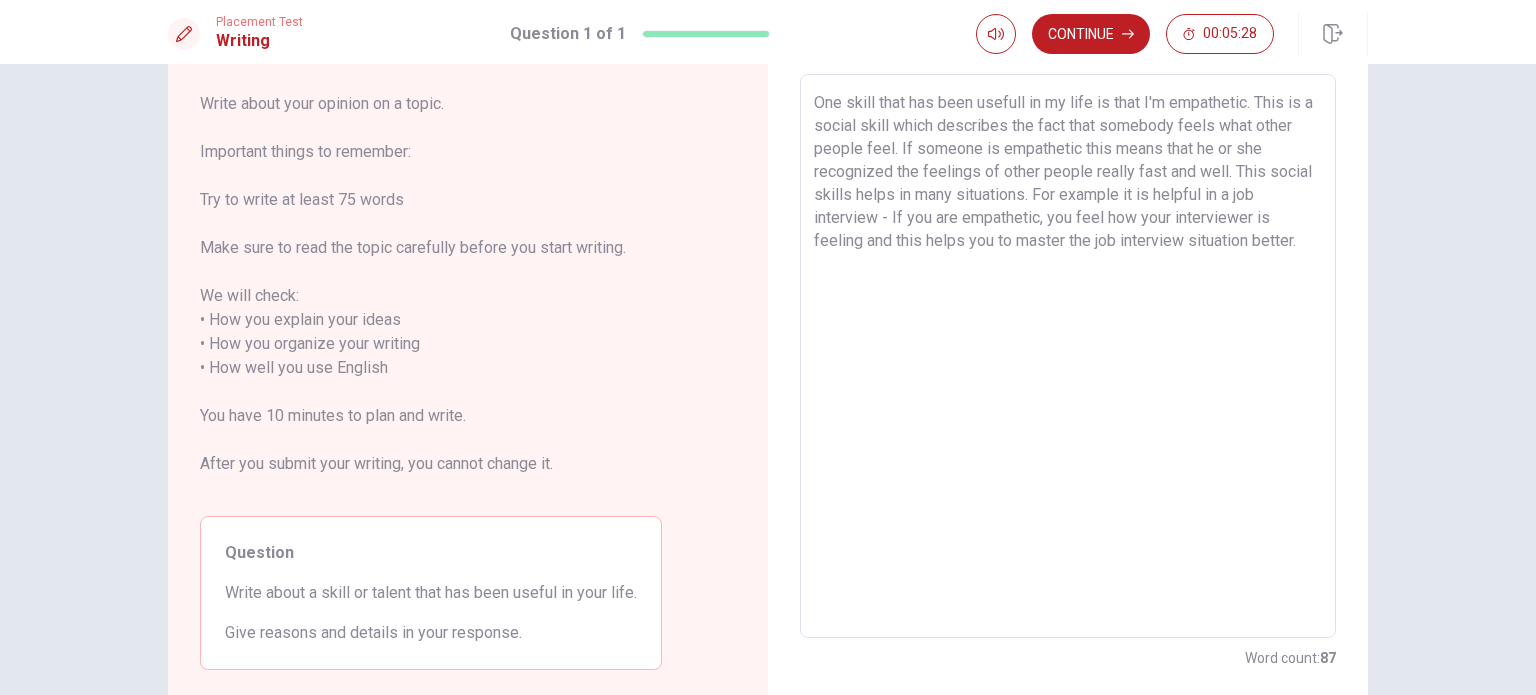 click on "One skill that has been usefull in my life is that I'm empathetic. This is a social skill which describes the fact that somebody feels what other people feel. If someone is empathetic this means that he or she recognized the feelings of other people really fast and well. This social skills helps in many situations. For example it is helpful in a job interview - If you are empathetic, you feel how your interviewer is feeling and this helps you to master the job interview situation better." at bounding box center (1068, 356) 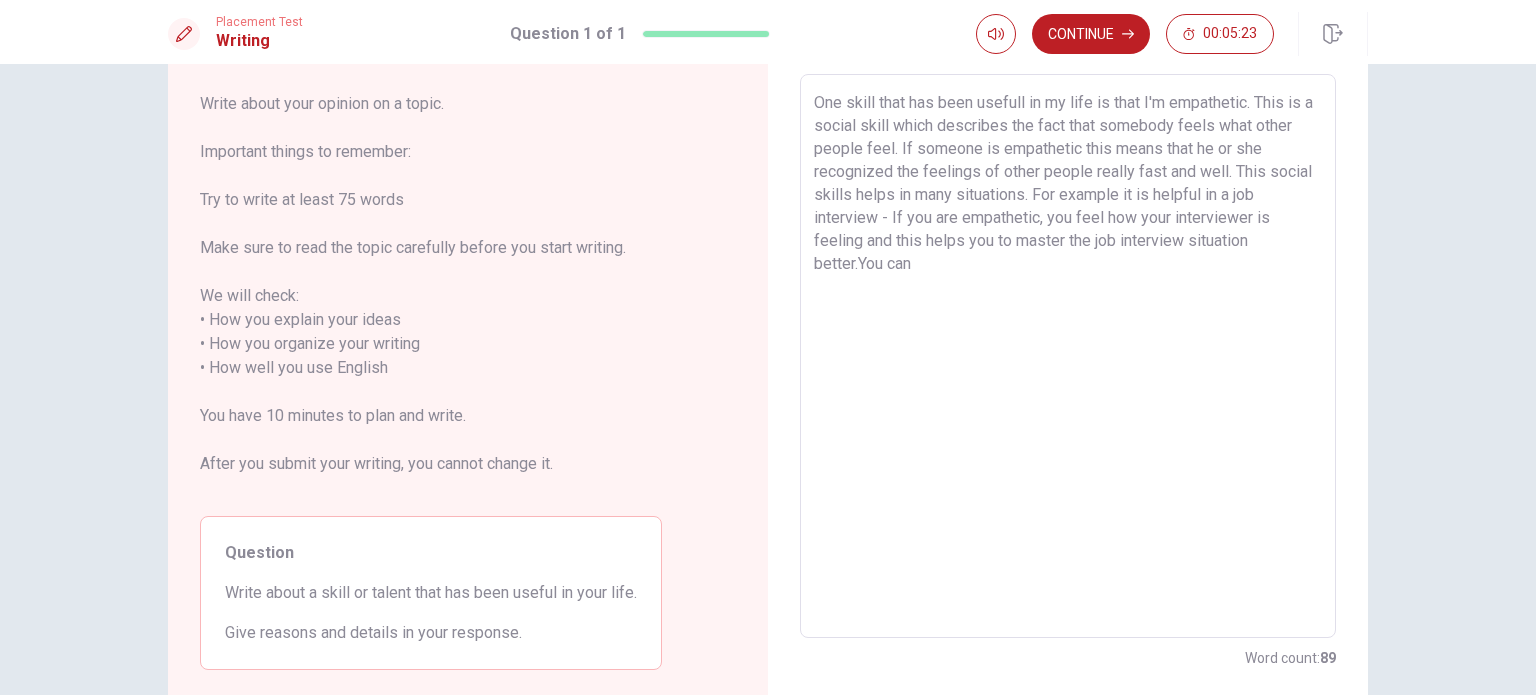 click on "One skill that has been usefull in my life is that I'm empathetic. This is a social skill which describes the fact that somebody feels what other people feel. If someone is empathetic this means that he or she recognized the feelings of other people really fast and well. This social skills helps in many situations. For example it is helpful in a job interview - If you are empathetic, you feel how your interviewer is feeling and this helps you to master the job interview situation better.You can" at bounding box center (1068, 356) 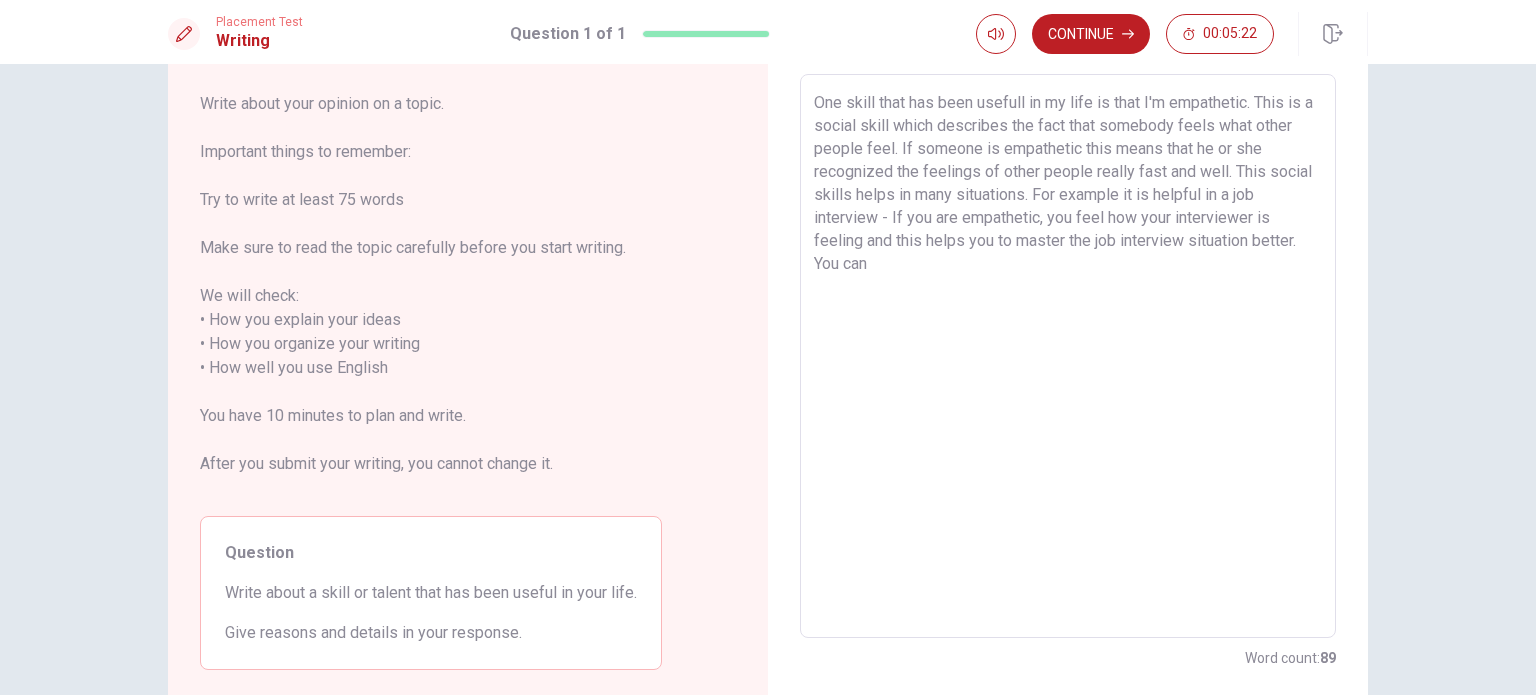 click on "One skill that has been usefull in my life is that I'm empathetic. This is a social skill which describes the fact that somebody feels what other people feel. If someone is empathetic this means that he or she recognized the feelings of other people really fast and well. This social skills helps in many situations. For example it is helpful in a job interview - If you are empathetic, you feel how your interviewer is feeling and this helps you to master the job interview situation better. You can" at bounding box center (1068, 356) 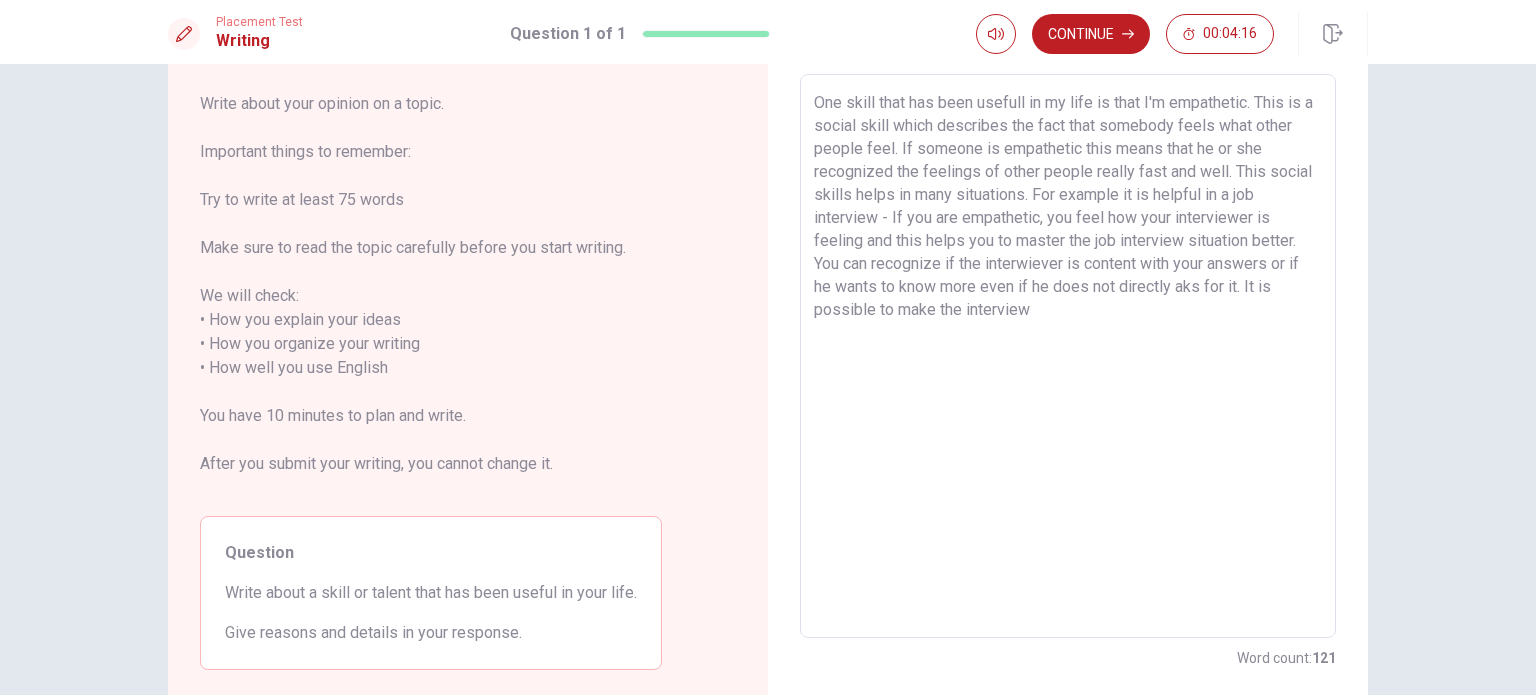 drag, startPoint x: 927, startPoint y: 320, endPoint x: 898, endPoint y: 309, distance: 31.016125 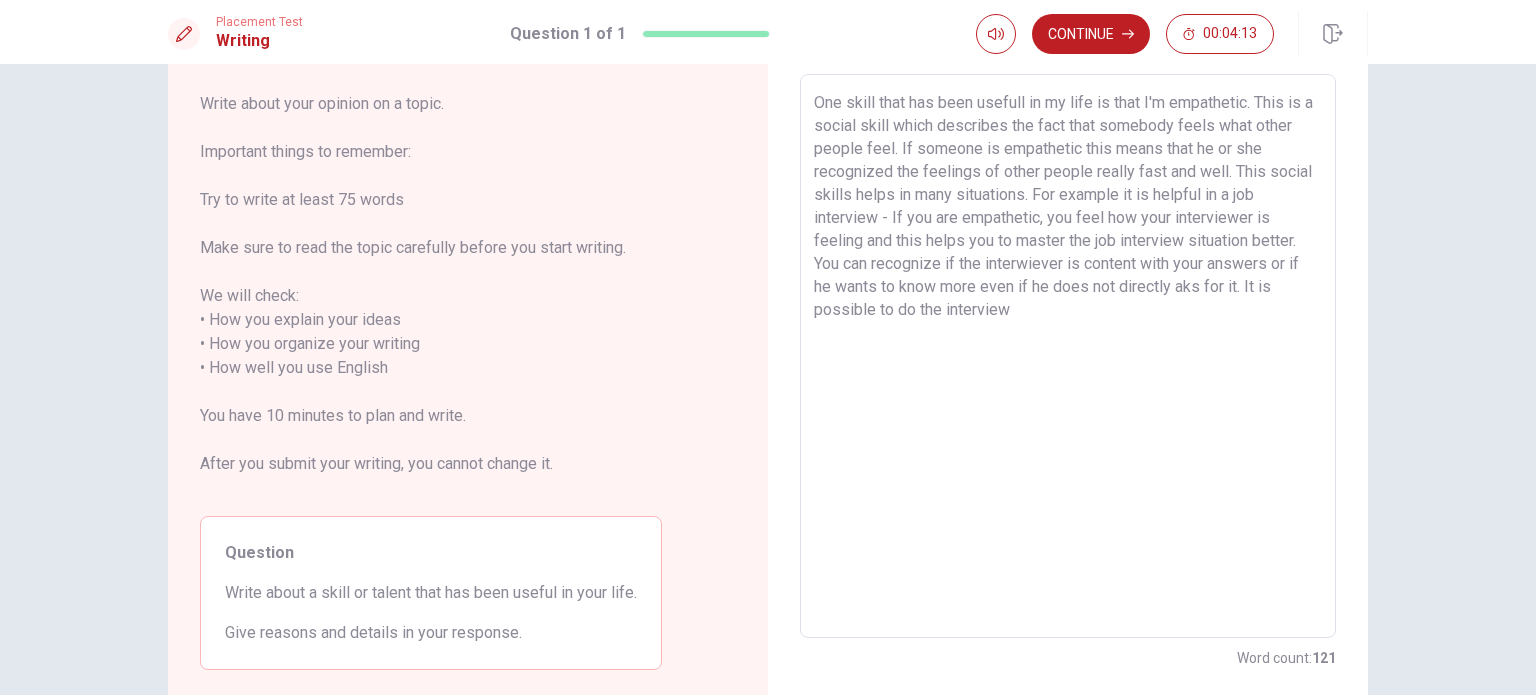 click on "One skill that has been usefull in my life is that I'm empathetic. This is a social skill which describes the fact that somebody feels what other people feel. If someone is empathetic this means that he or she recognized the feelings of other people really fast and well. This social skills helps in many situations. For example it is helpful in a job interview - If you are empathetic, you feel how your interviewer is feeling and this helps you to master the job interview situation better. You can recognize if the interwiever is content with your answers or if he wants to know more even if he does not directly aks for it. It is possible to do the interview" at bounding box center [1068, 356] 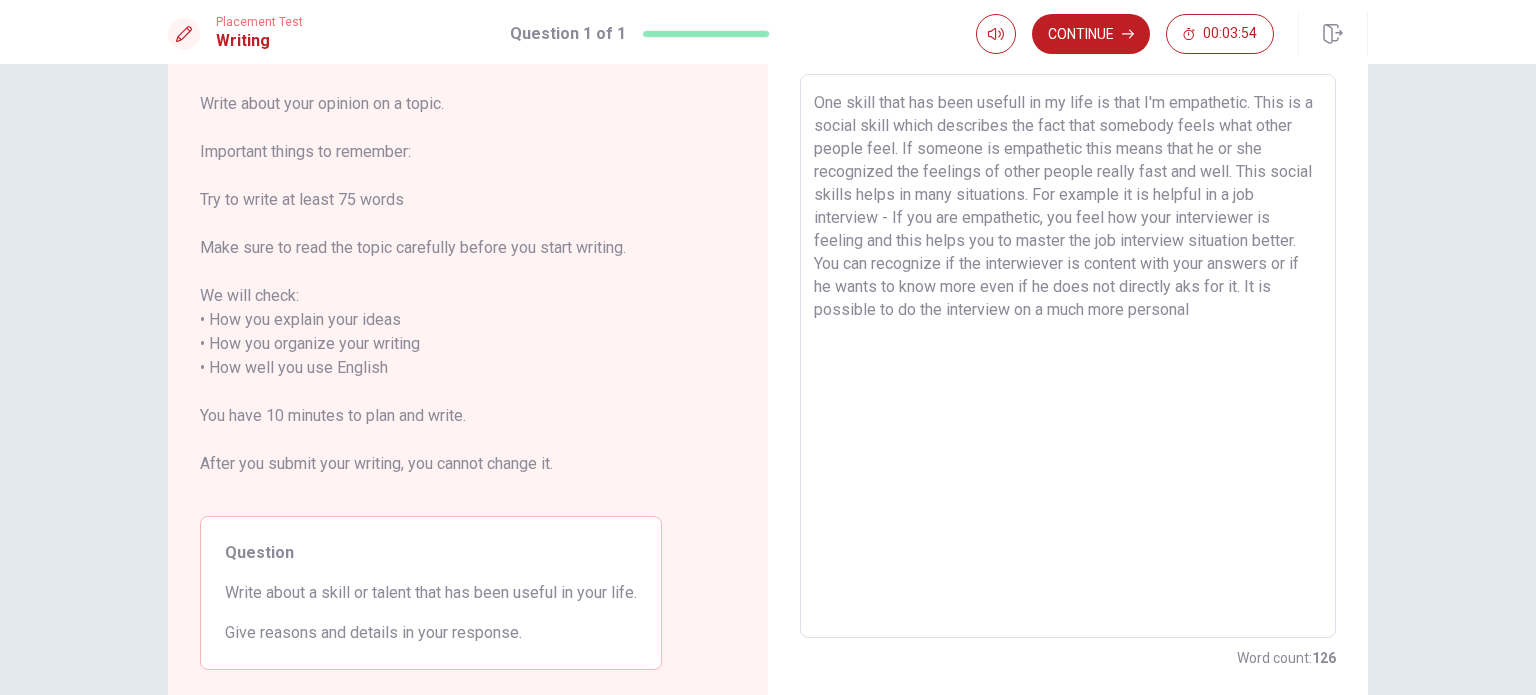 click on "One skill that has been usefull in my life is that I'm empathetic. This is a social skill which describes the fact that somebody feels what other people feel. If someone is empathetic this means that he or she recognized the feelings of other people really fast and well. This social skills helps in many situations. For example it is helpful in a job interview - If you are empathetic, you feel how your interviewer is feeling and this helps you to master the job interview situation better. You can recognize if the interwiever is content with your answers or if he wants to know more even if he does not directly aks for it. It is possible to do the interview on a much more personal" at bounding box center [1068, 356] 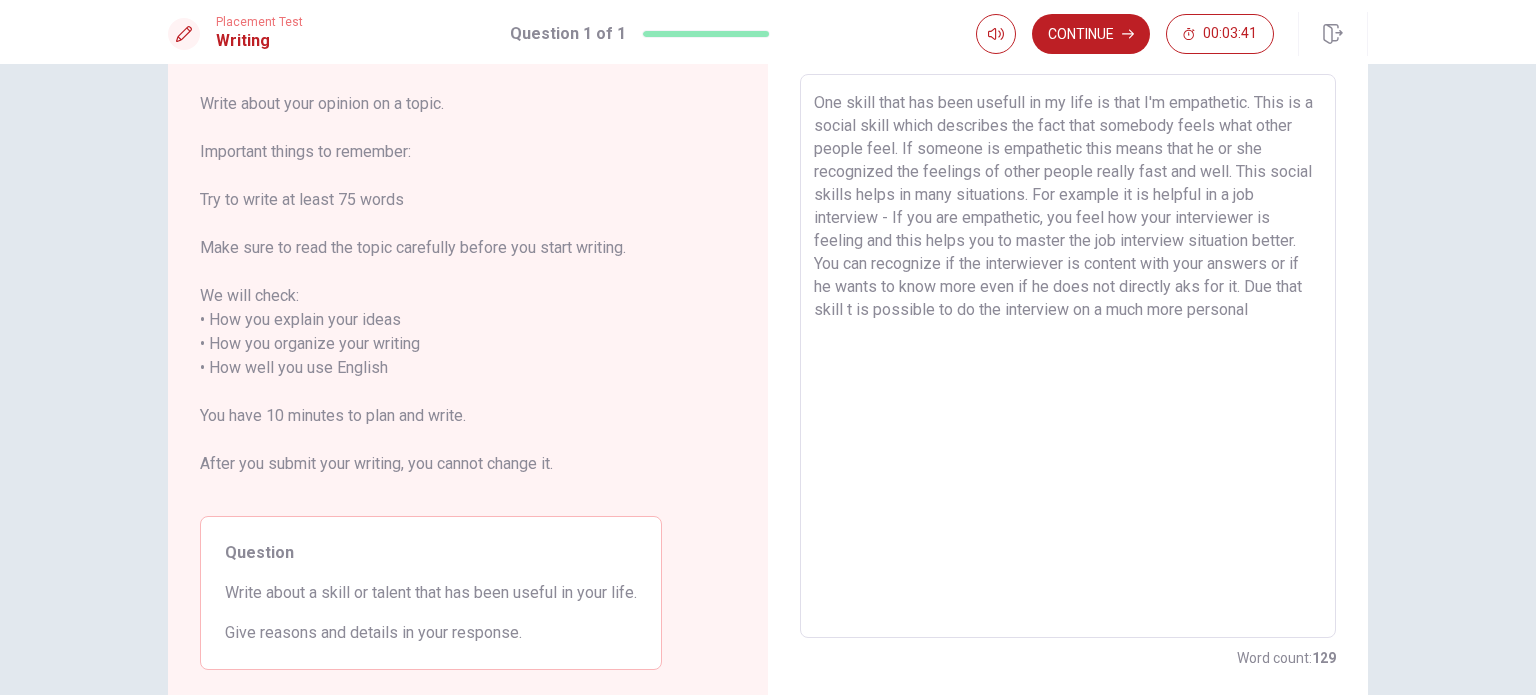 click on "One skill that has been usefull in my life is that I'm empathetic. This is a social skill which describes the fact that somebody feels what other people feel. If someone is empathetic this means that he or she recognized the feelings of other people really fast and well. This social skills helps in many situations. For example it is helpful in a job interview - If you are empathetic, you feel how your interviewer is feeling and this helps you to master the job interview situation better. You can recognize if the interwiever is content with your answers or if he wants to know more even if he does not directly aks for it. Due that skill t is possible to do the interview on a much more personal" at bounding box center (1068, 356) 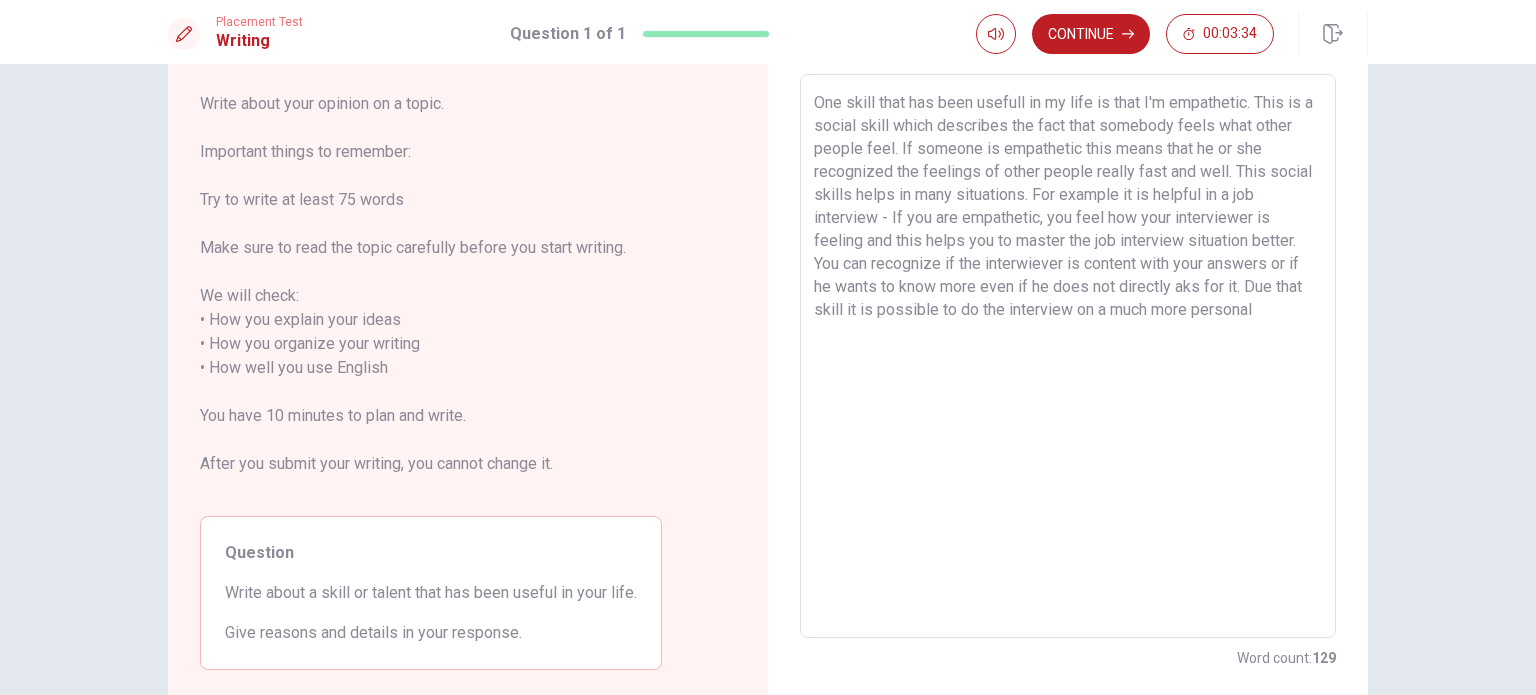 click on "One skill that has been usefull in my life is that I'm empathetic. This is a social skill which describes the fact that somebody feels what other people feel. If someone is empathetic this means that he or she recognized the feelings of other people really fast and well. This social skills helps in many situations. For example it is helpful in a job interview - If you are empathetic, you feel how your interviewer is feeling and this helps you to master the job interview situation better. You can recognize if the interwiever is content with your answers or if he wants to know more even if he does not directly aks for it. Due that skill it is possible to do the interview on a much more personal" at bounding box center [1068, 356] 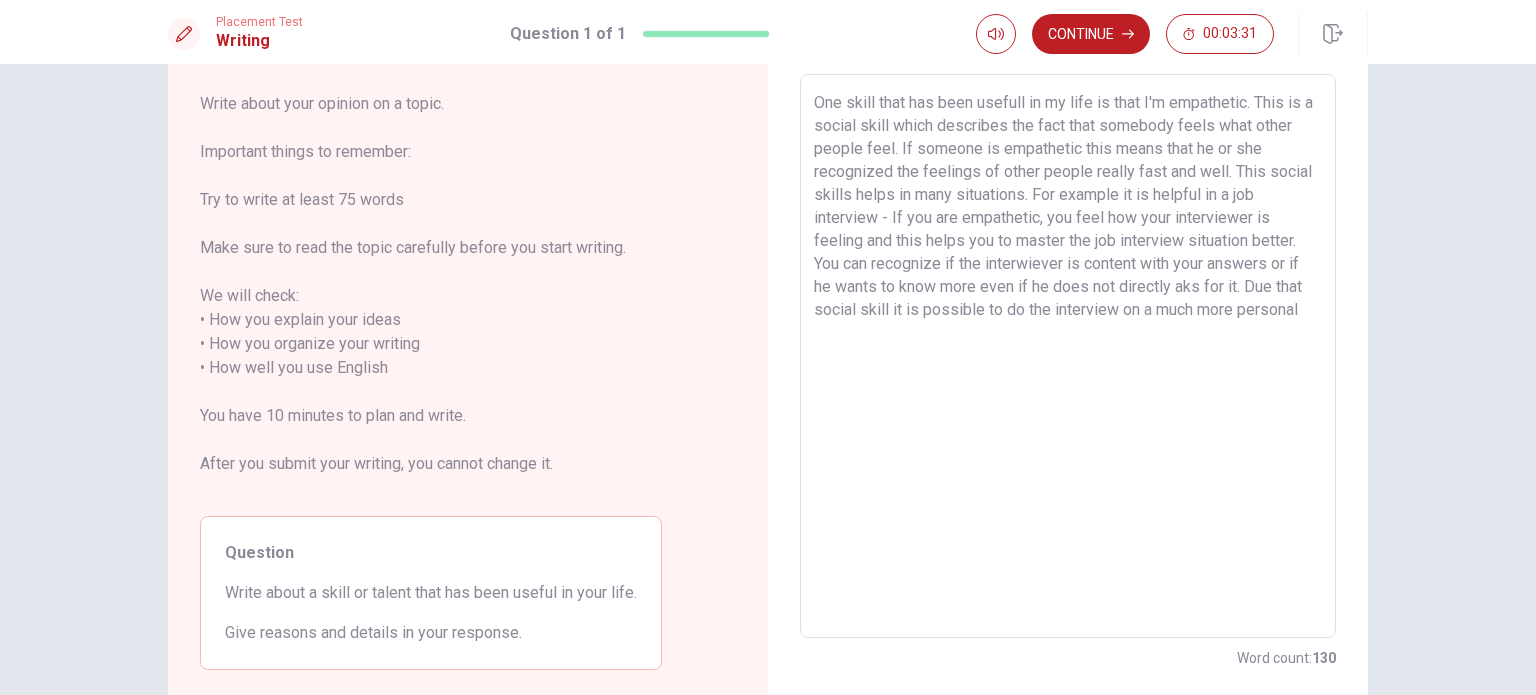 click on "One skill that has been usefull in my life is that I'm empathetic. This is a social skill which describes the fact that somebody feels what other people feel. If someone is empathetic this means that he or she recognized the feelings of other people really fast and well. This social skills helps in many situations. For example it is helpful in a job interview - If you are empathetic, you feel how your interviewer is feeling and this helps you to master the job interview situation better. You can recognize if the interwiever is content with your answers or if he wants to know more even if he does not directly aks for it. Due that social skill it is possible to do the interview on a much more personal" at bounding box center [1068, 356] 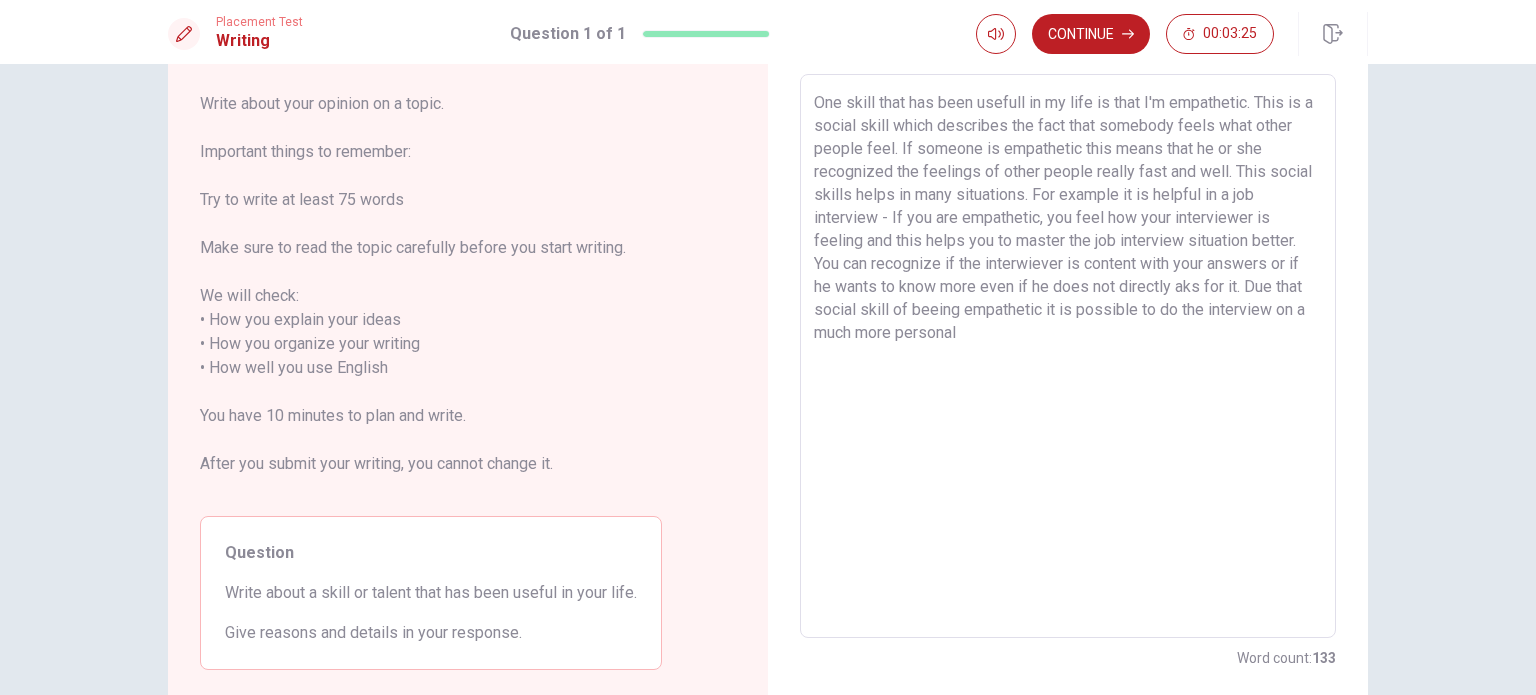 click on "One skill that has been usefull in my life is that I'm empathetic. This is a social skill which describes the fact that somebody feels what other people feel. If someone is empathetic this means that he or she recognized the feelings of other people really fast and well. This social skills helps in many situations. For example it is helpful in a job interview - If you are empathetic, you feel how your interviewer is feeling and this helps you to master the job interview situation better. You can recognize if the interwiever is content with your answers or if he wants to know more even if he does not directly aks for it. Due that social skill of beeing empathetic it is possible to do the interview on a much more personal" at bounding box center [1068, 356] 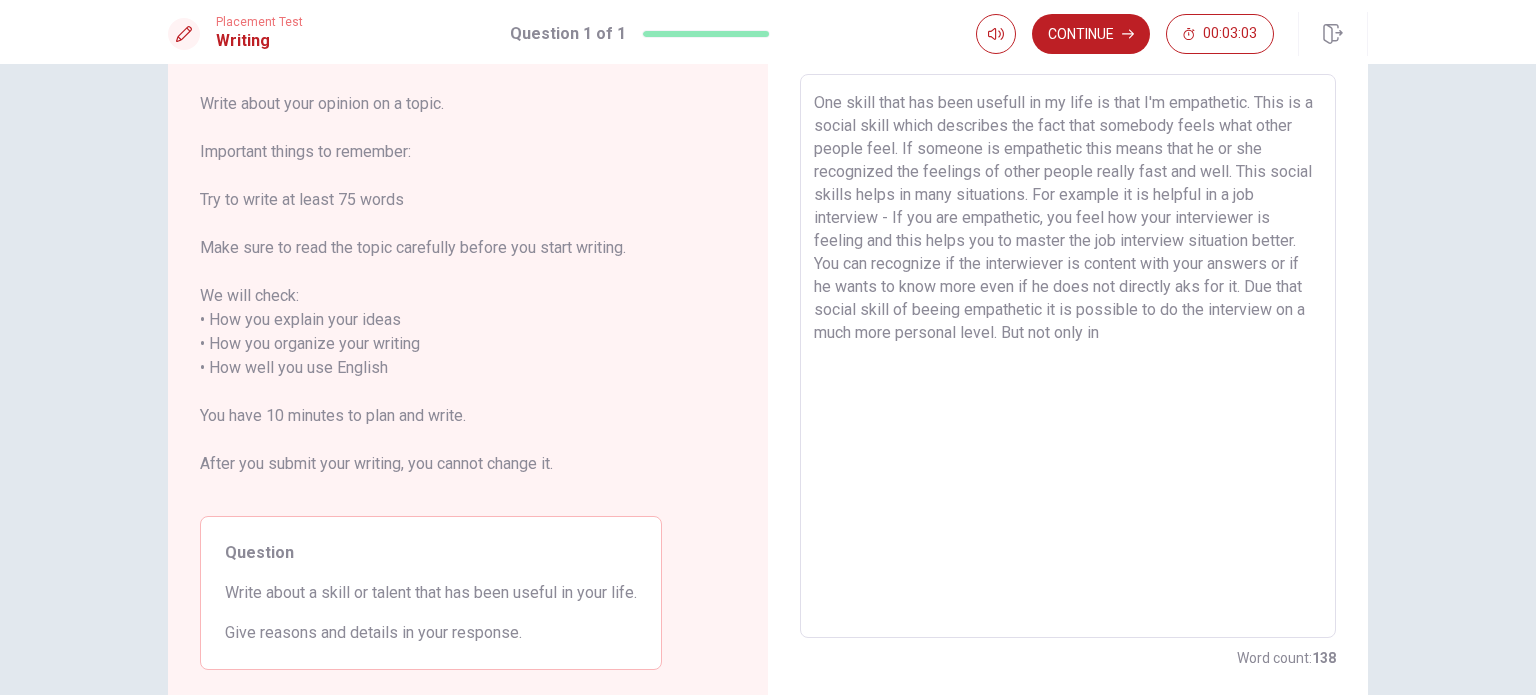 click on "One skill that has been usefull in my life is that I'm empathetic. This is a social skill which describes the fact that somebody feels what other people feel. If someone is empathetic this means that he or she recognized the feelings of other people really fast and well. This social skills helps in many situations. For example it is helpful in a job interview - If you are empathetic, you feel how your interviewer is feeling and this helps you to master the job interview situation better. You can recognize if the interwiever is content with your answers or if he wants to know more even if he does not directly aks for it. Due that social skill of beeing empathetic it is possible to do the interview on a much more personal level. But not only in" at bounding box center (1068, 356) 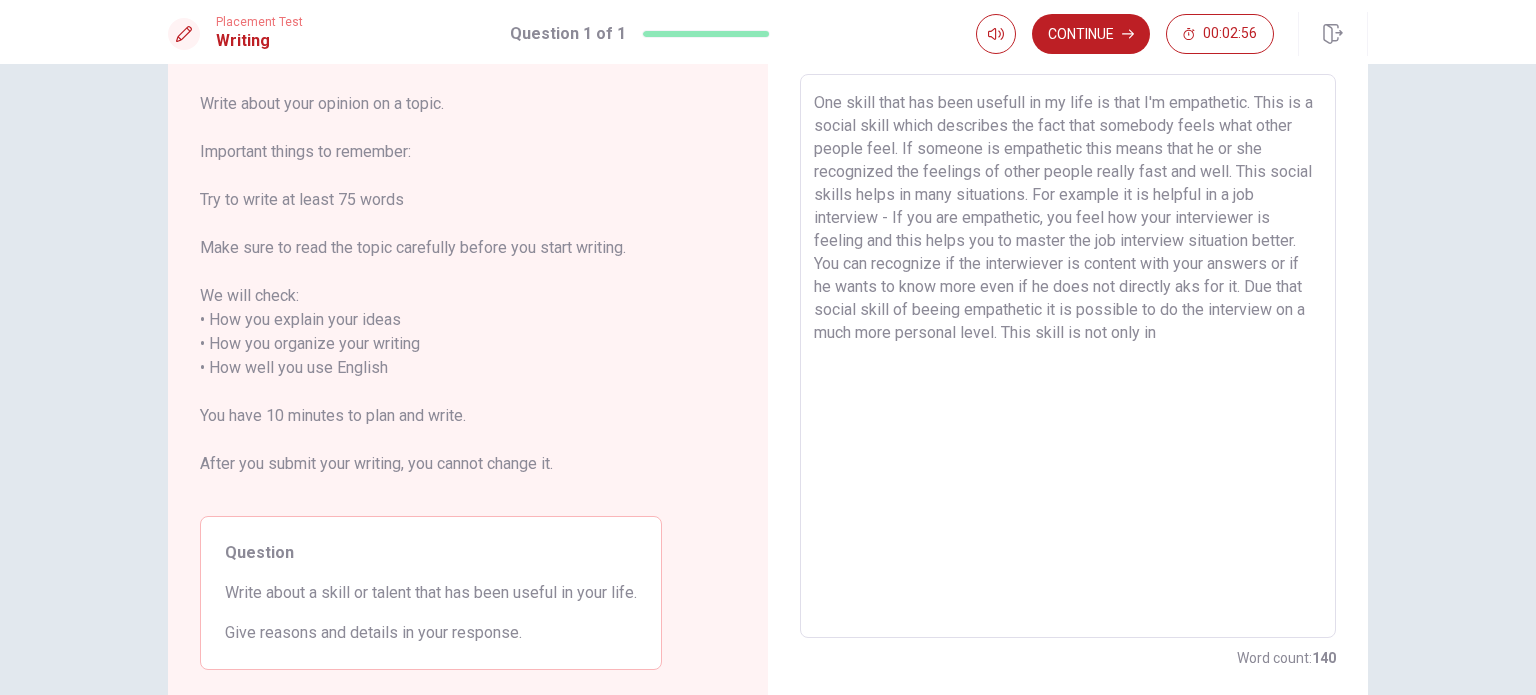 click on "One skill that has been usefull in my life is that I'm empathetic. This is a social skill which describes the fact that somebody feels what other people feel. If someone is empathetic this means that he or she recognized the feelings of other people really fast and well. This social skills helps in many situations. For example it is helpful in a job interview - If you are empathetic, you feel how your interviewer is feeling and this helps you to master the job interview situation better. You can recognize if the interwiever is content with your answers or if he wants to know more even if he does not directly aks for it. Due that social skill of beeing empathetic it is possible to do the interview on a much more personal level. This skill is not only in" at bounding box center [1068, 356] 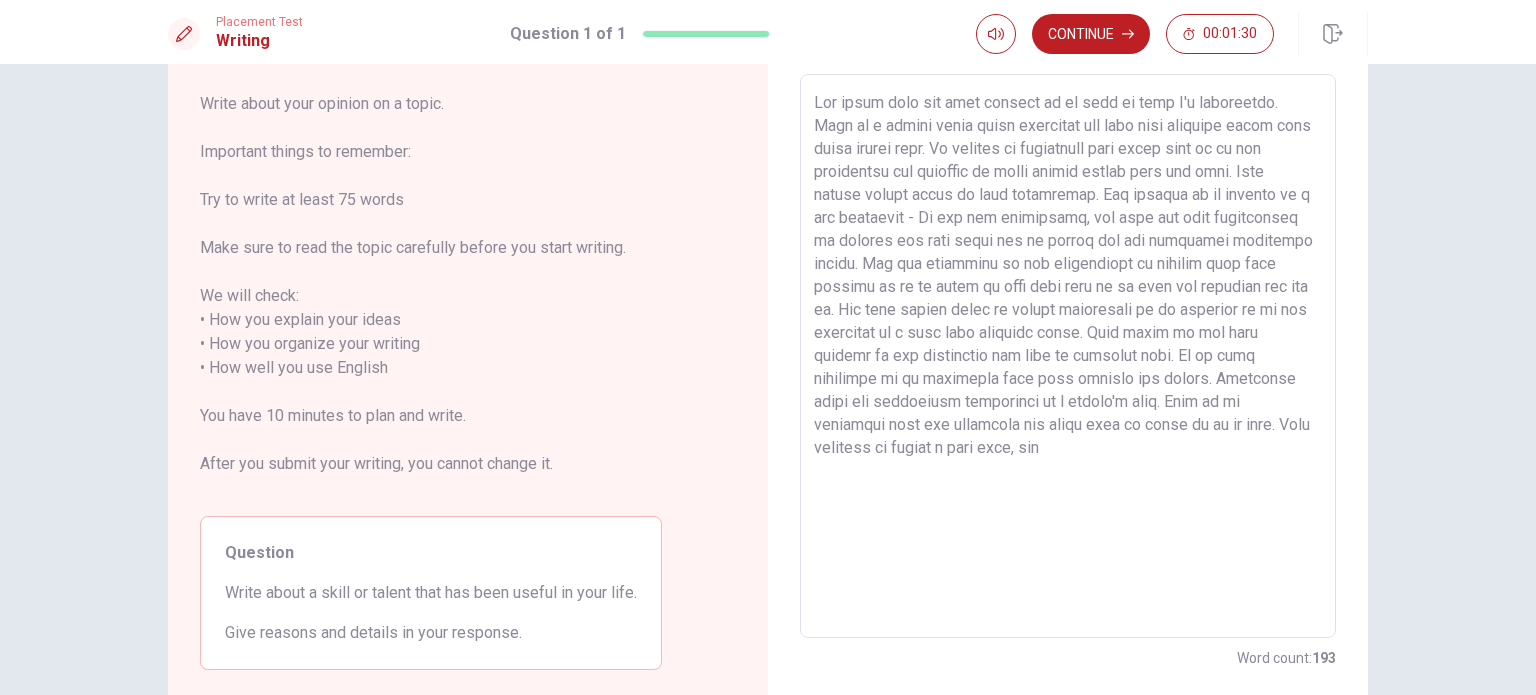 click at bounding box center [1068, 356] 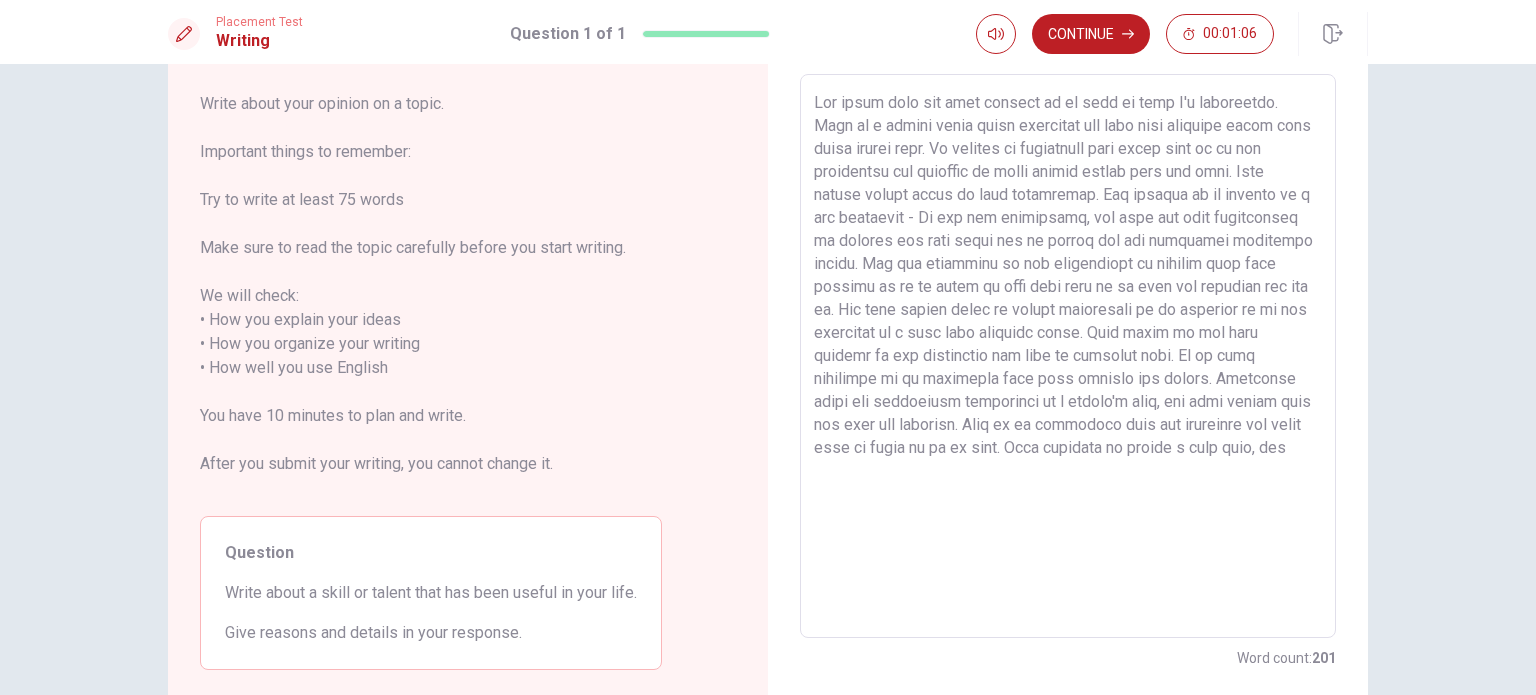 click at bounding box center (1068, 356) 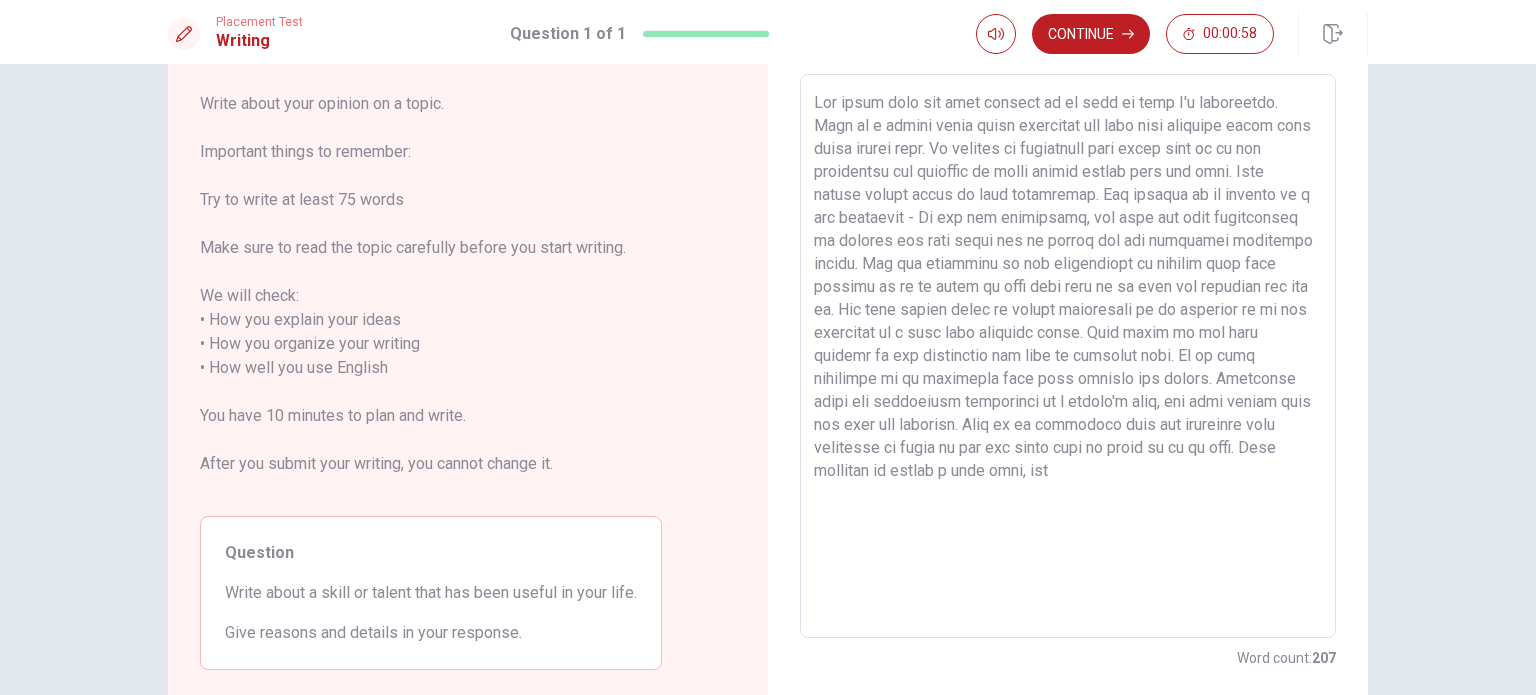 click at bounding box center (1068, 356) 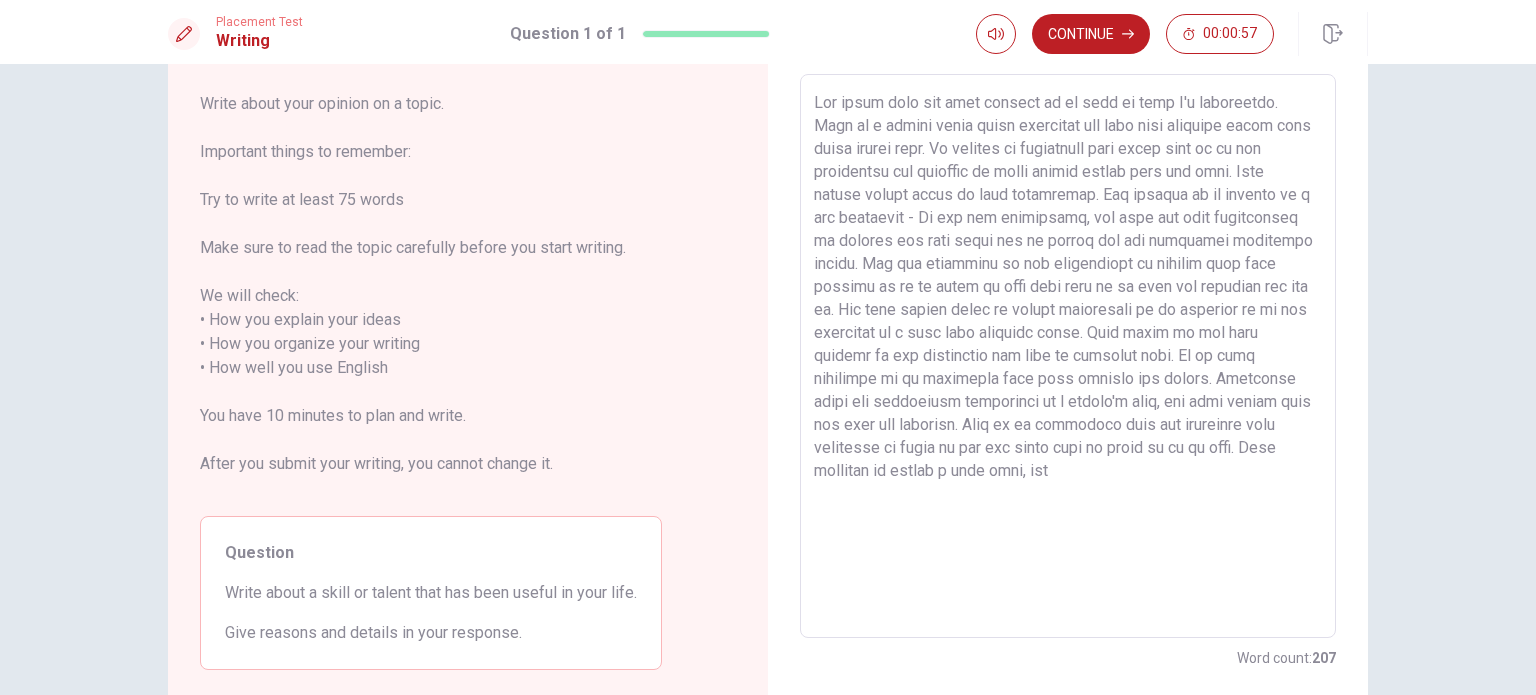 drag, startPoint x: 1311, startPoint y: 448, endPoint x: 1282, endPoint y: 462, distance: 32.202484 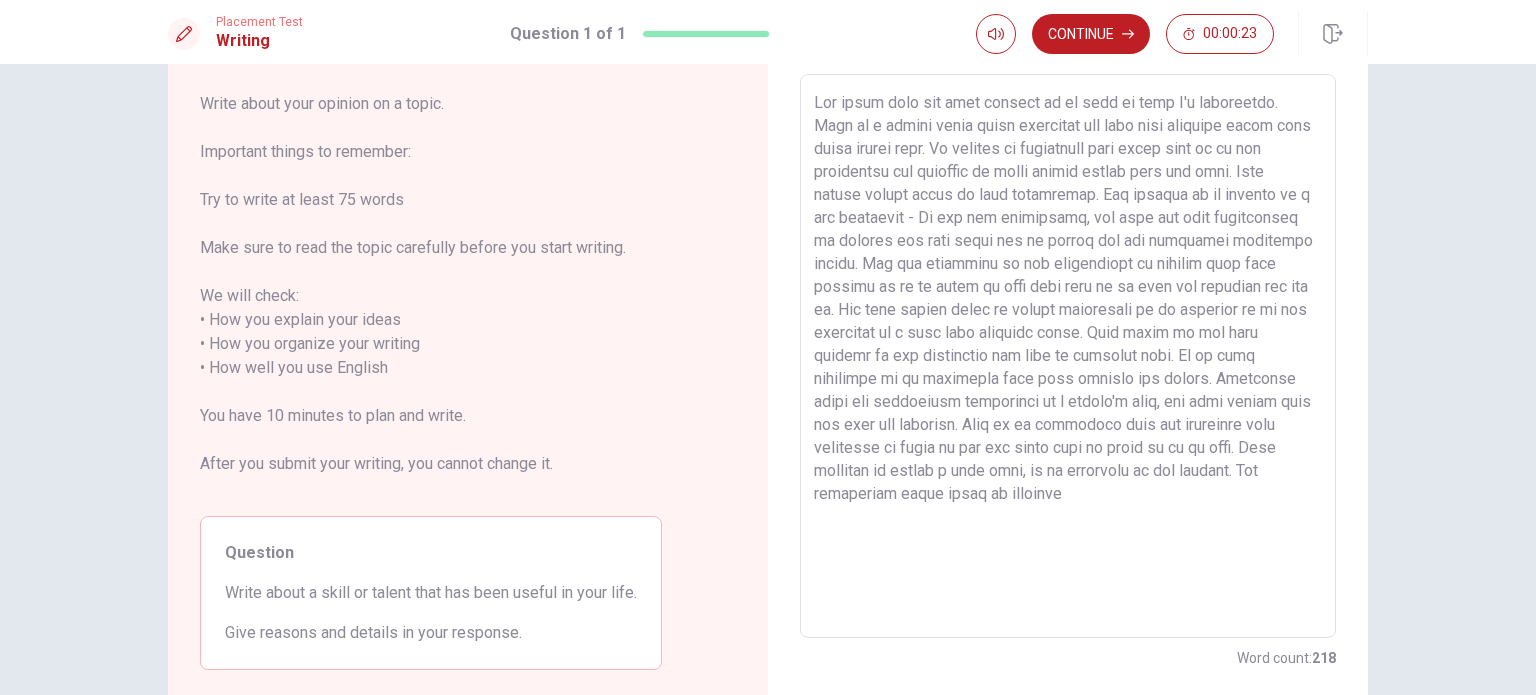 click at bounding box center (1068, 356) 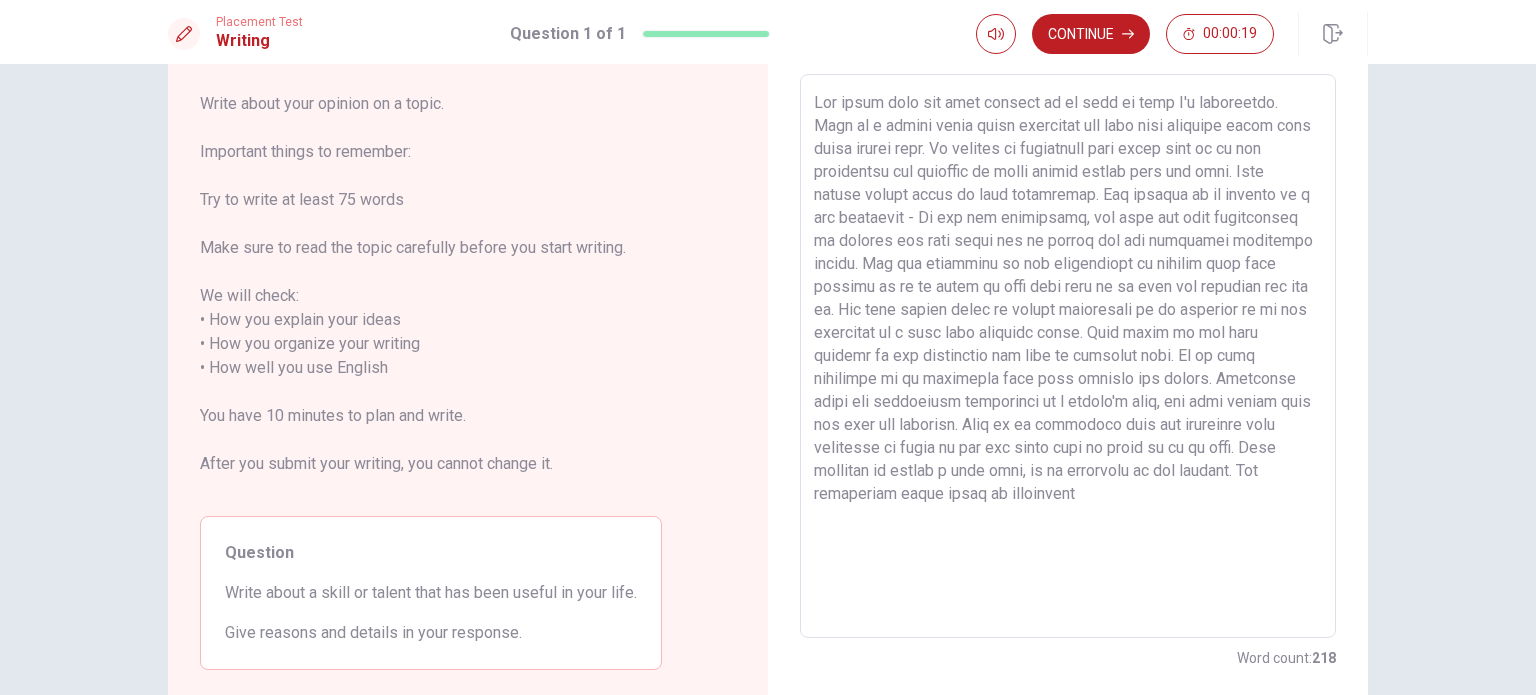 click at bounding box center [1068, 356] 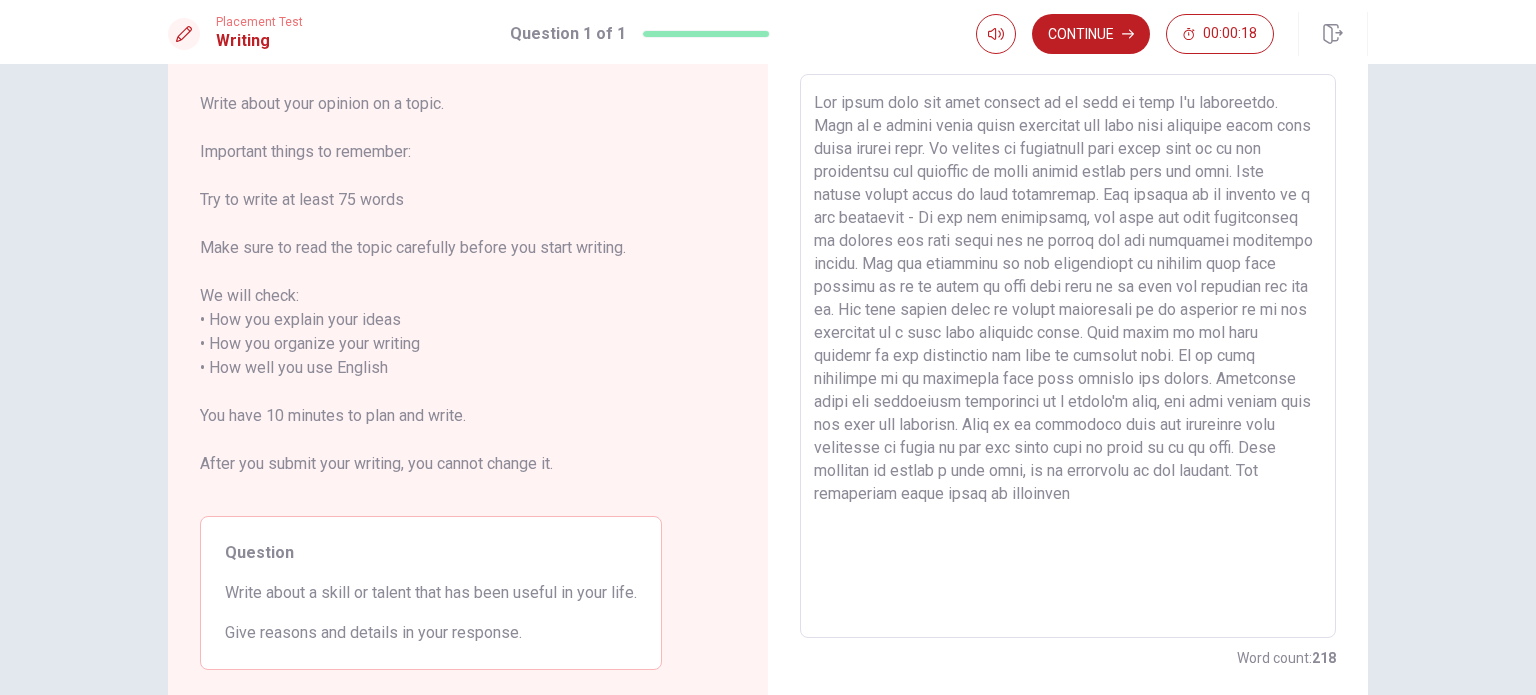 click at bounding box center [1068, 356] 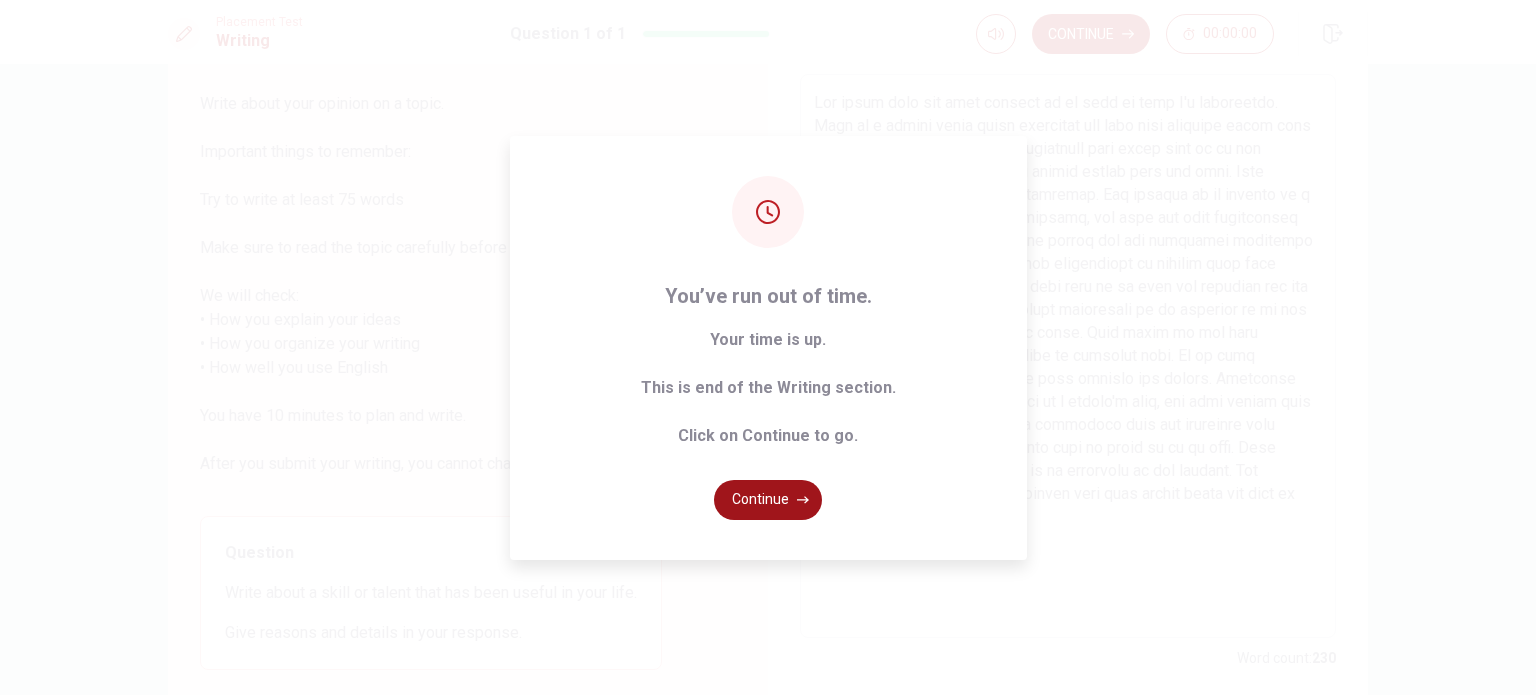 click on "Continue" at bounding box center (768, 500) 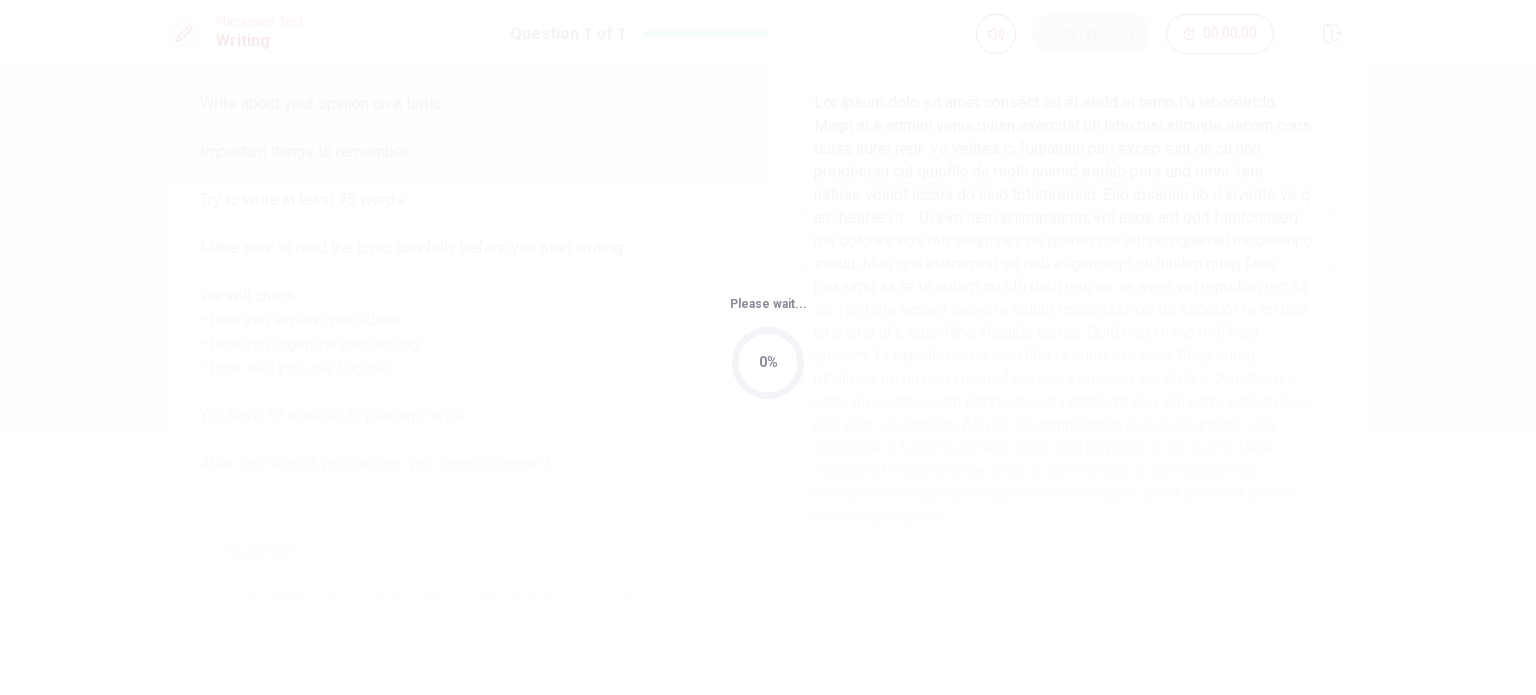 scroll, scrollTop: 0, scrollLeft: 0, axis: both 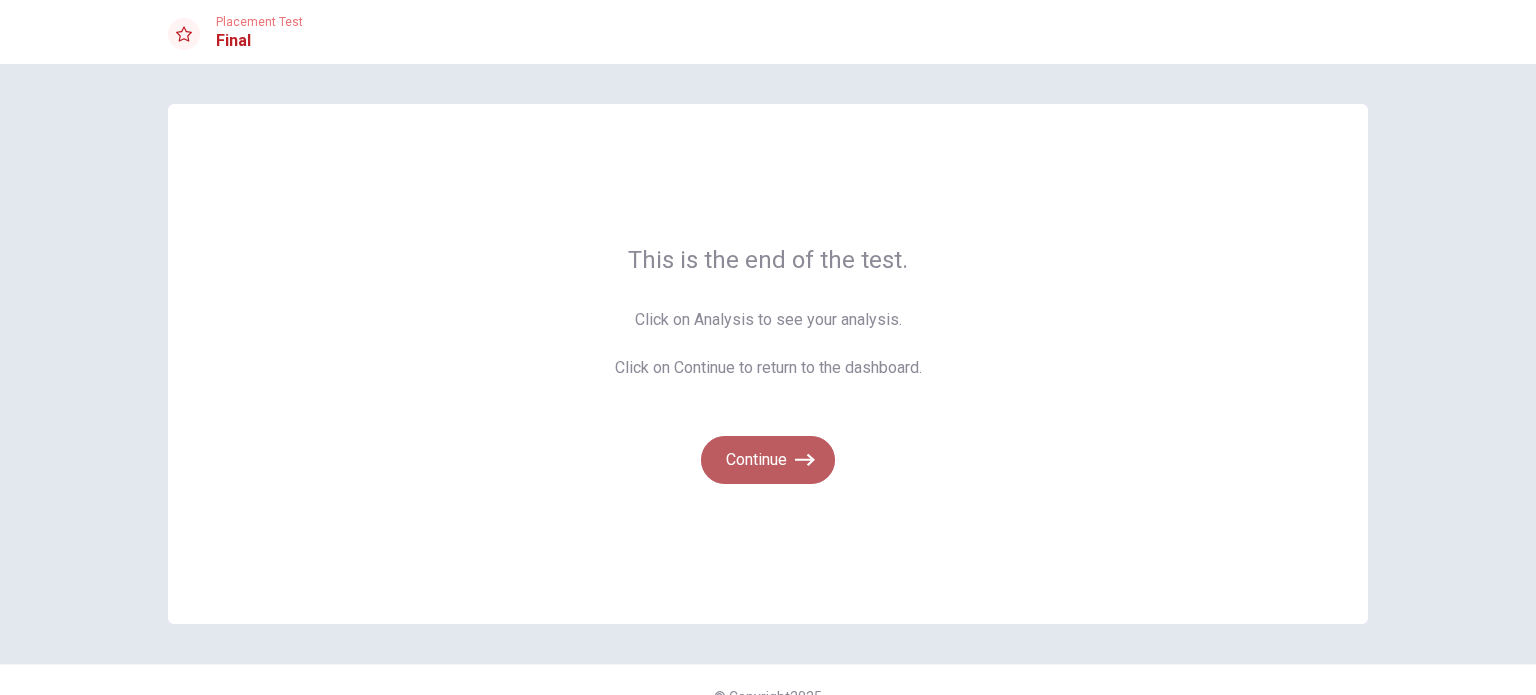 click 